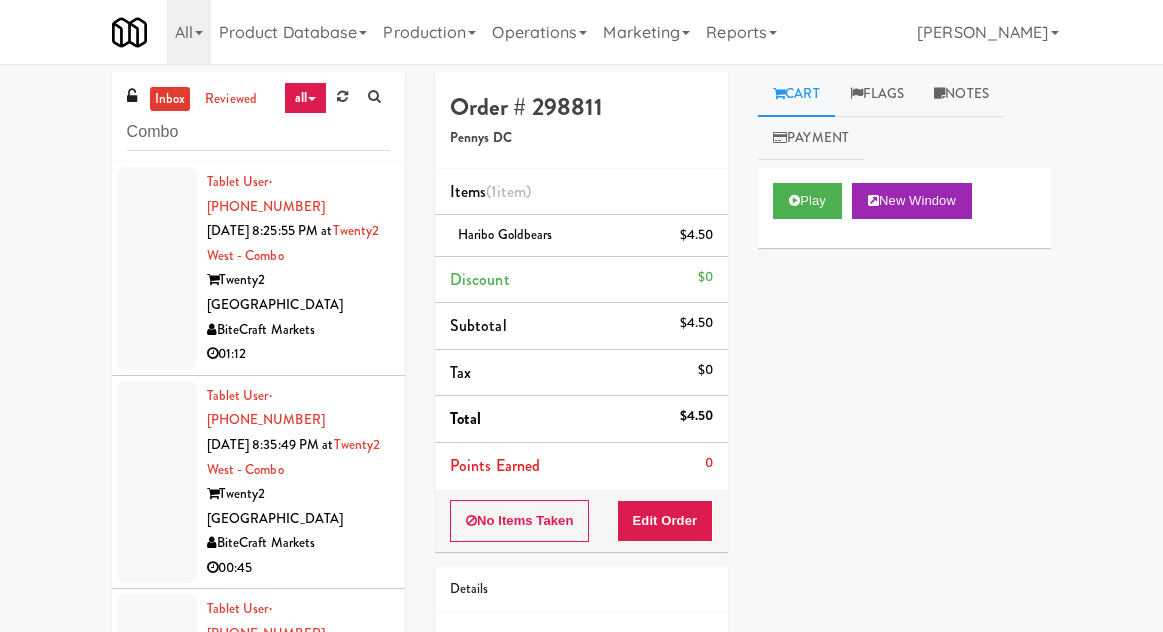 scroll, scrollTop: 0, scrollLeft: 0, axis: both 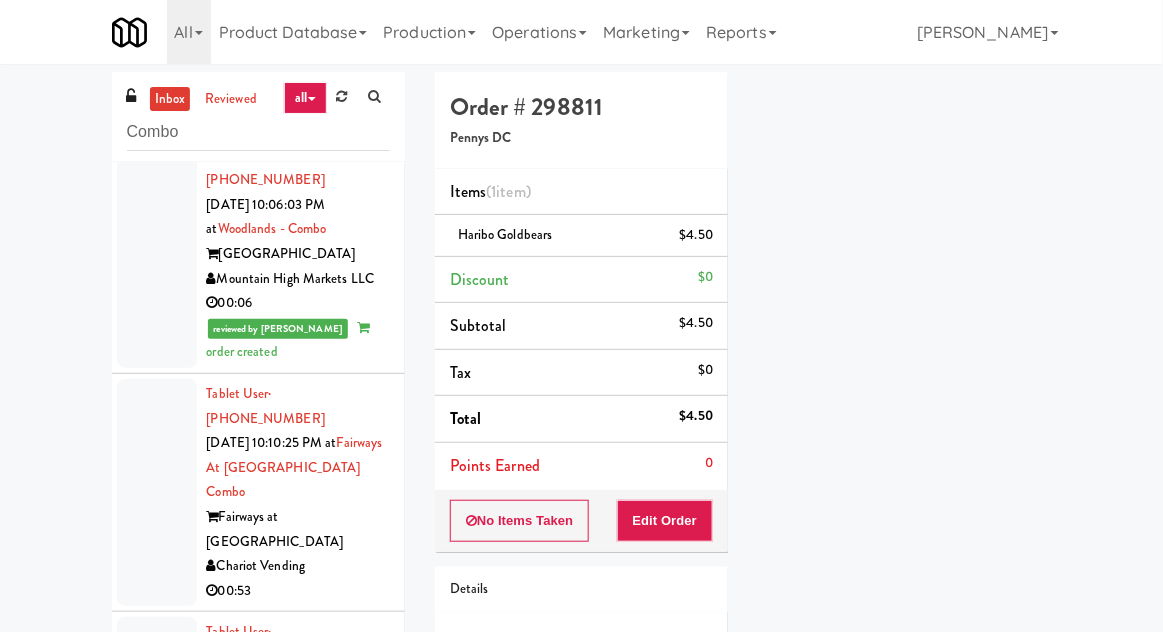 click on "inbox" at bounding box center (170, 99) 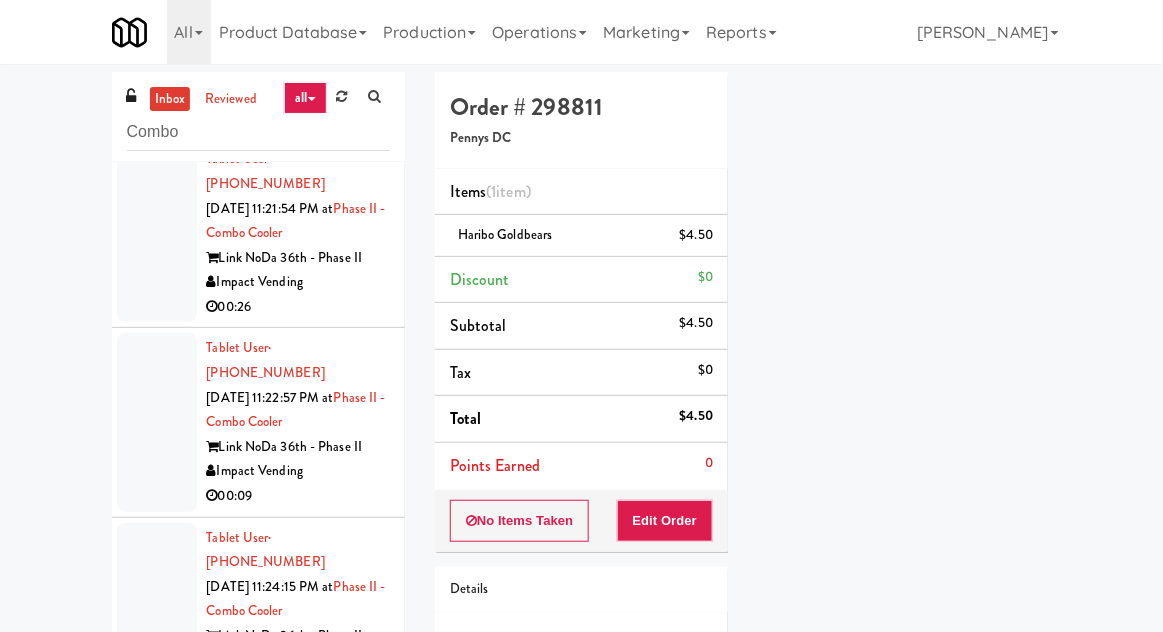 scroll, scrollTop: 6074, scrollLeft: 0, axis: vertical 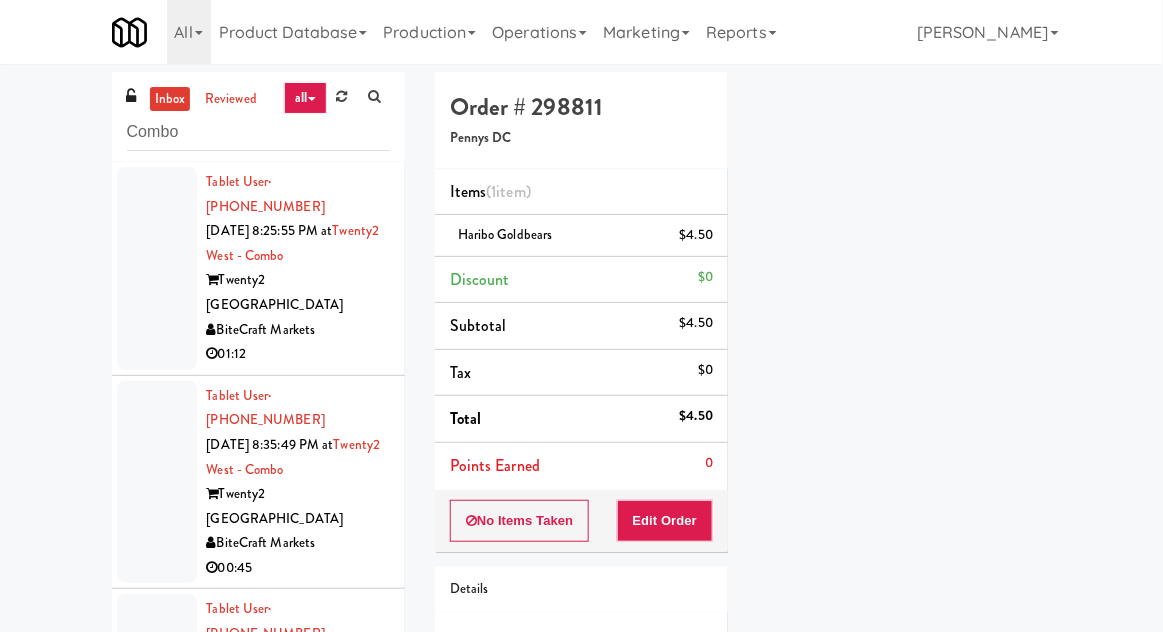 click at bounding box center (157, 268) 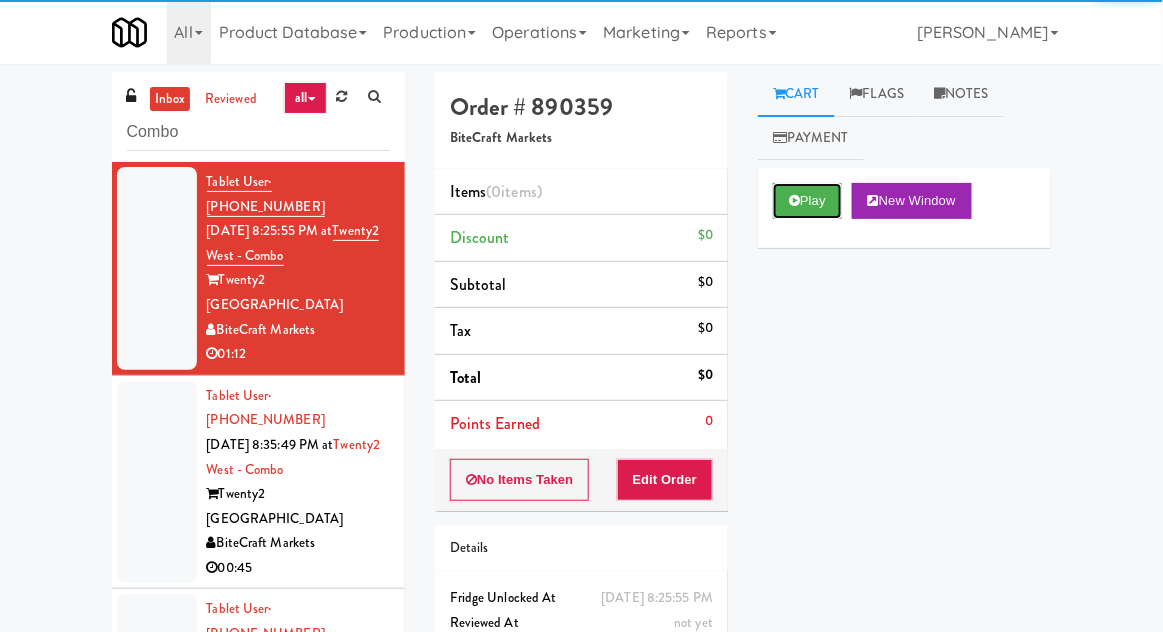 click on "Play" at bounding box center [807, 201] 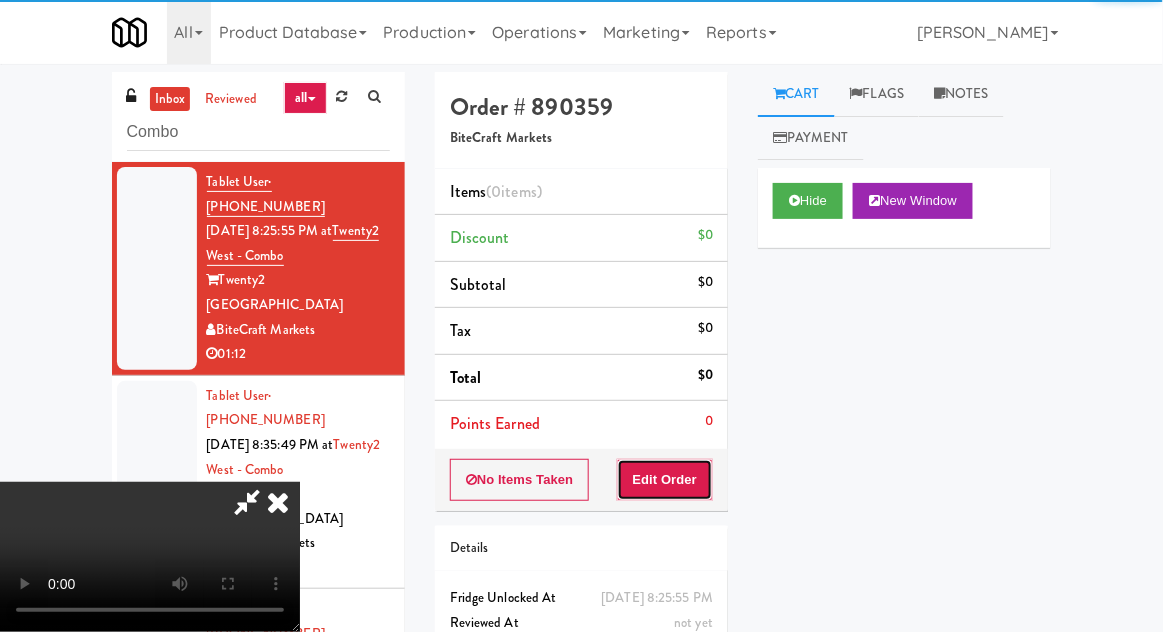 click on "Edit Order" at bounding box center (665, 480) 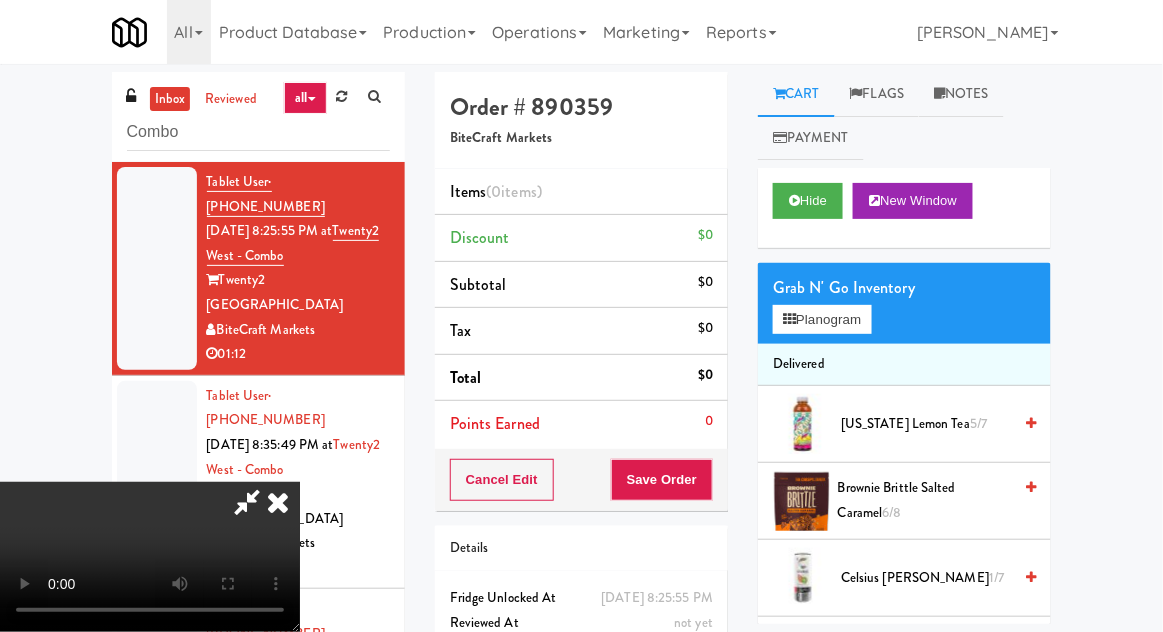 type 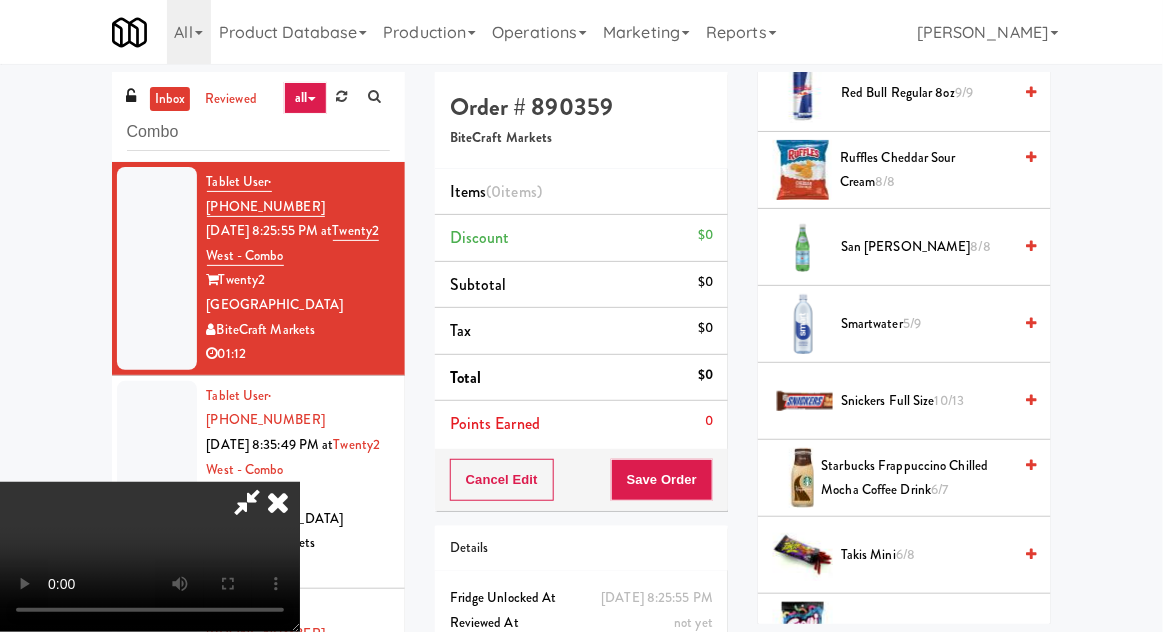 scroll, scrollTop: 2447, scrollLeft: 0, axis: vertical 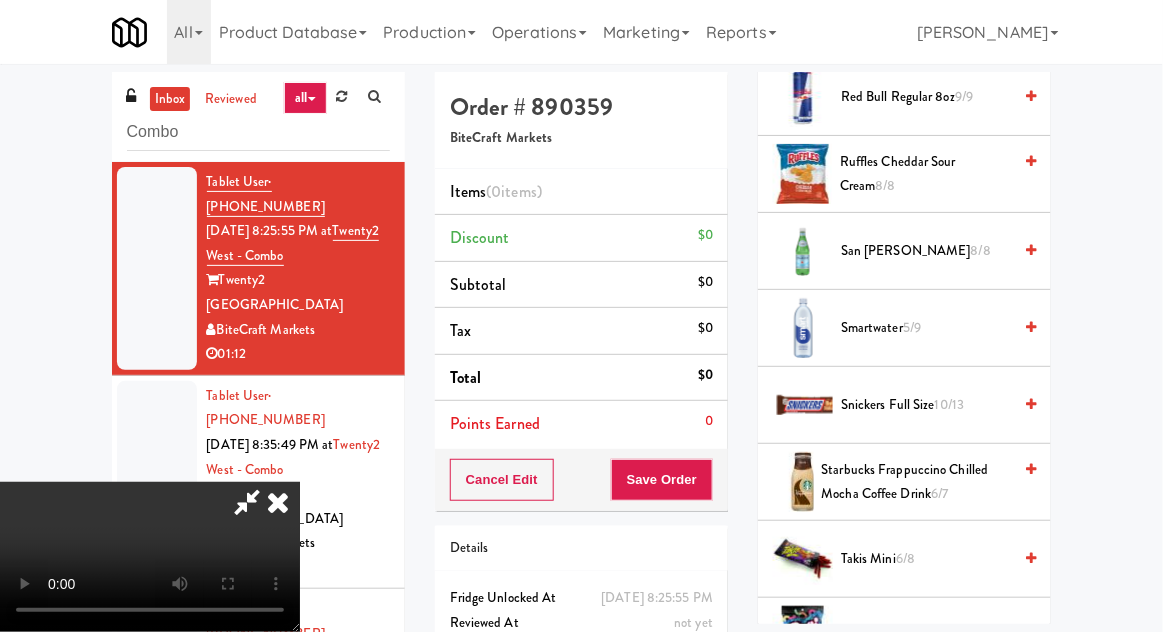 click on "Starbucks Frappuccino Chilled Mocha Coffee Drink  6/7" at bounding box center (917, 482) 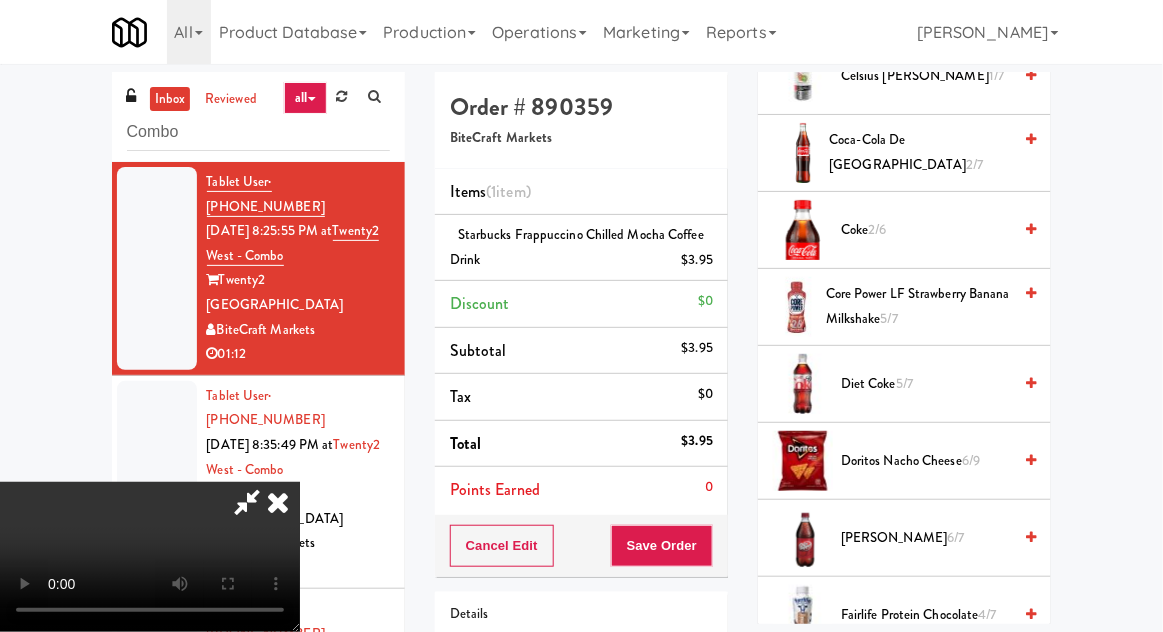 scroll, scrollTop: 506, scrollLeft: 0, axis: vertical 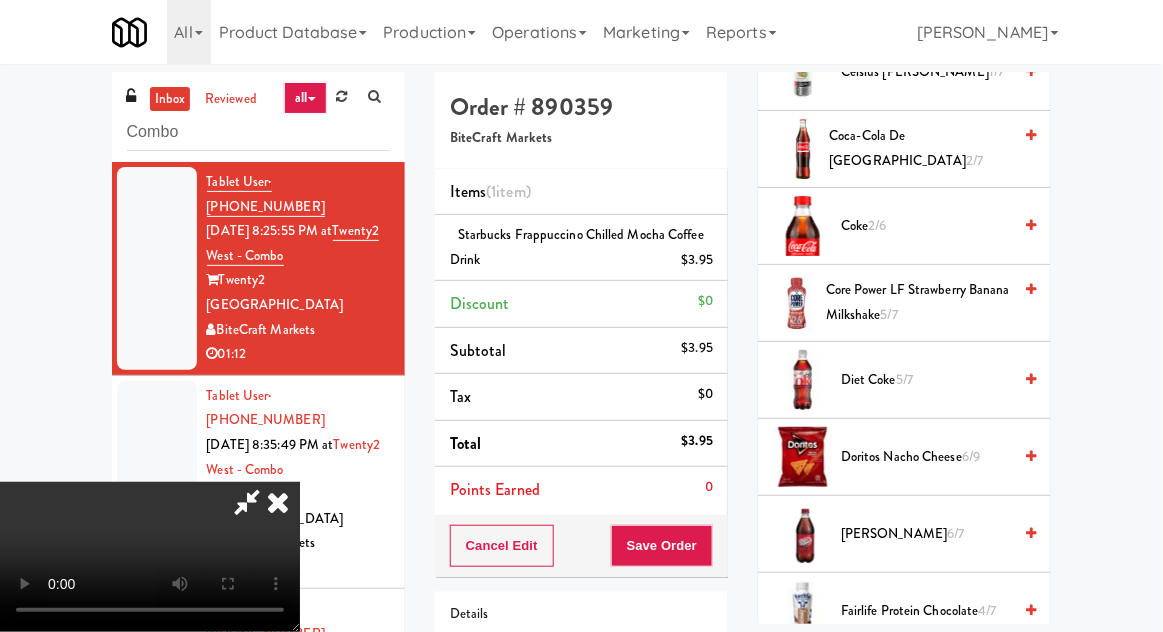 click on "6/9" at bounding box center [971, 456] 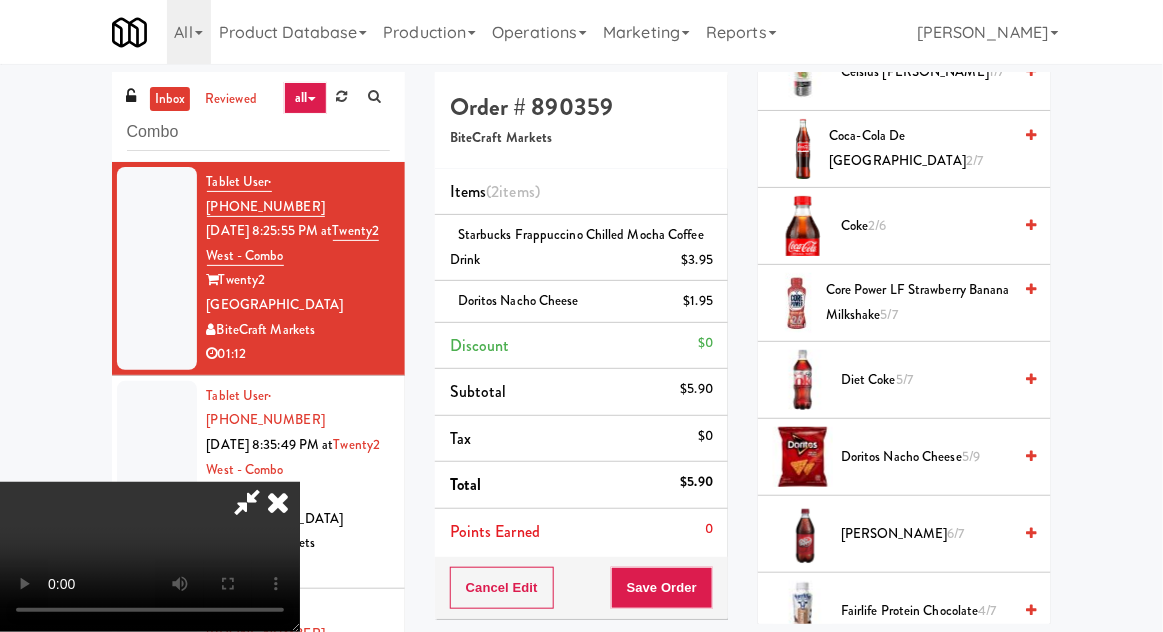 click on "Doritos Nacho Cheese  $1.95" at bounding box center (581, 301) 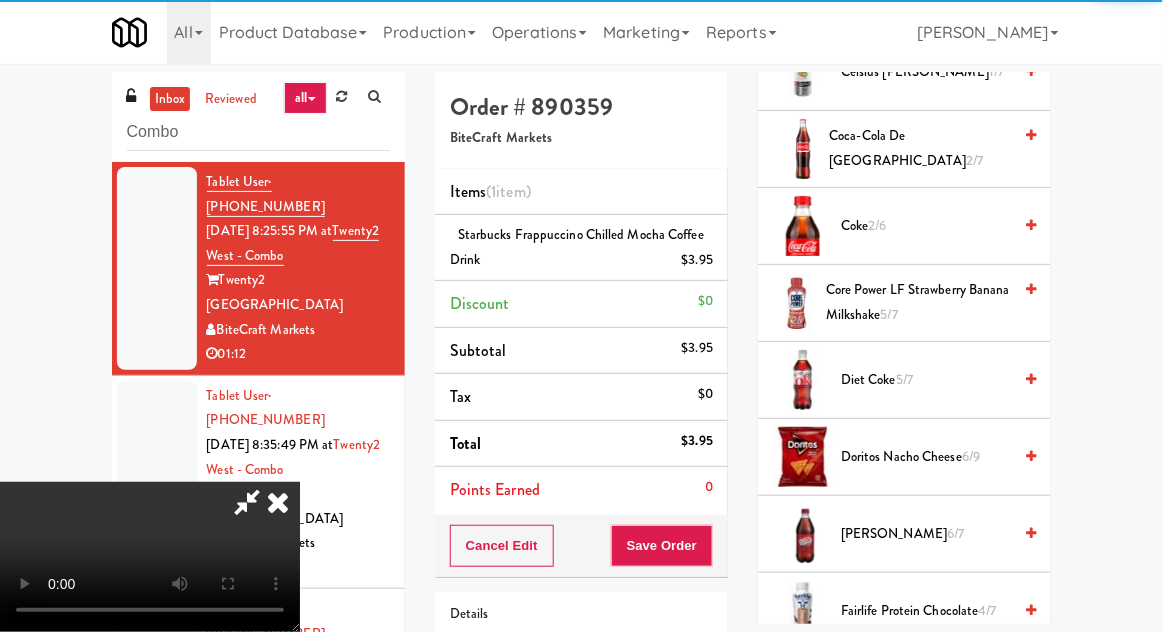 click on "Starbucks Frappuccino Chilled Mocha Coffee Drink  $3.95" at bounding box center [581, 247] 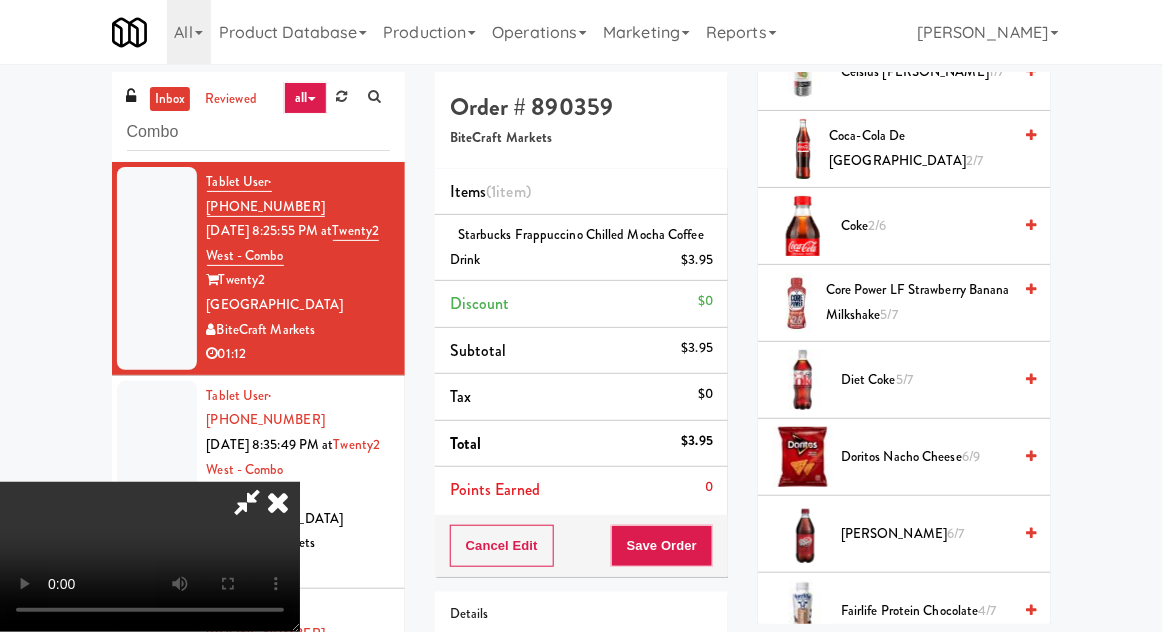click at bounding box center [711, 268] 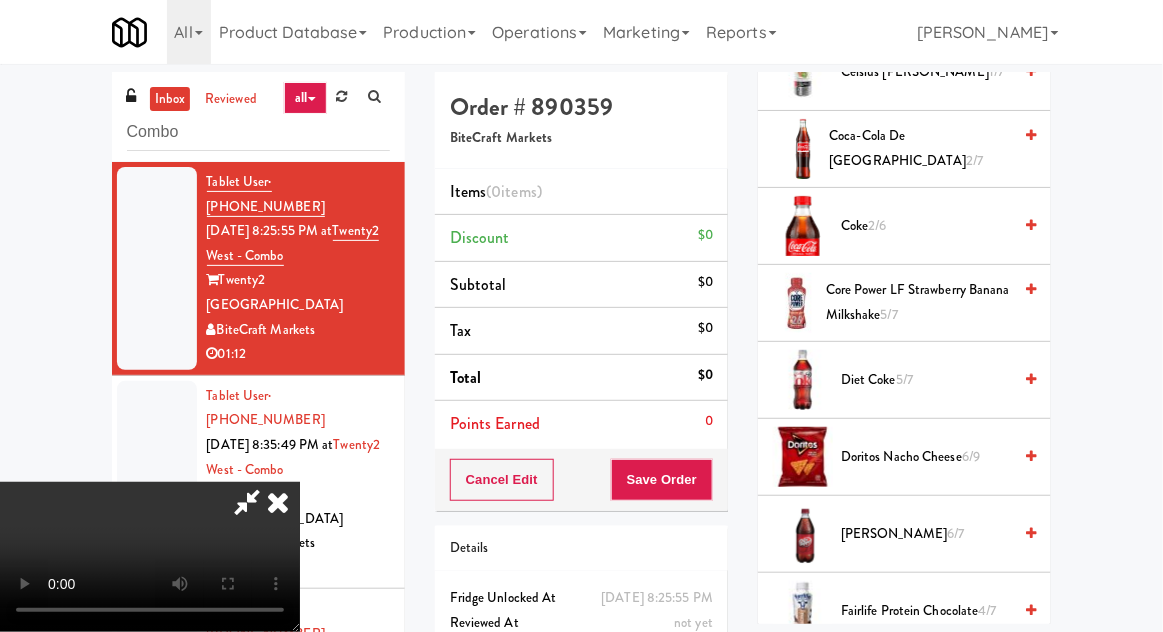 click on "Doritos Nacho Cheese  6/9" at bounding box center (926, 457) 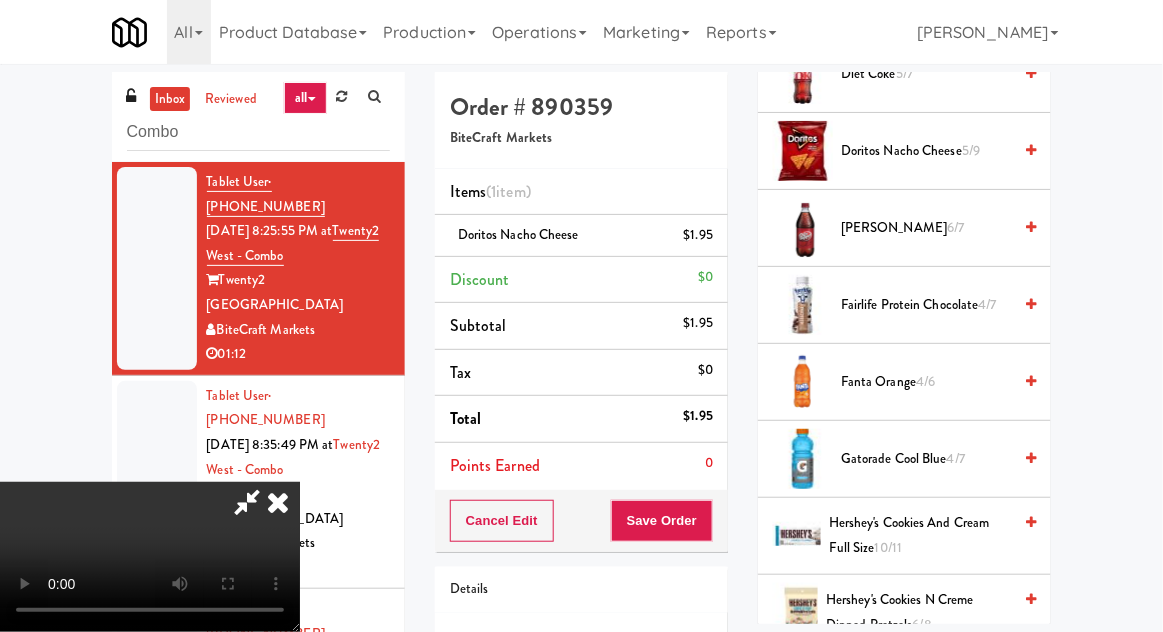 scroll, scrollTop: 812, scrollLeft: 0, axis: vertical 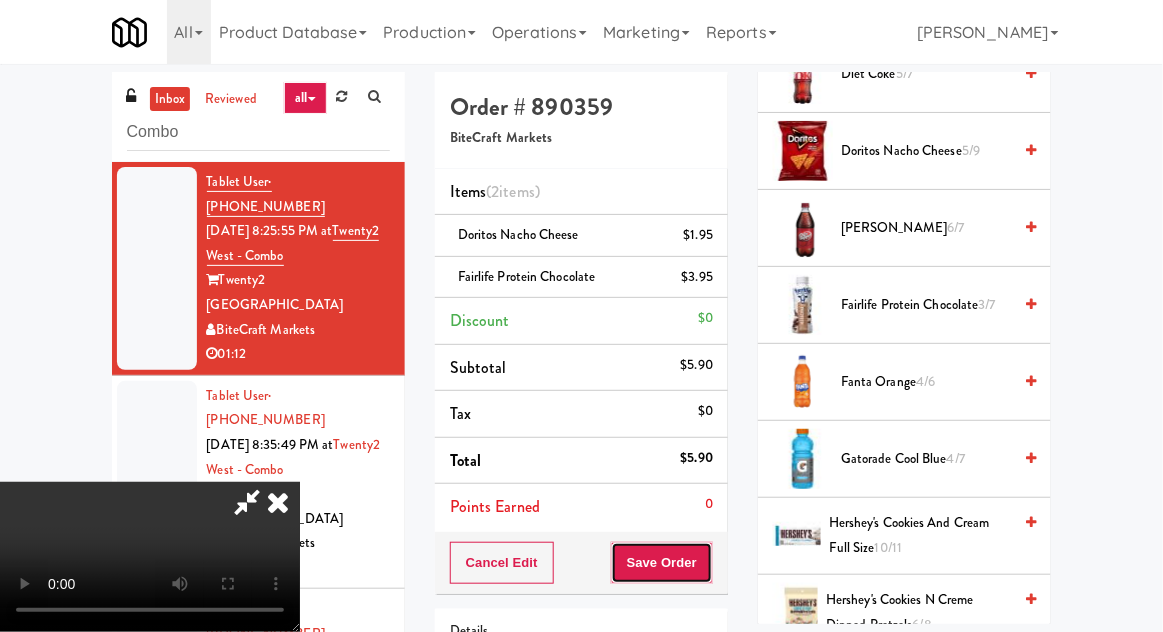 click on "Save Order" at bounding box center [662, 563] 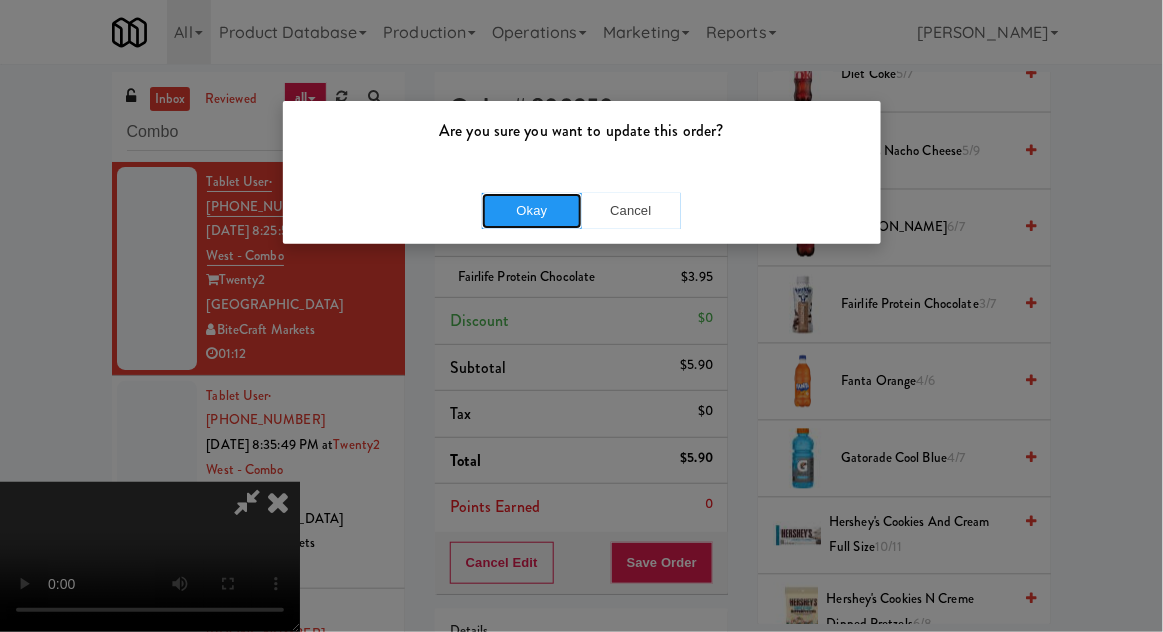 click on "Okay" at bounding box center (532, 211) 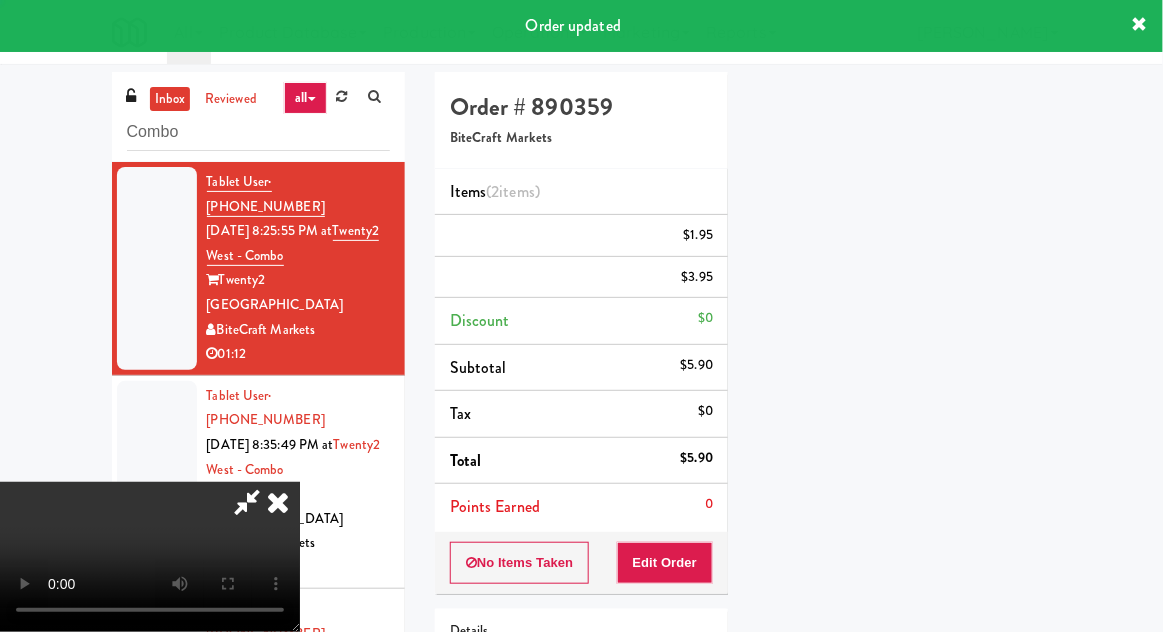 scroll, scrollTop: 197, scrollLeft: 0, axis: vertical 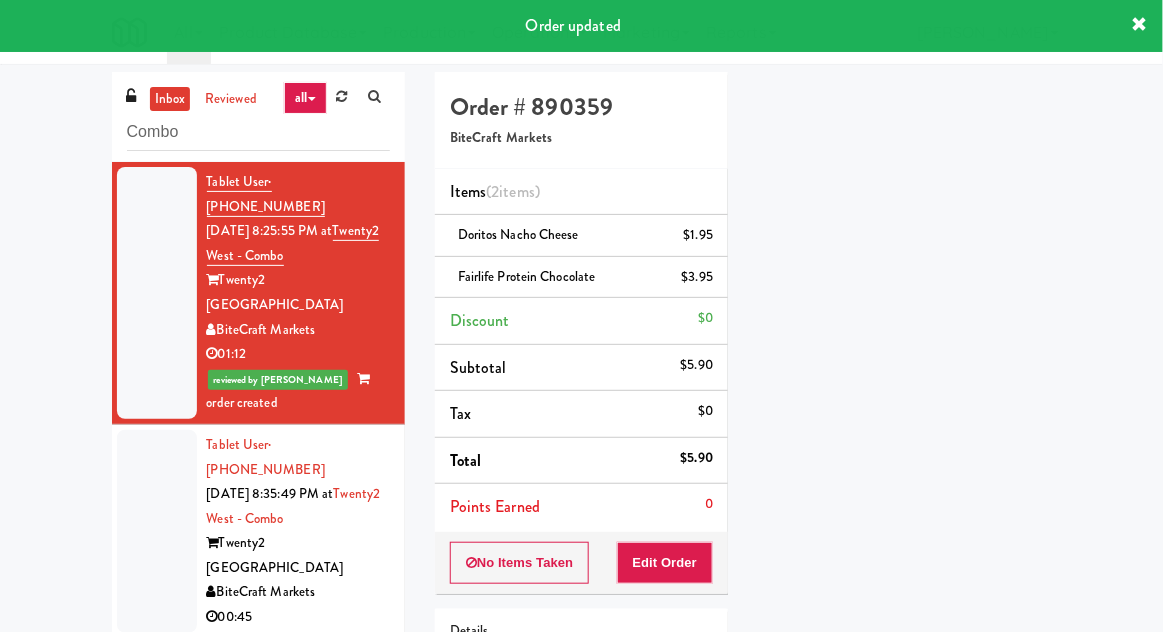 click at bounding box center [157, 531] 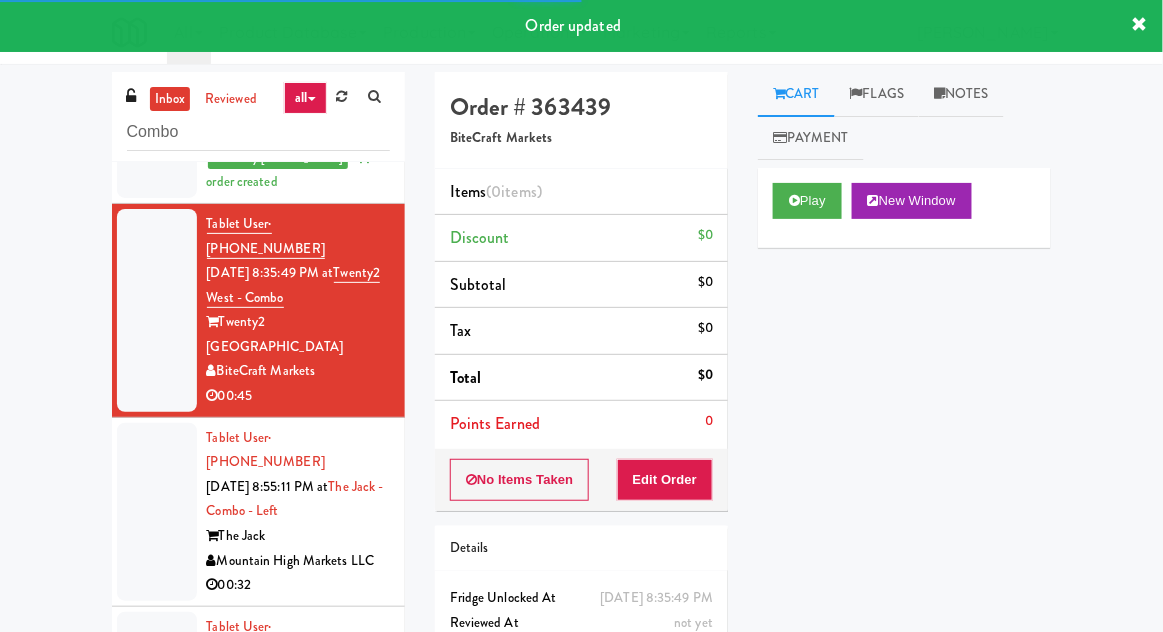 scroll, scrollTop: 217, scrollLeft: 0, axis: vertical 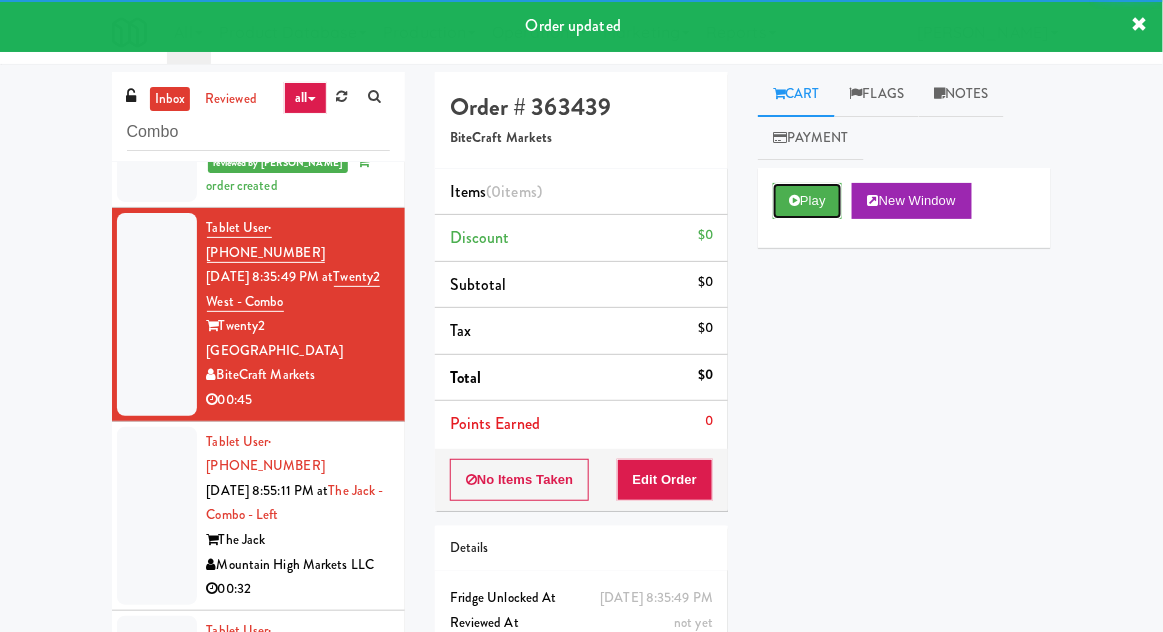 click on "Play" at bounding box center (807, 201) 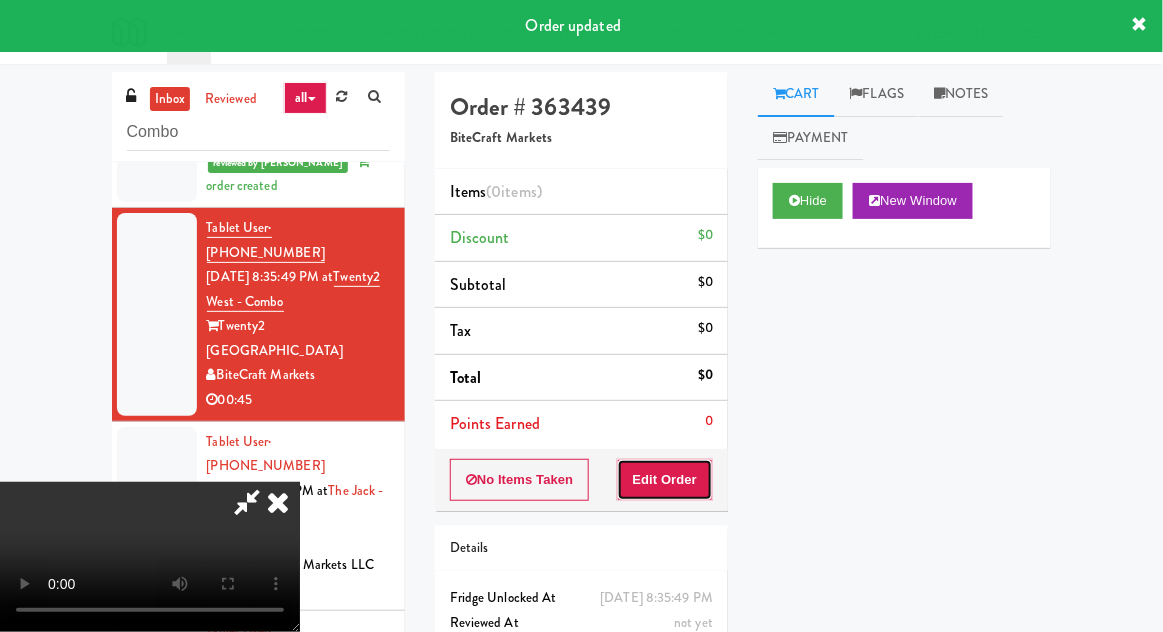 click on "Edit Order" at bounding box center [665, 480] 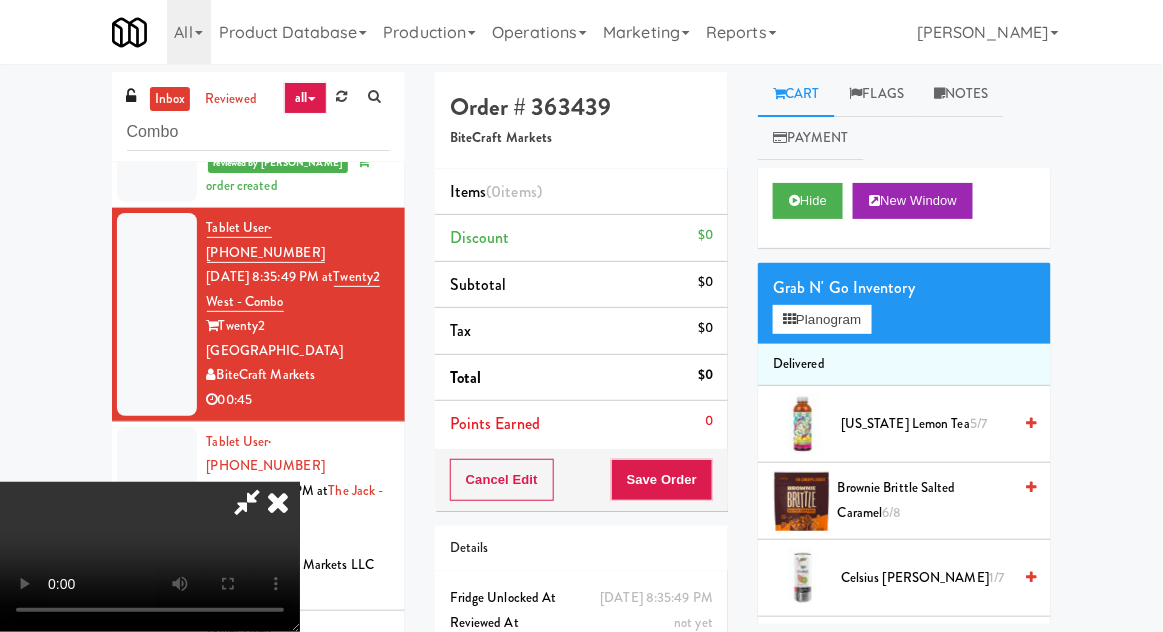 type 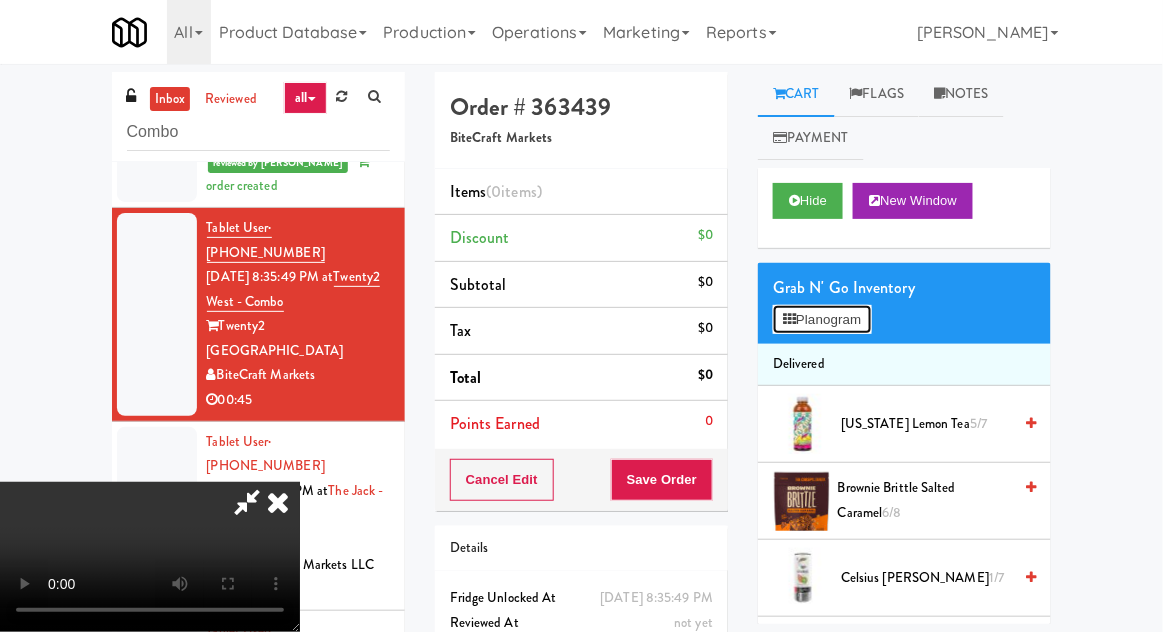 click on "Planogram" at bounding box center [822, 320] 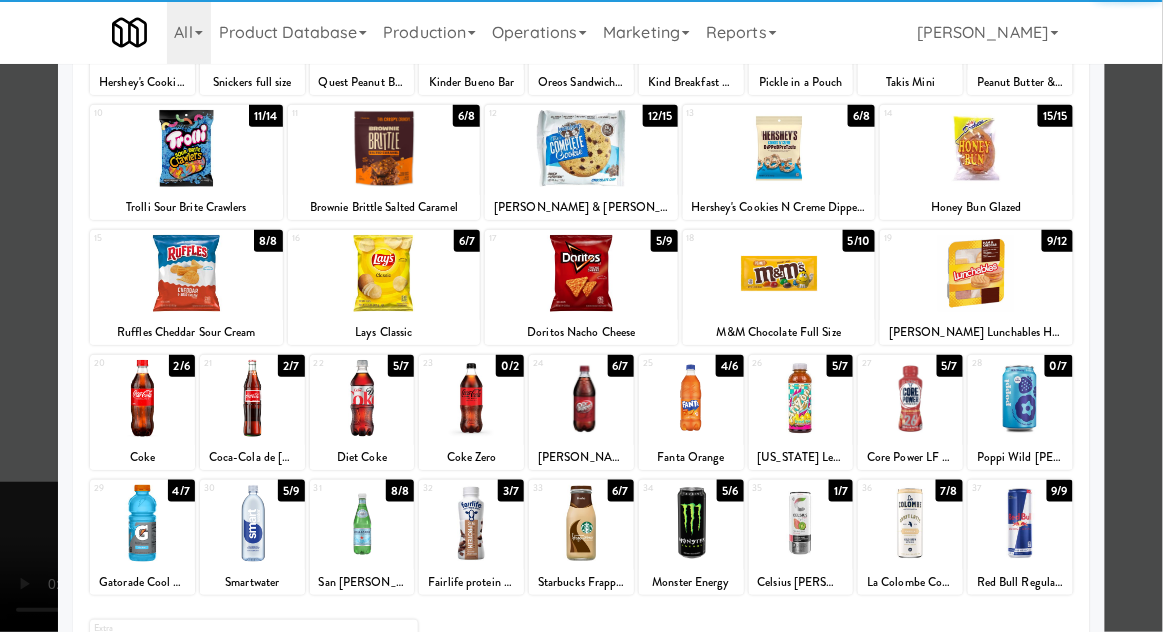 scroll, scrollTop: 210, scrollLeft: 0, axis: vertical 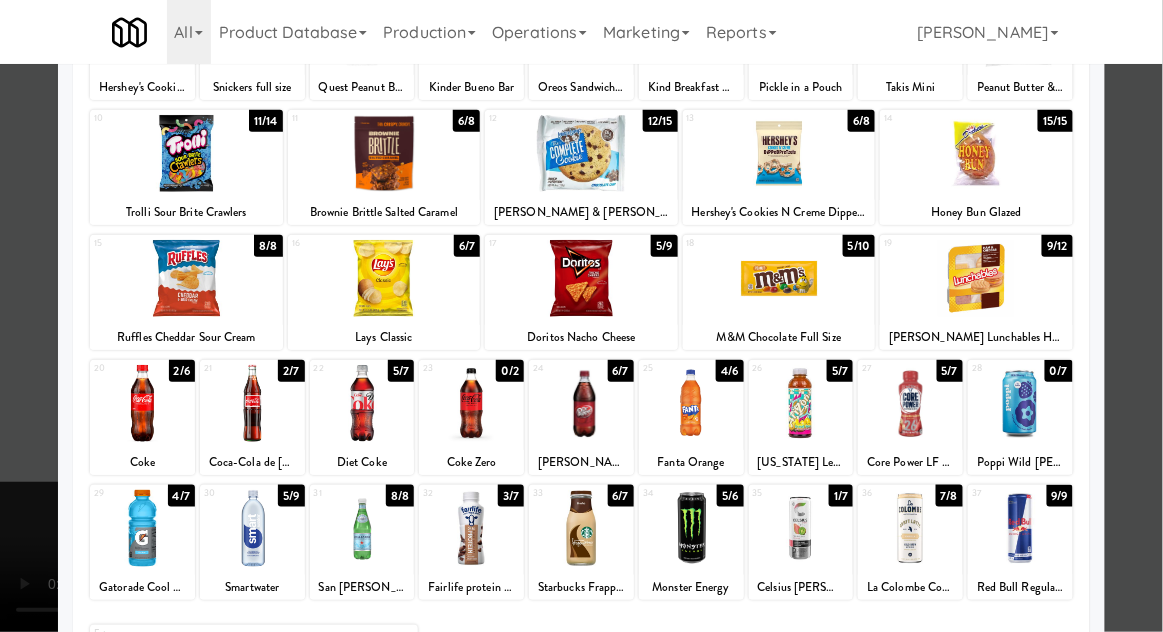 click at bounding box center (801, 528) 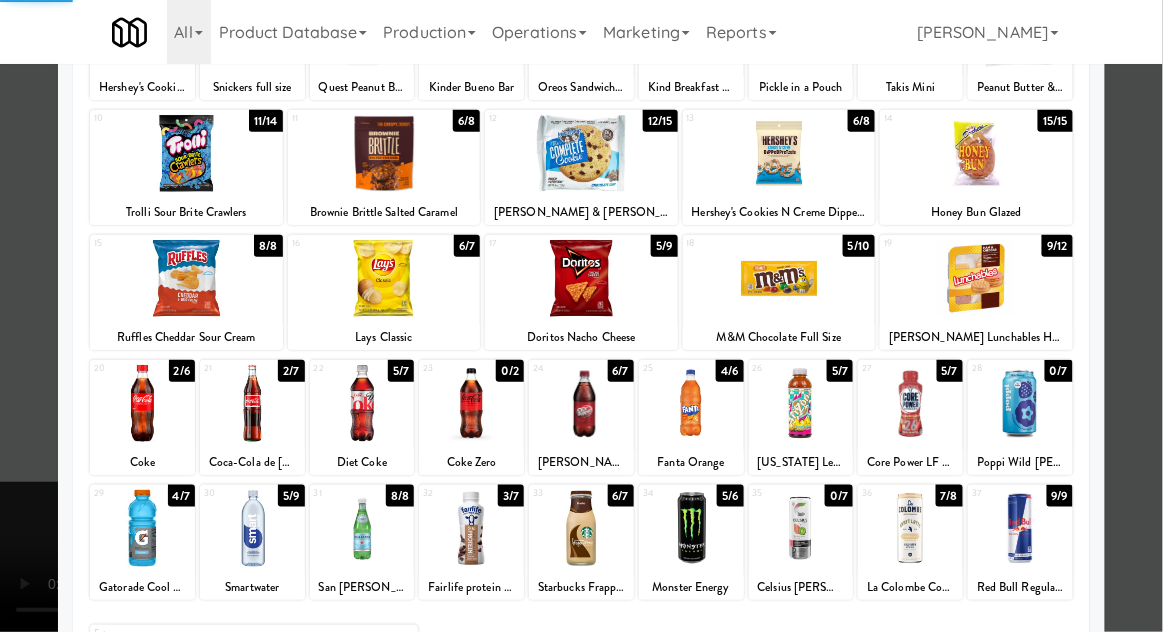 click at bounding box center (581, 316) 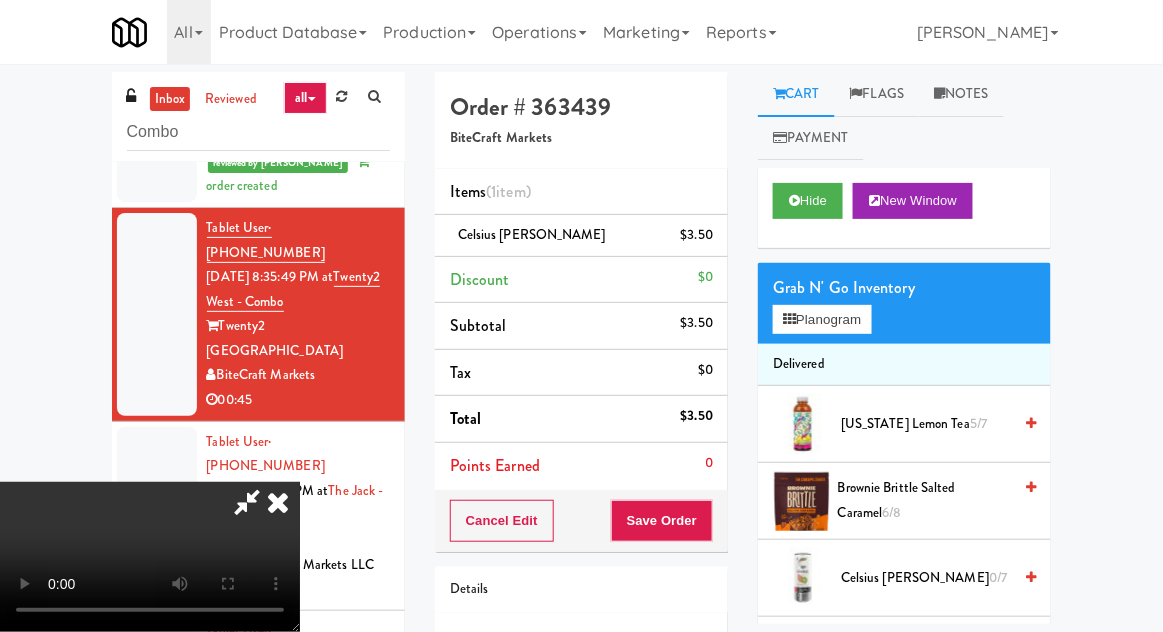 click on "Celsius Kiwi Guava  $3.50" at bounding box center (581, 235) 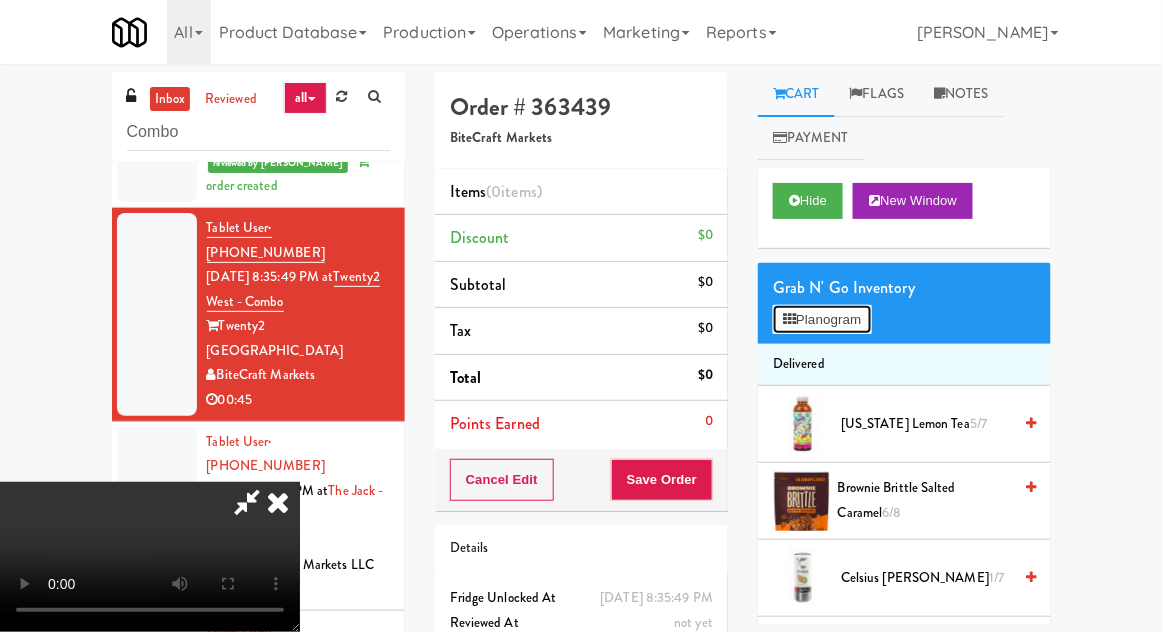 click on "Planogram" at bounding box center (822, 320) 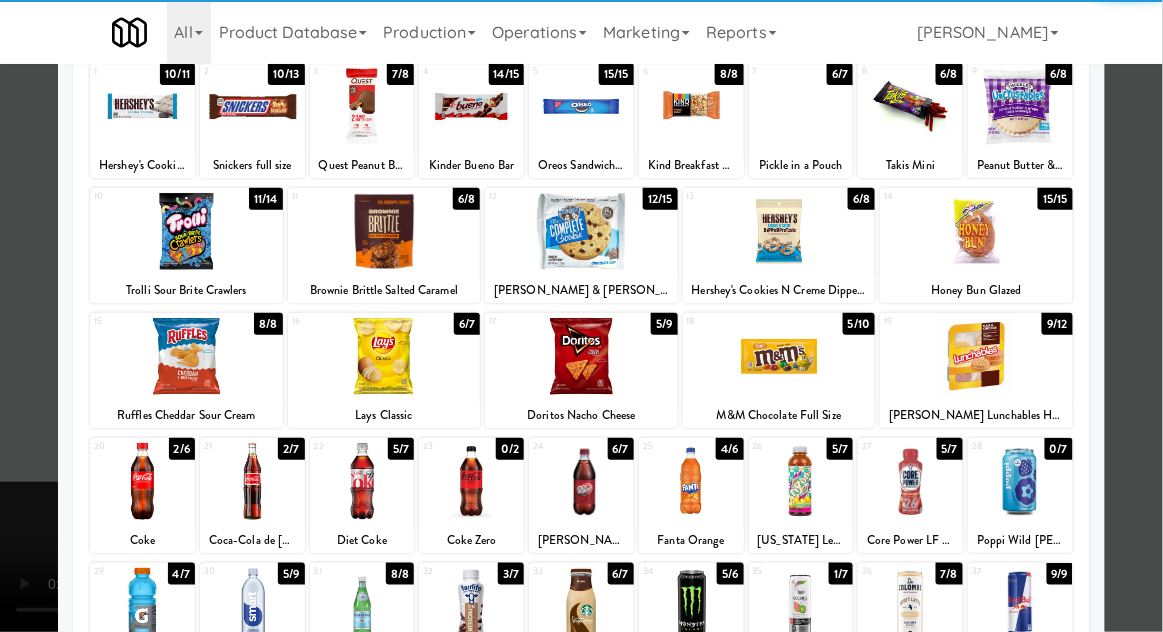 scroll, scrollTop: 134, scrollLeft: 0, axis: vertical 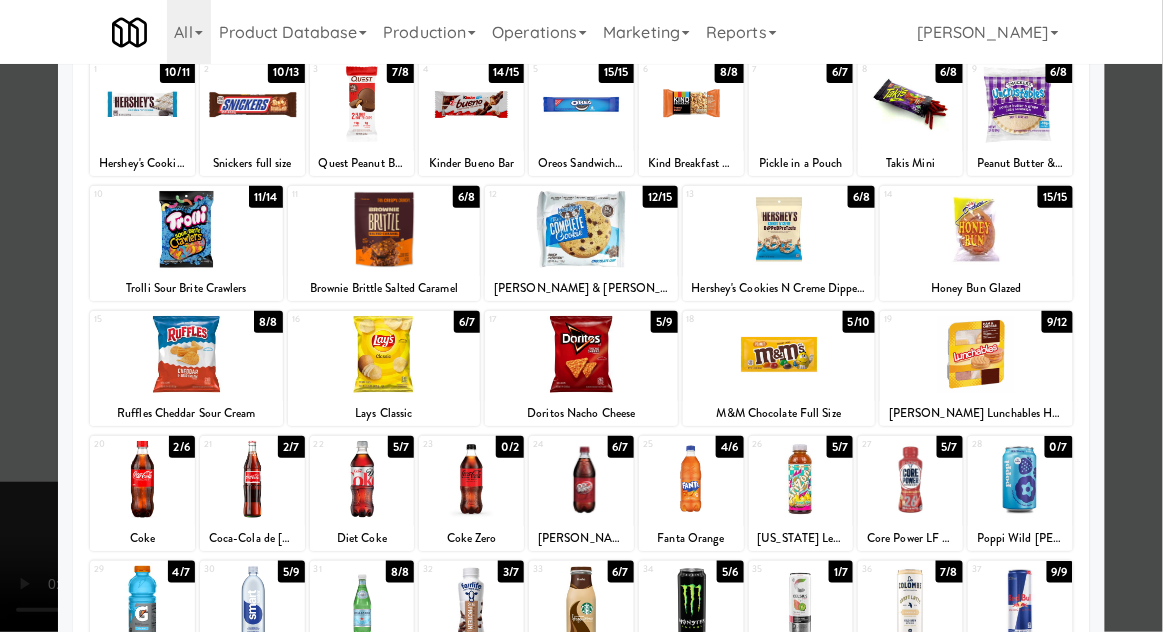 click at bounding box center (691, 604) 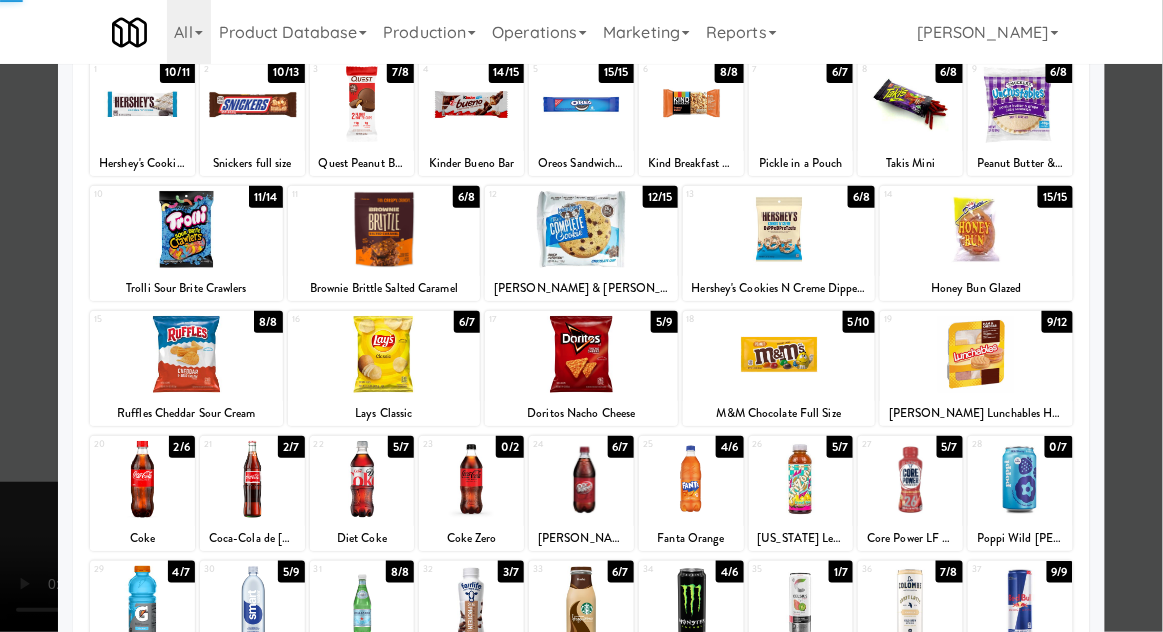 click at bounding box center [581, 316] 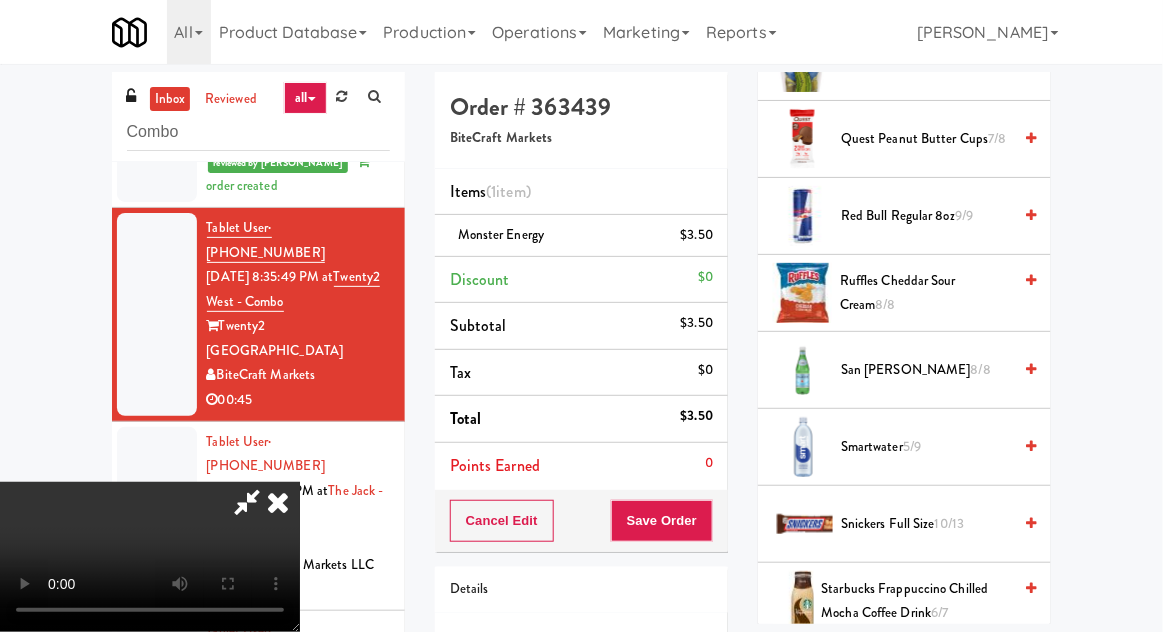 scroll, scrollTop: 2370, scrollLeft: 0, axis: vertical 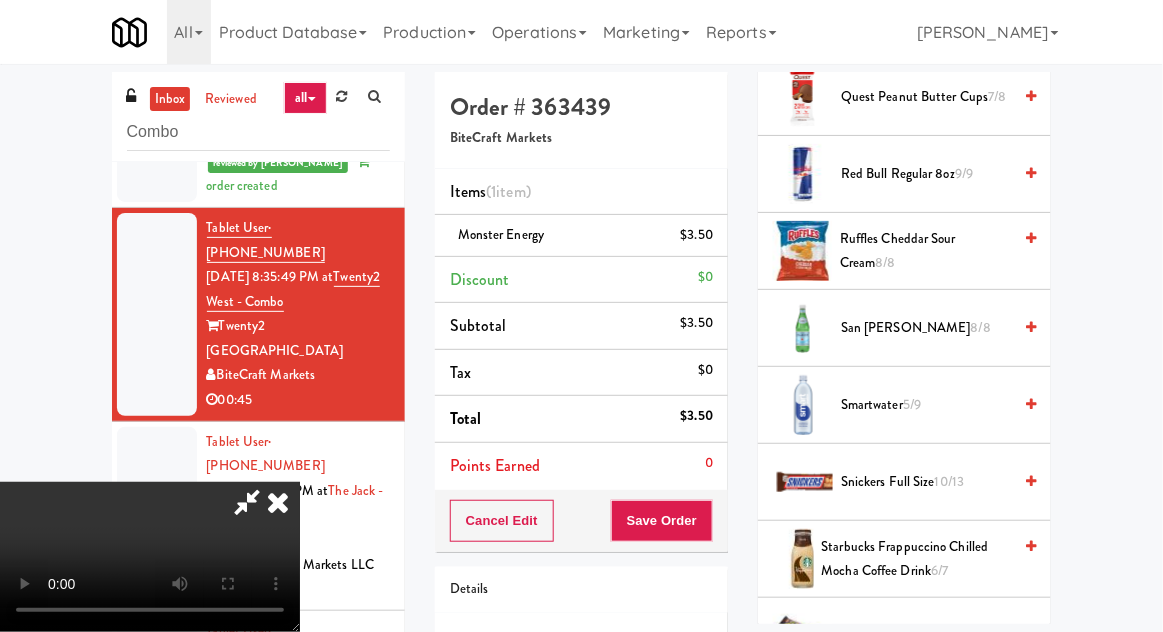 click on "Starbucks Frappuccino Chilled Mocha Coffee Drink  6/7" at bounding box center [917, 559] 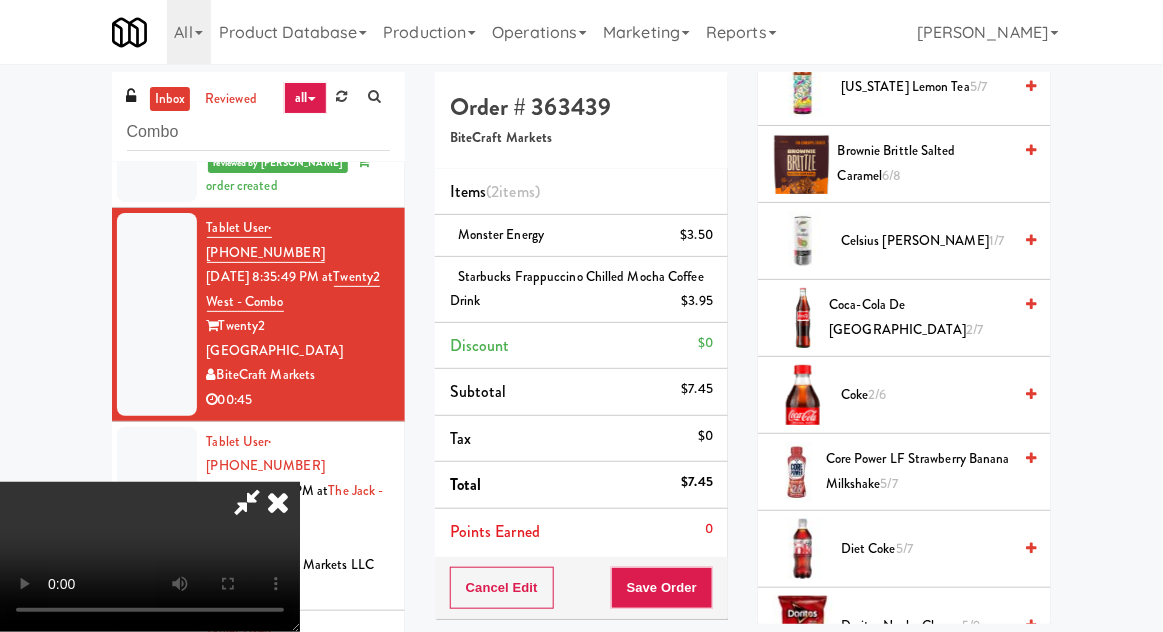 scroll, scrollTop: 326, scrollLeft: 0, axis: vertical 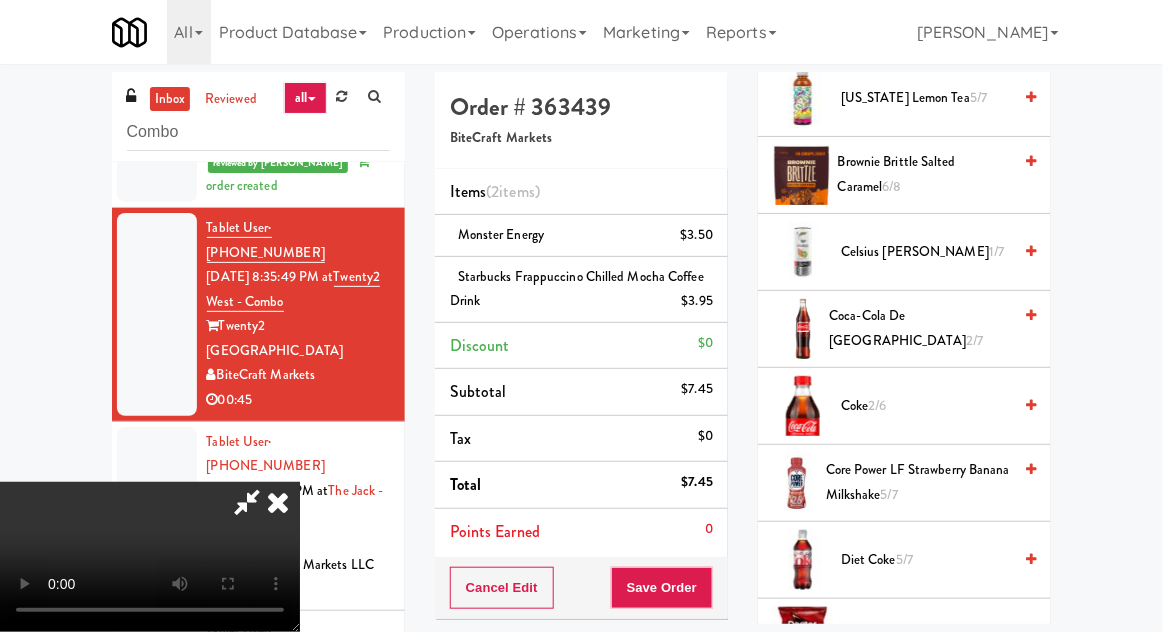 click on "Coke  2/6" at bounding box center (926, 406) 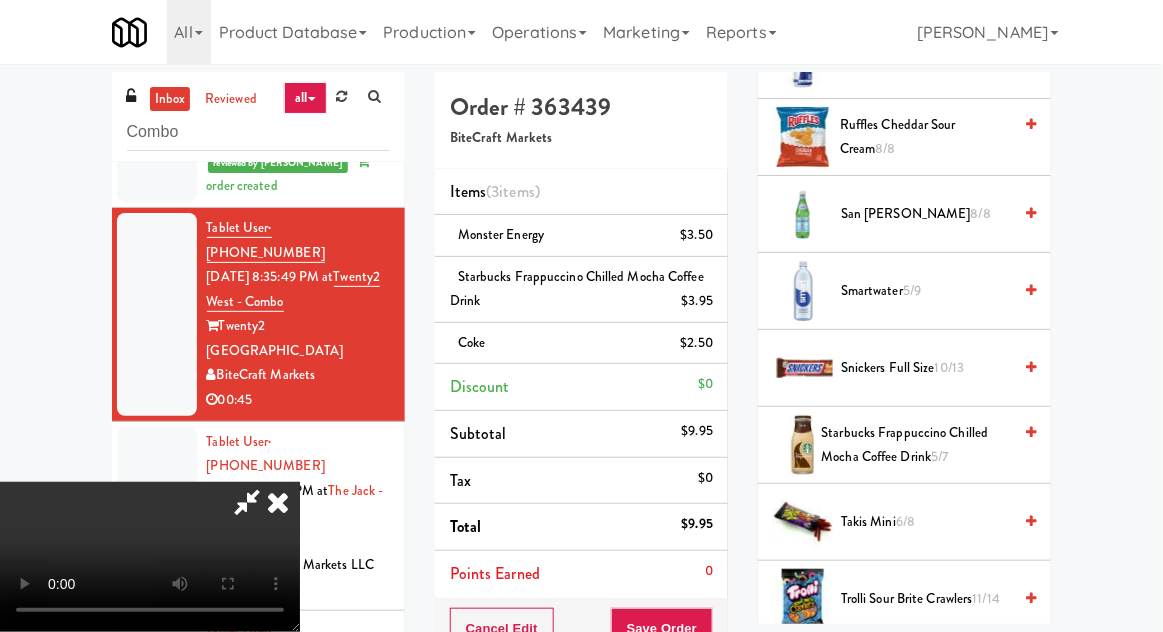 scroll, scrollTop: 2485, scrollLeft: 0, axis: vertical 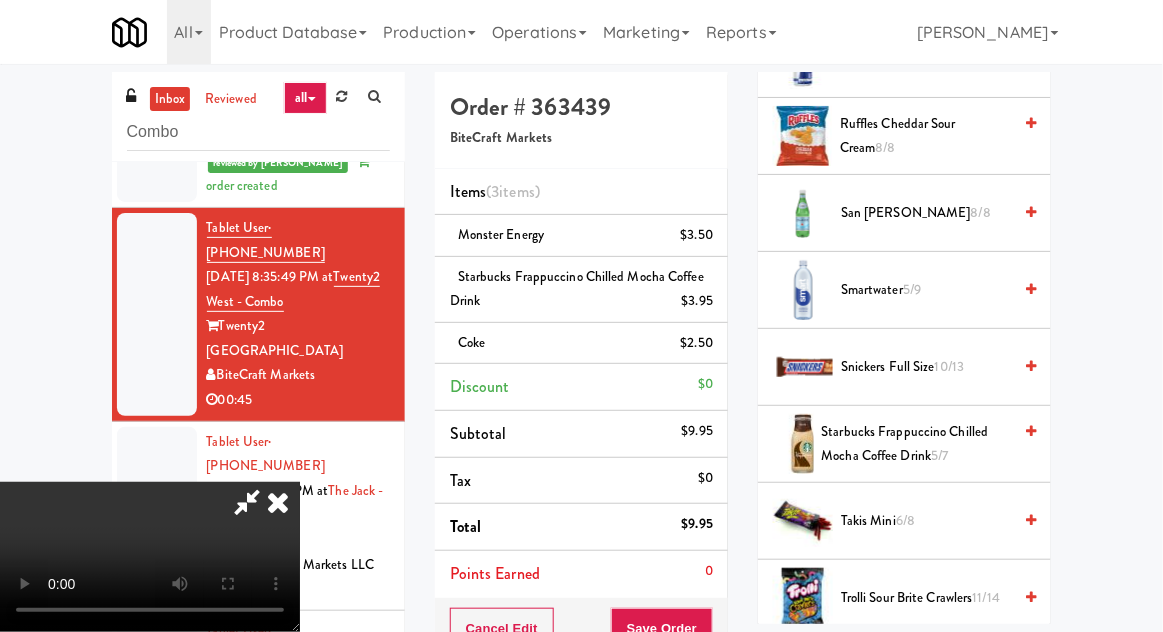 click on "Trolli Sour Brite Crawlers  11/14" at bounding box center (926, 598) 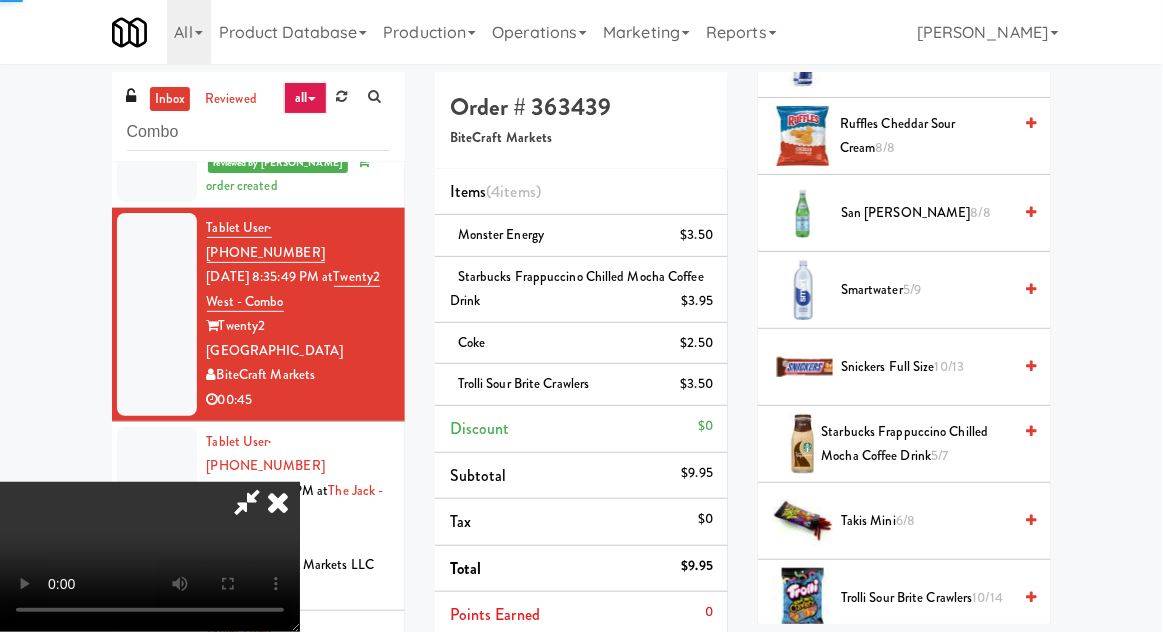click on "Trolli Sour Brite Crawlers  10/14" at bounding box center (926, 598) 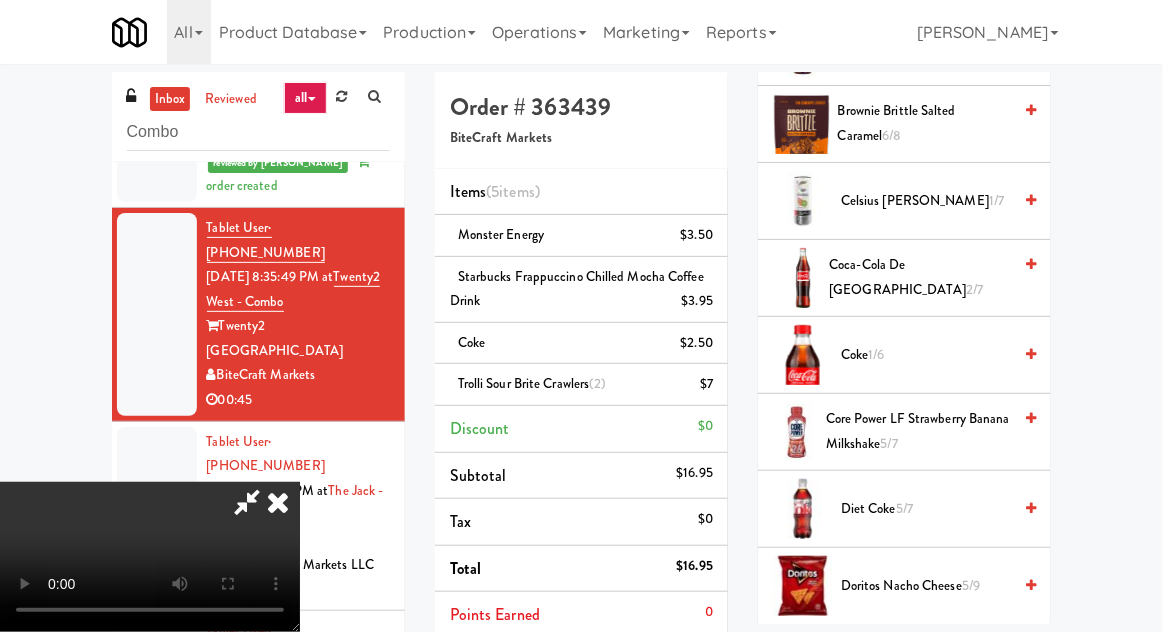 scroll, scrollTop: 380, scrollLeft: 0, axis: vertical 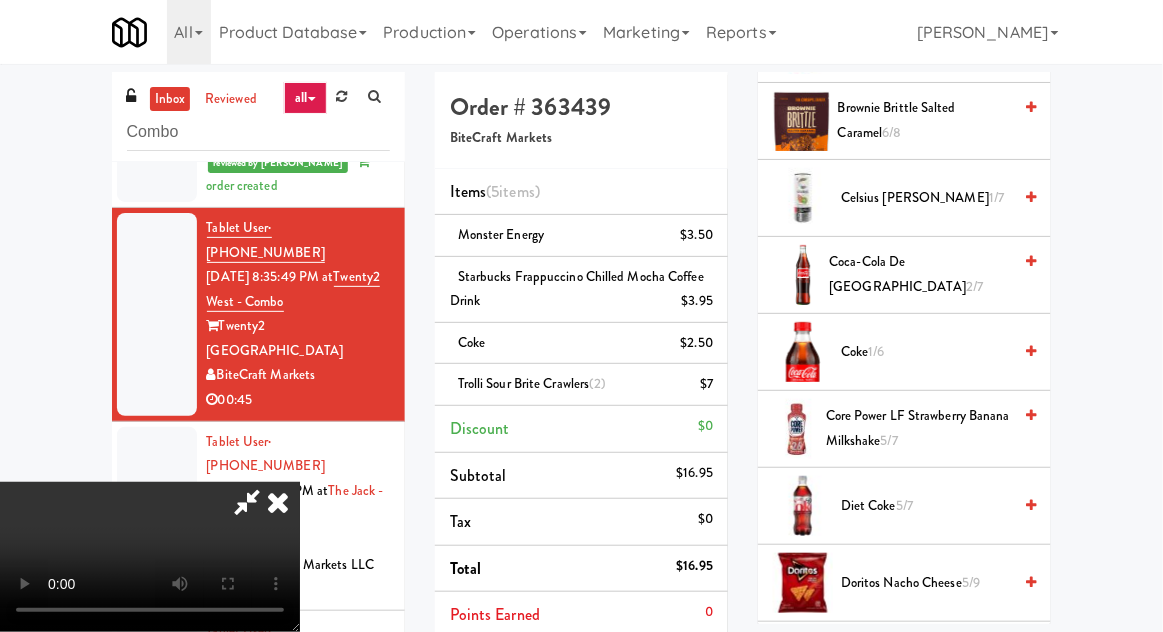 click on "Coke  1/6" at bounding box center (926, 352) 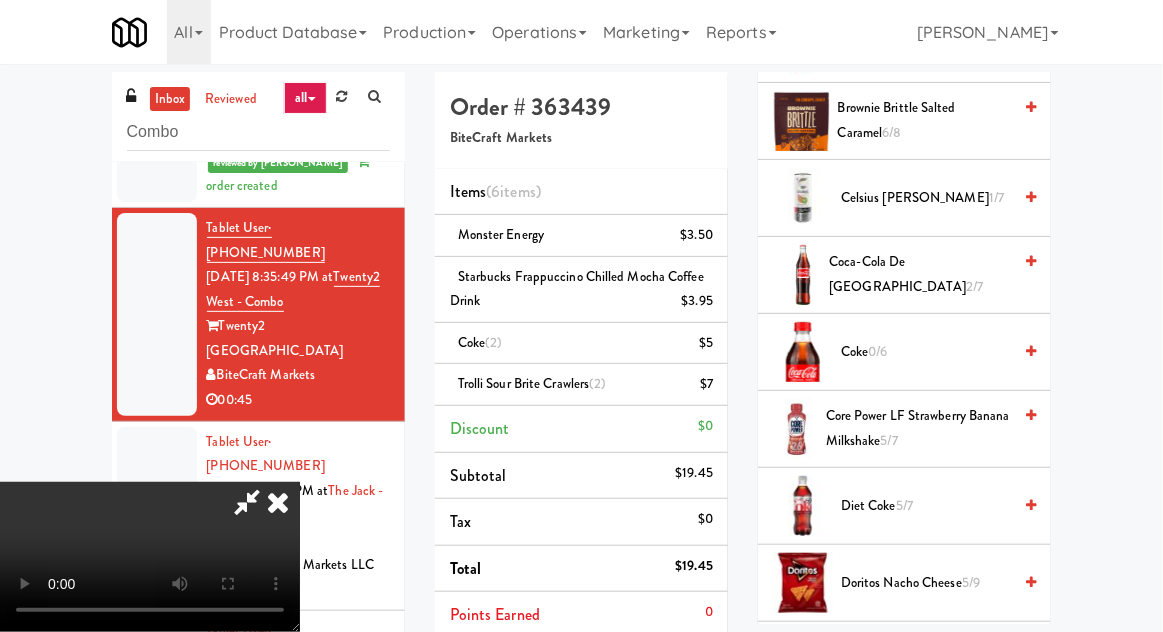 click at bounding box center (278, 502) 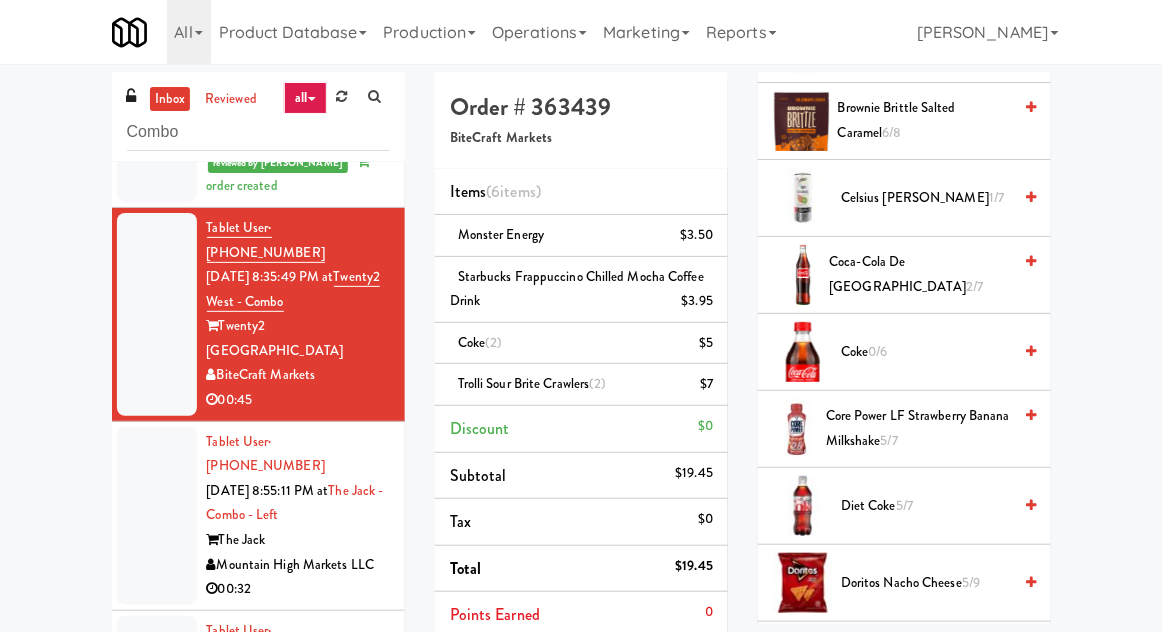 click at bounding box center [157, 516] 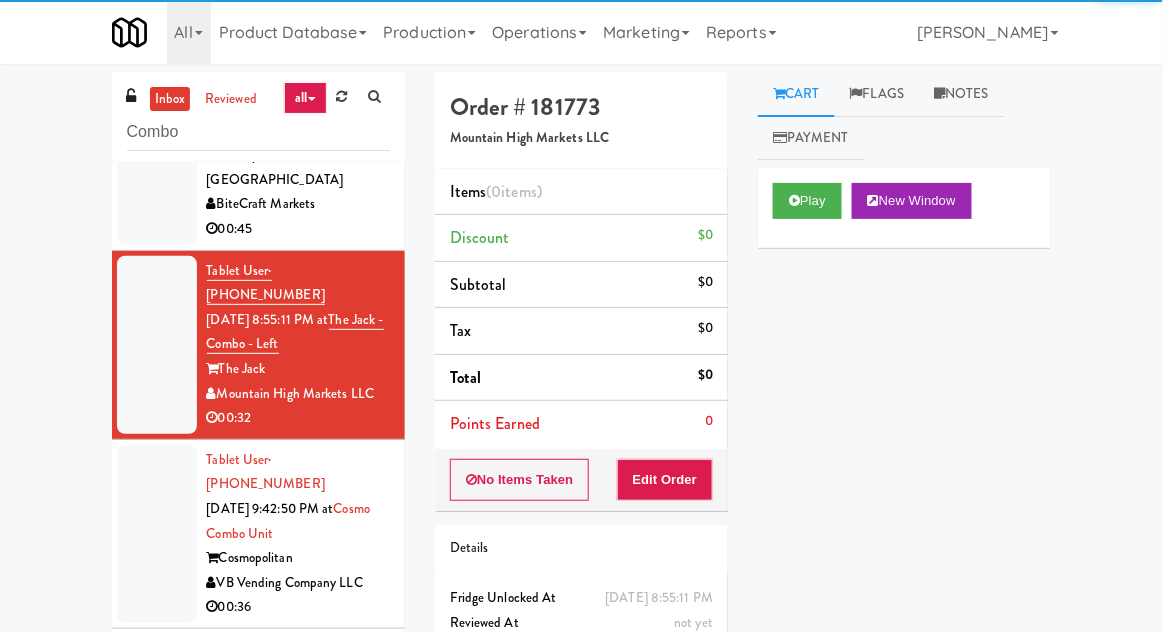 scroll, scrollTop: 387, scrollLeft: 0, axis: vertical 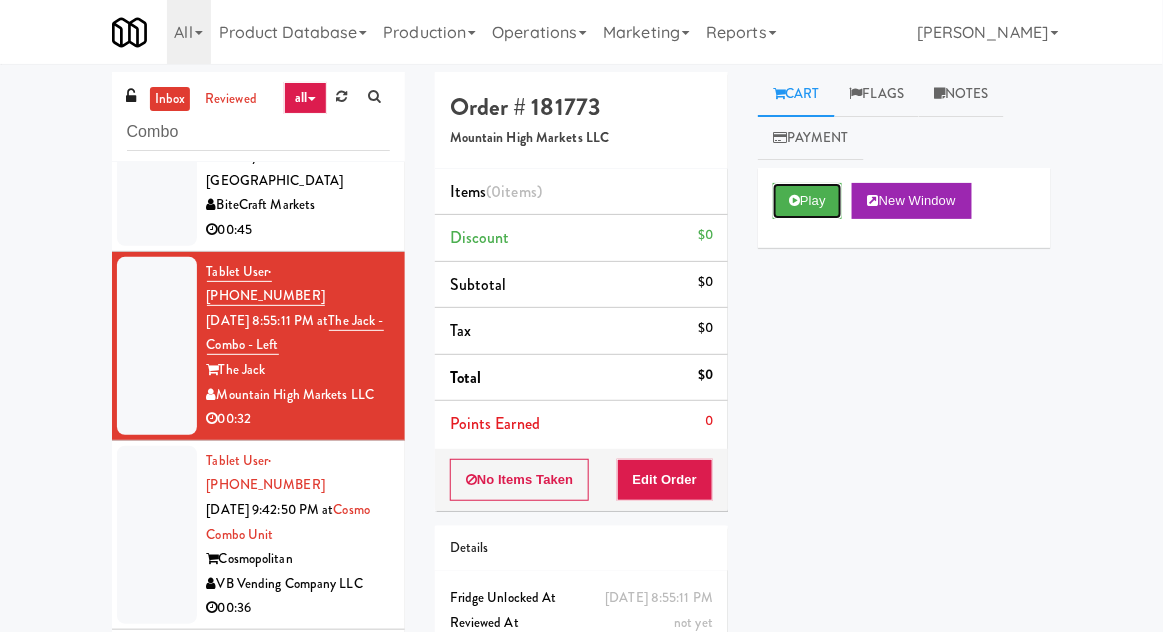 click on "Play" at bounding box center [807, 201] 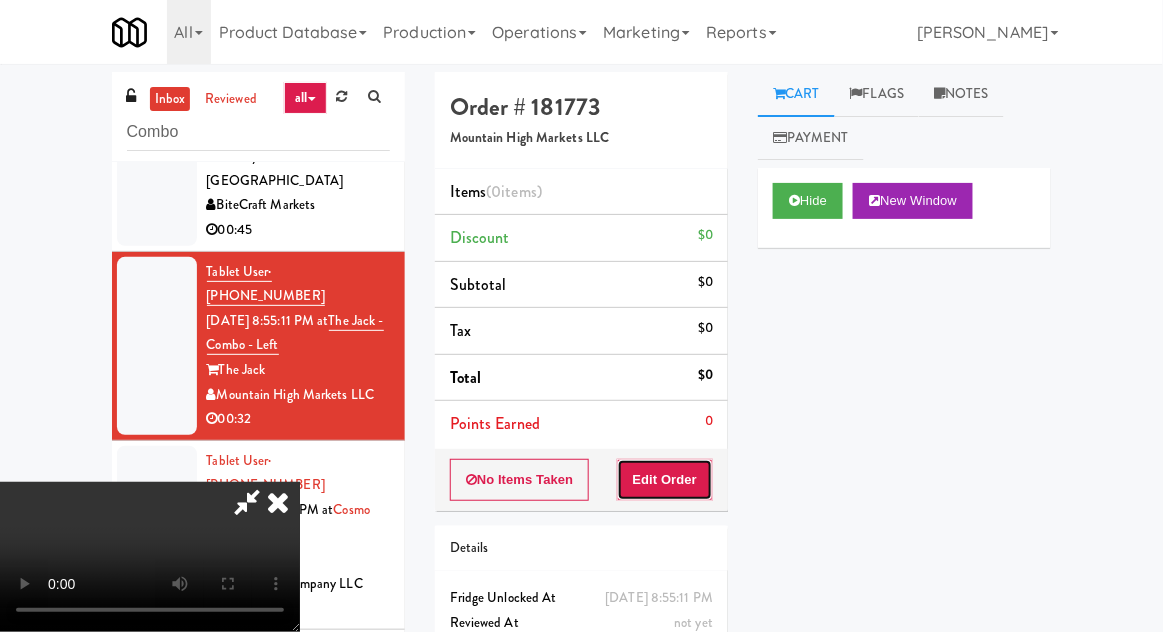 click on "Edit Order" at bounding box center [665, 480] 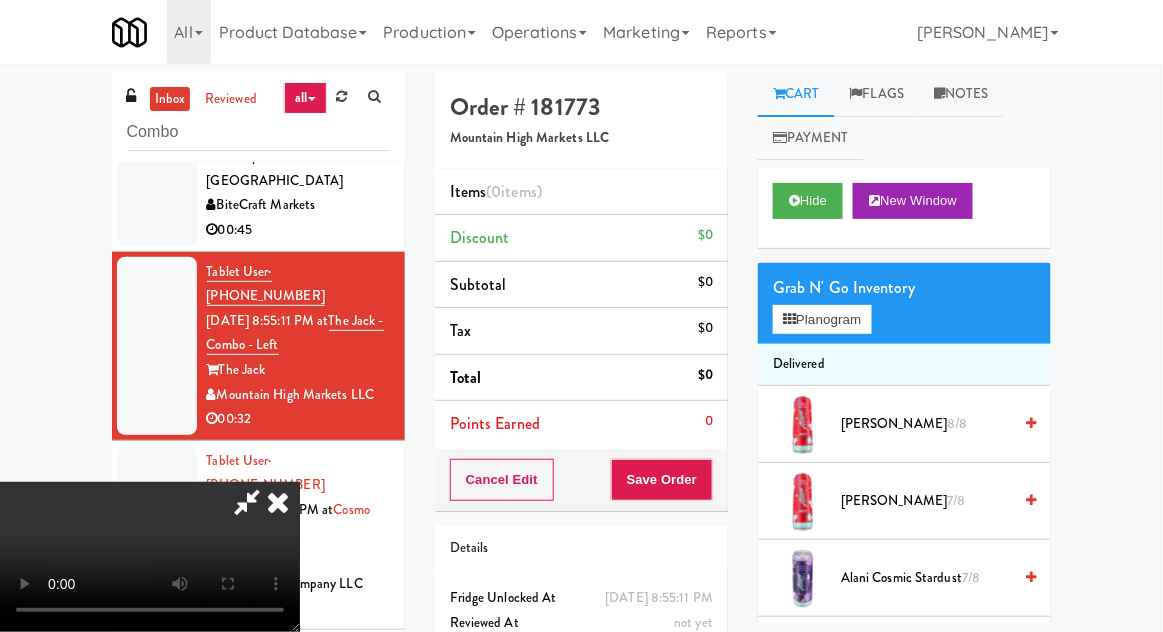 scroll, scrollTop: 73, scrollLeft: 0, axis: vertical 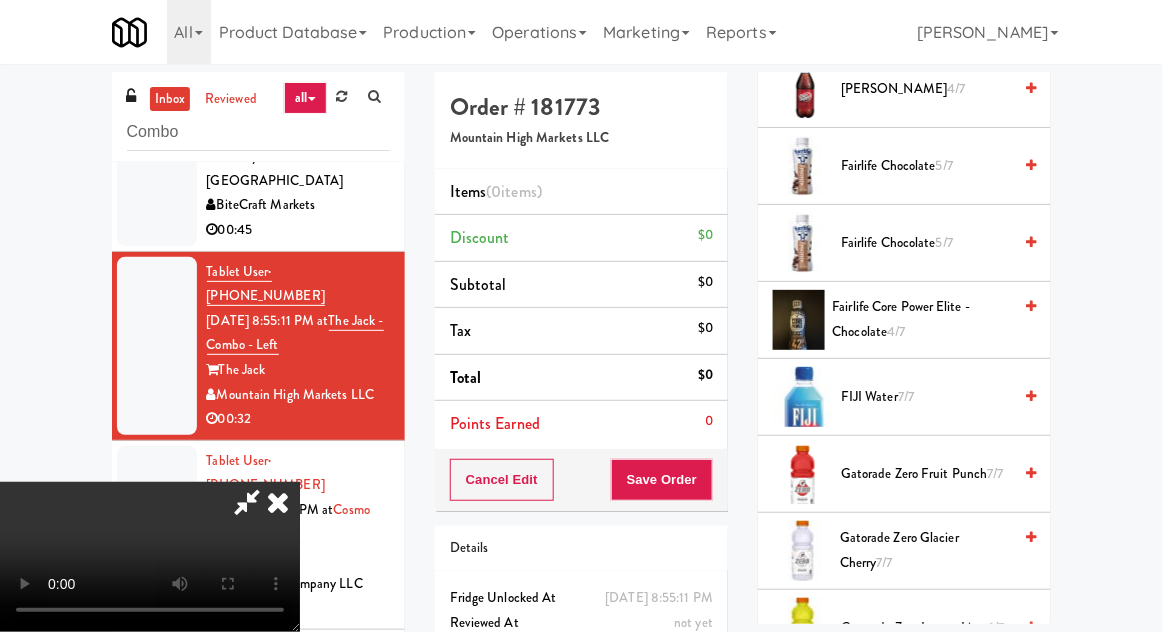 click on "Gatorade Zero Glacier Cherry  7/7" at bounding box center (925, 550) 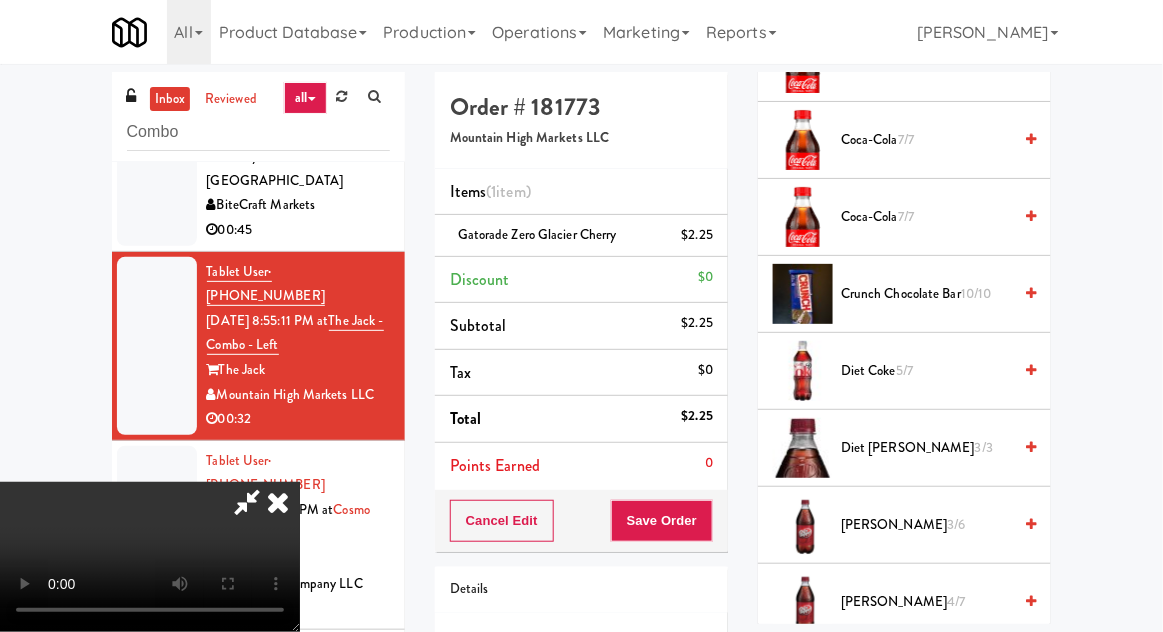 scroll, scrollTop: 870, scrollLeft: 0, axis: vertical 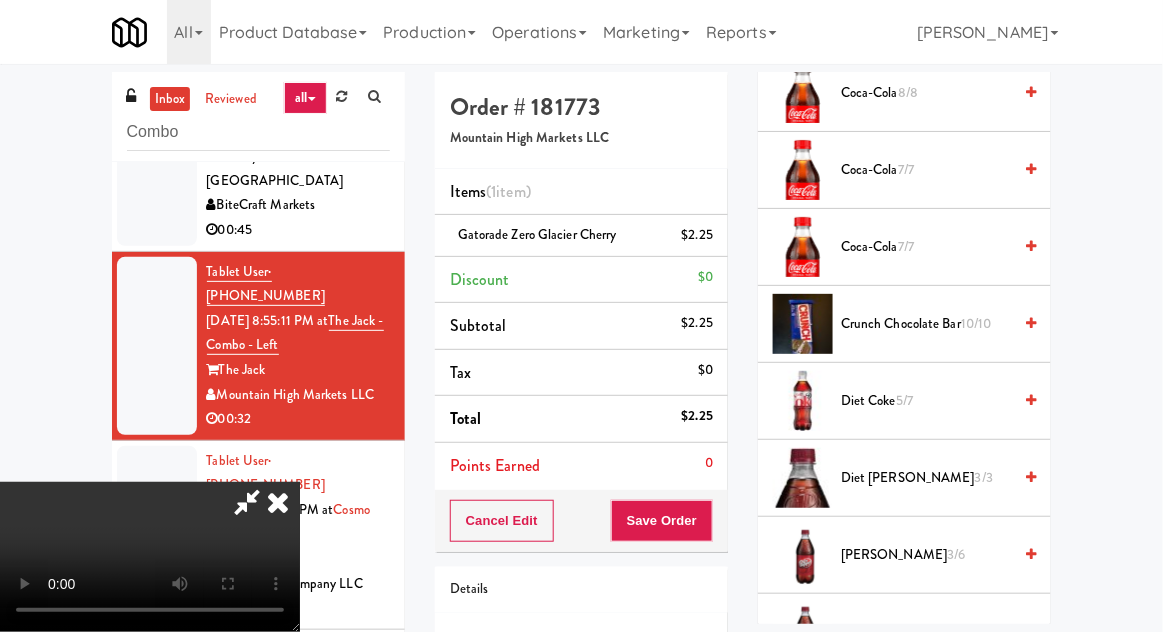 click on "Diet Coke  5/7" at bounding box center [926, 401] 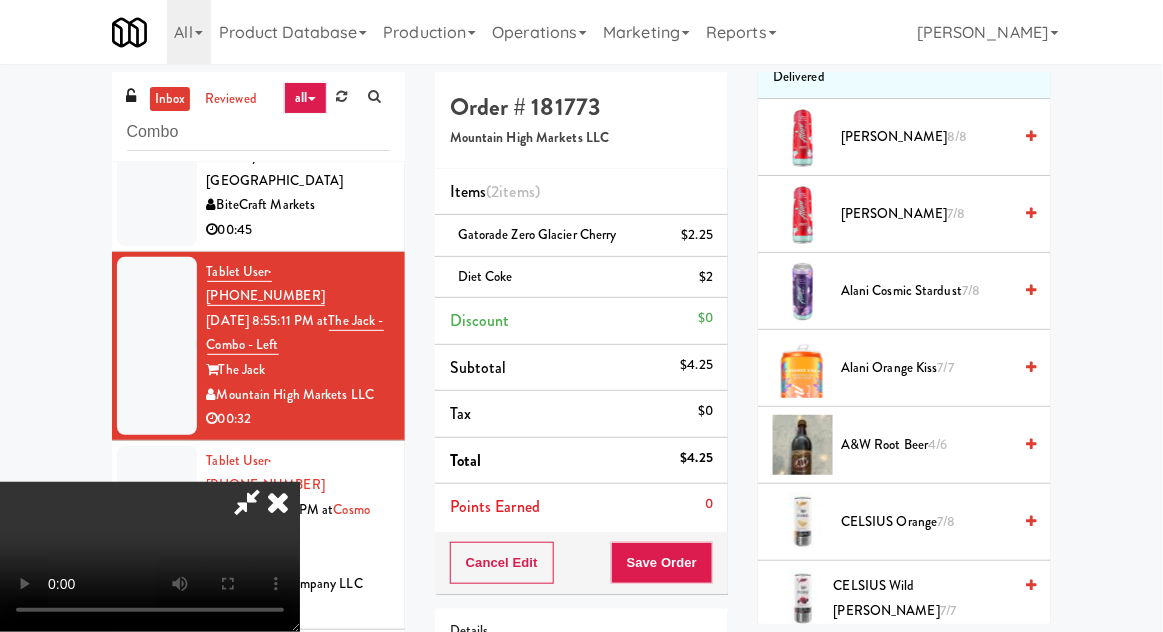 scroll, scrollTop: 0, scrollLeft: 0, axis: both 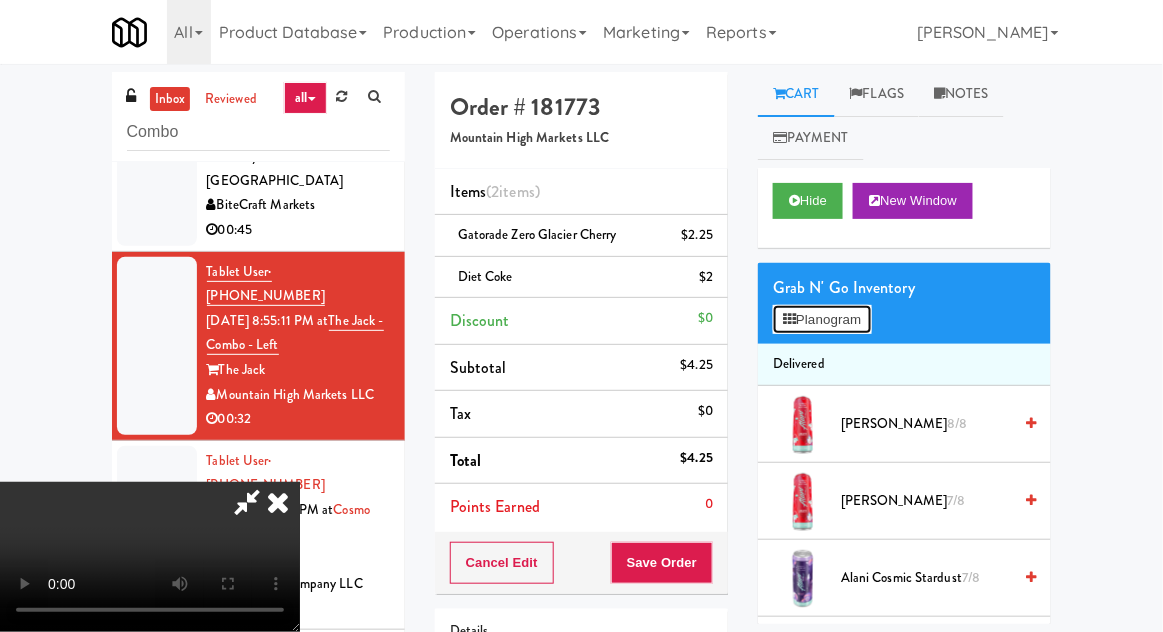 click on "Planogram" at bounding box center [822, 320] 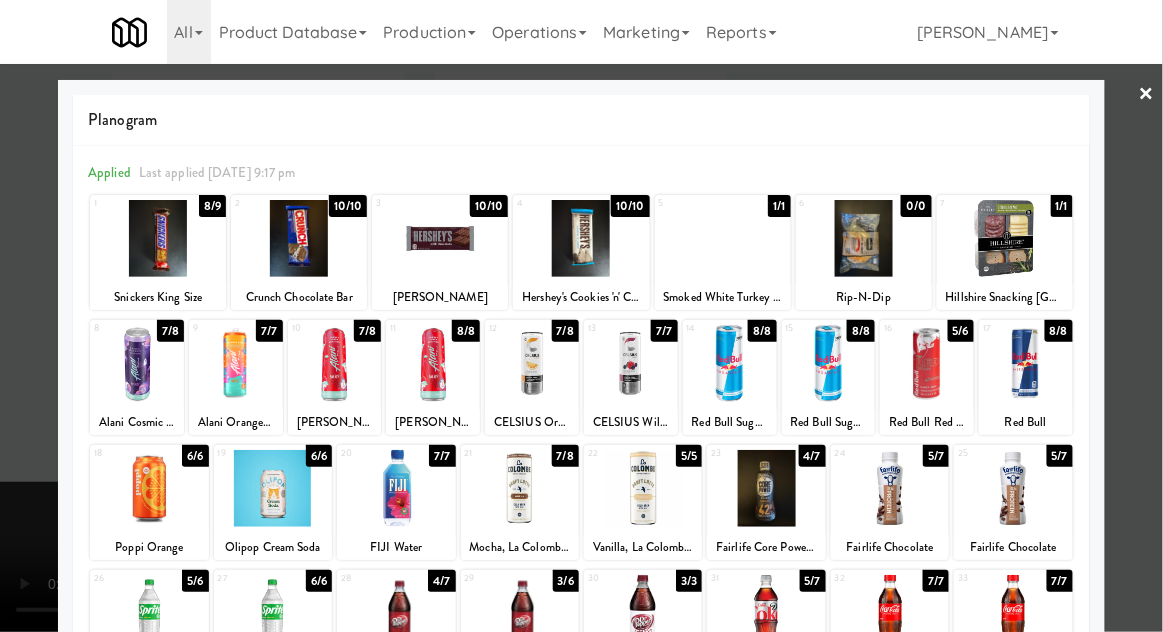 click at bounding box center [927, 363] 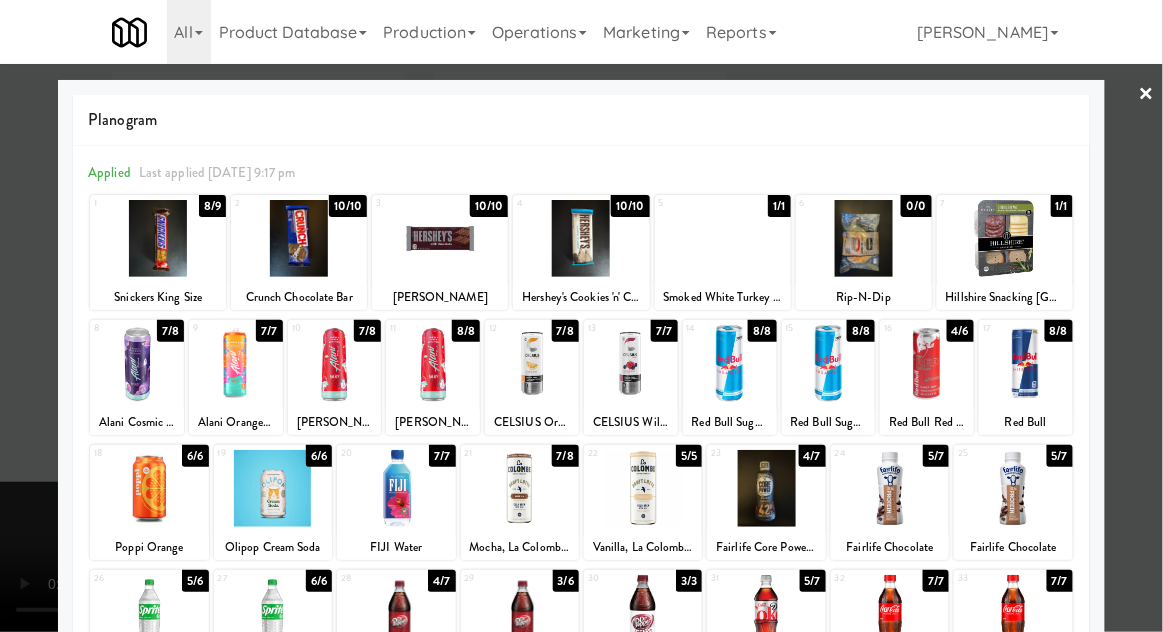 click at bounding box center [581, 316] 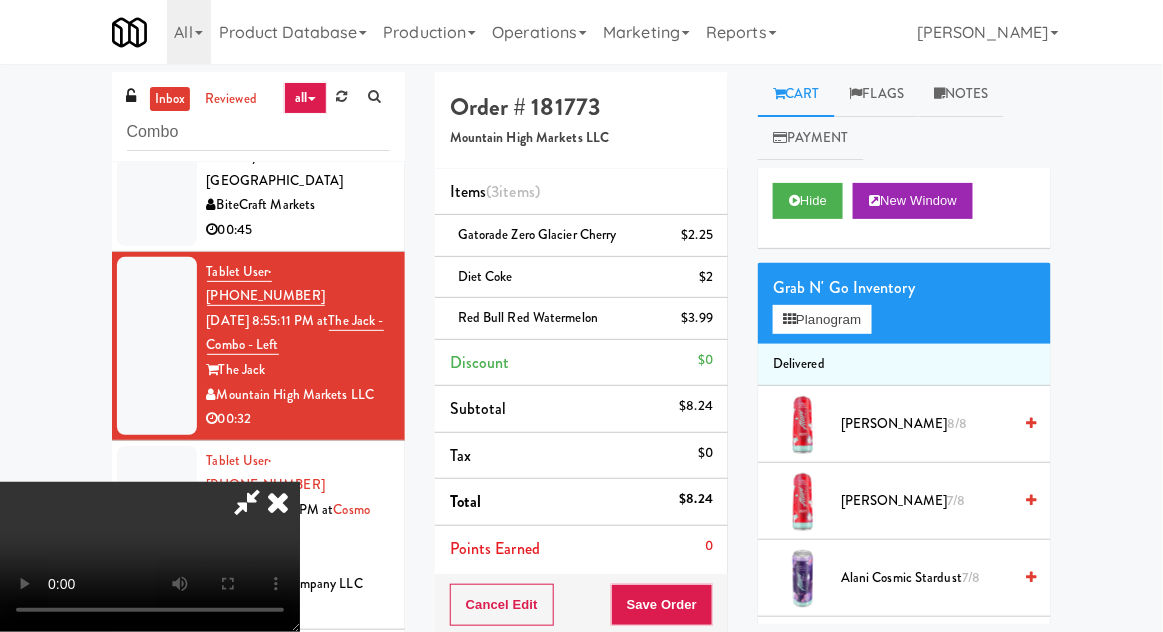 scroll, scrollTop: 133, scrollLeft: 0, axis: vertical 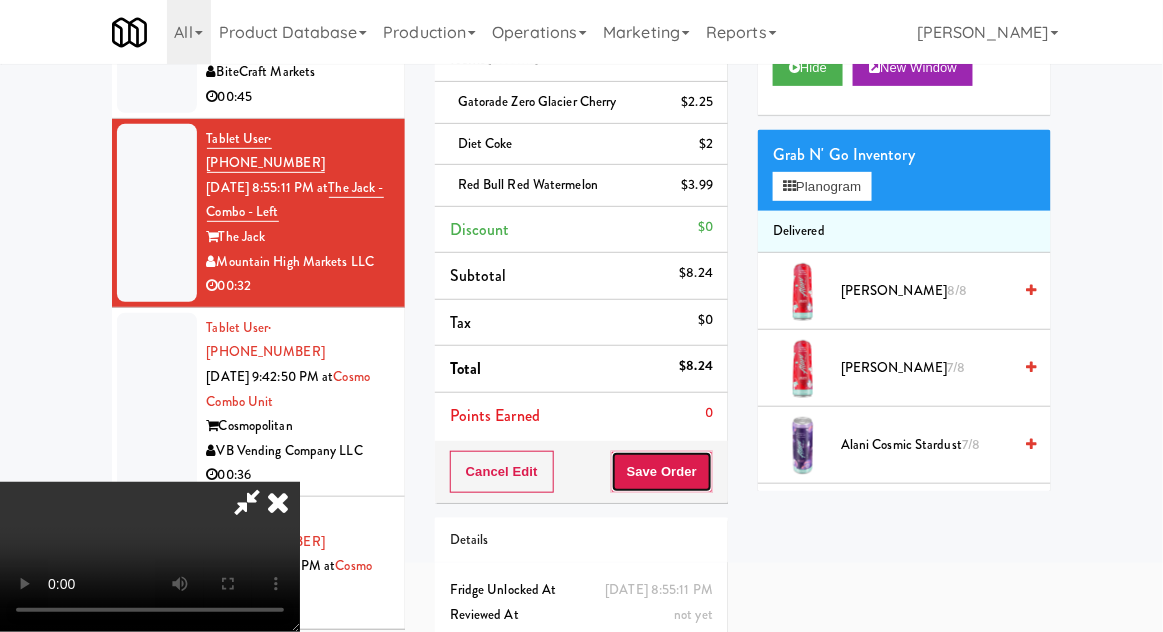 click on "Save Order" at bounding box center [662, 472] 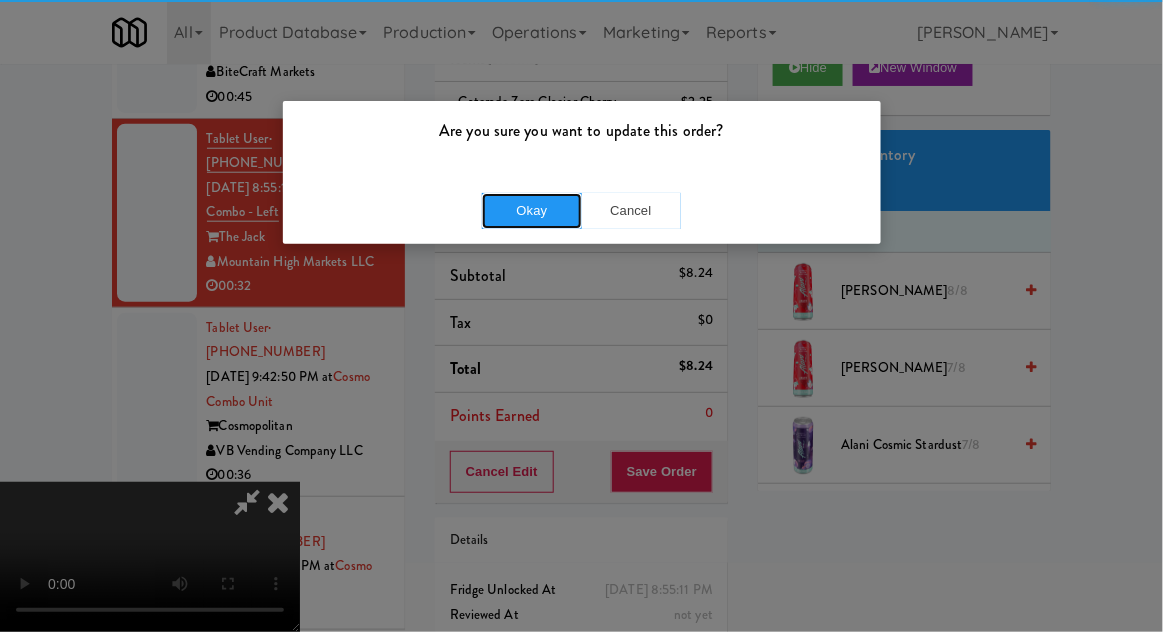 click on "Okay" at bounding box center (532, 211) 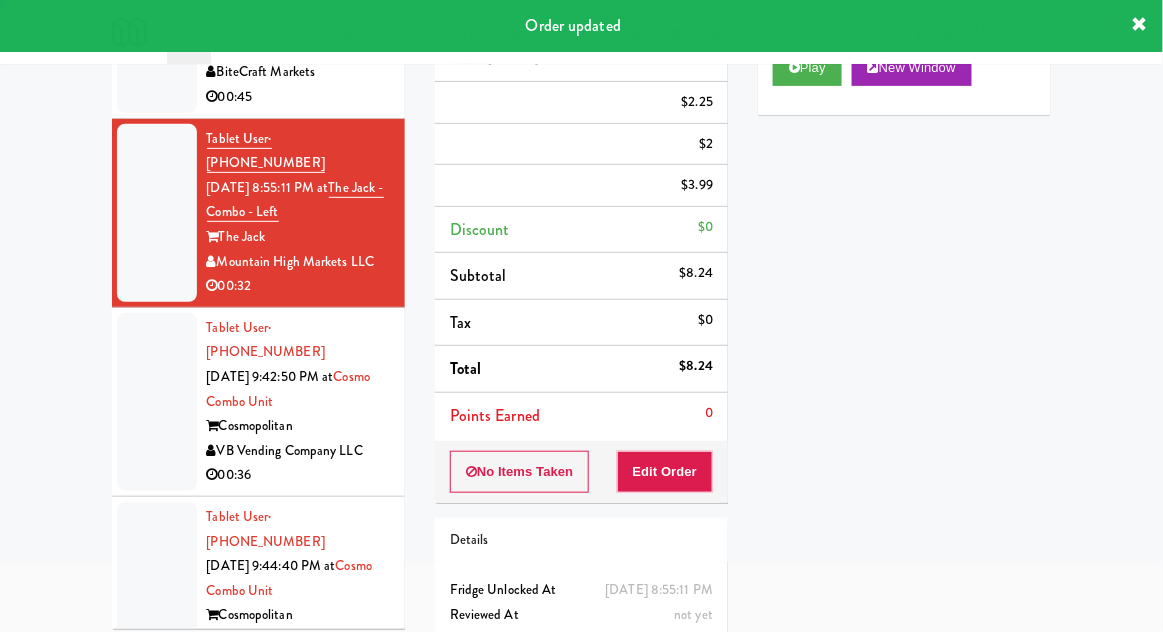scroll, scrollTop: 0, scrollLeft: 0, axis: both 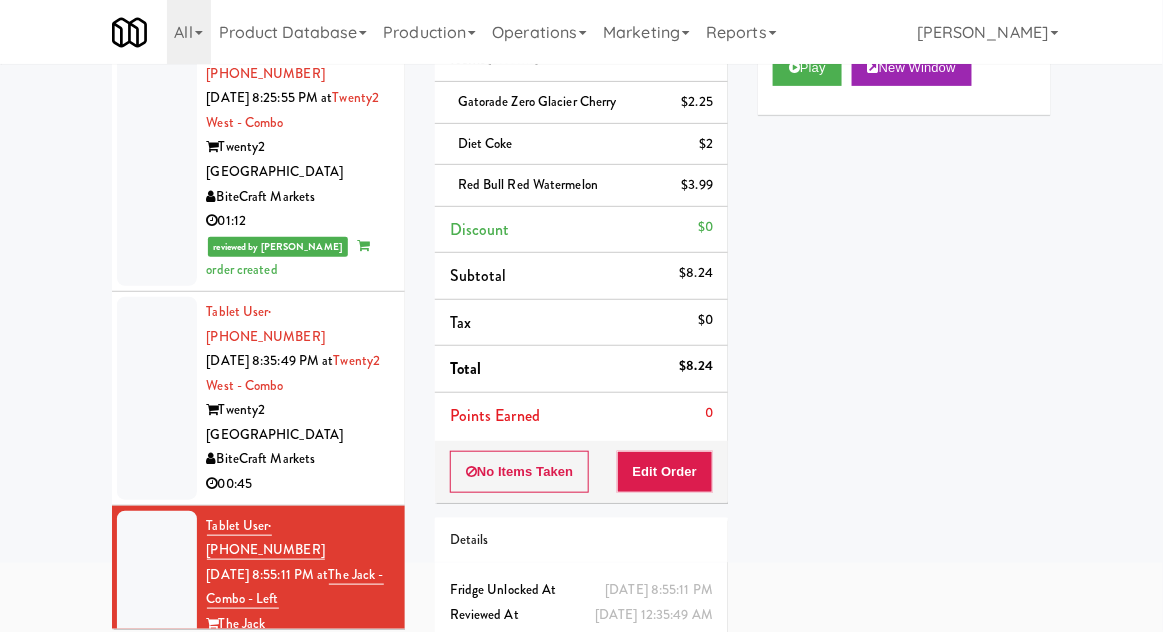 click at bounding box center (157, 398) 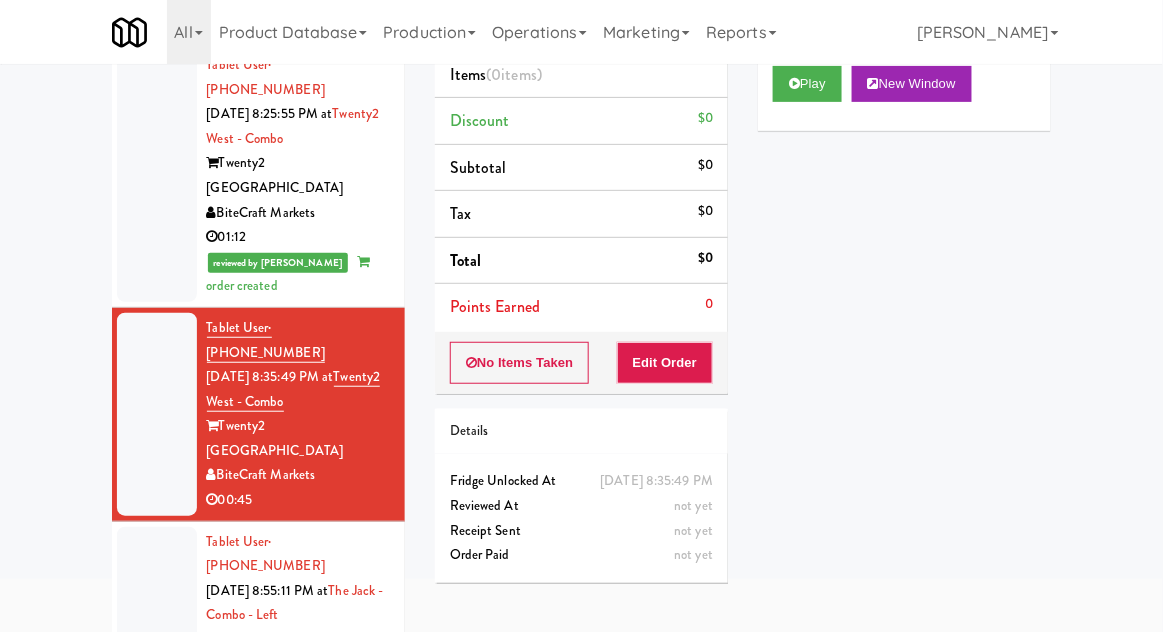 scroll, scrollTop: 144, scrollLeft: 0, axis: vertical 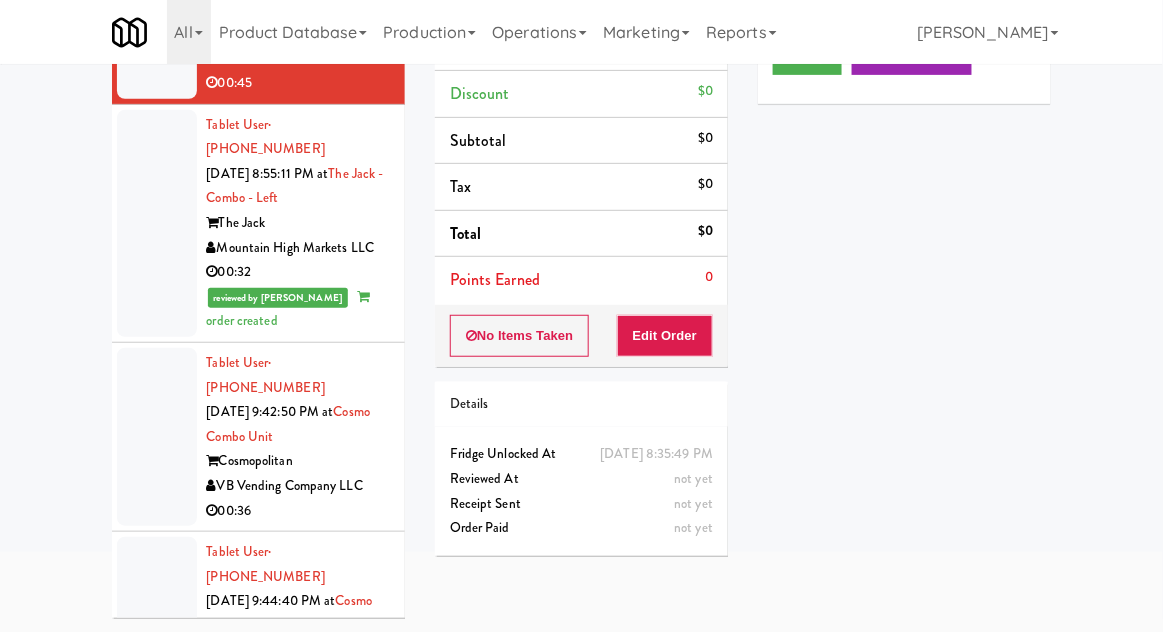 click at bounding box center (157, 437) 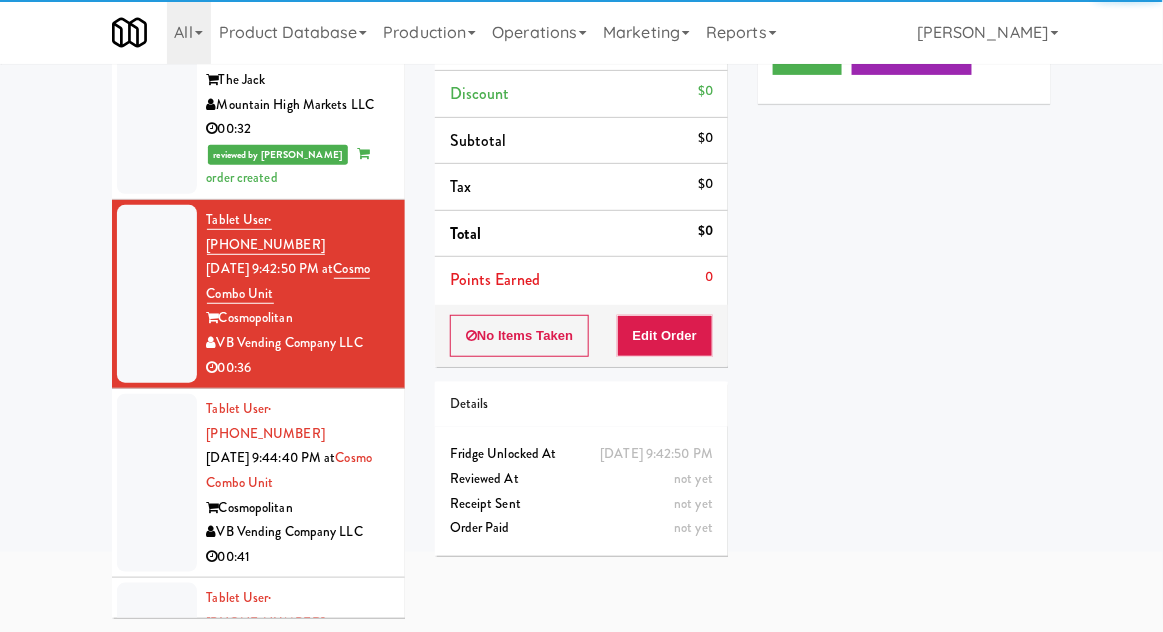 scroll, scrollTop: 541, scrollLeft: 0, axis: vertical 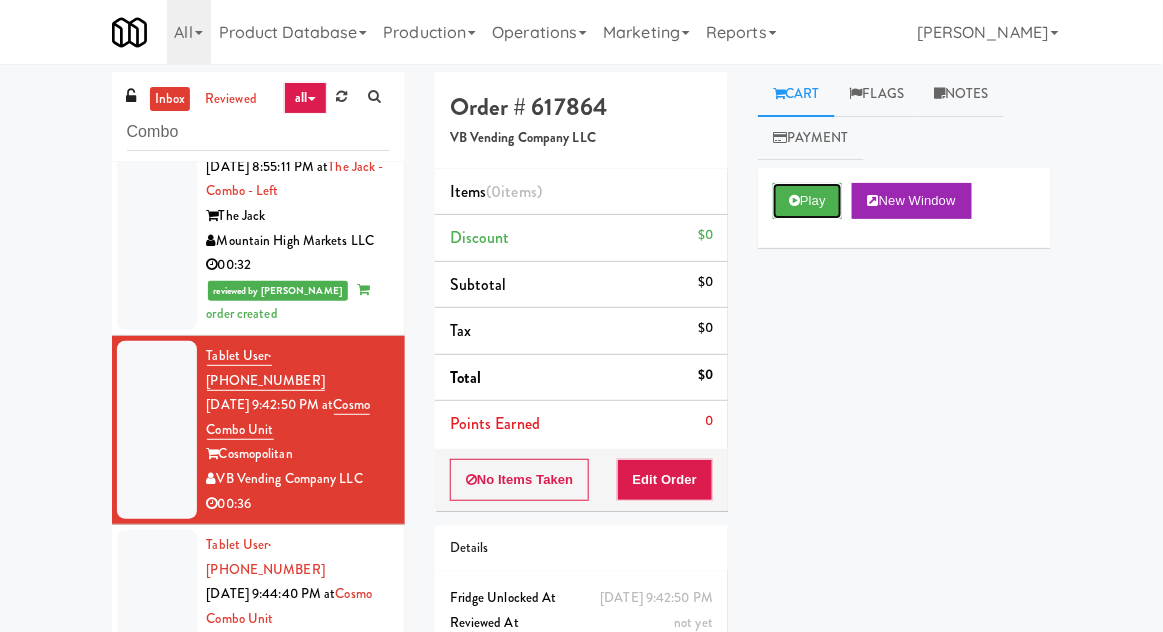 click on "Play" at bounding box center [807, 201] 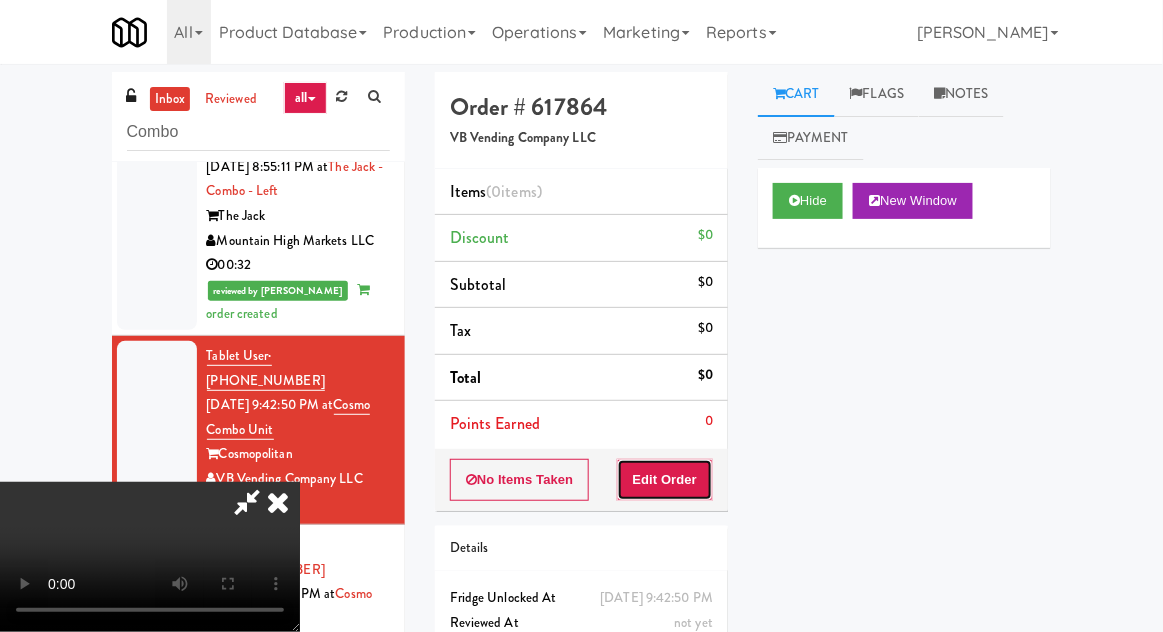 click on "Edit Order" at bounding box center [665, 480] 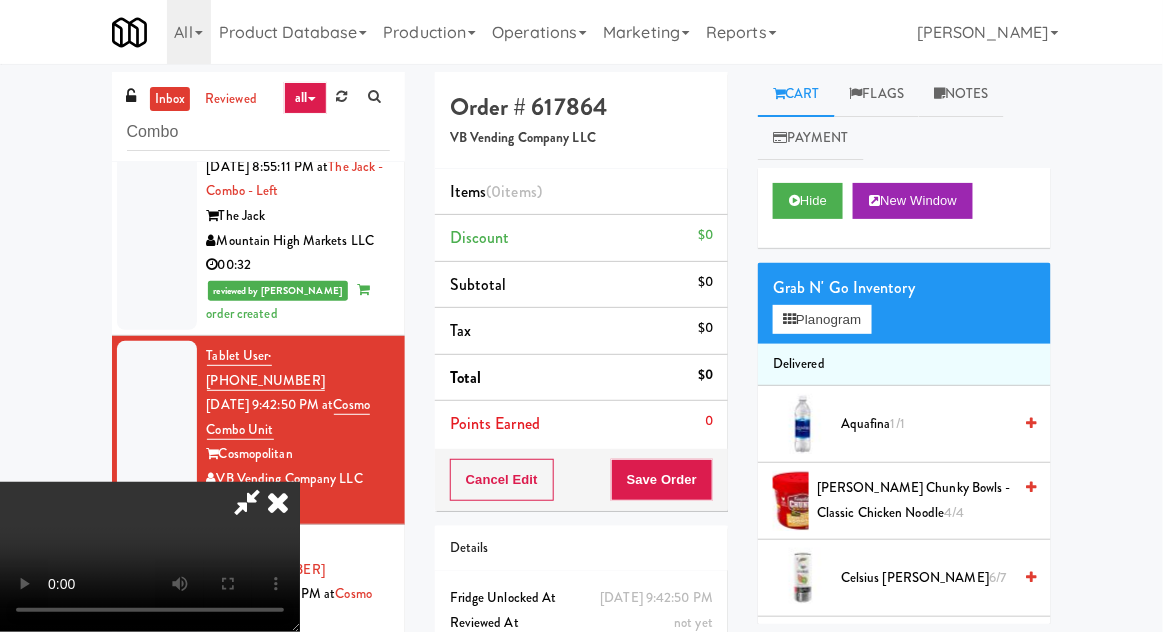 scroll, scrollTop: 48, scrollLeft: 0, axis: vertical 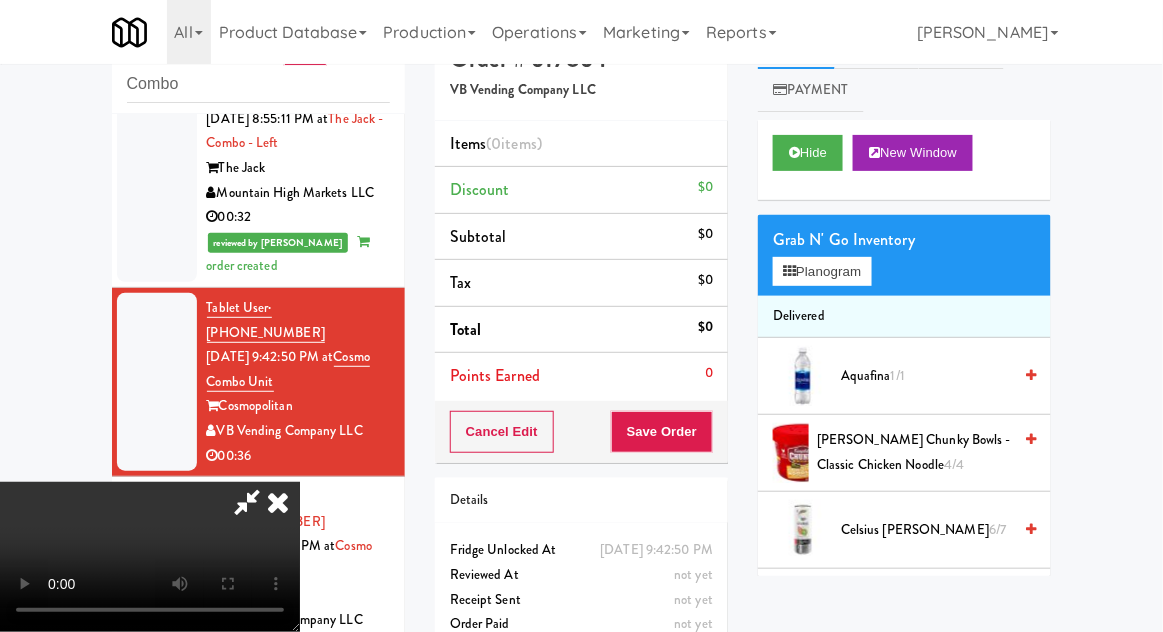 type 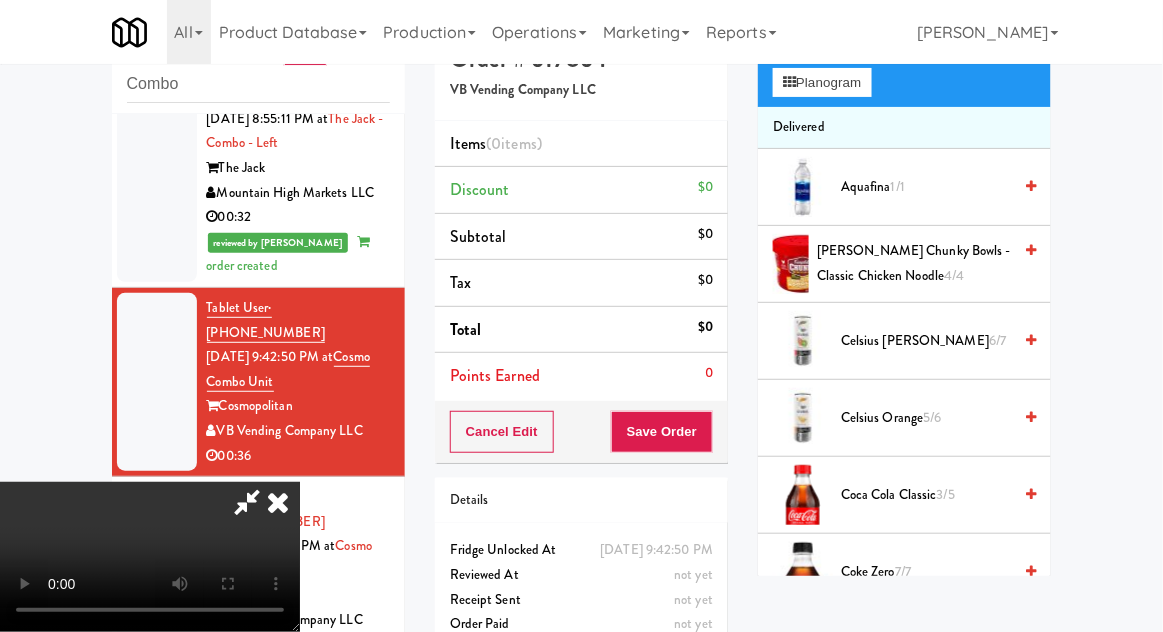 scroll, scrollTop: 196, scrollLeft: 0, axis: vertical 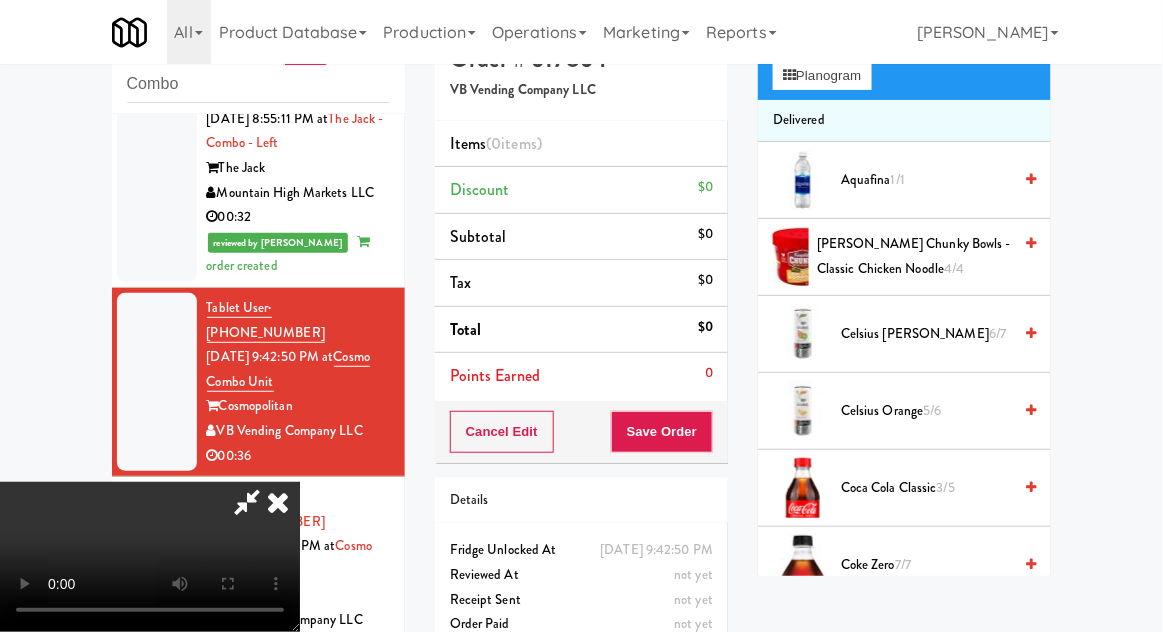 click on "3/5" at bounding box center [946, 487] 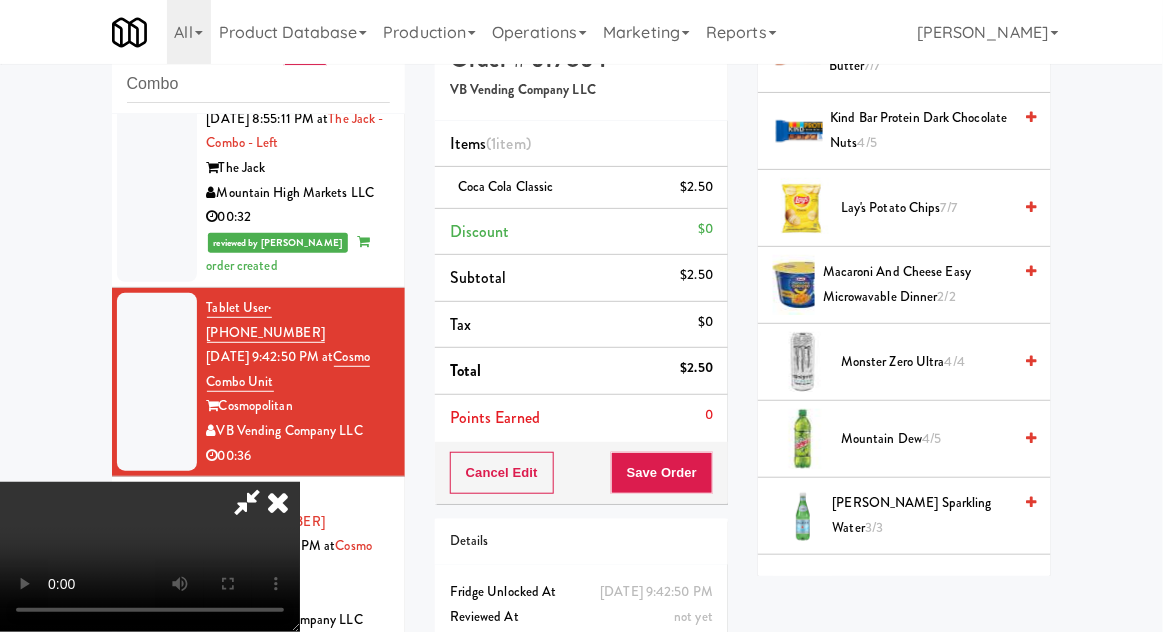 scroll, scrollTop: 1553, scrollLeft: 0, axis: vertical 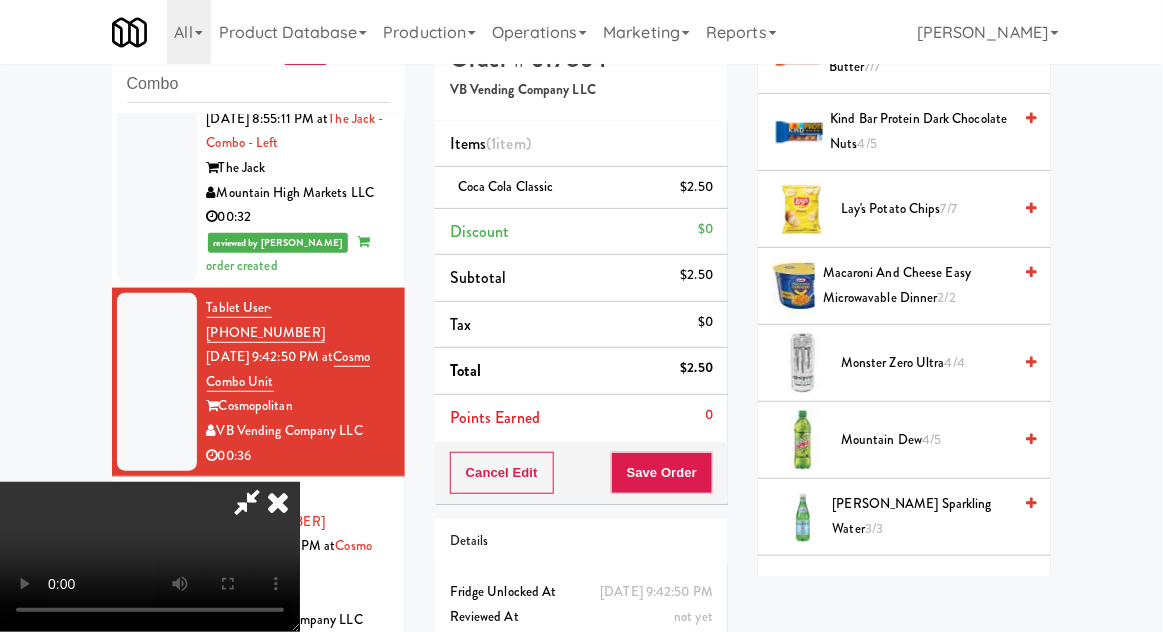 click on "Mountain Dew  4/5" at bounding box center [926, 440] 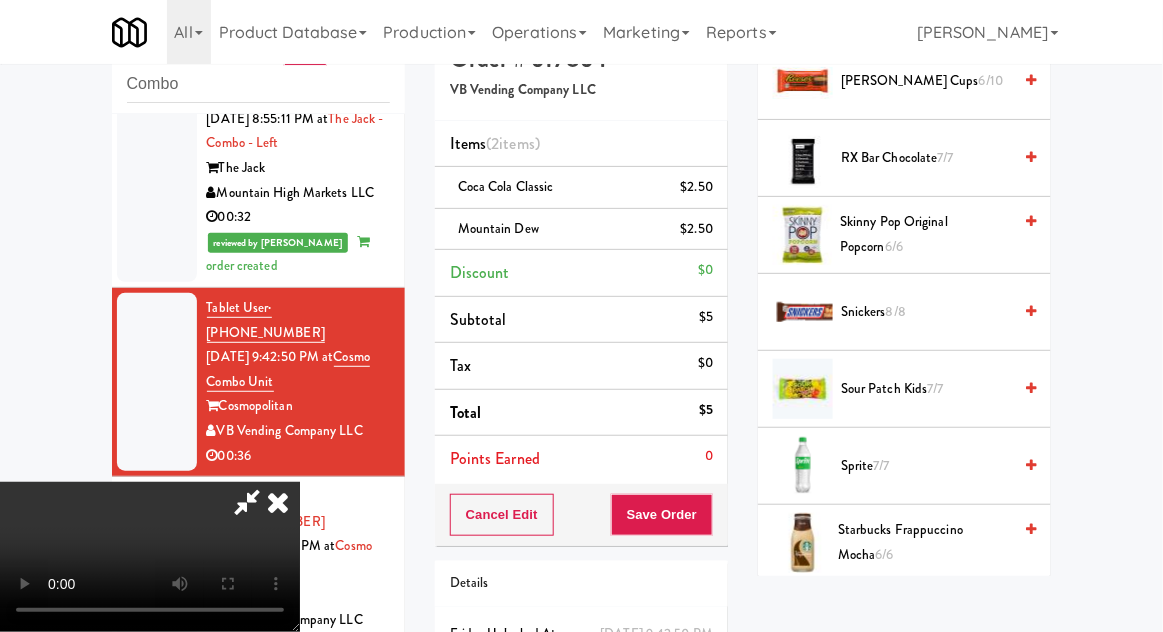 scroll, scrollTop: 2066, scrollLeft: 0, axis: vertical 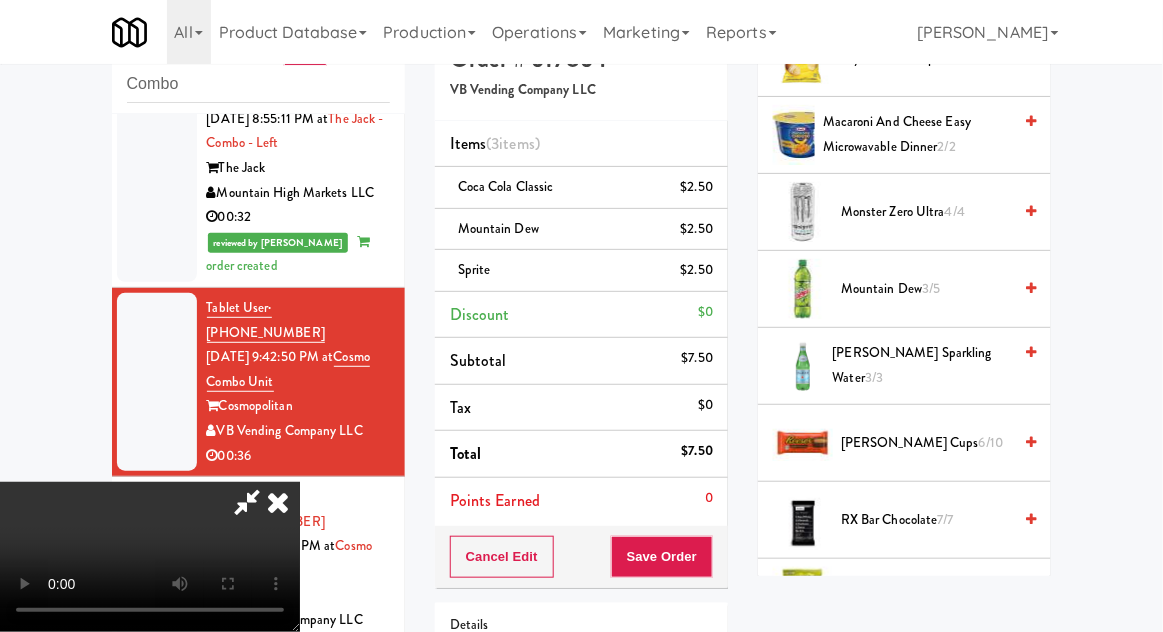 click on "[PERSON_NAME] Cups  6/10" at bounding box center [926, 443] 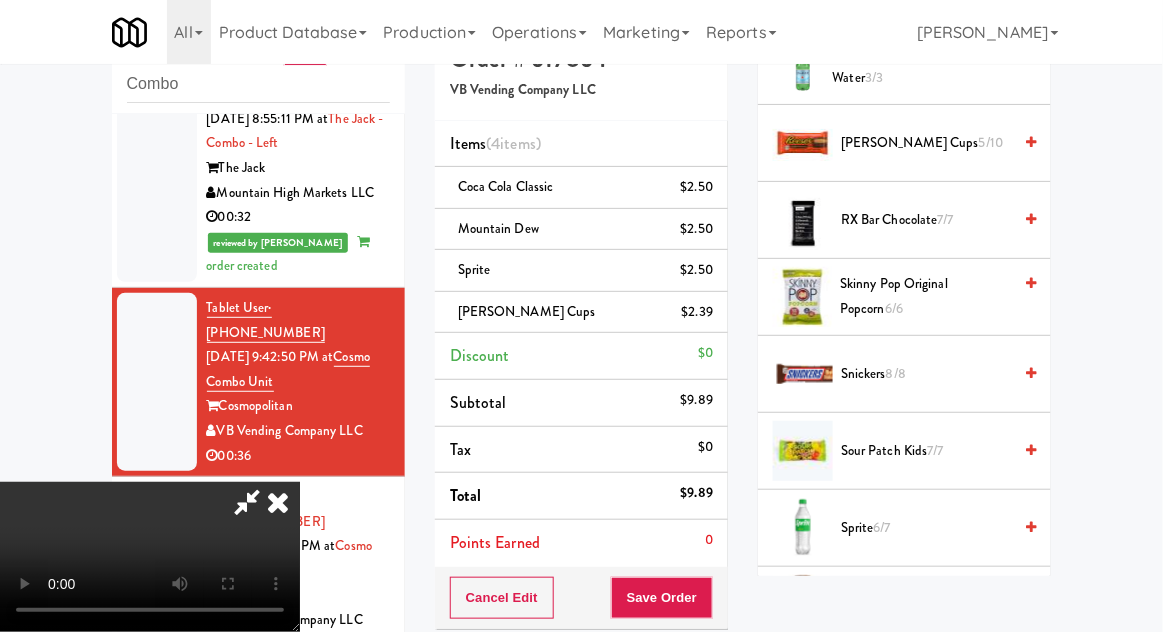 scroll, scrollTop: 2006, scrollLeft: 0, axis: vertical 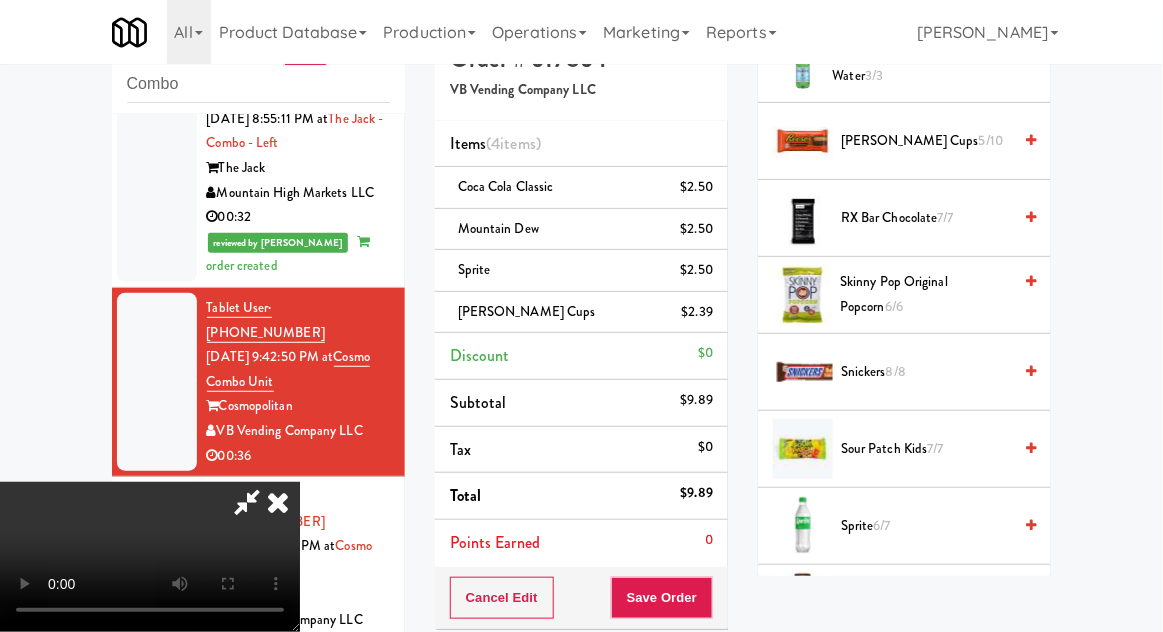 click on "Sour Patch Kids  7/7" at bounding box center (926, 449) 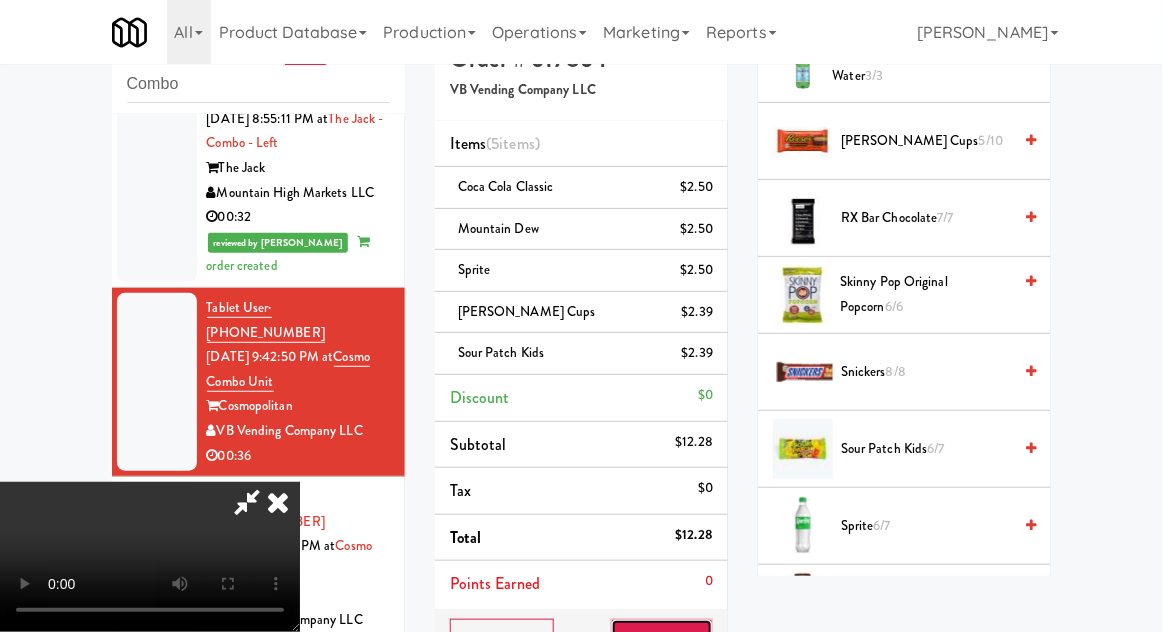click on "Save Order" at bounding box center [662, 640] 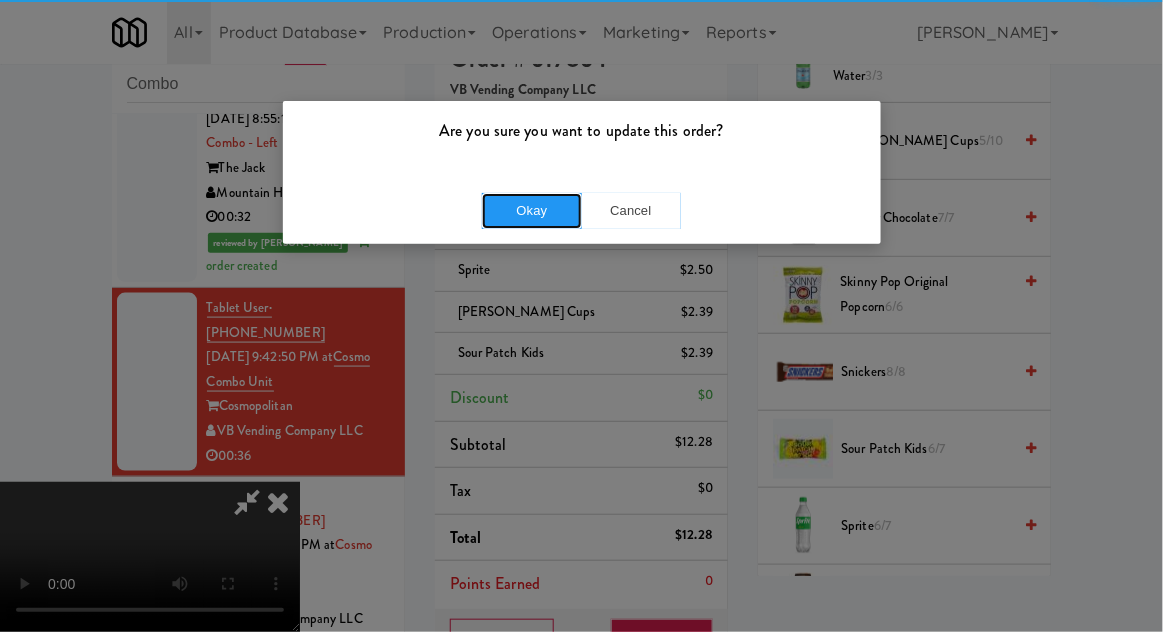 click on "Okay" at bounding box center (532, 211) 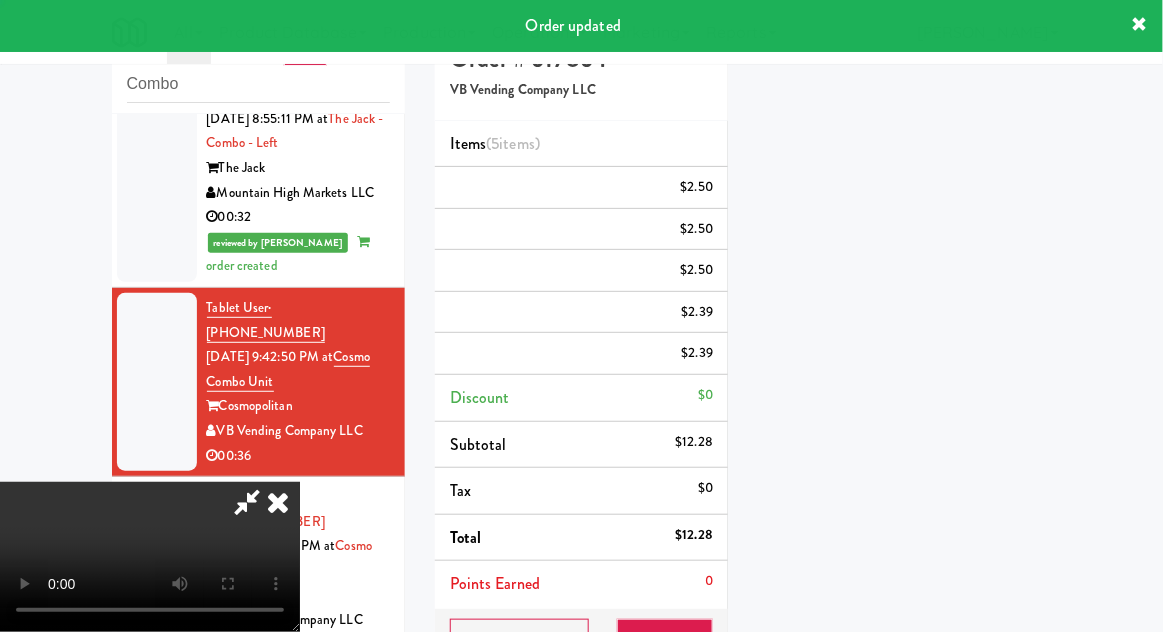 scroll, scrollTop: 197, scrollLeft: 0, axis: vertical 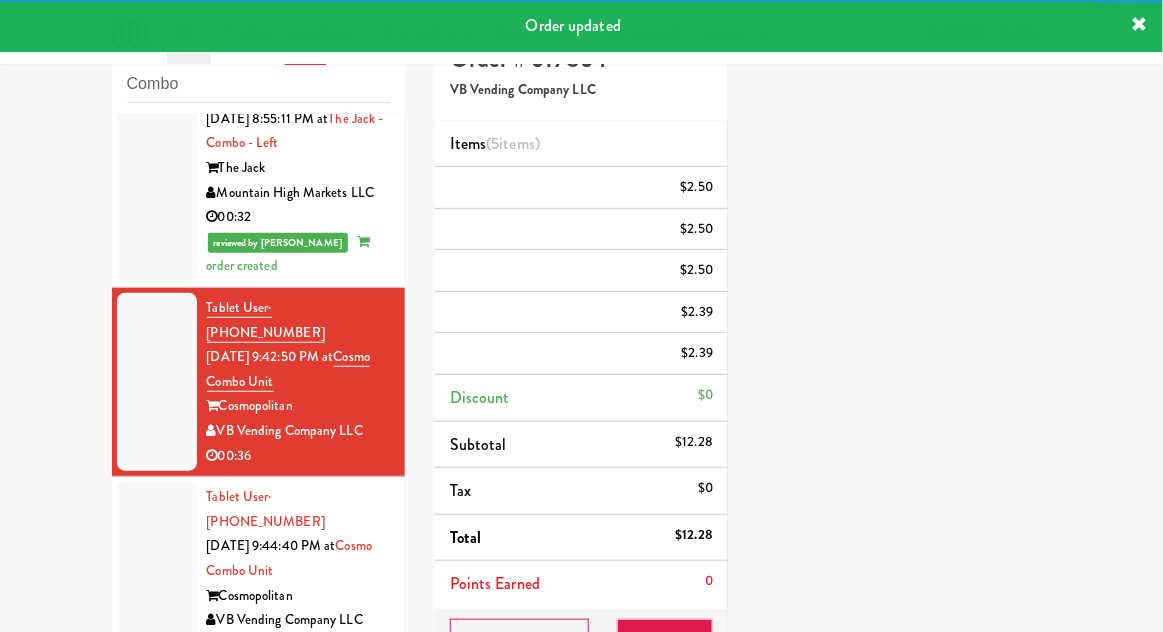 click at bounding box center [157, 571] 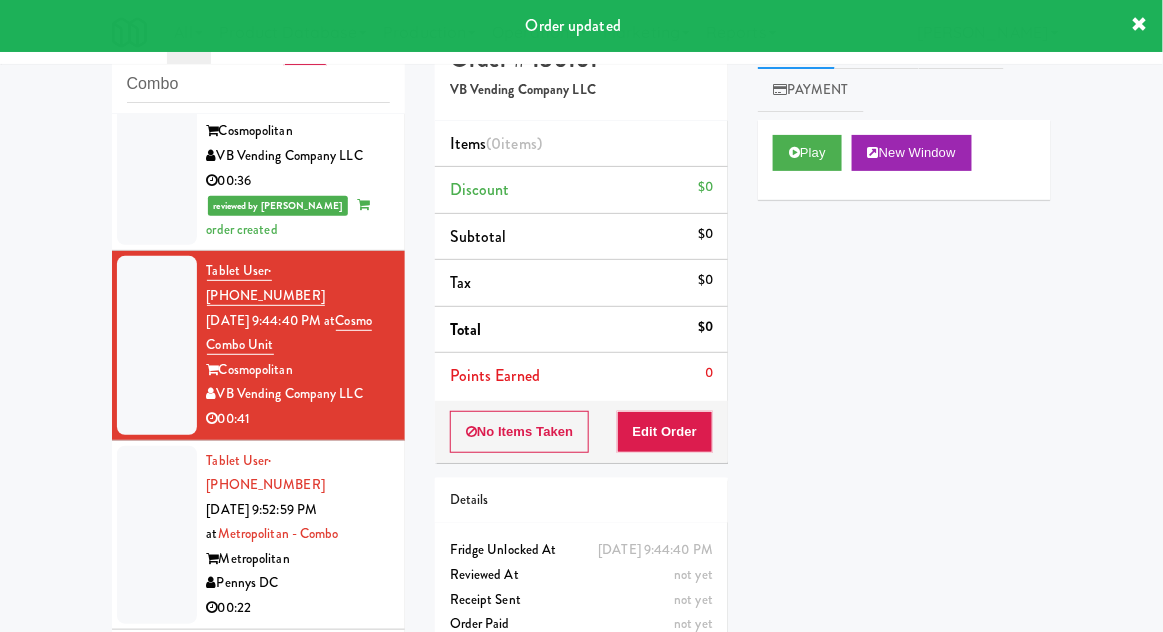 scroll, scrollTop: 788, scrollLeft: 0, axis: vertical 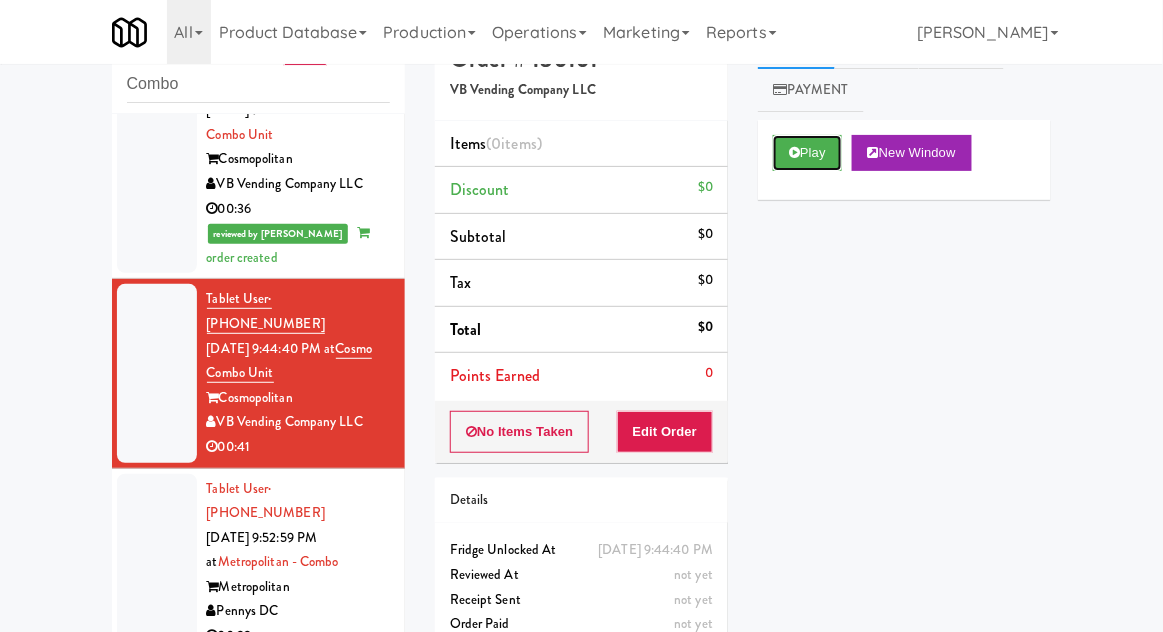 click on "Play" at bounding box center (807, 153) 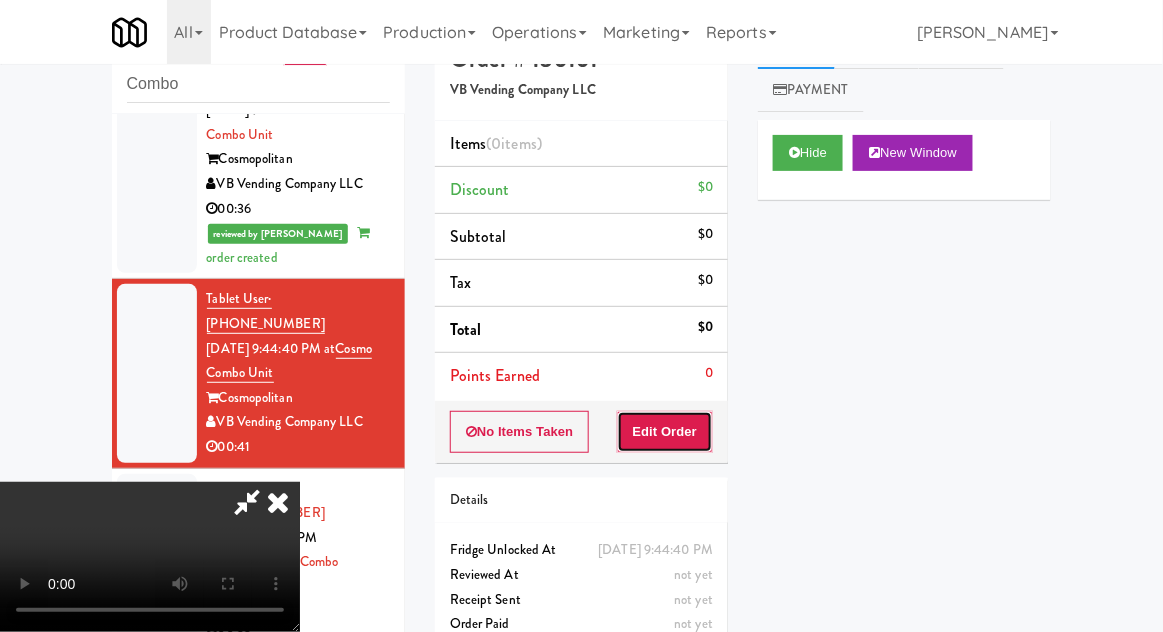 click on "Edit Order" at bounding box center [665, 432] 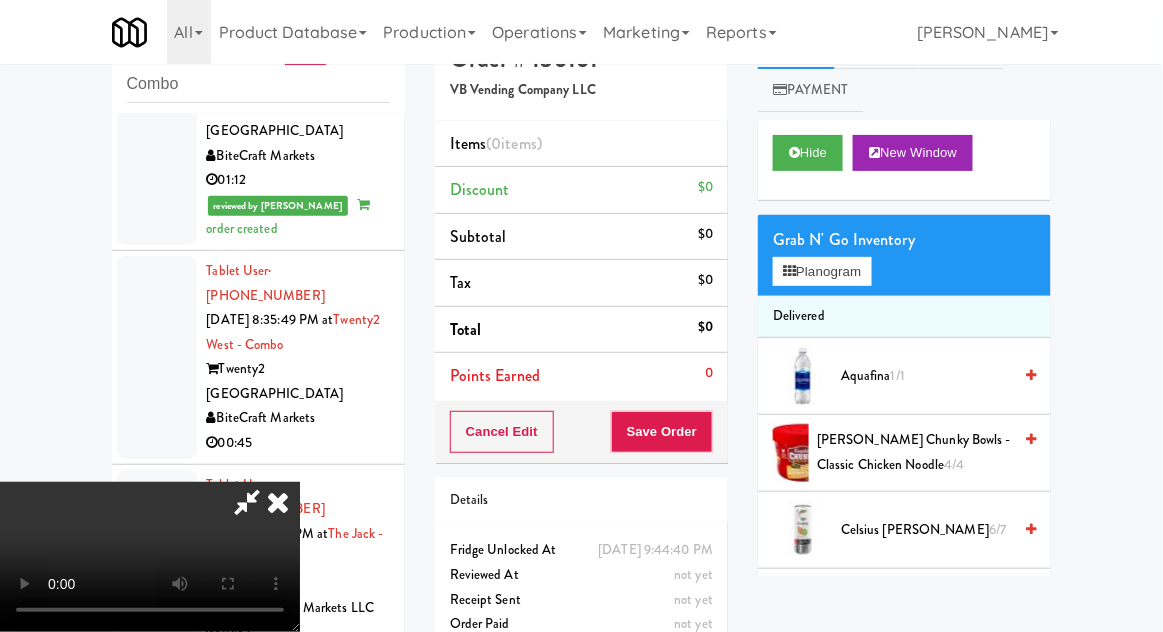 scroll, scrollTop: 0, scrollLeft: 0, axis: both 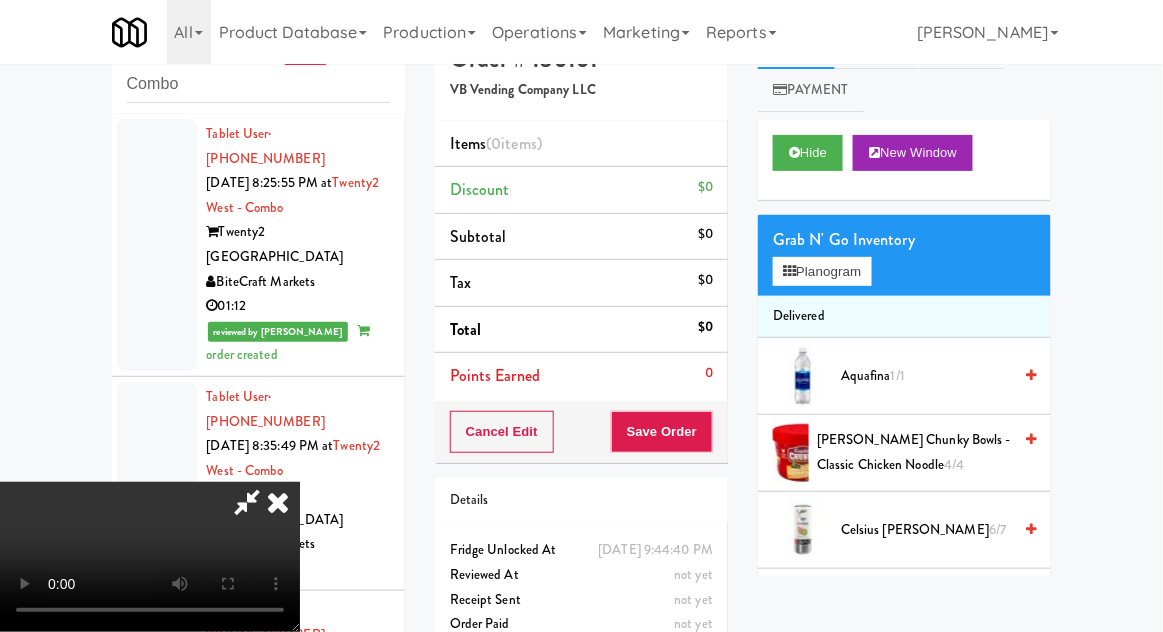 type 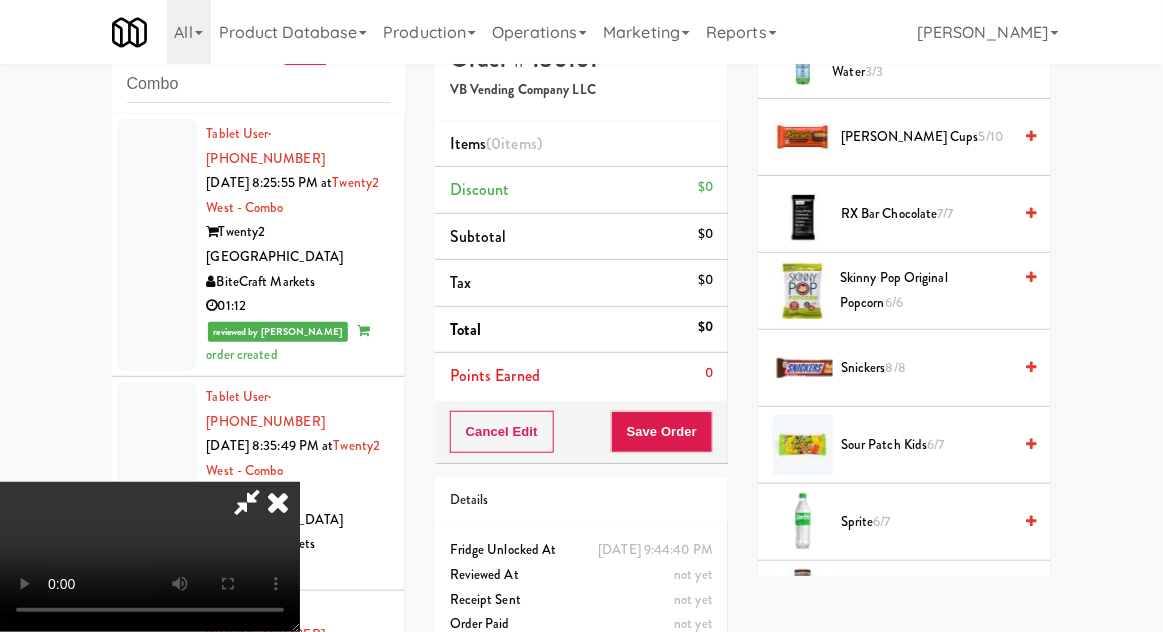 scroll, scrollTop: 2011, scrollLeft: 0, axis: vertical 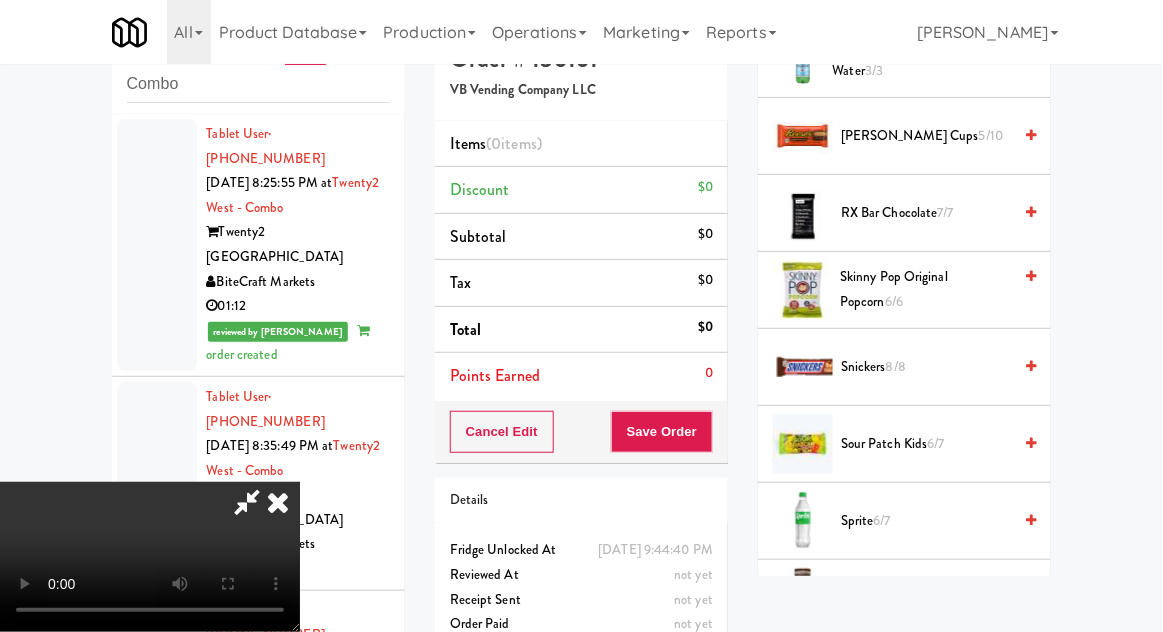 click on "Sour Patch Kids  6/7" at bounding box center [926, 444] 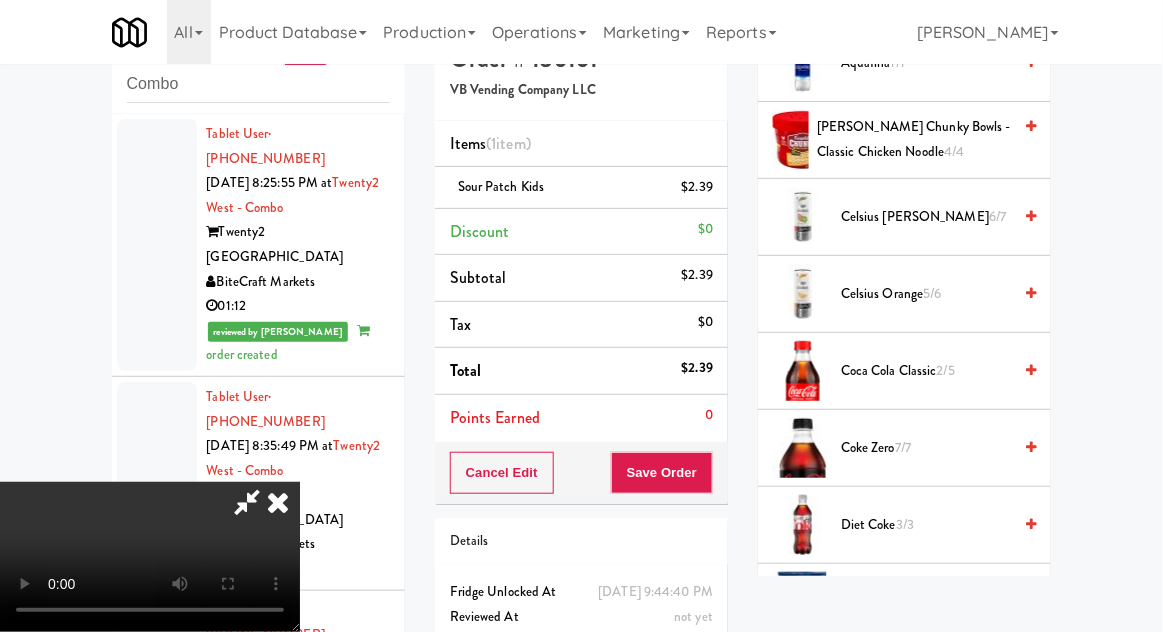 scroll, scrollTop: 252, scrollLeft: 0, axis: vertical 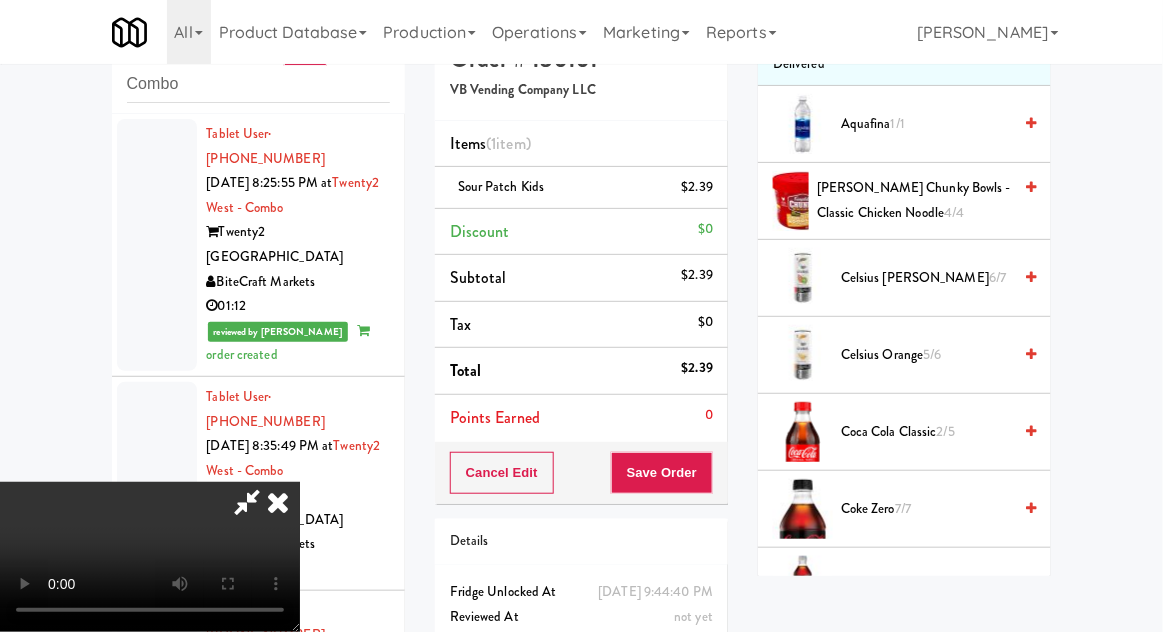 click on "2/5" at bounding box center (946, 431) 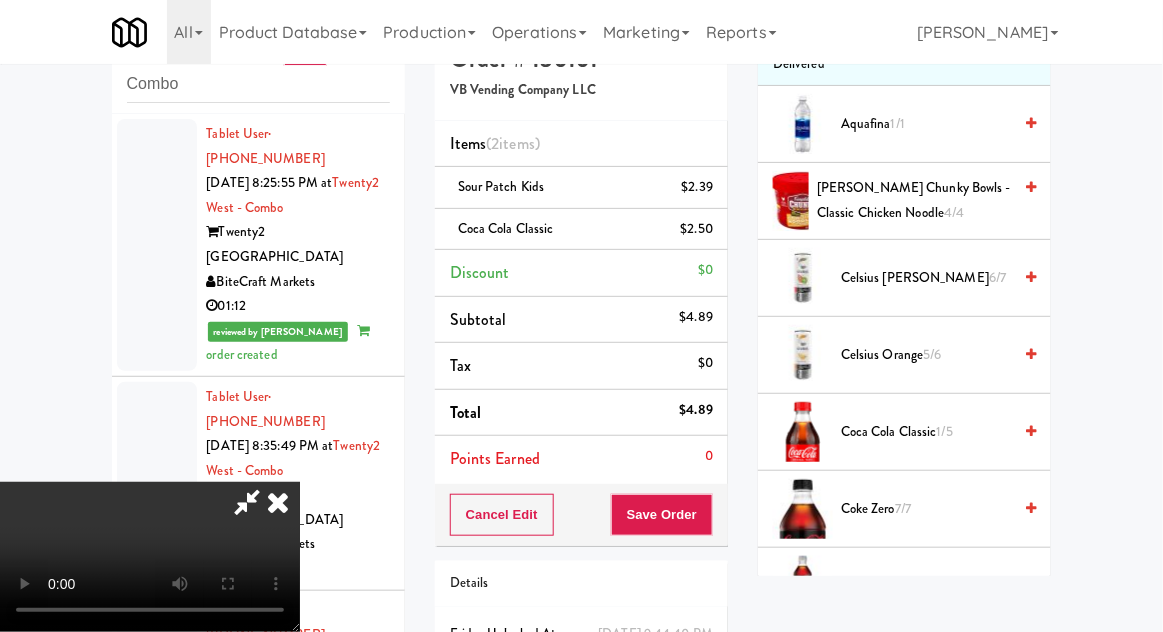 click on "Coca Cola Classic  $2.50" at bounding box center [581, 230] 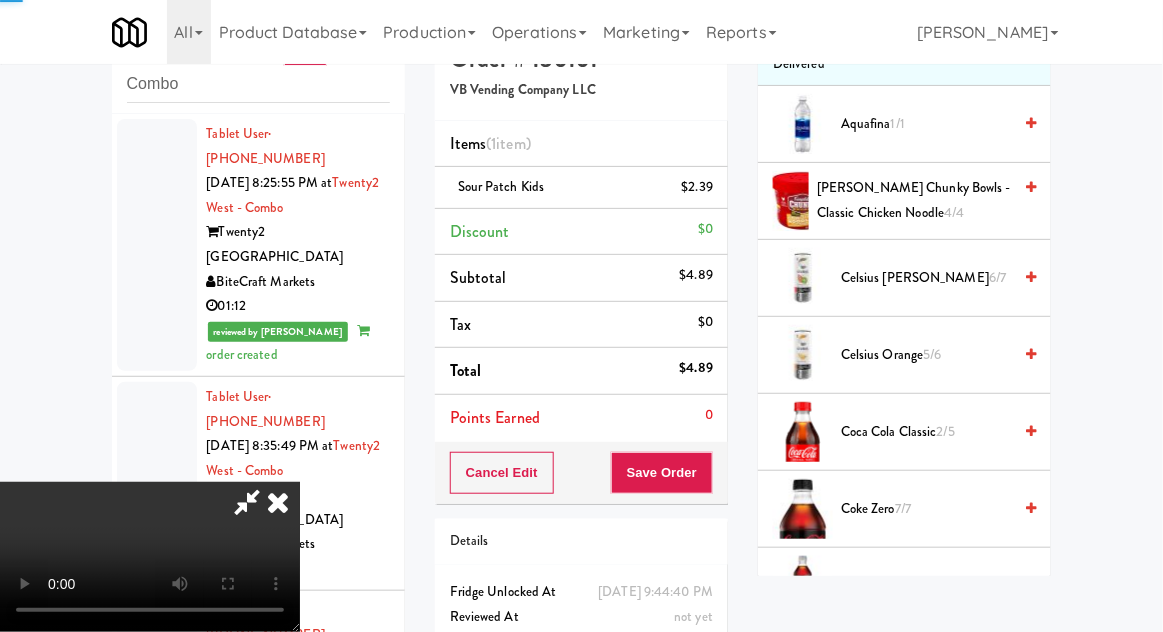 click on "Coke Zero  7/7" at bounding box center (926, 509) 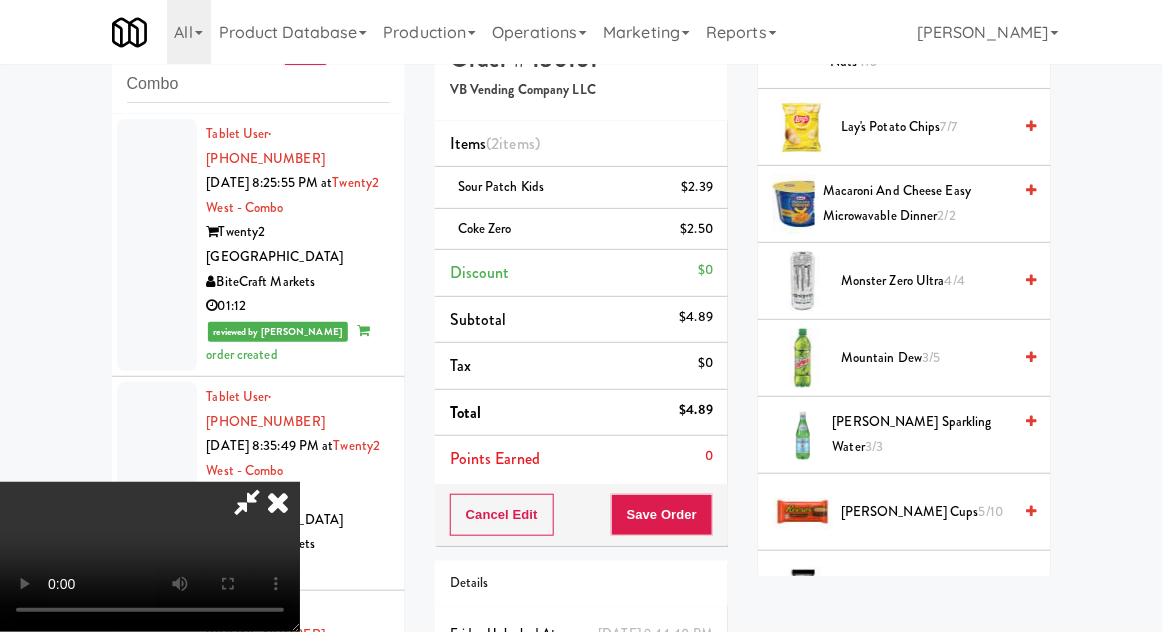 scroll, scrollTop: 1636, scrollLeft: 0, axis: vertical 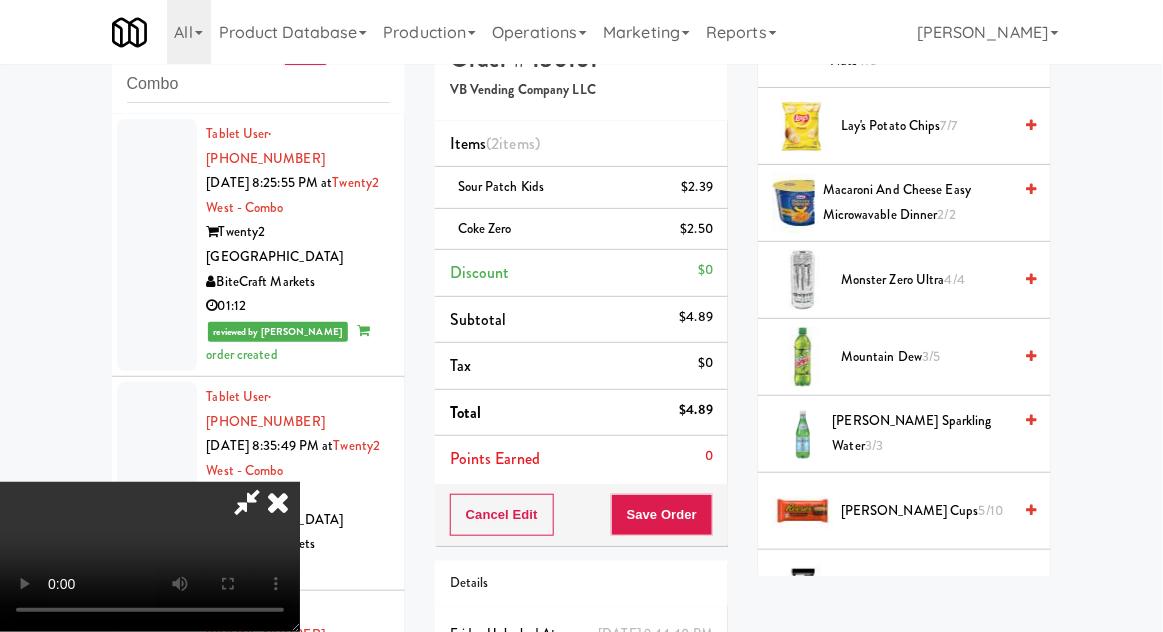 click on "[PERSON_NAME] Cups  5/10" at bounding box center (926, 511) 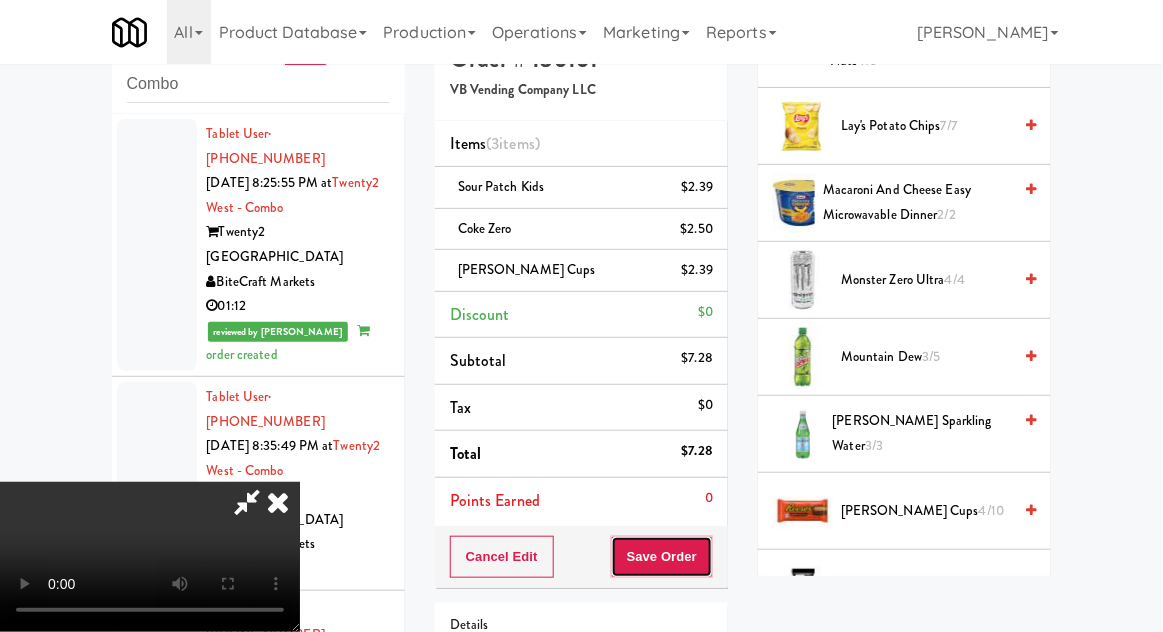 click on "Save Order" at bounding box center [662, 557] 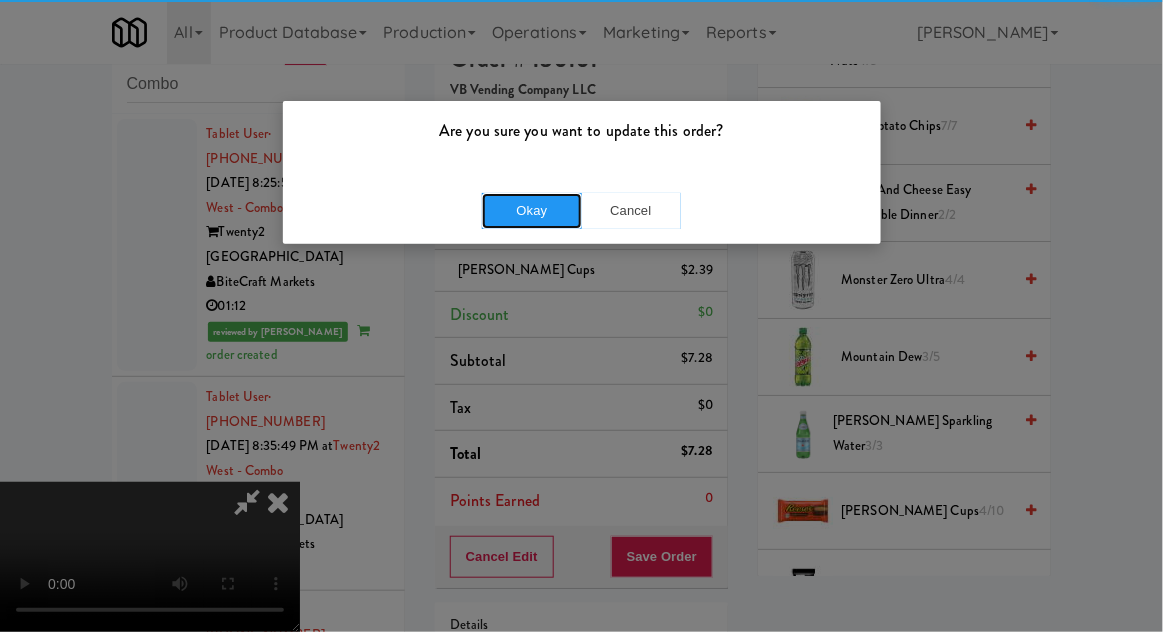 click on "Okay" at bounding box center (532, 211) 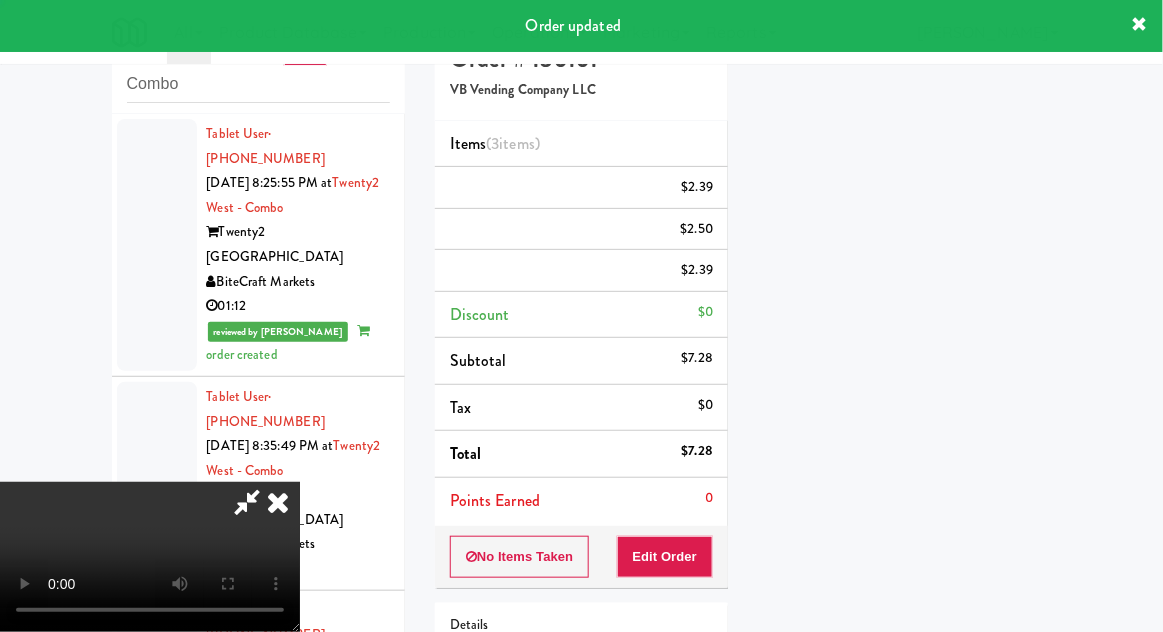 scroll, scrollTop: 197, scrollLeft: 0, axis: vertical 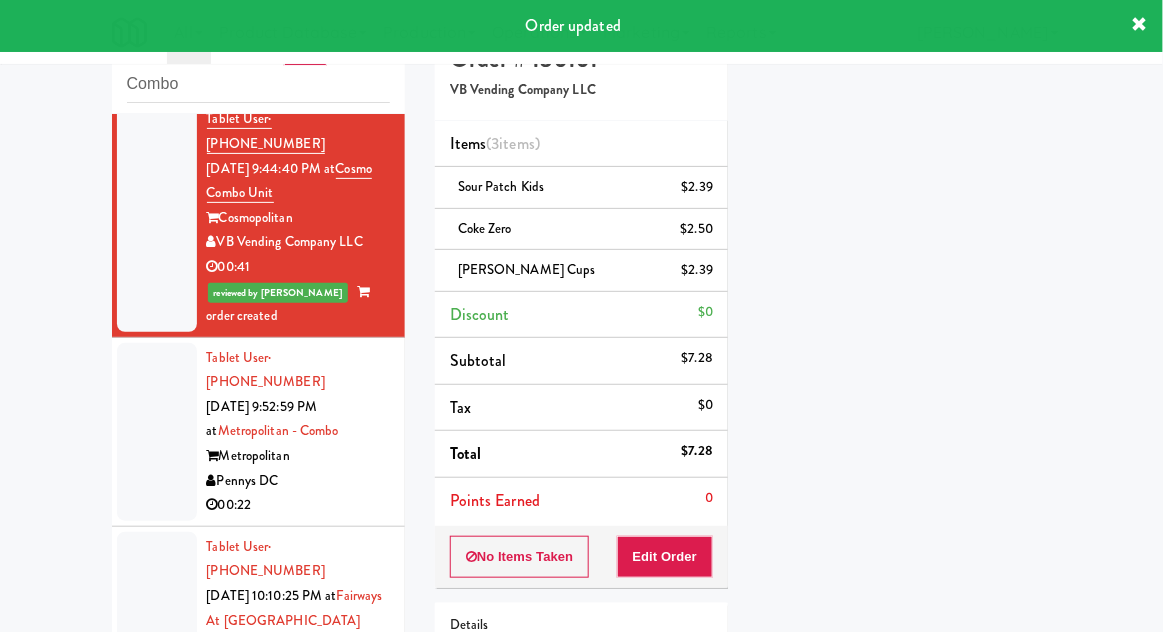 click at bounding box center (157, 432) 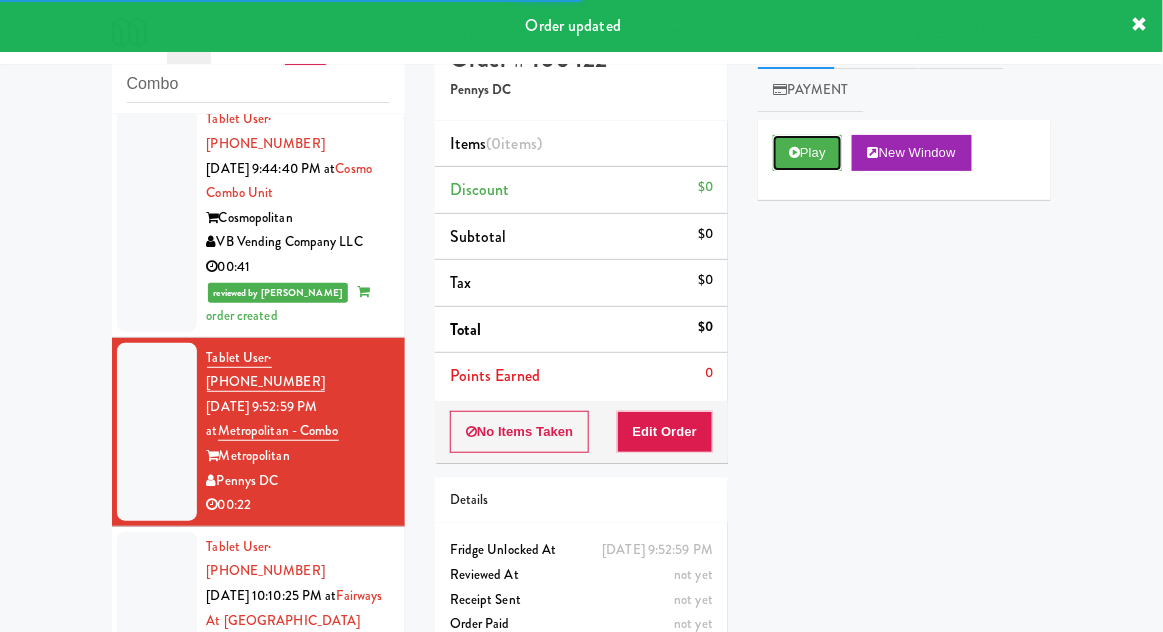 click at bounding box center (794, 152) 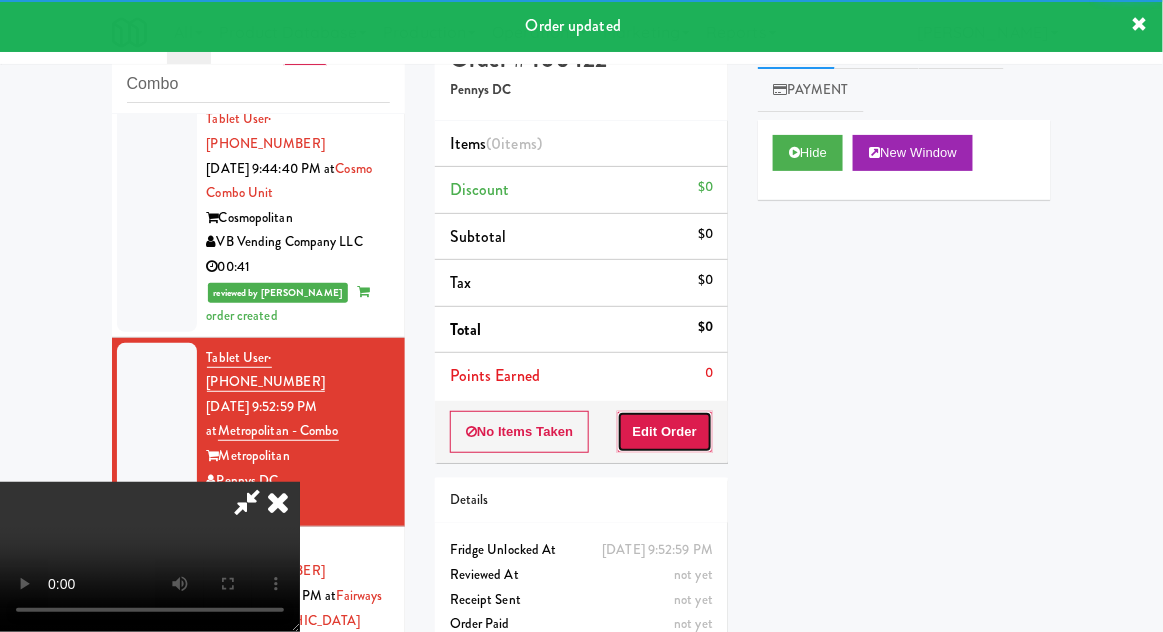click on "Edit Order" at bounding box center [665, 432] 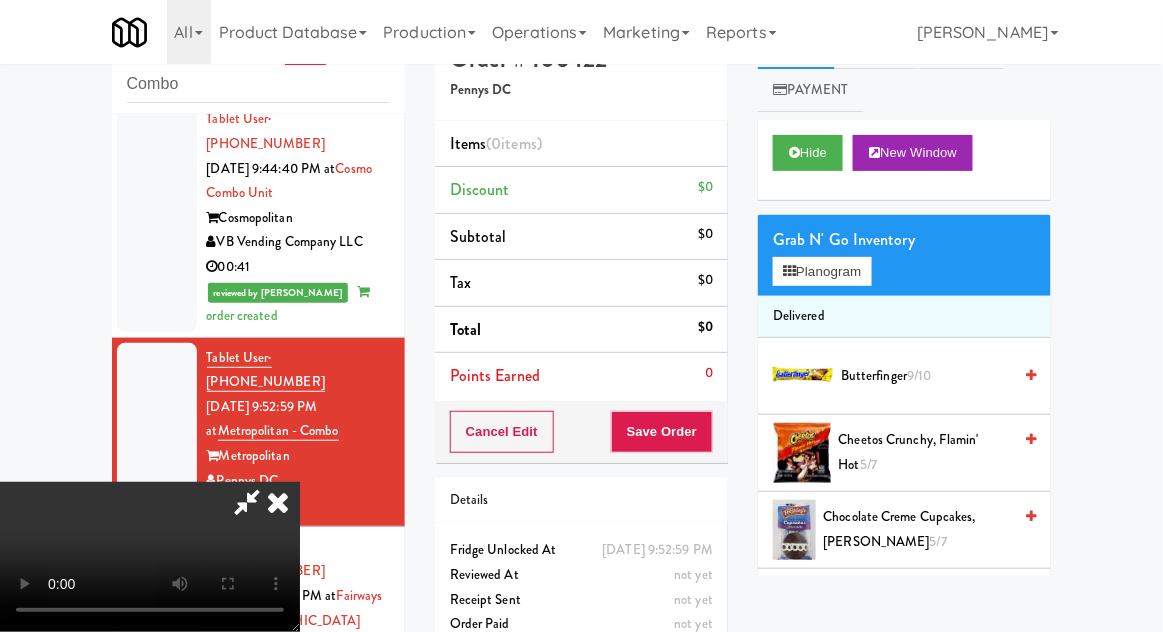 type 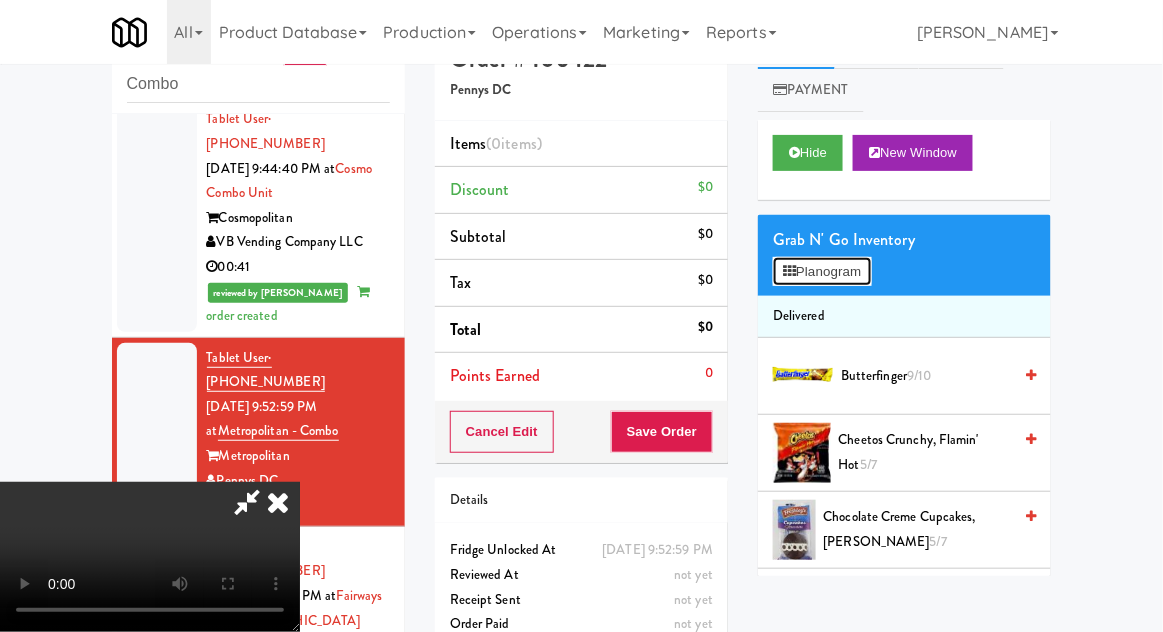 click on "Planogram" at bounding box center (822, 272) 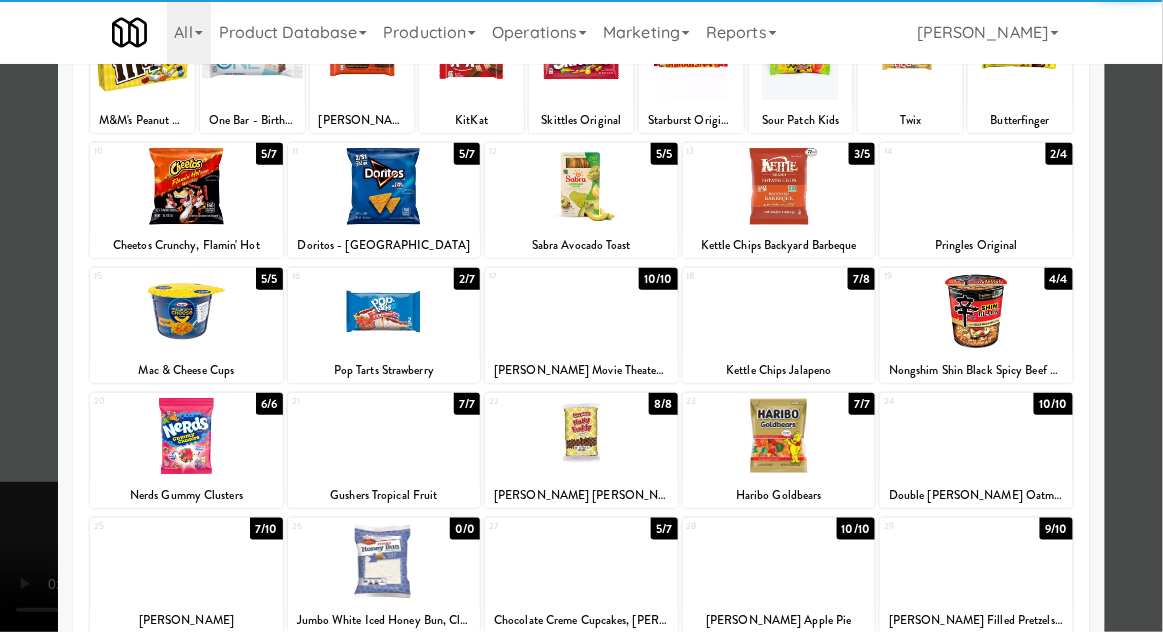 scroll, scrollTop: 176, scrollLeft: 0, axis: vertical 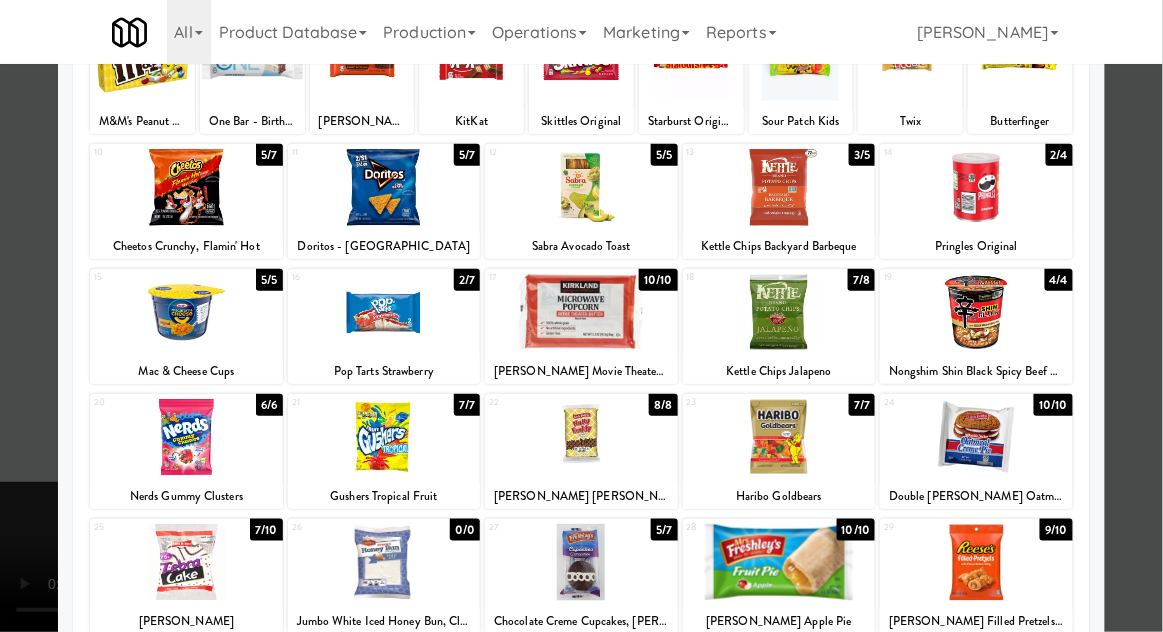 click at bounding box center (581, 562) 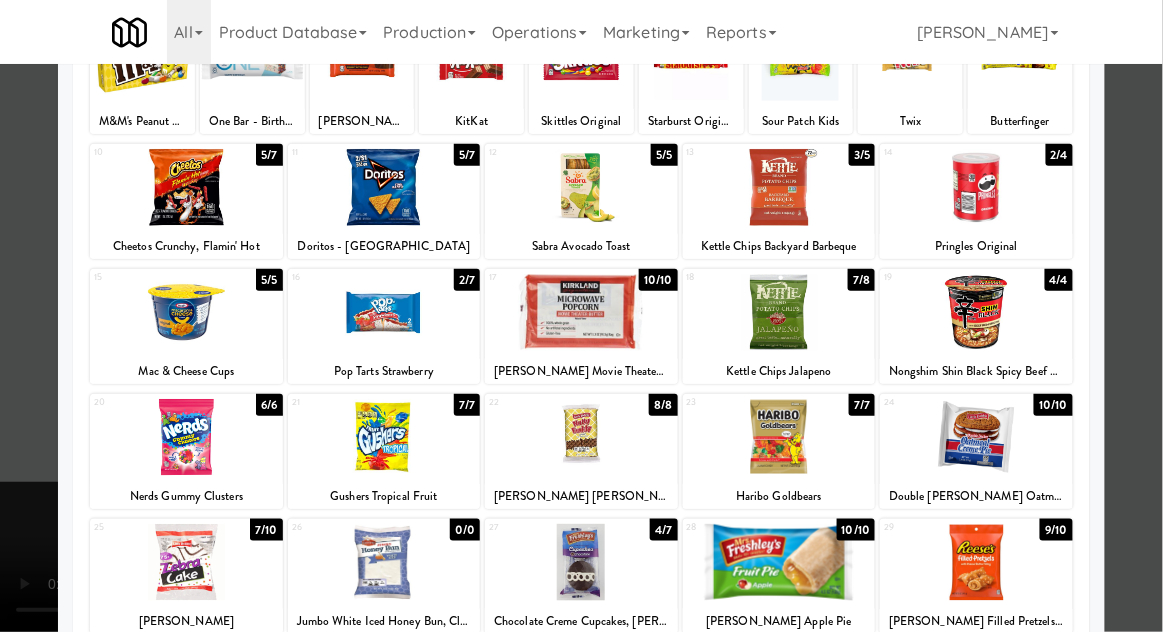 click at bounding box center (581, 316) 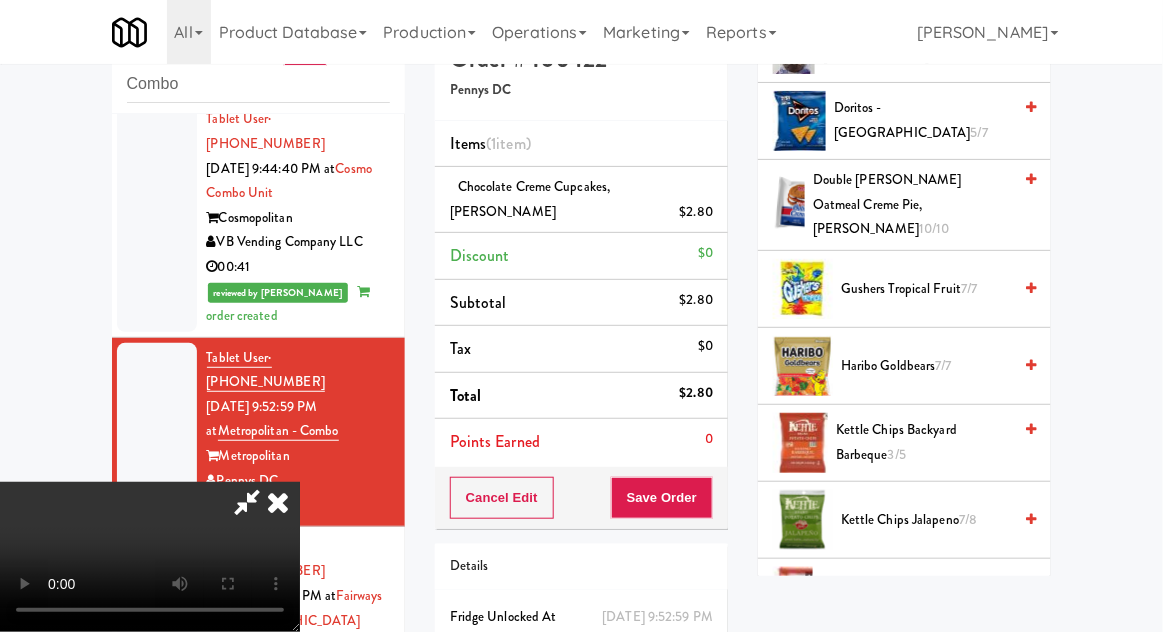 scroll, scrollTop: 489, scrollLeft: 0, axis: vertical 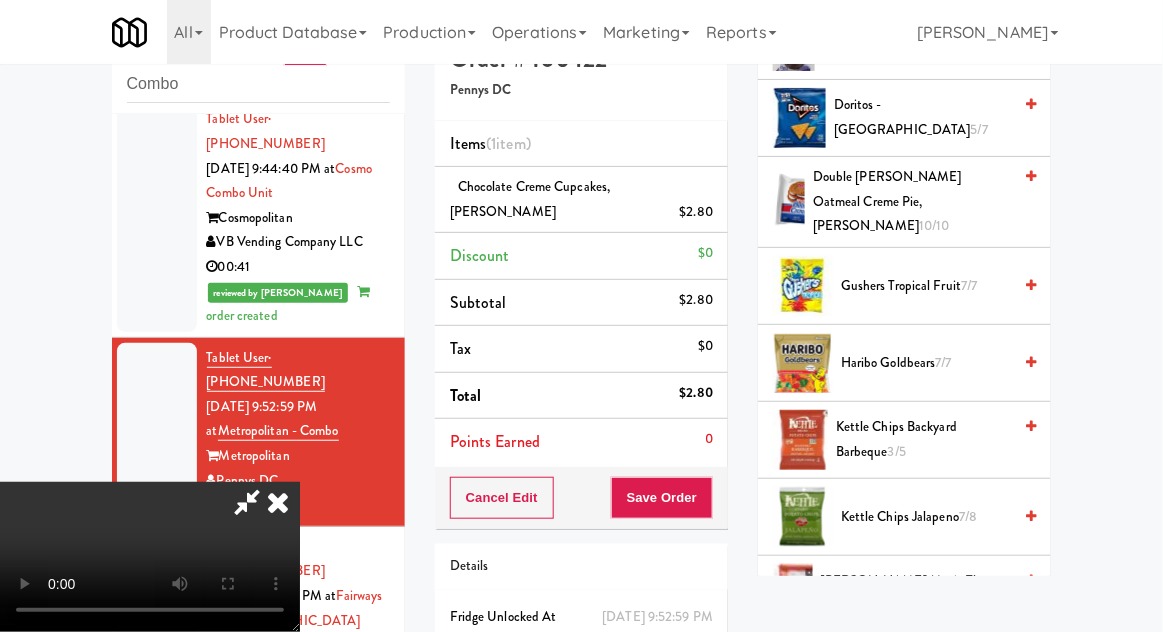 click on "Haribo Goldbears  7/7" at bounding box center (926, 363) 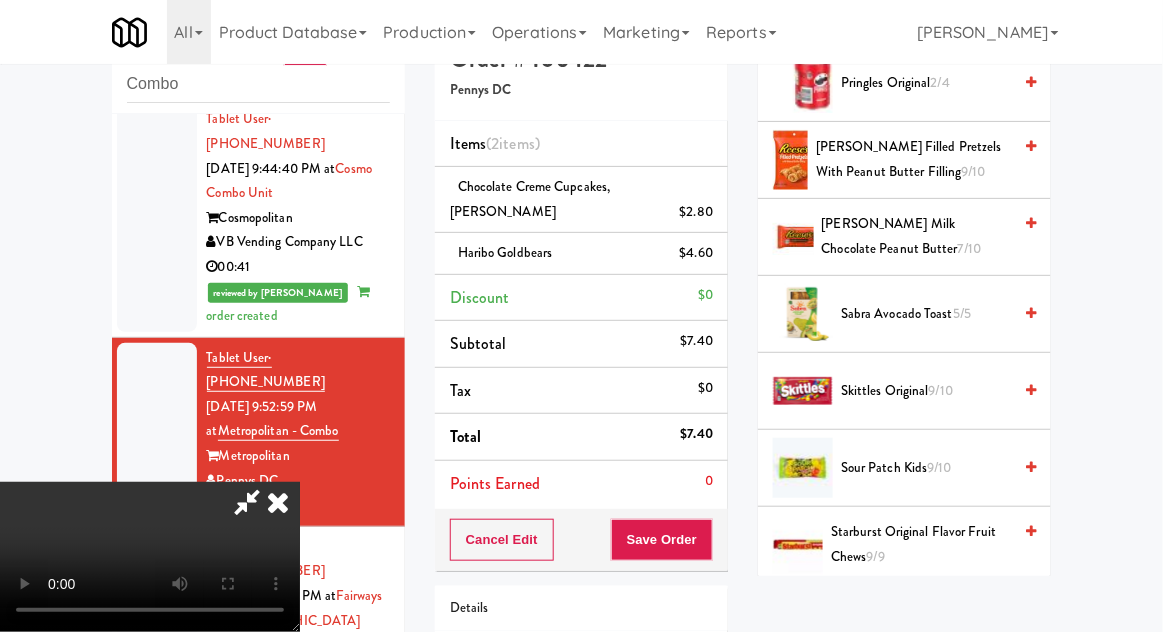 scroll, scrollTop: 1844, scrollLeft: 0, axis: vertical 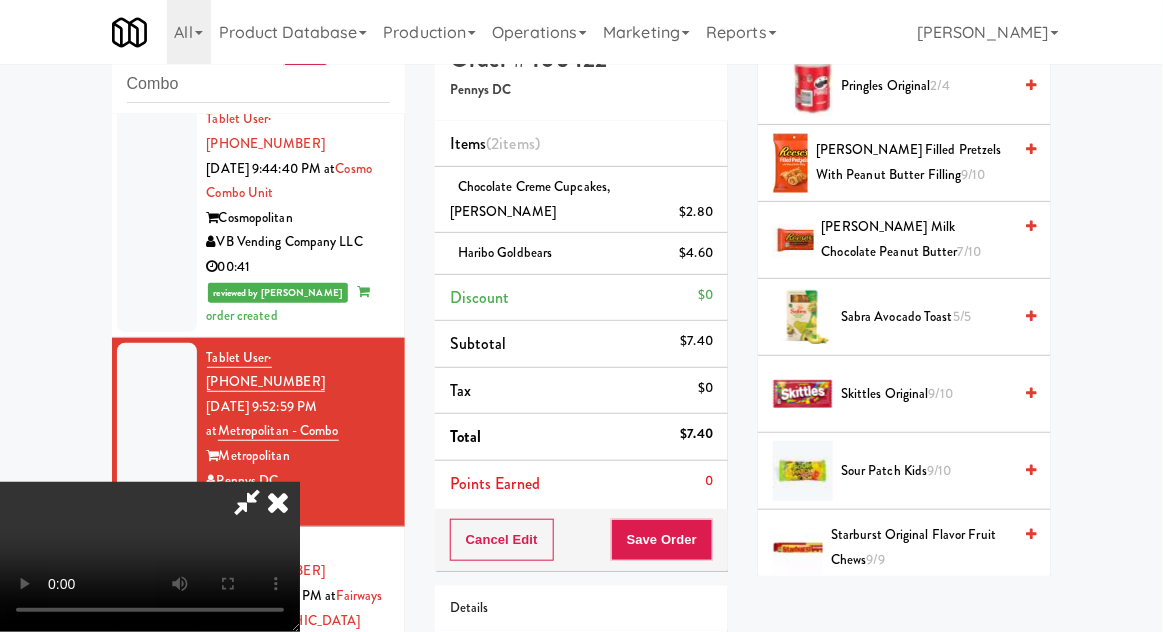 click on "Skittles Original  9/10" at bounding box center [926, 394] 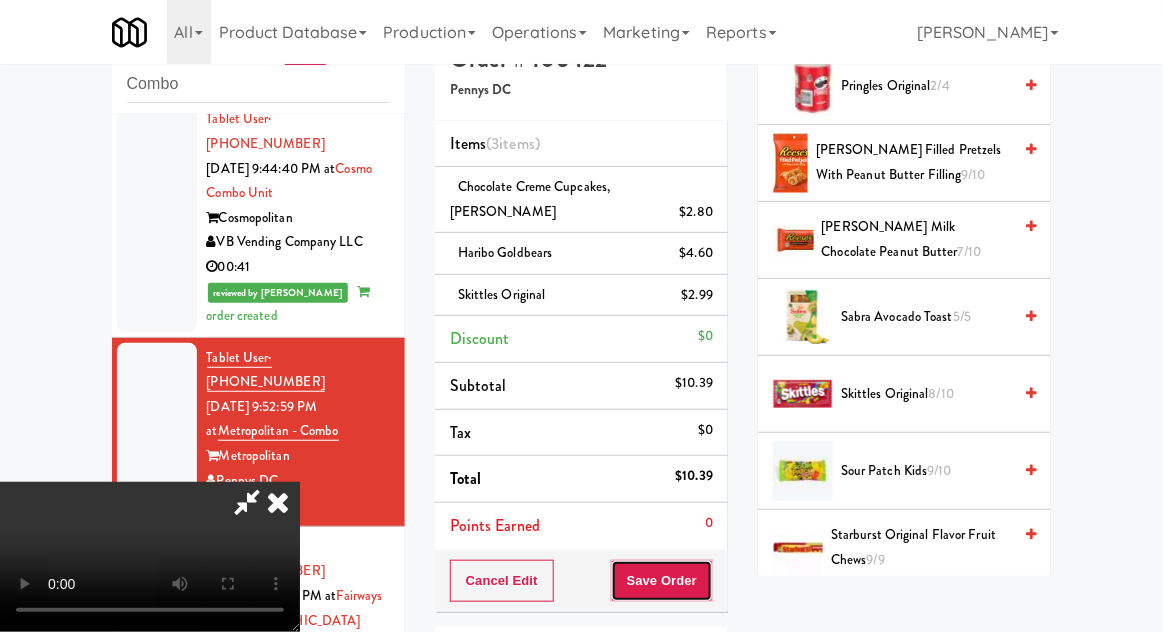 click on "Save Order" at bounding box center (662, 581) 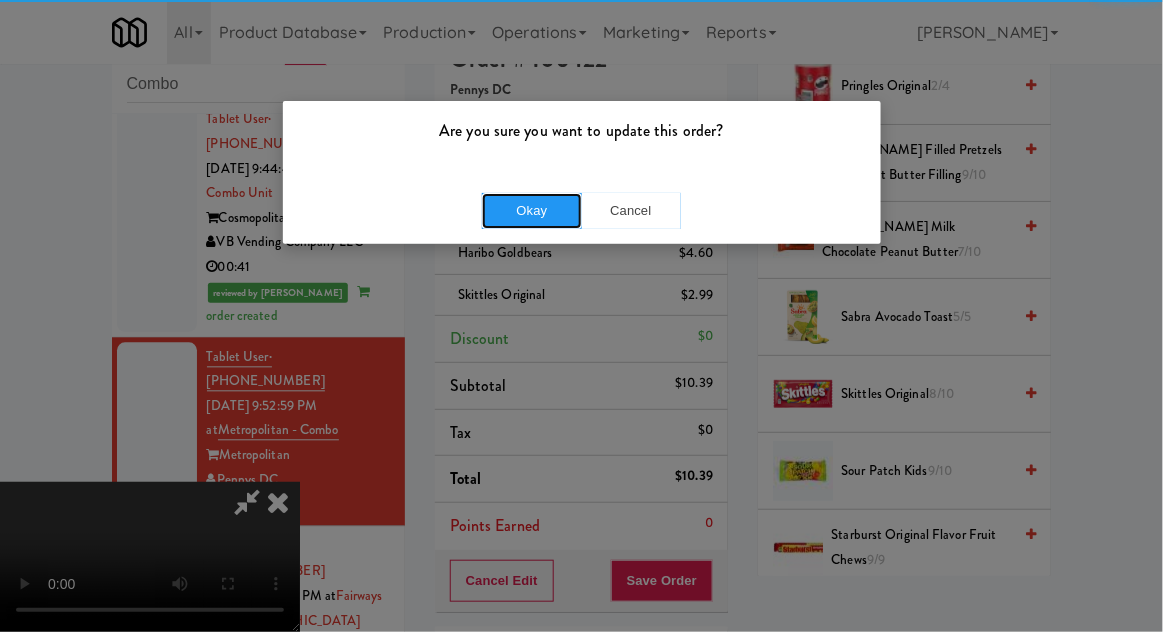 click on "Okay" at bounding box center (532, 211) 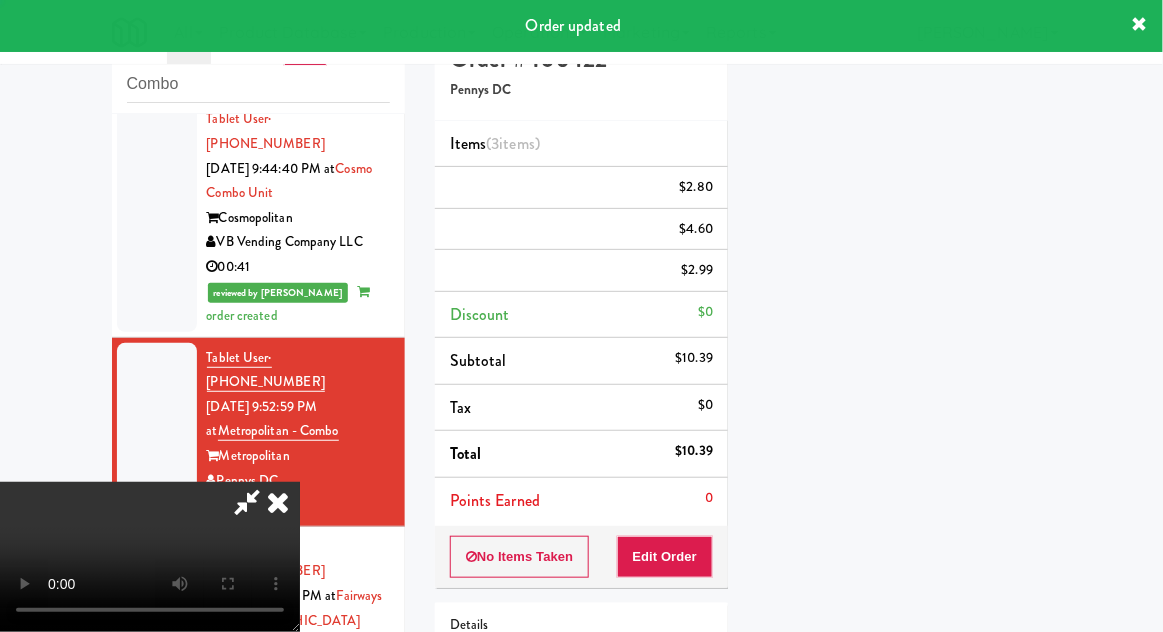 scroll, scrollTop: 197, scrollLeft: 0, axis: vertical 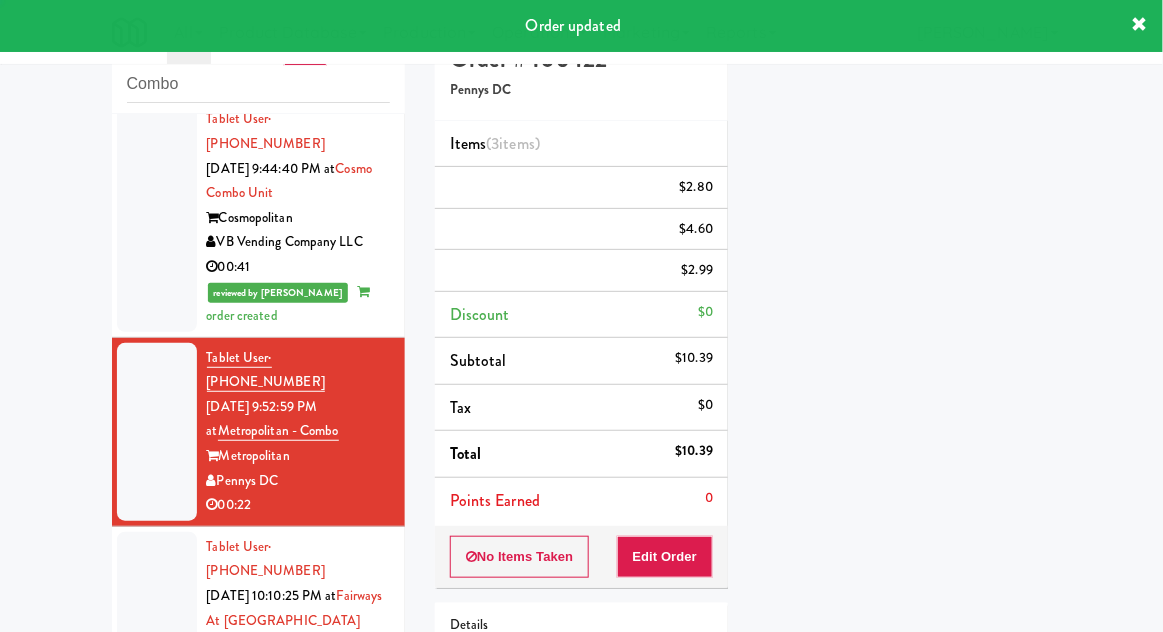 click at bounding box center (157, 645) 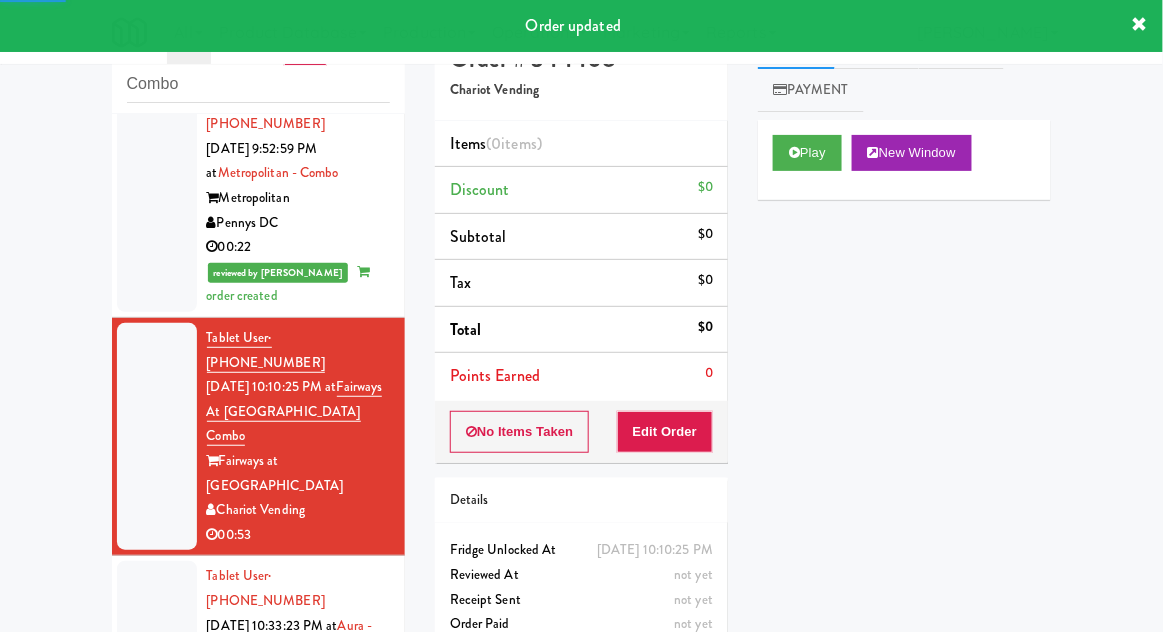scroll, scrollTop: 1226, scrollLeft: 0, axis: vertical 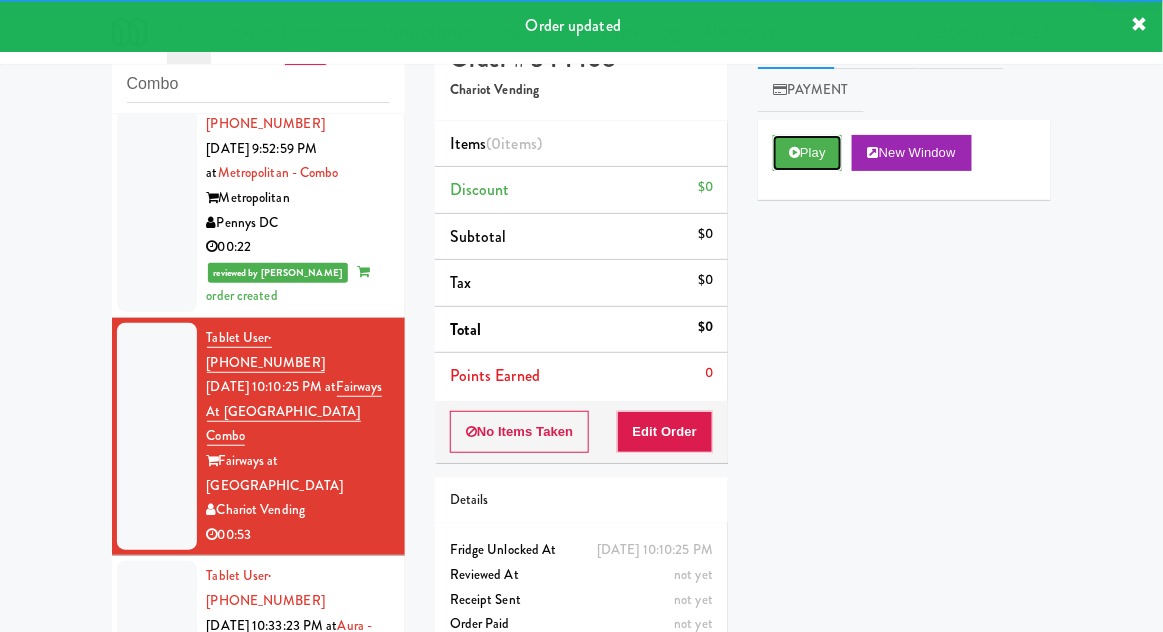 click on "Play" at bounding box center (807, 153) 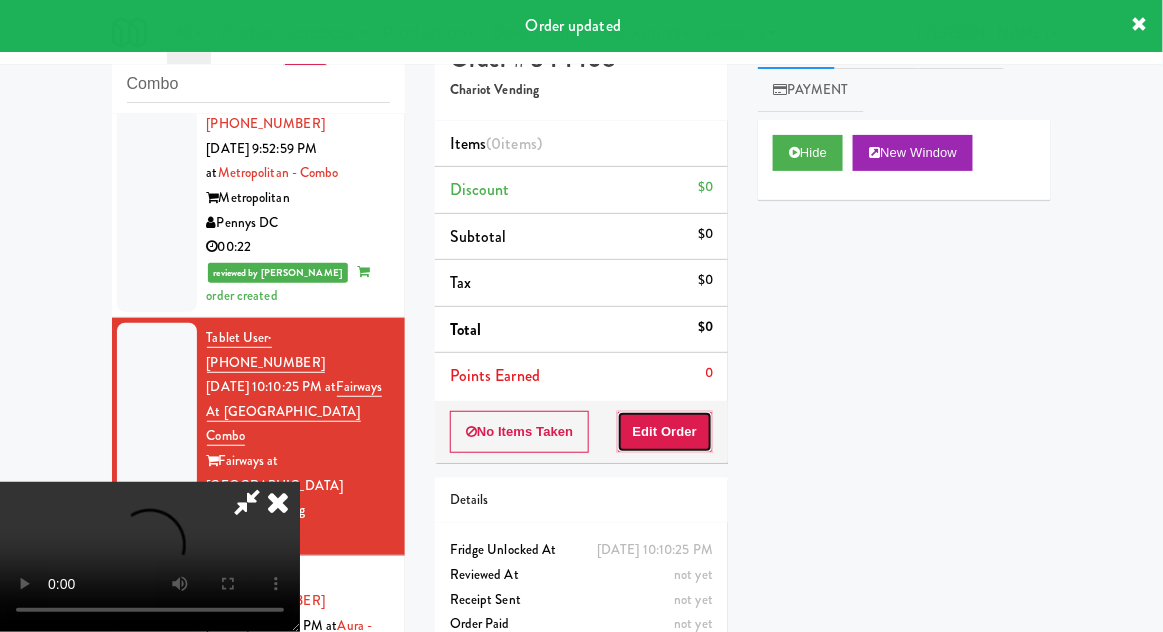 click on "Edit Order" at bounding box center (665, 432) 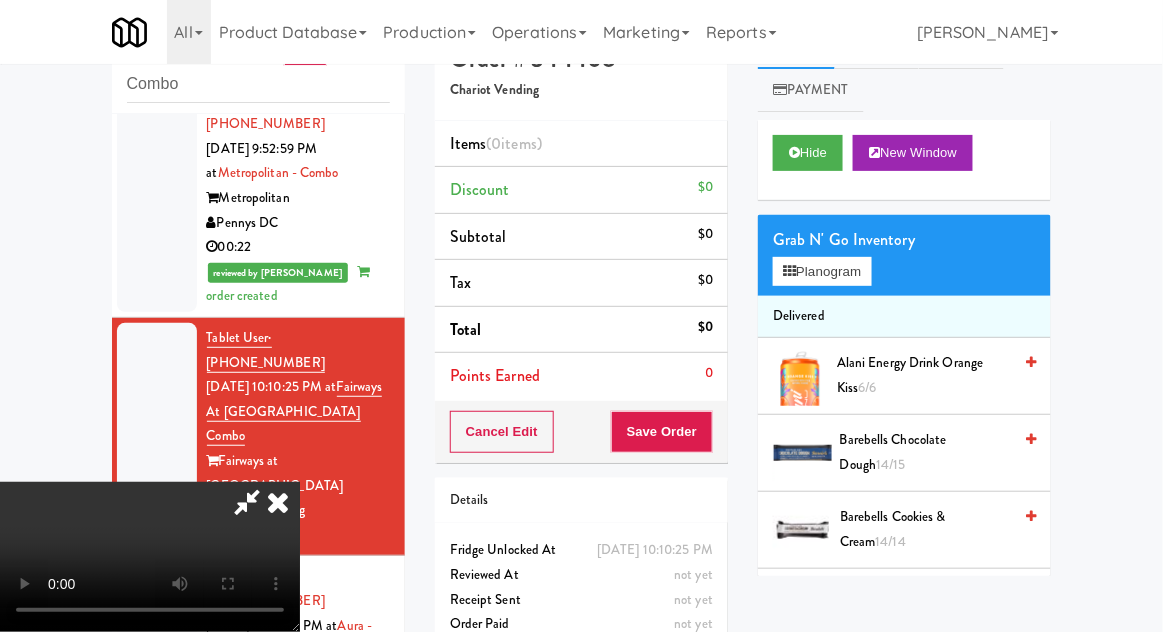 type 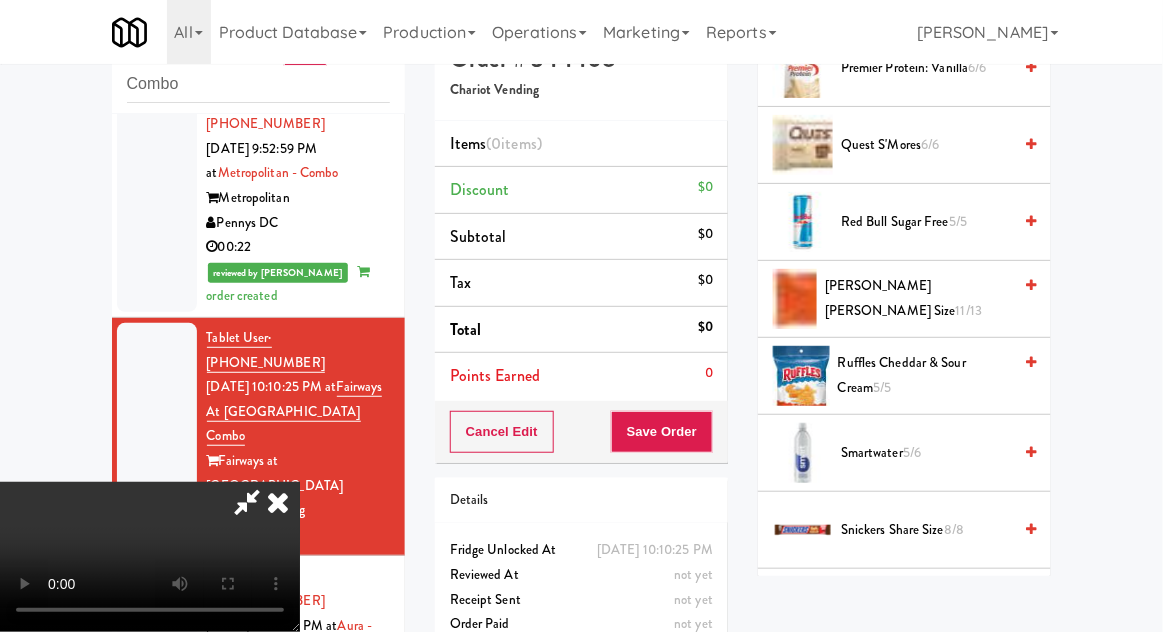 scroll, scrollTop: 1768, scrollLeft: 0, axis: vertical 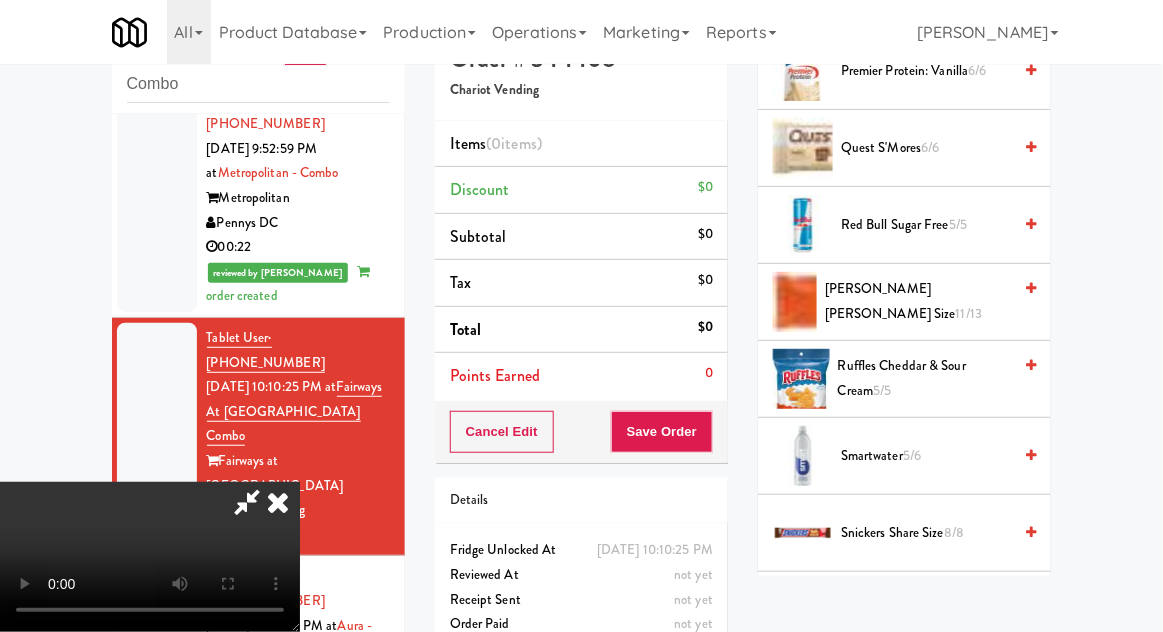 click on "Smartwater  5/6" at bounding box center (926, 456) 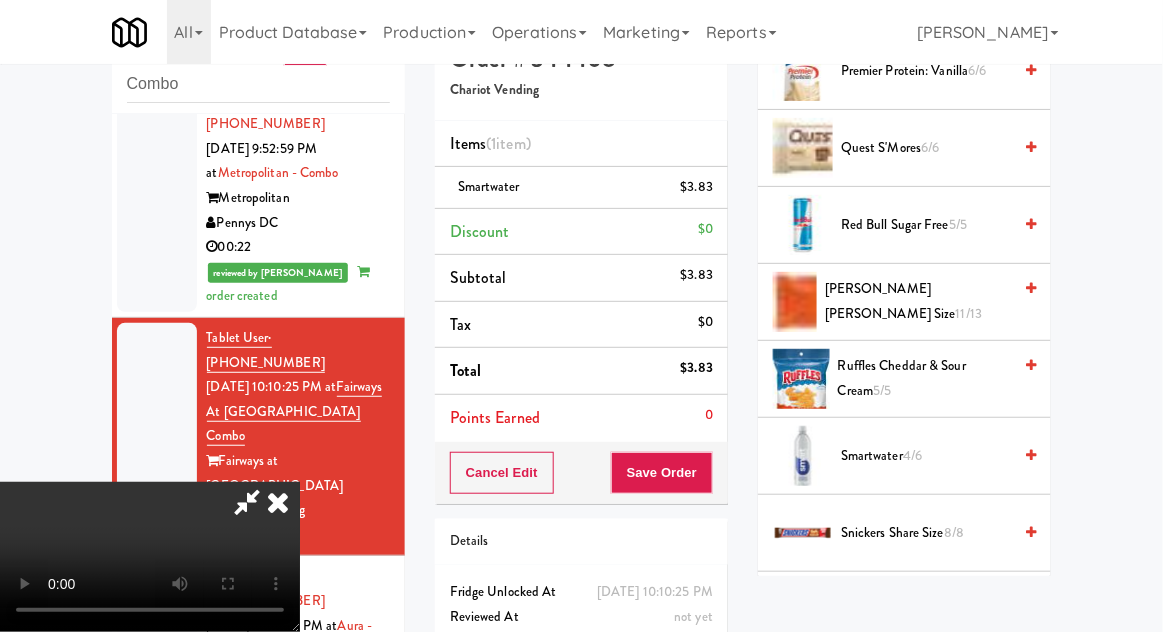 click on "Smartwater  4/6" at bounding box center [926, 456] 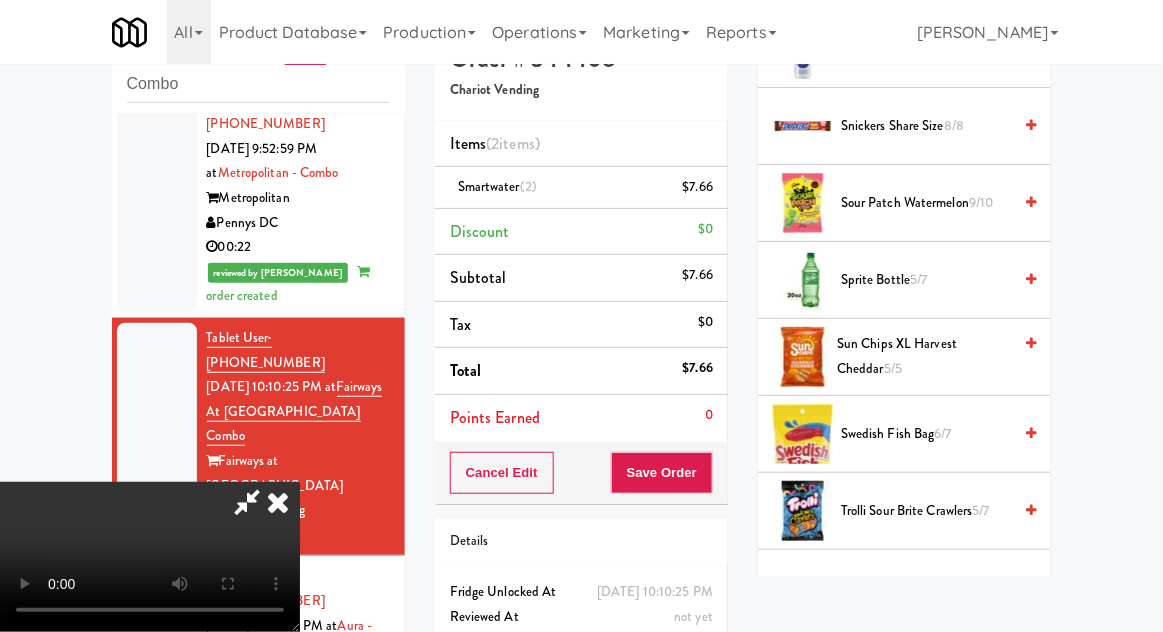 scroll, scrollTop: 2202, scrollLeft: 0, axis: vertical 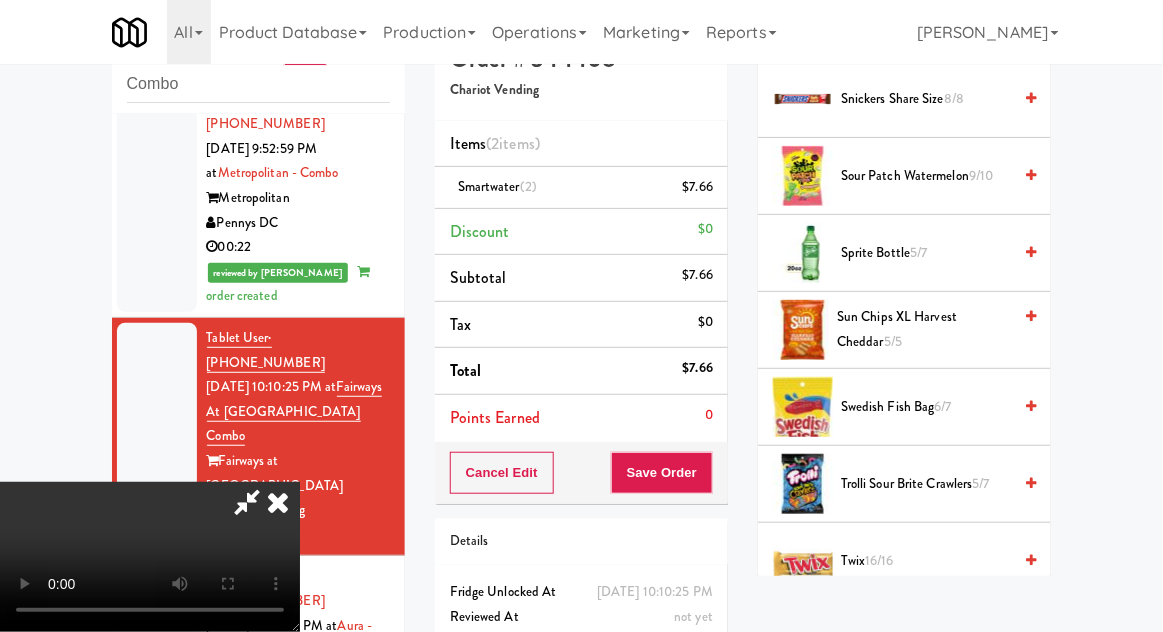 click on "Twix  16/16" at bounding box center [926, 561] 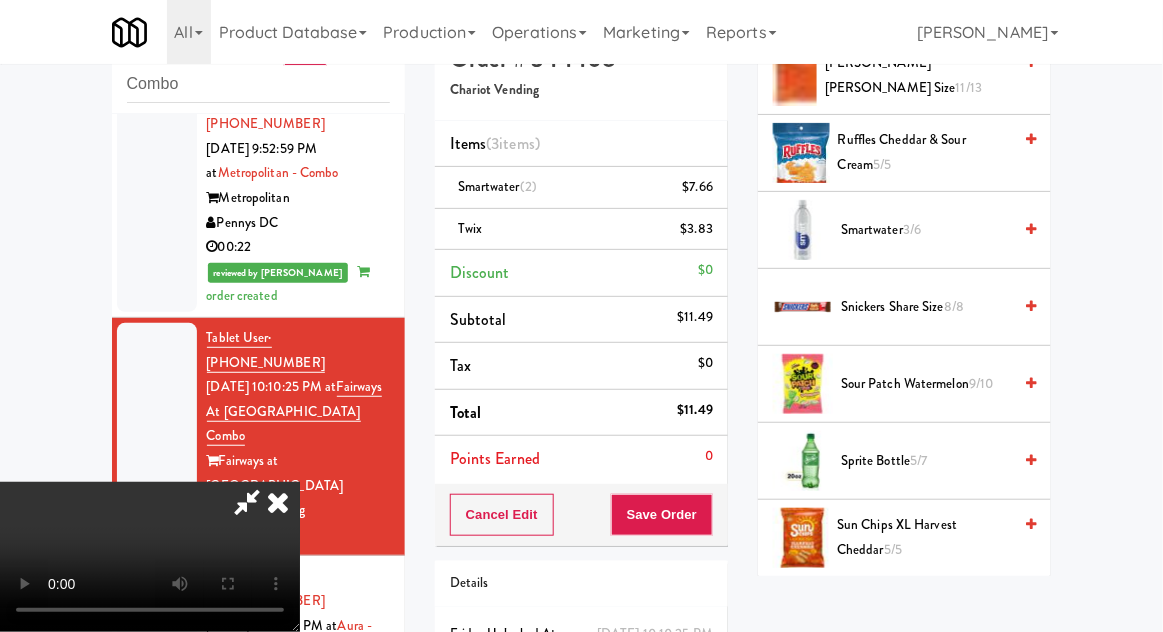 scroll, scrollTop: 1981, scrollLeft: 0, axis: vertical 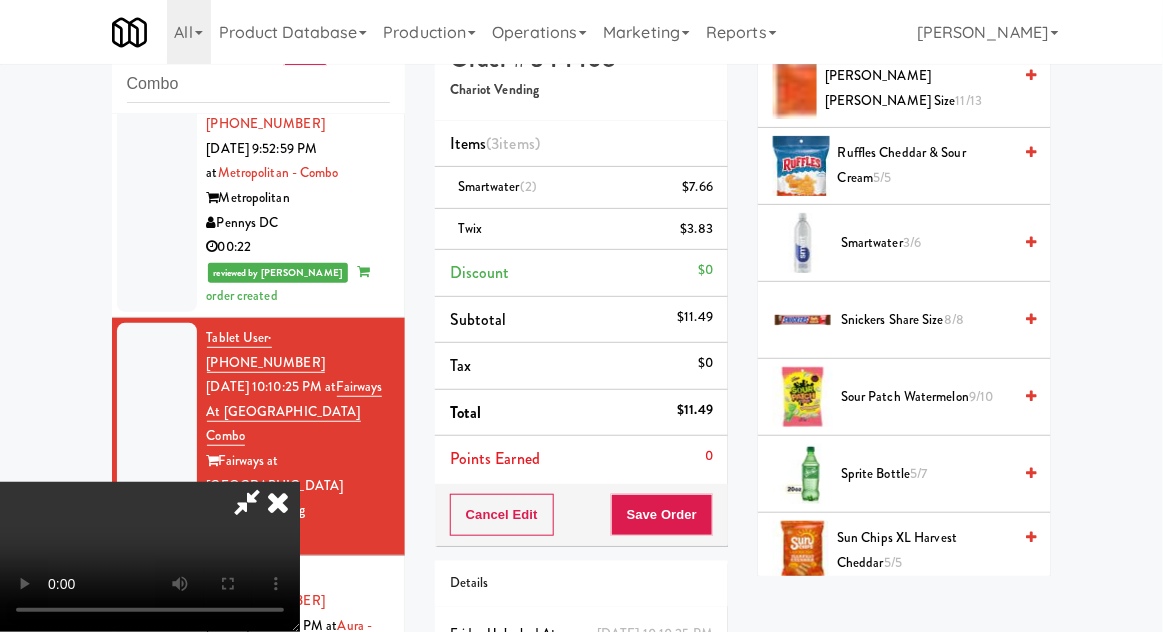 click on "Smartwater  3/6" at bounding box center (926, 243) 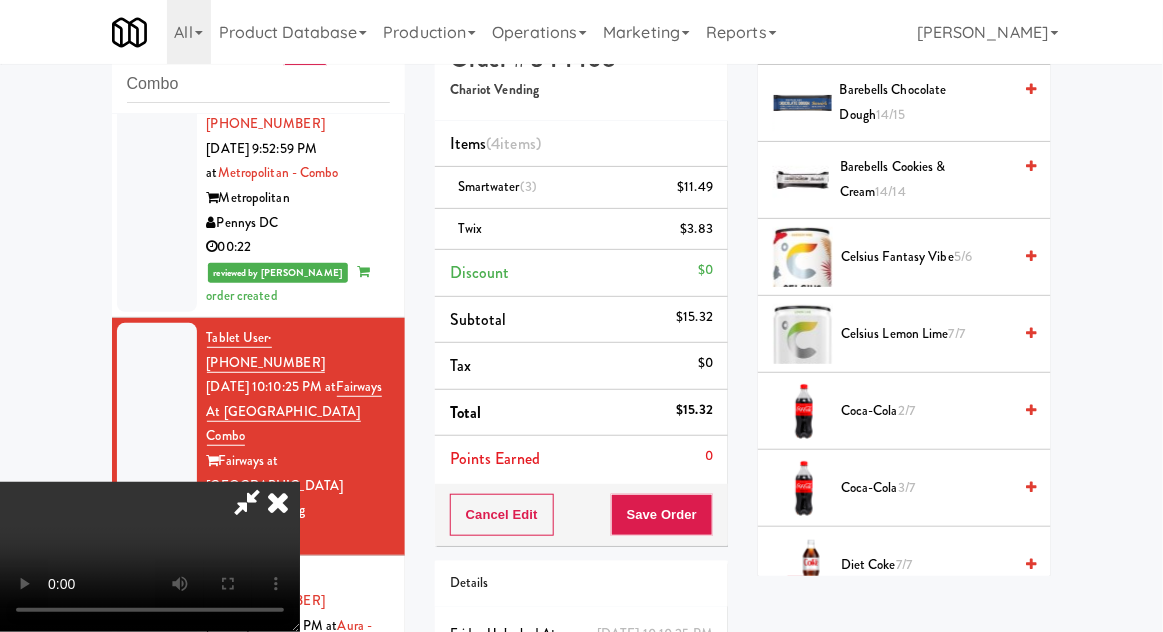 scroll, scrollTop: 350, scrollLeft: 0, axis: vertical 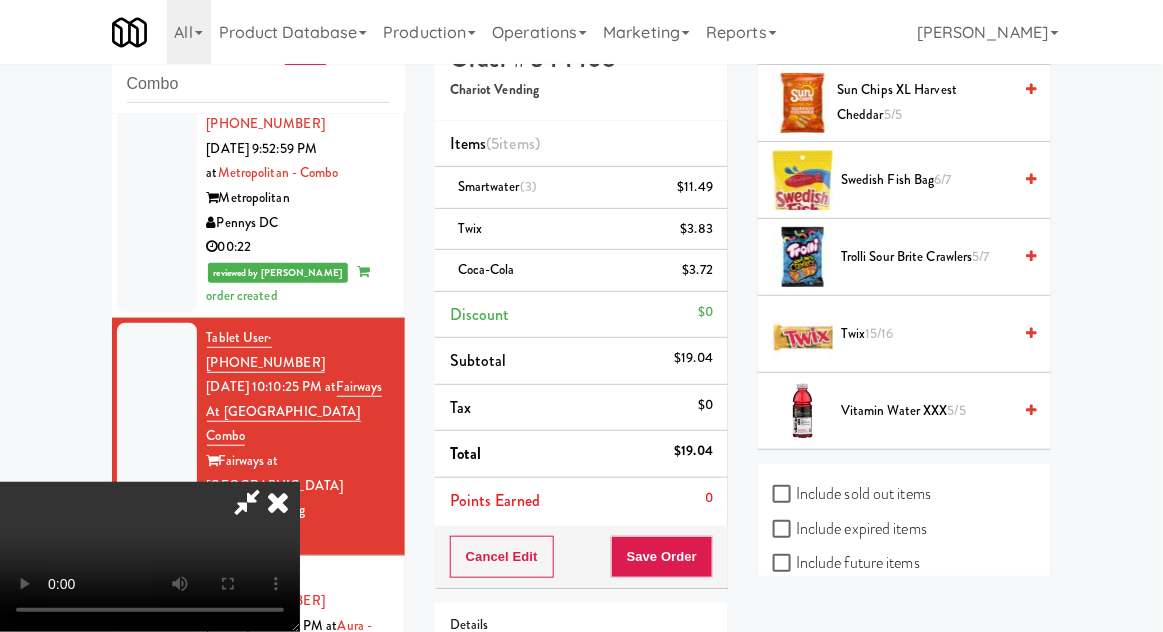 click on "Twix  15/16" at bounding box center (926, 334) 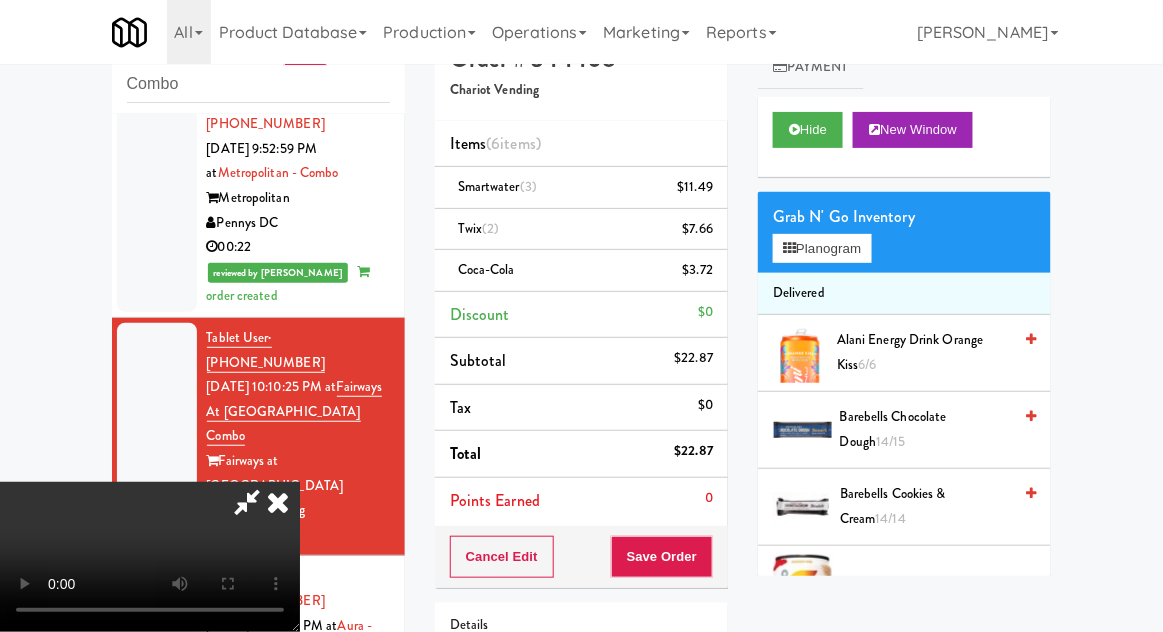 scroll, scrollTop: 0, scrollLeft: 0, axis: both 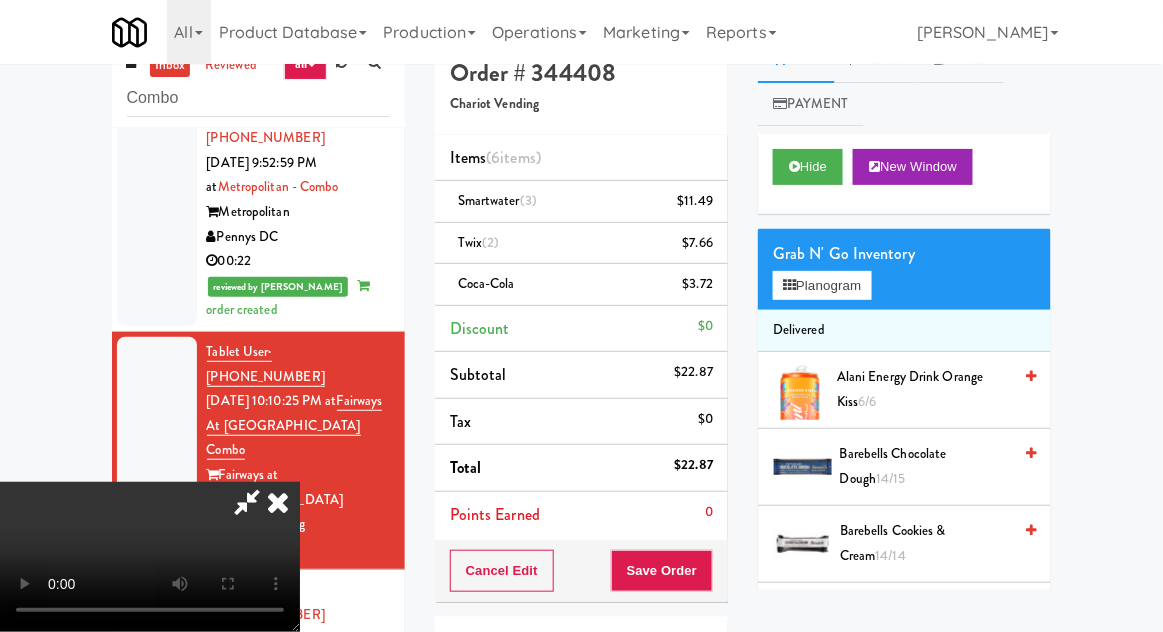 click on "Alani Energy Drink Orange Kiss  6/6" at bounding box center (924, 389) 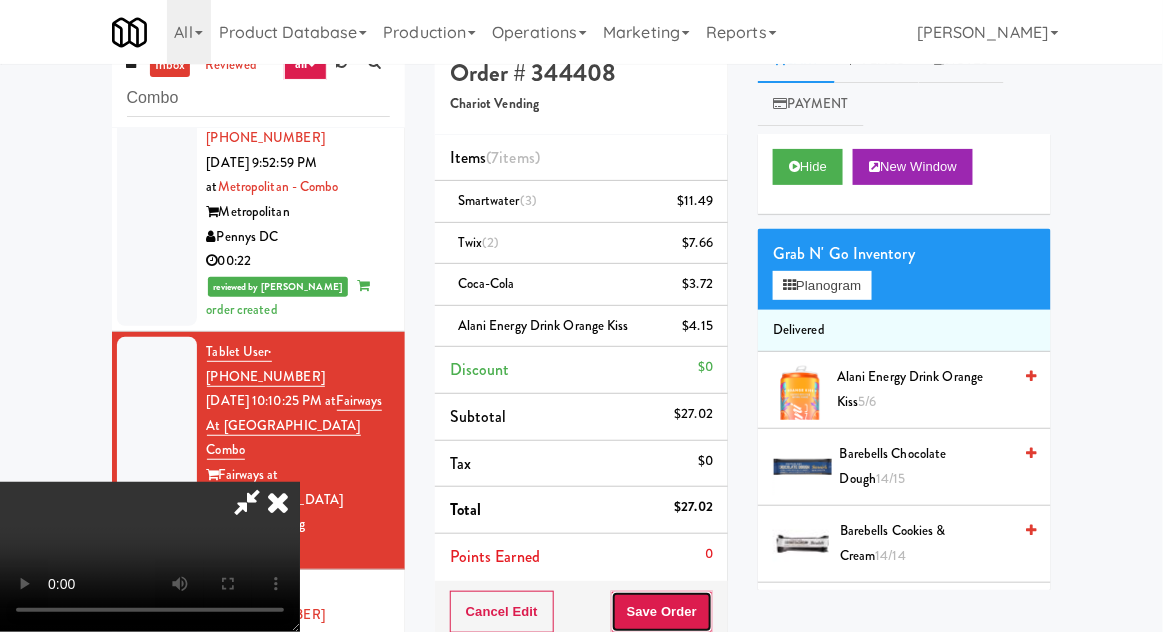 click on "Save Order" at bounding box center [662, 612] 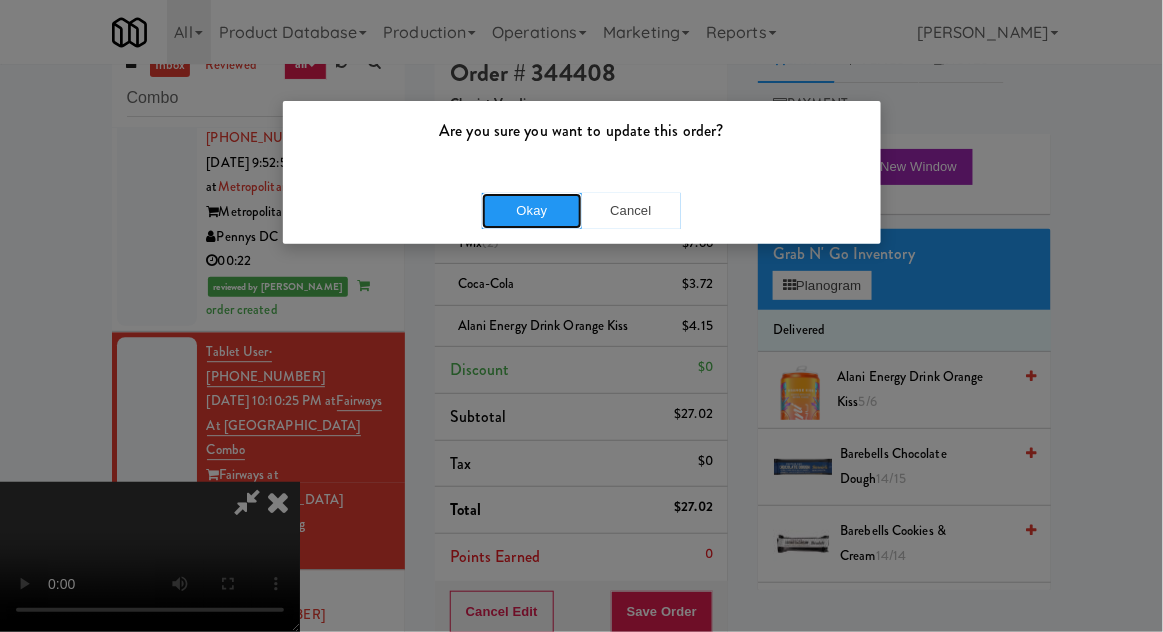 click on "Okay" at bounding box center [532, 211] 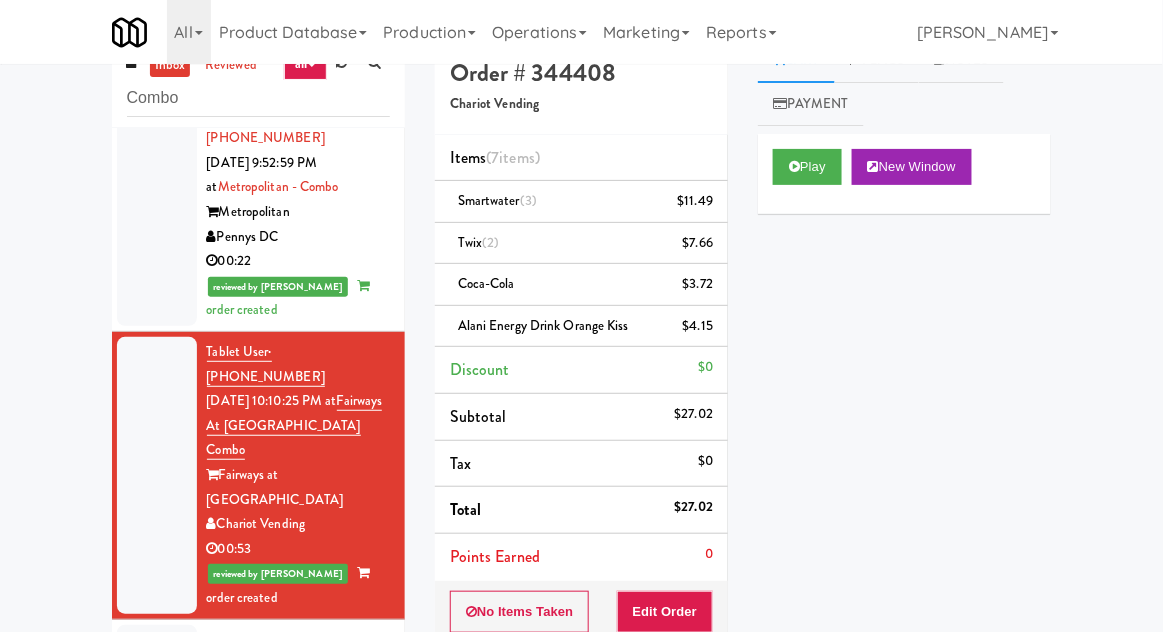 click at bounding box center (157, 714) 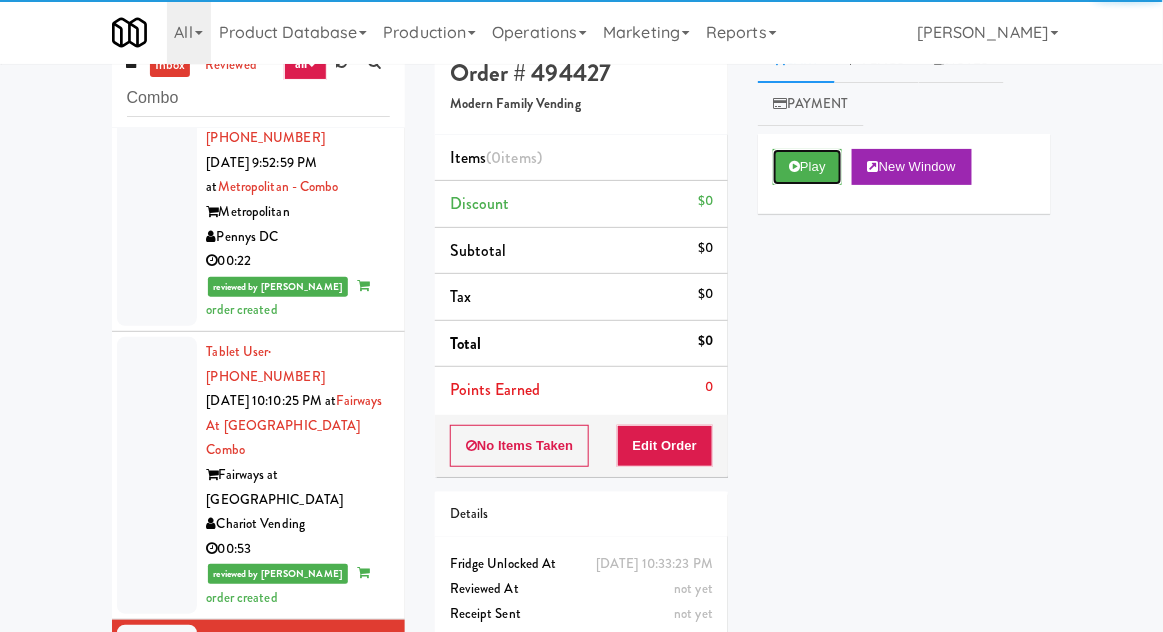 click on "Play" at bounding box center [807, 167] 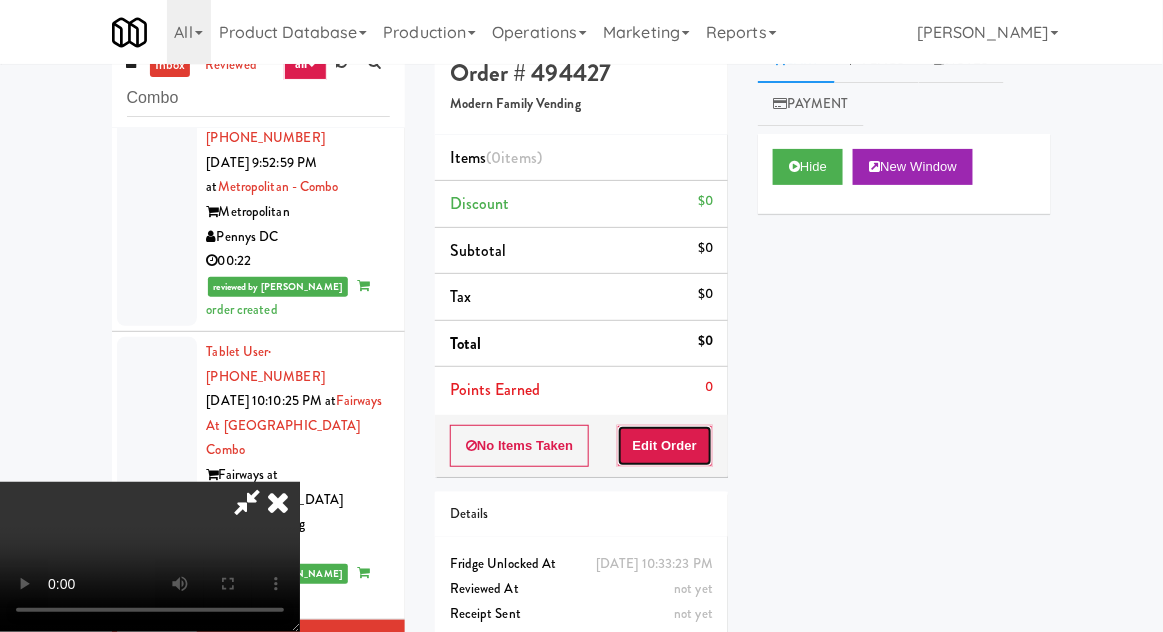 click on "Edit Order" at bounding box center [665, 446] 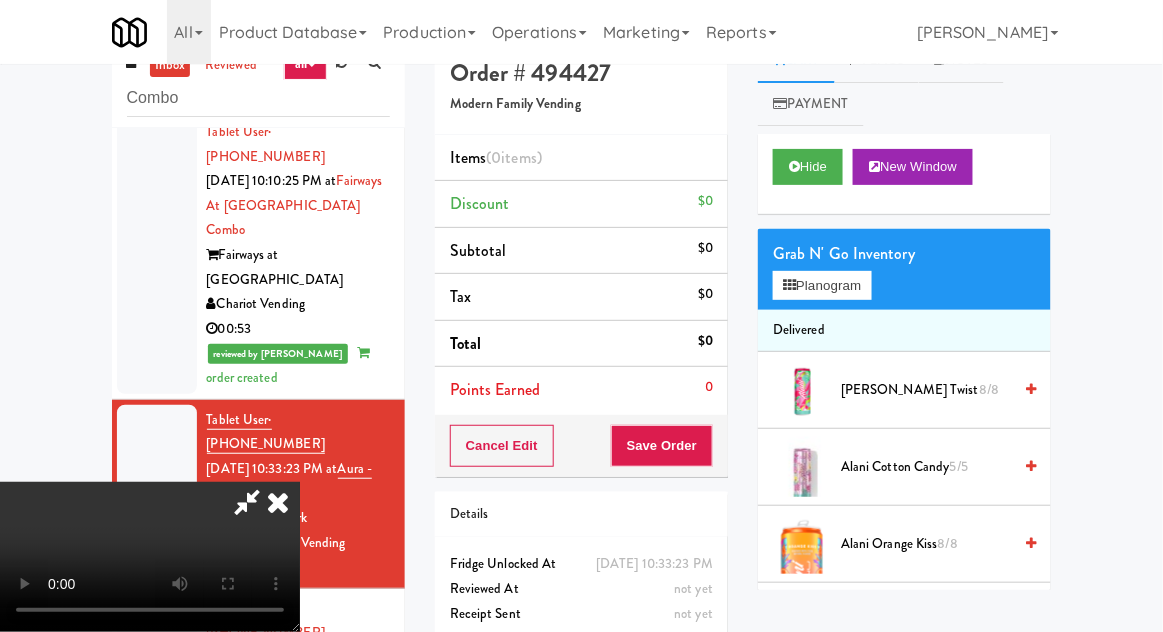 scroll, scrollTop: 1459, scrollLeft: 0, axis: vertical 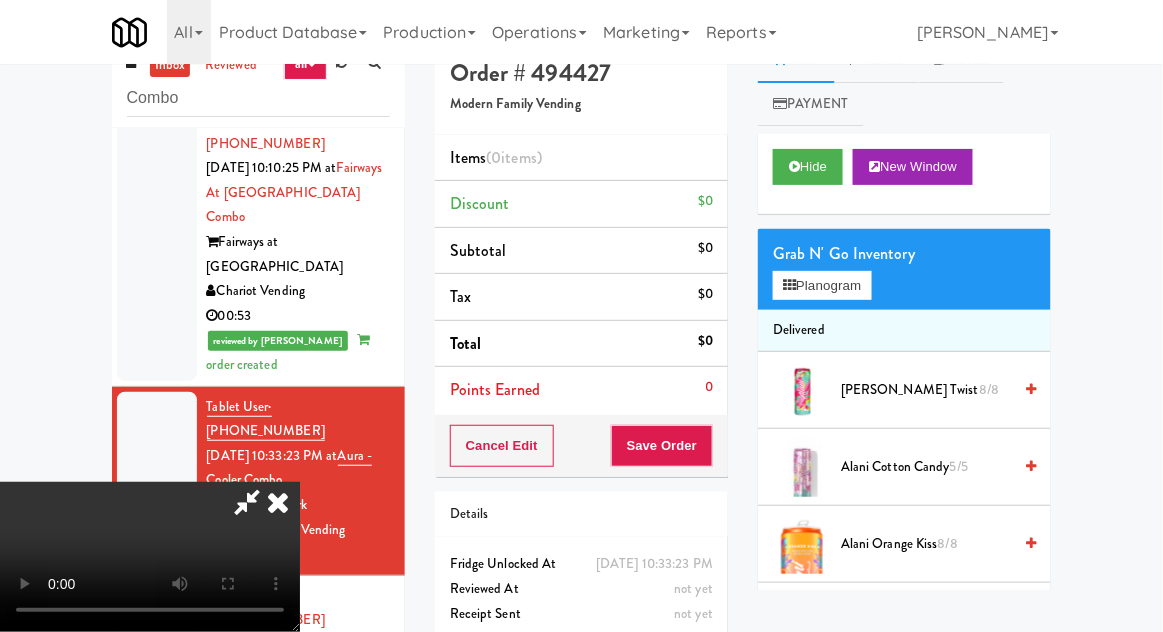 type 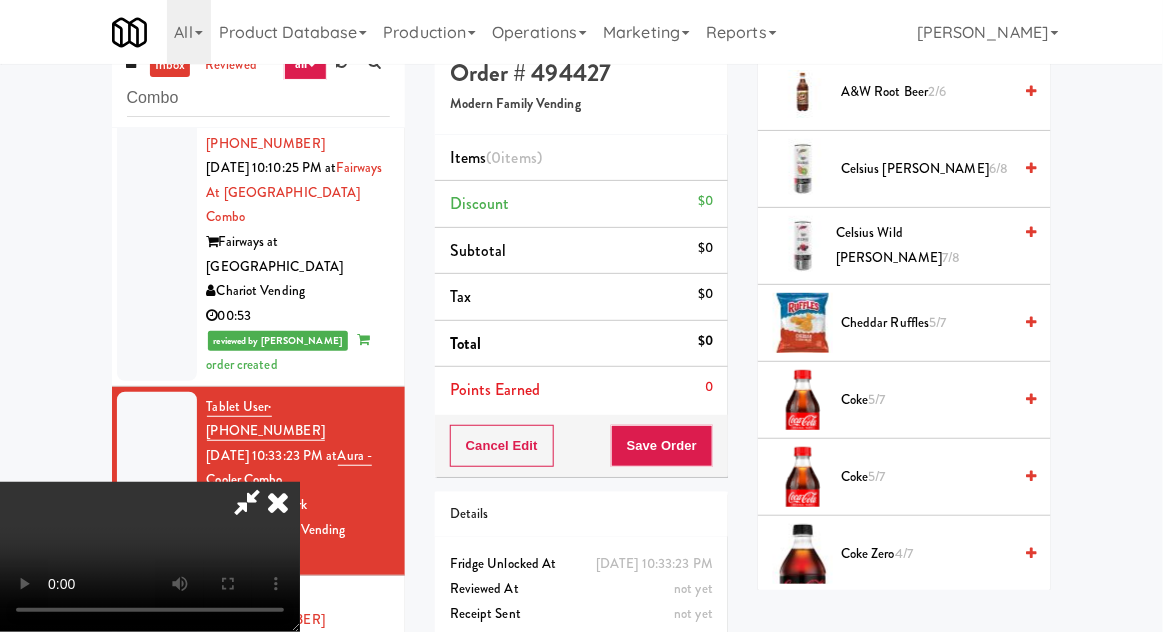 scroll, scrollTop: 682, scrollLeft: 0, axis: vertical 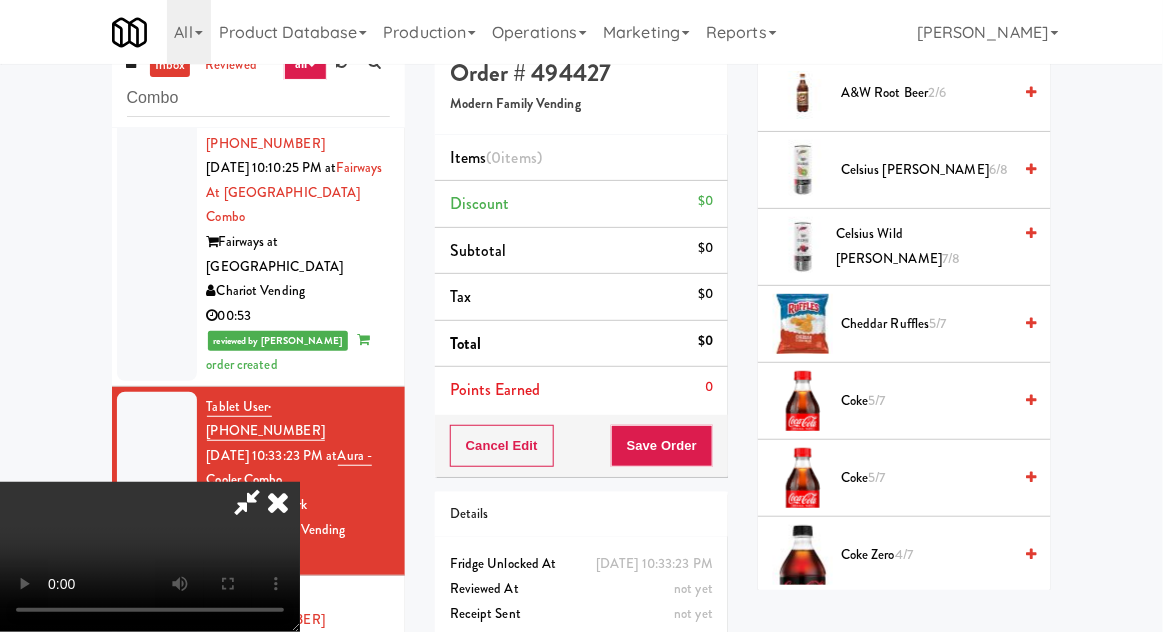 click on "Coke  5/7" at bounding box center [926, 401] 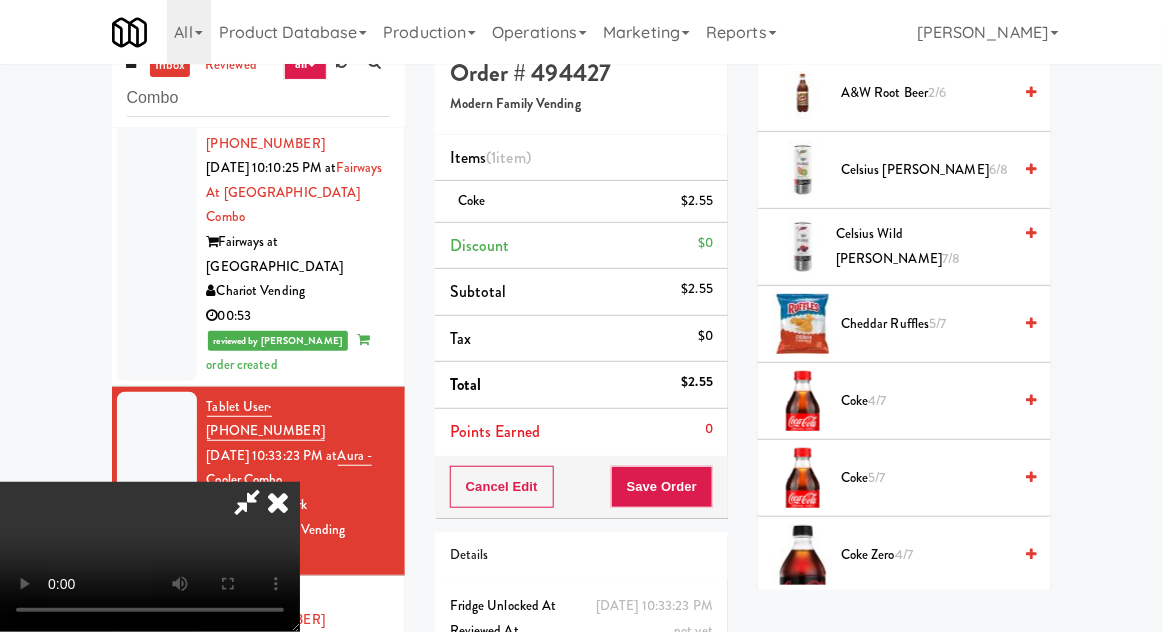 click on "Coke  5/7" at bounding box center [926, 478] 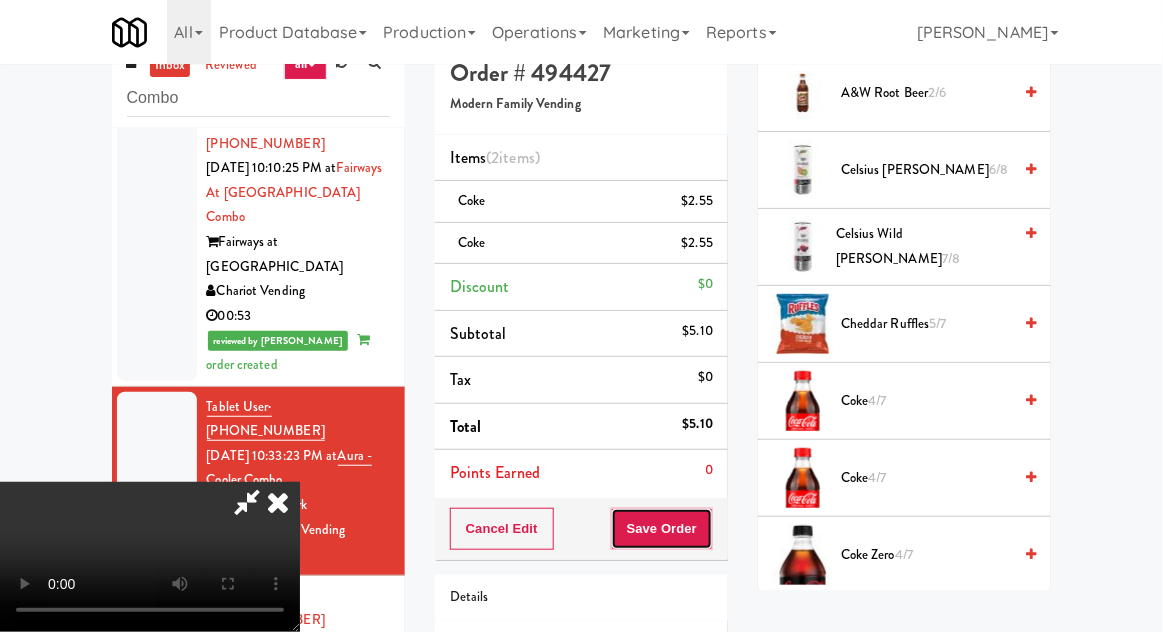 click on "Save Order" at bounding box center (662, 529) 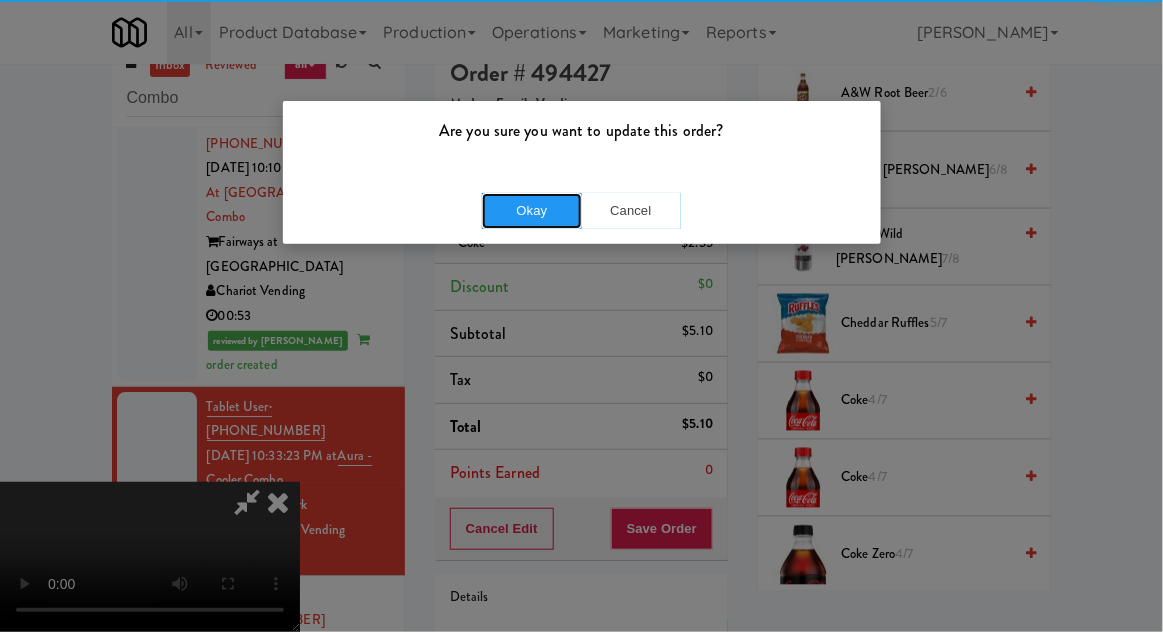 click on "Okay" at bounding box center [532, 211] 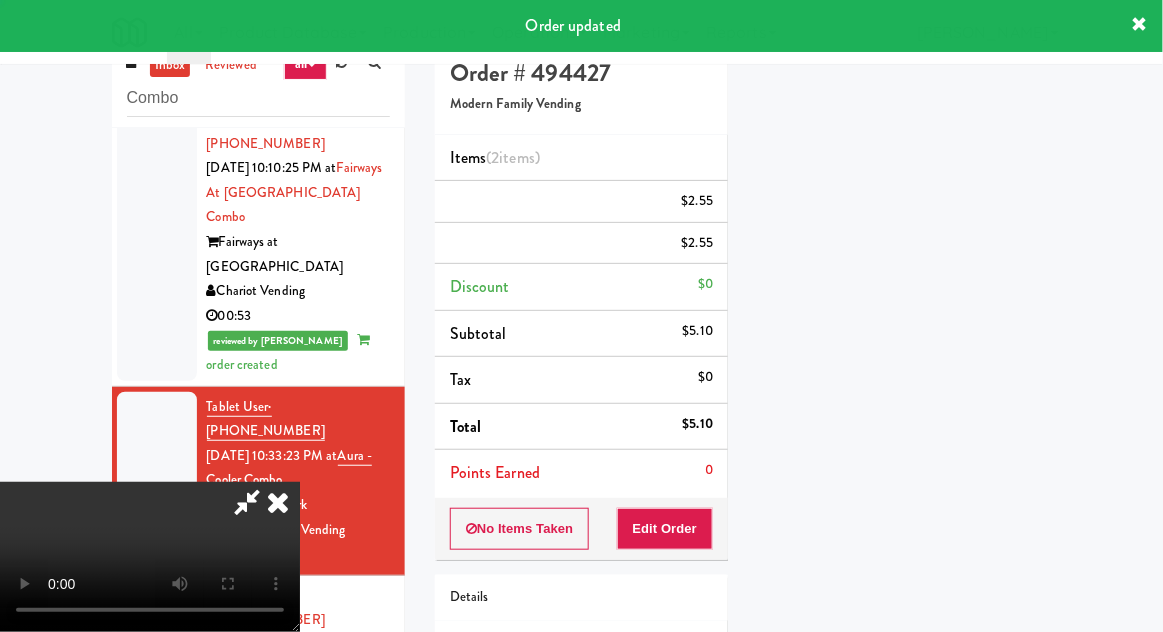 scroll, scrollTop: 197, scrollLeft: 0, axis: vertical 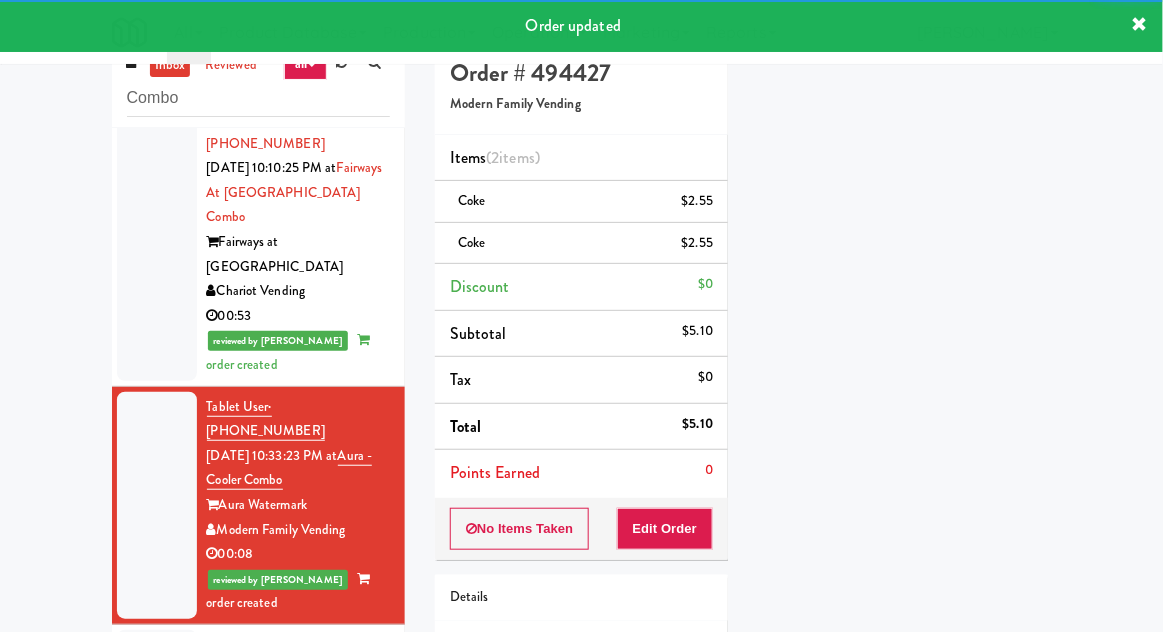 click at bounding box center (157, 719) 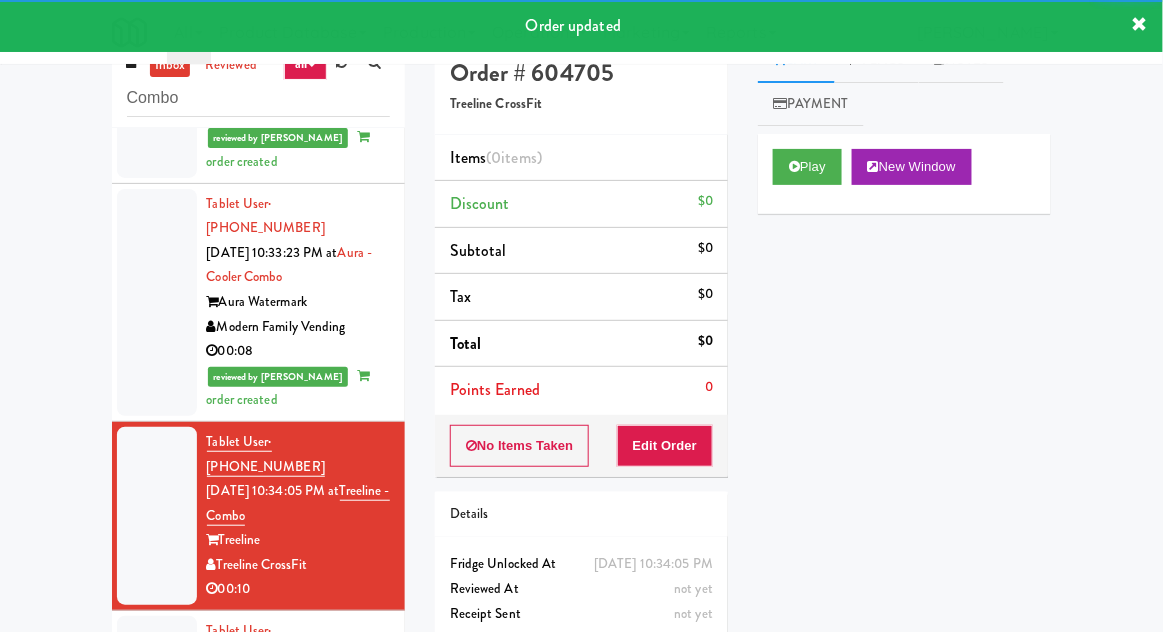 scroll, scrollTop: 1667, scrollLeft: 0, axis: vertical 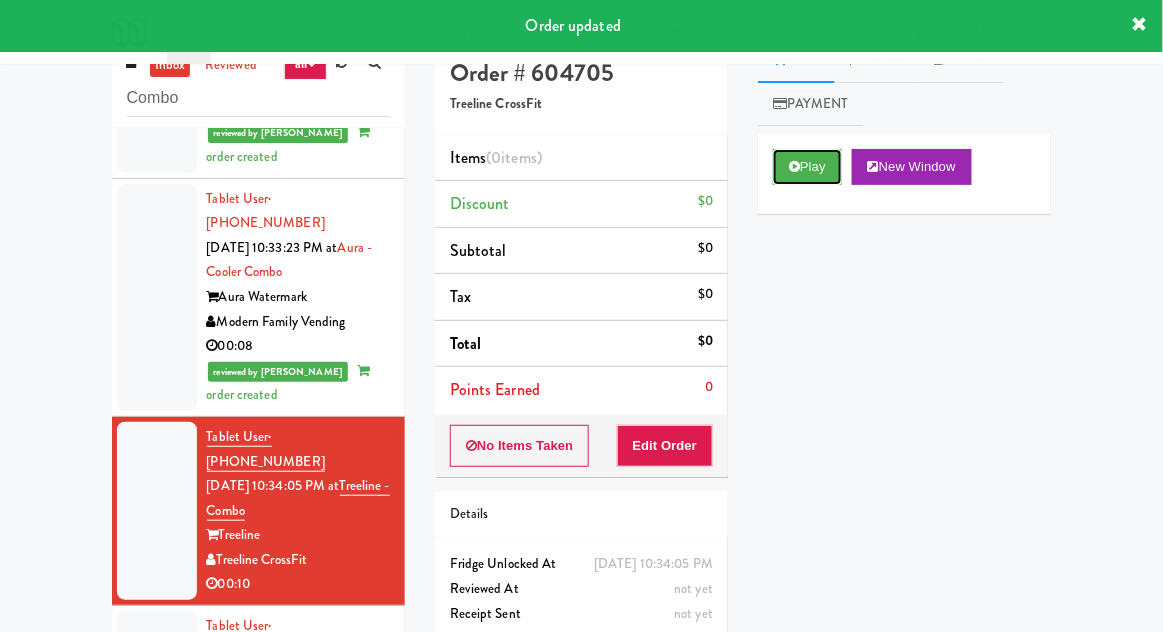 click on "Play" at bounding box center (807, 167) 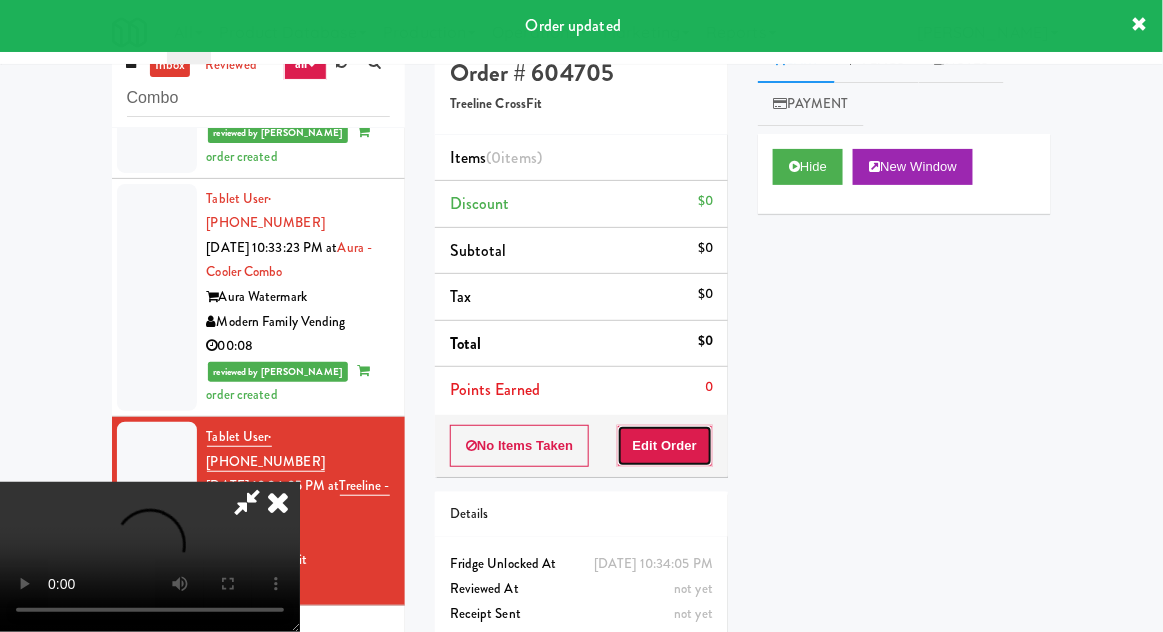 click on "Edit Order" at bounding box center [665, 446] 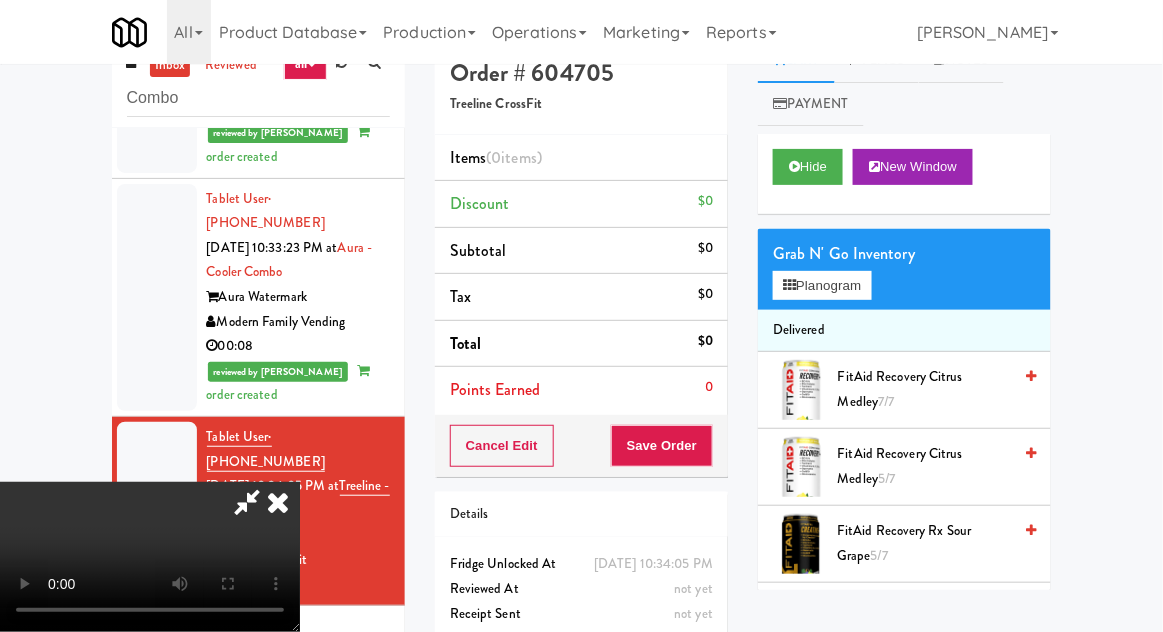 scroll, scrollTop: 73, scrollLeft: 0, axis: vertical 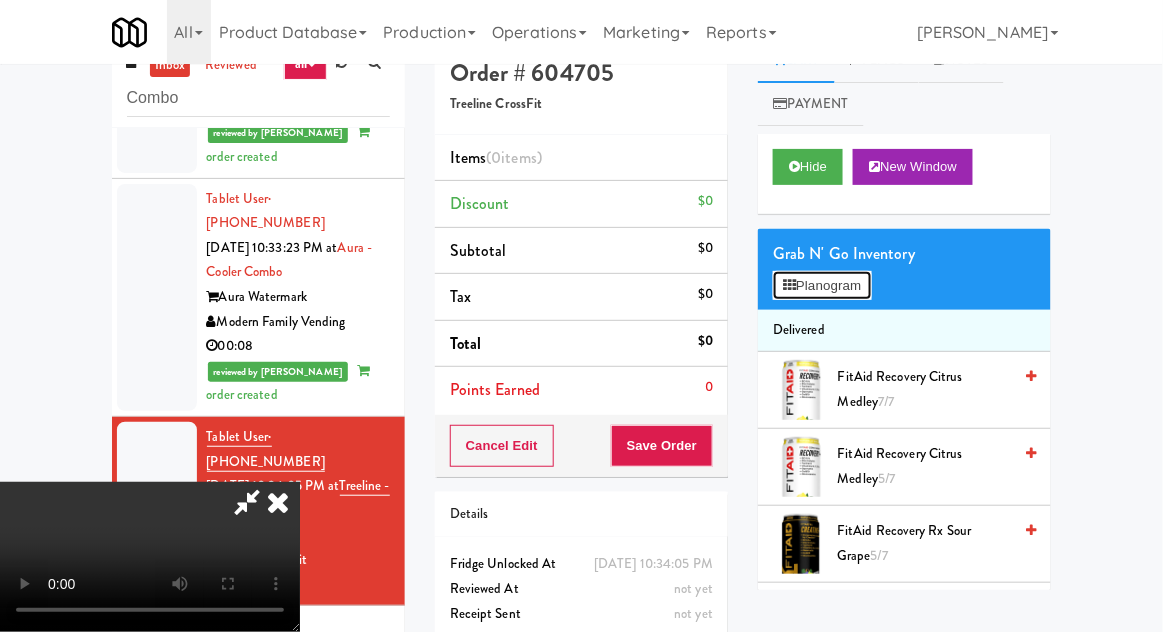click on "Planogram" at bounding box center (822, 286) 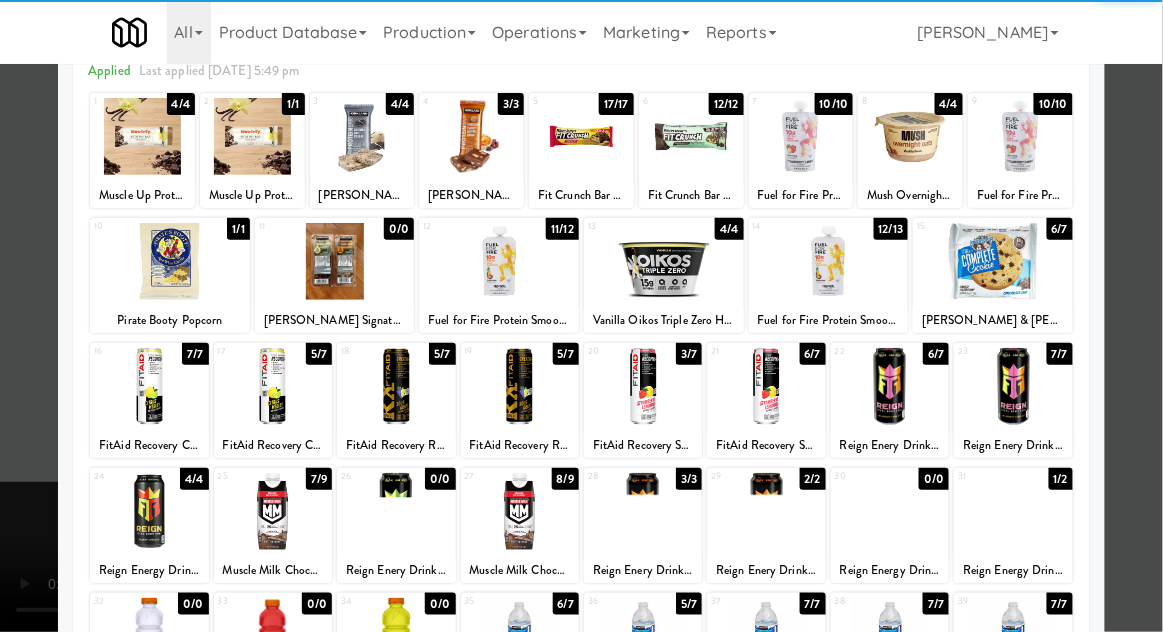 scroll, scrollTop: 160, scrollLeft: 0, axis: vertical 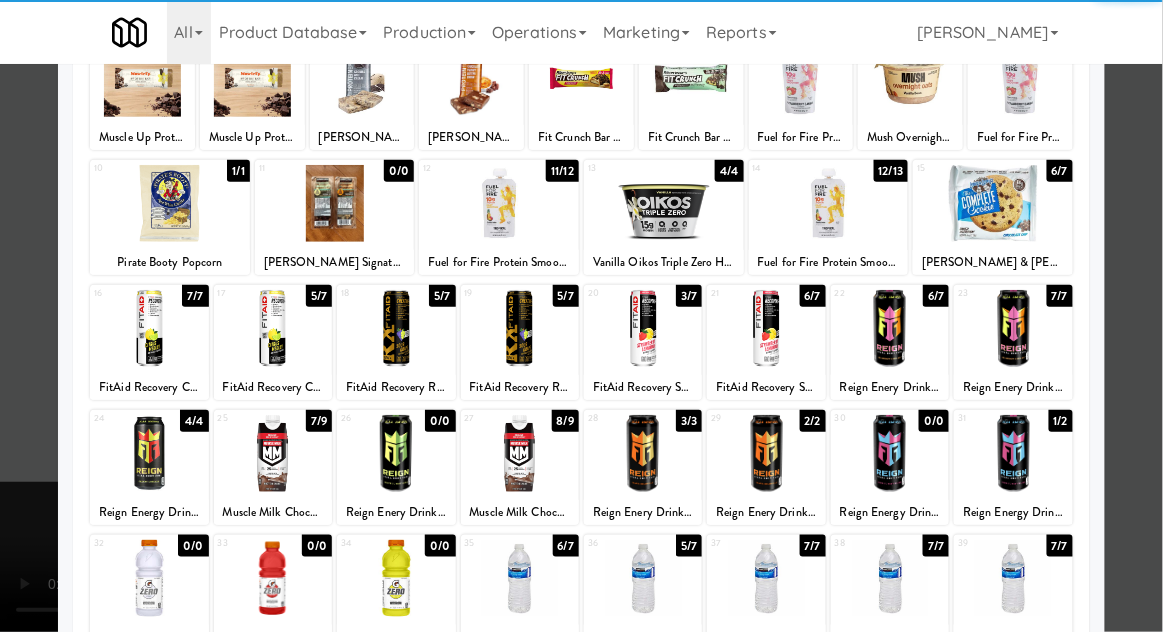 click at bounding box center [273, 453] 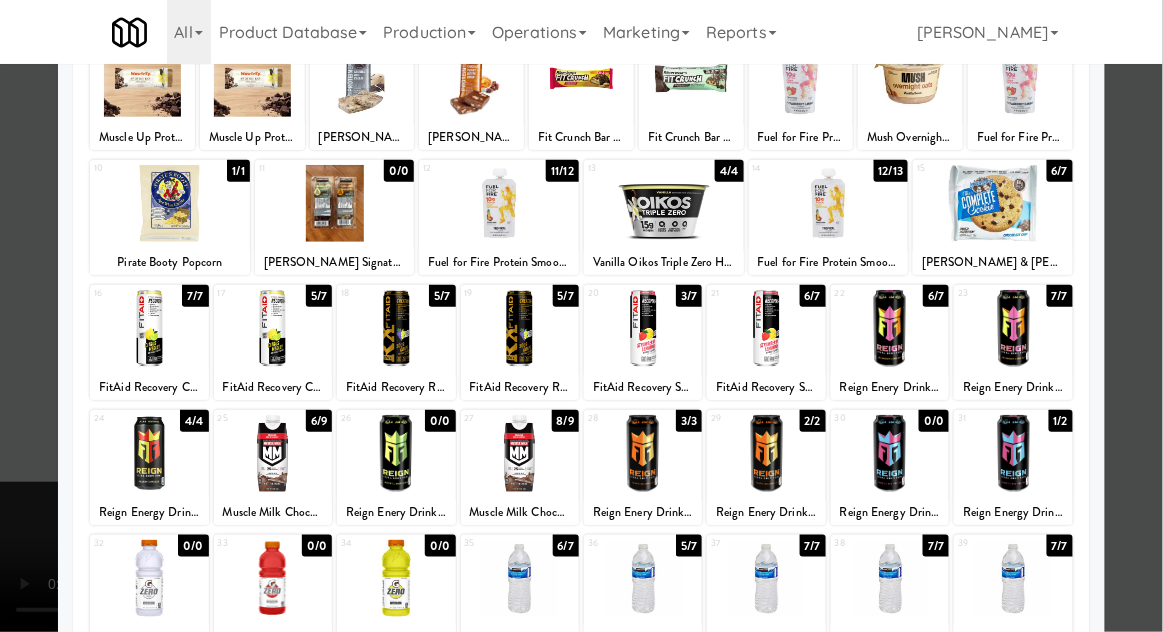 click at bounding box center (581, 316) 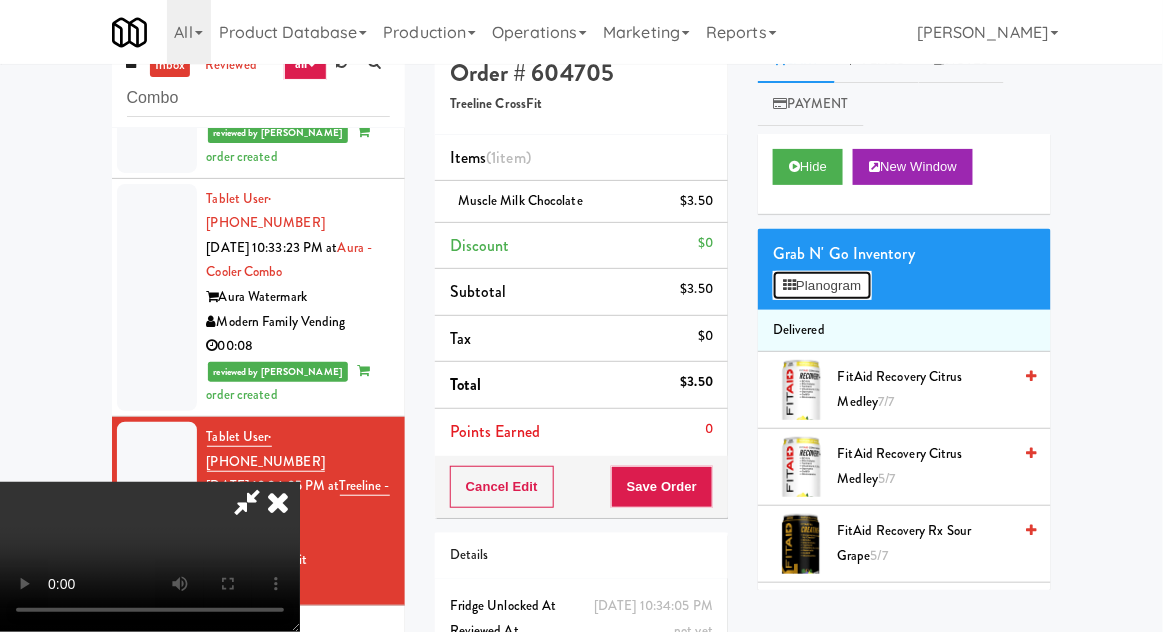 click on "Planogram" at bounding box center [822, 286] 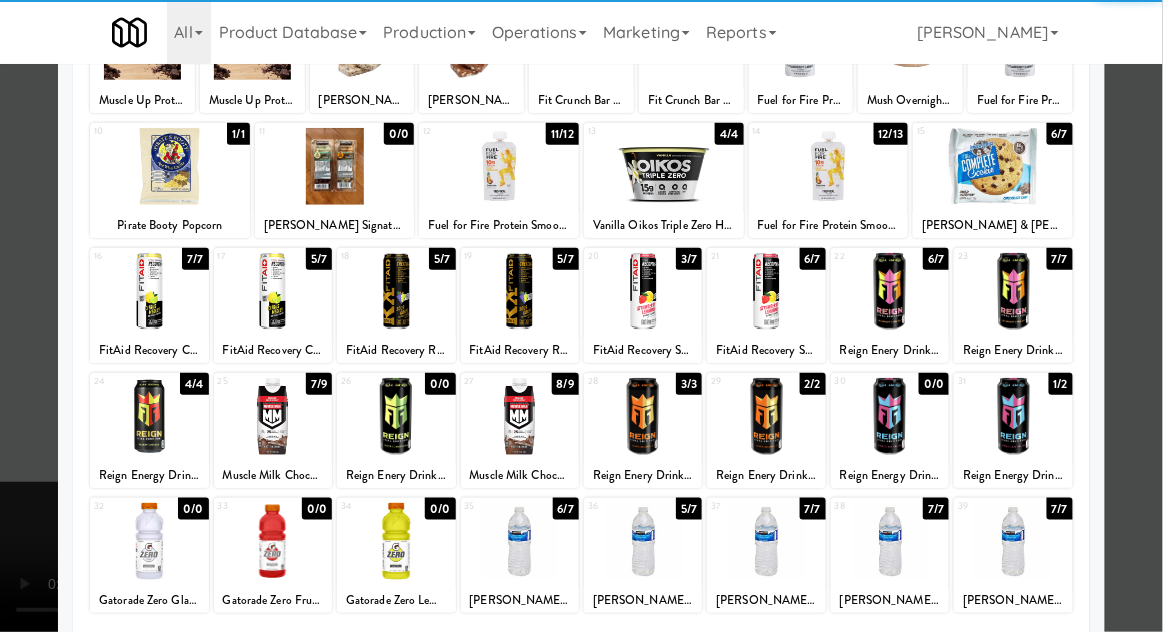 scroll, scrollTop: 194, scrollLeft: 0, axis: vertical 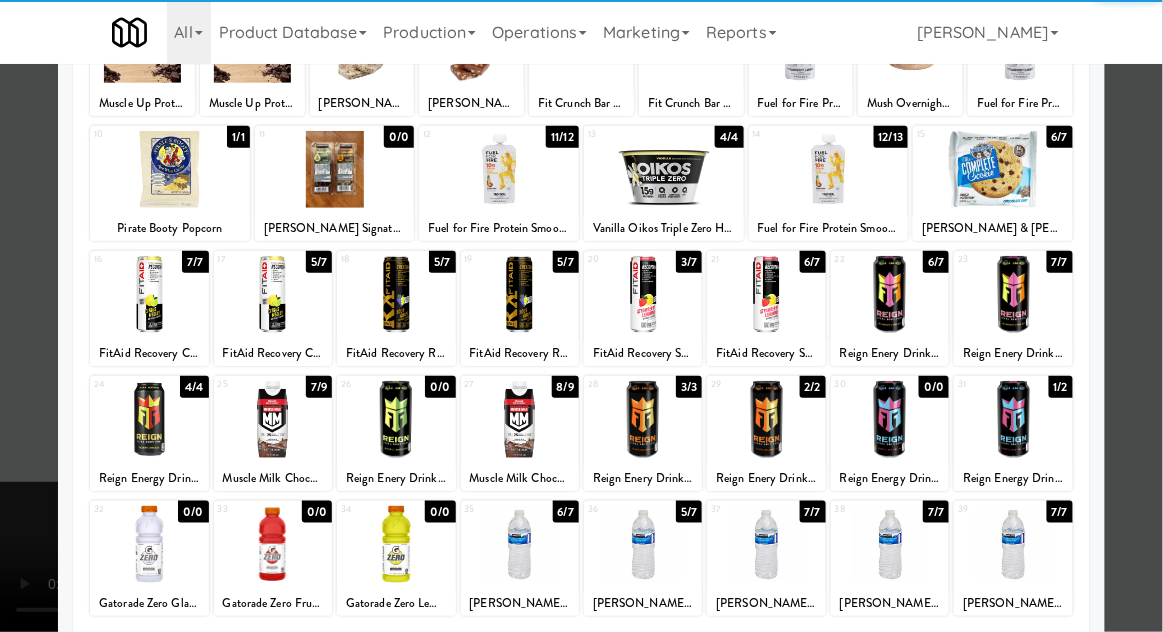 click at bounding box center [643, 544] 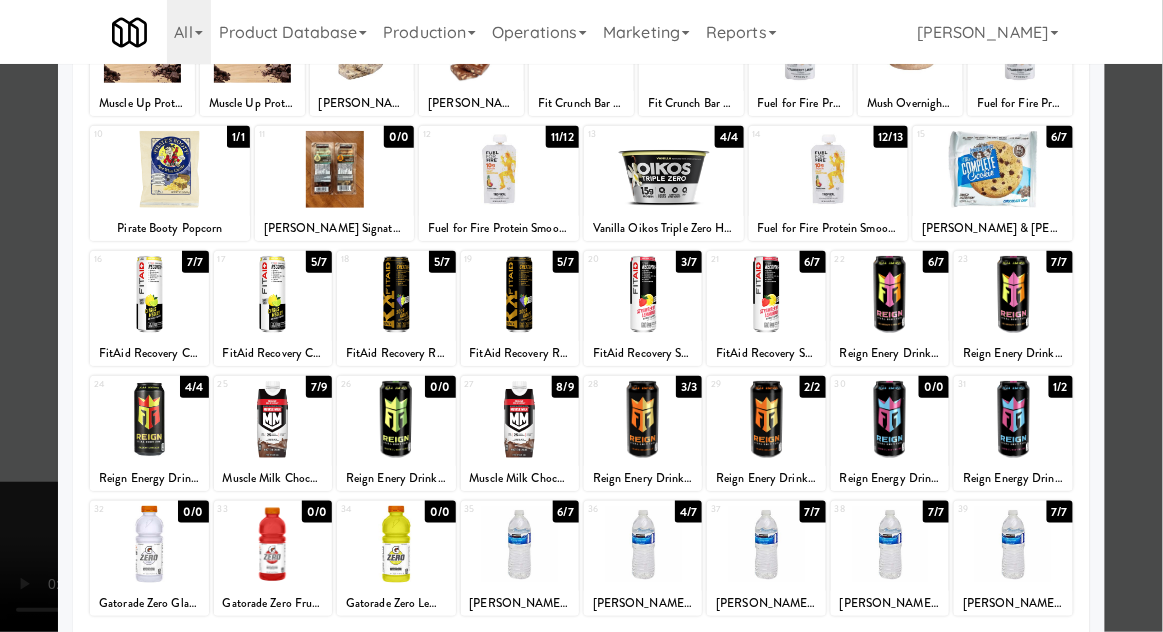 click at bounding box center (581, 316) 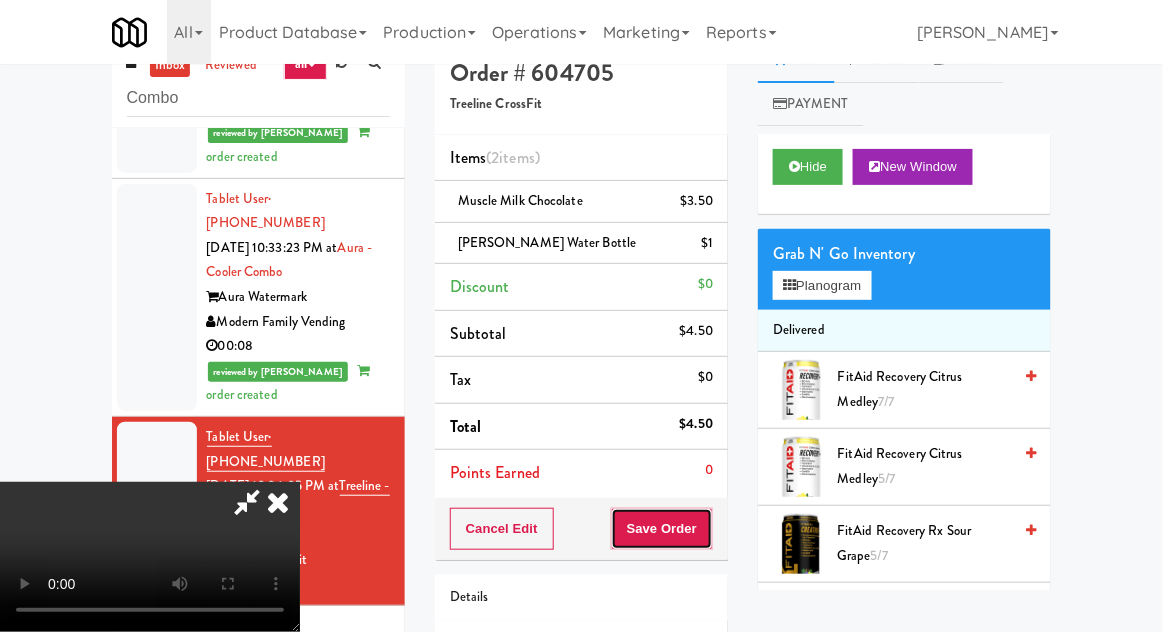 click on "Save Order" at bounding box center [662, 529] 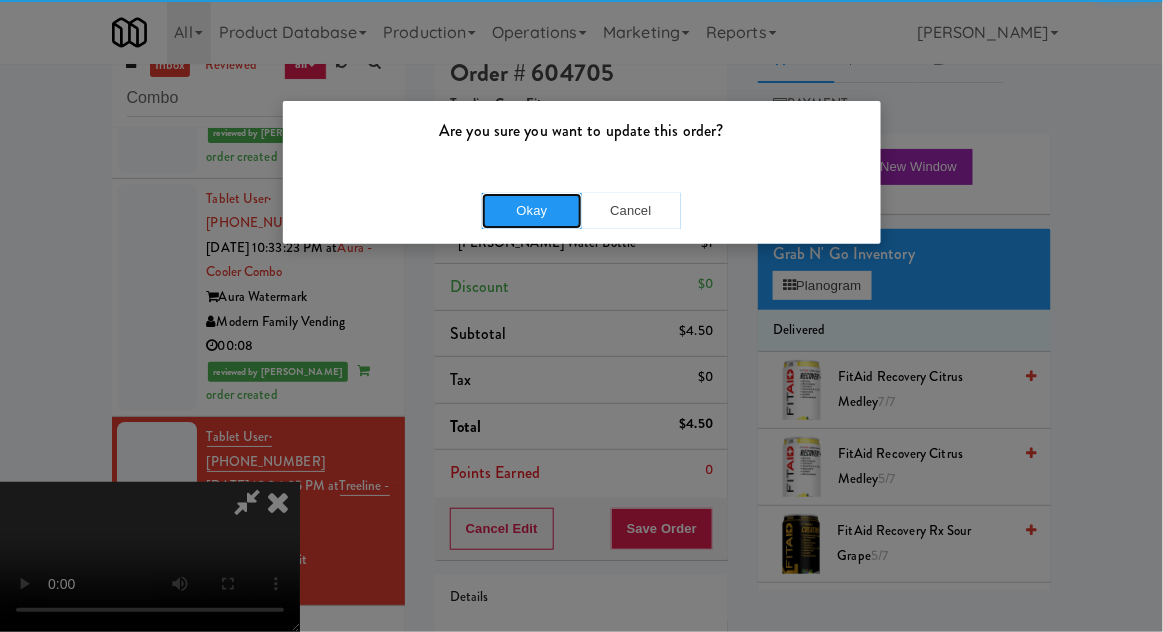 click on "Okay" at bounding box center (532, 211) 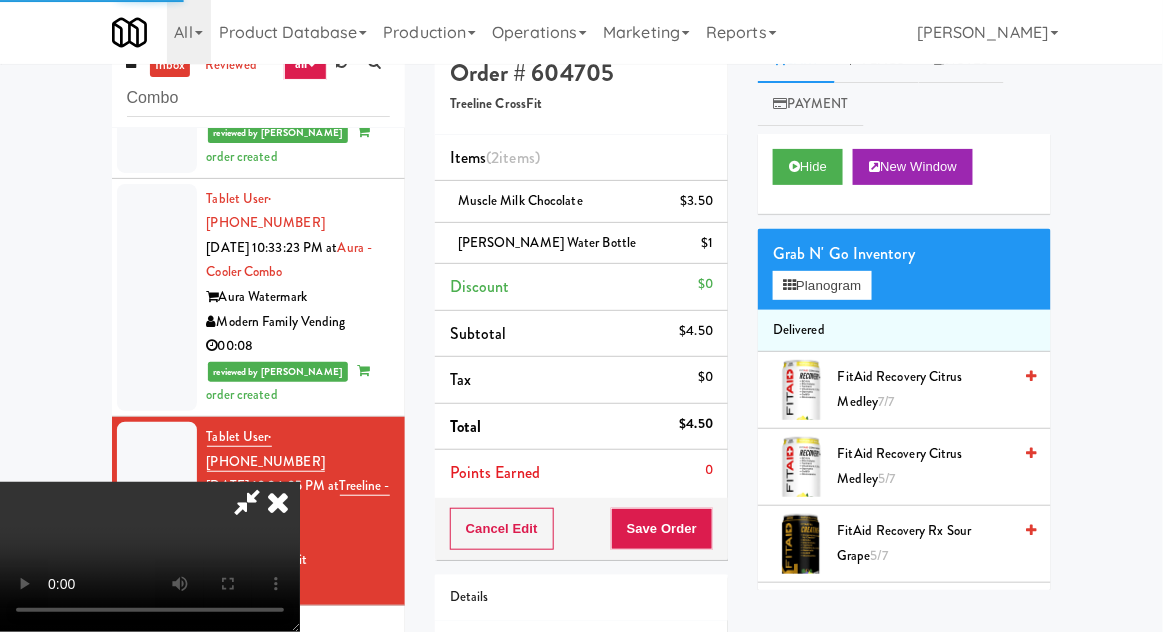 scroll, scrollTop: 0, scrollLeft: 0, axis: both 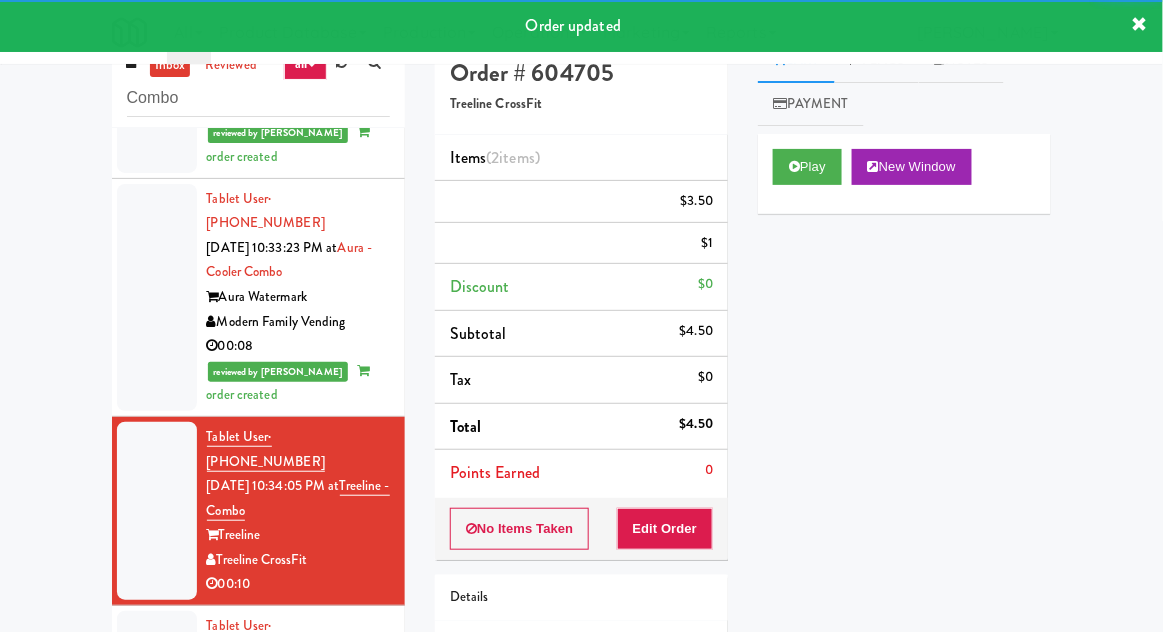 click at bounding box center (157, 724) 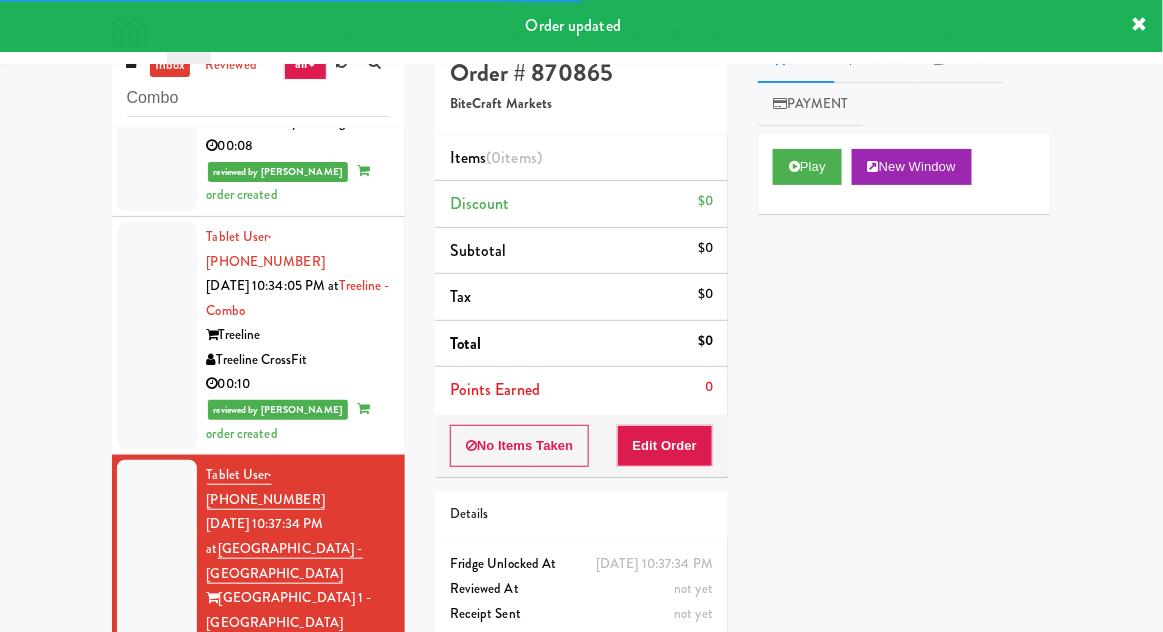 scroll, scrollTop: 1868, scrollLeft: 0, axis: vertical 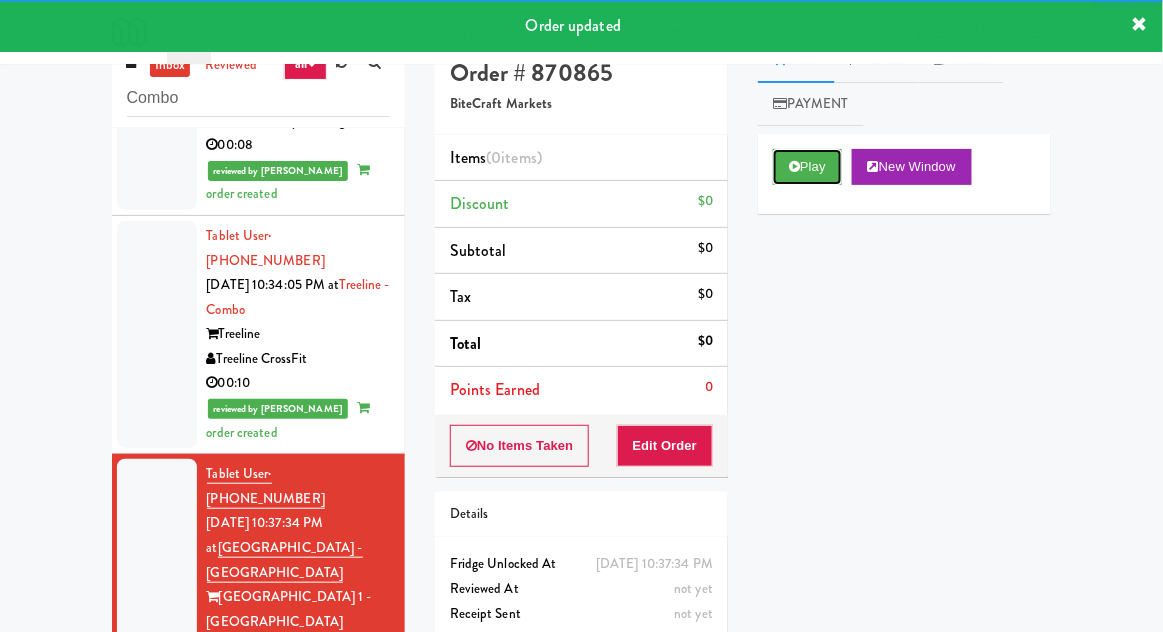 click on "Play" at bounding box center (807, 167) 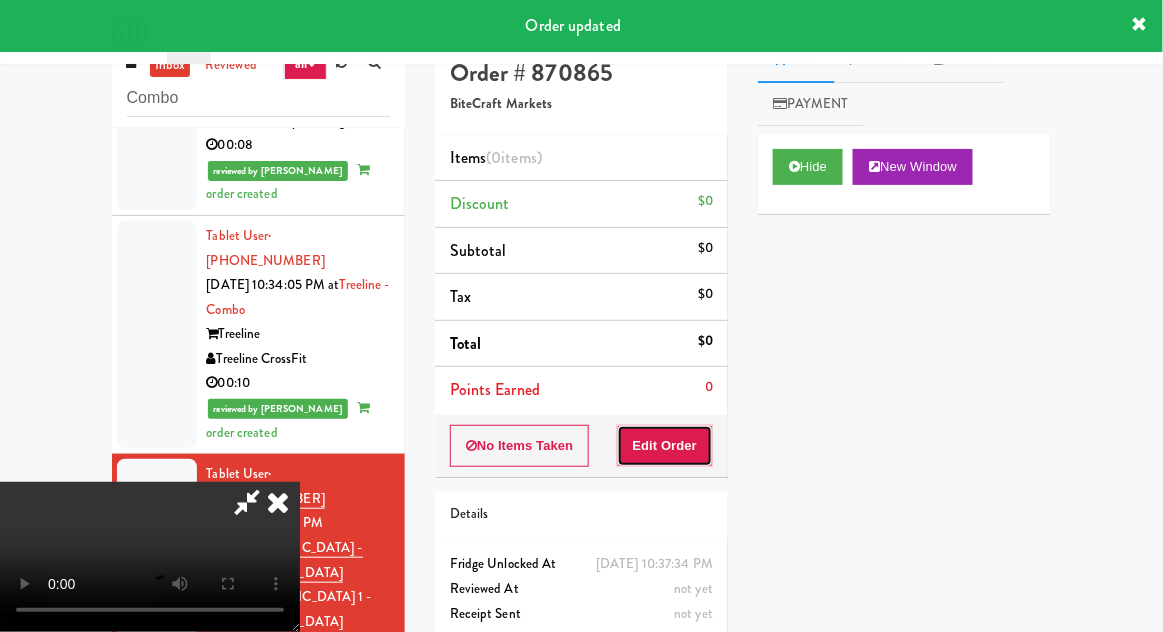 click on "Edit Order" at bounding box center (665, 446) 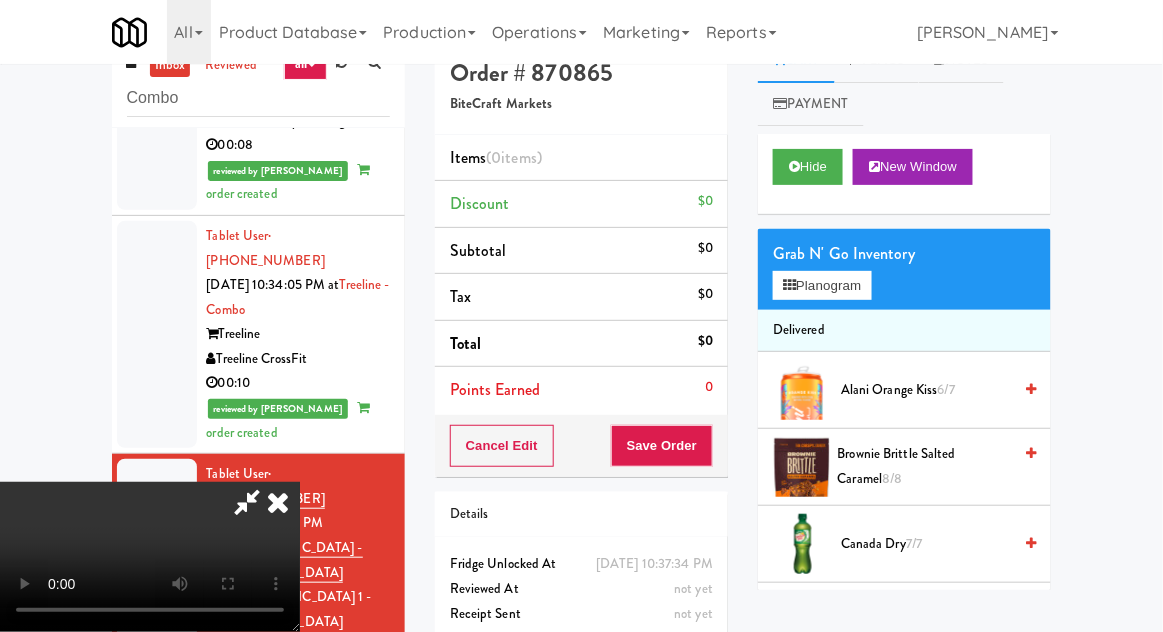 type 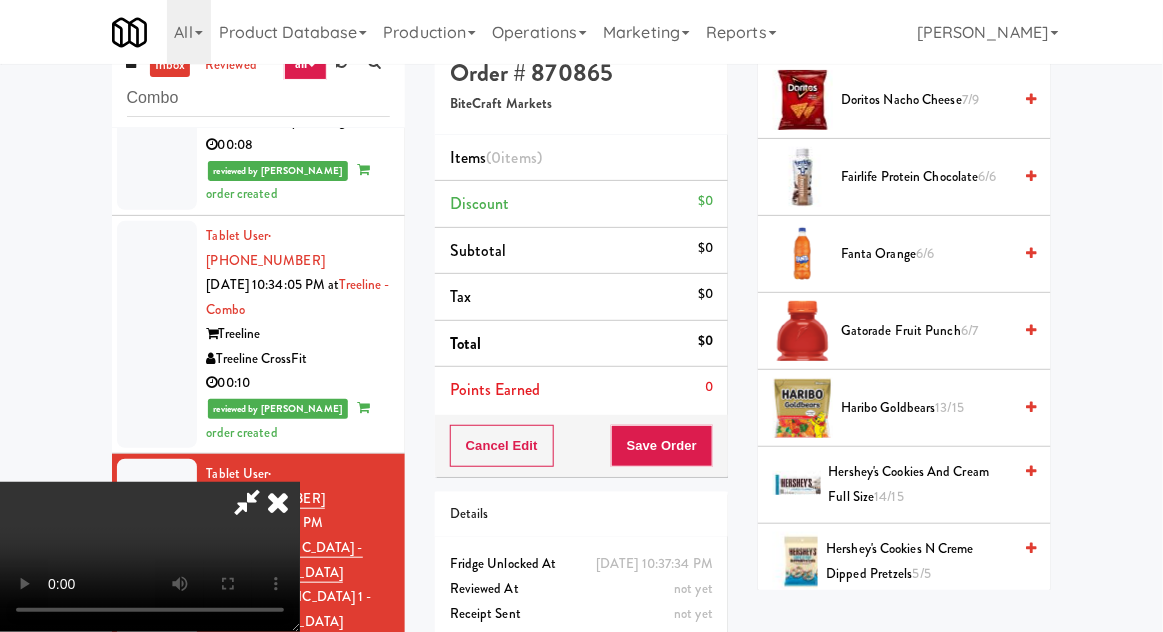 scroll, scrollTop: 1145, scrollLeft: 0, axis: vertical 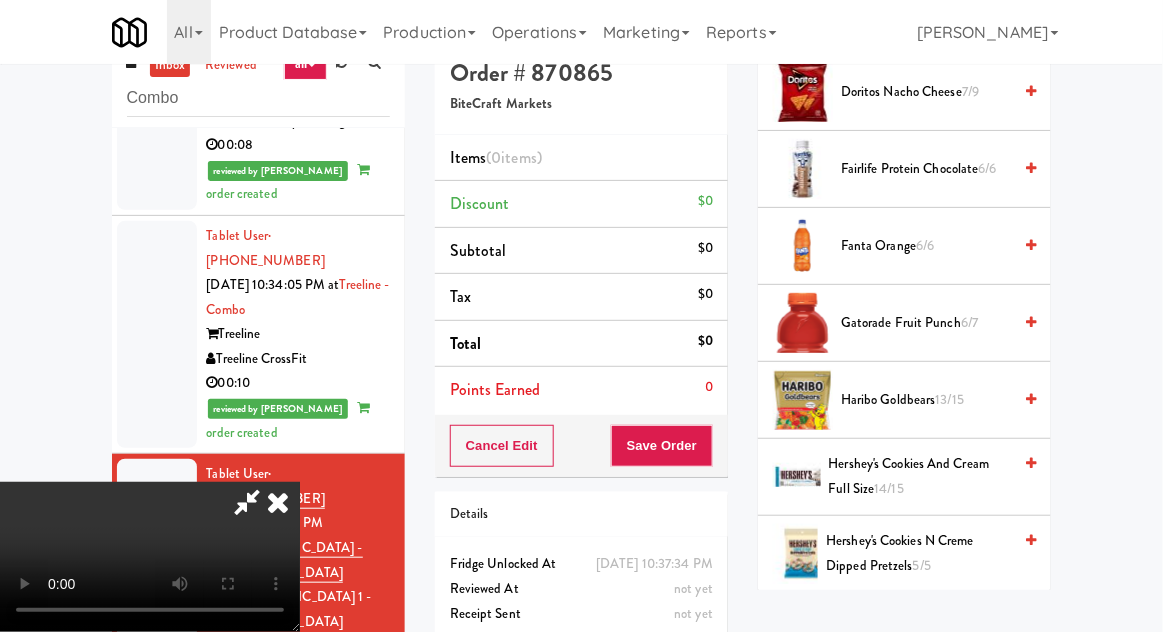 click on "5/5" at bounding box center [922, 565] 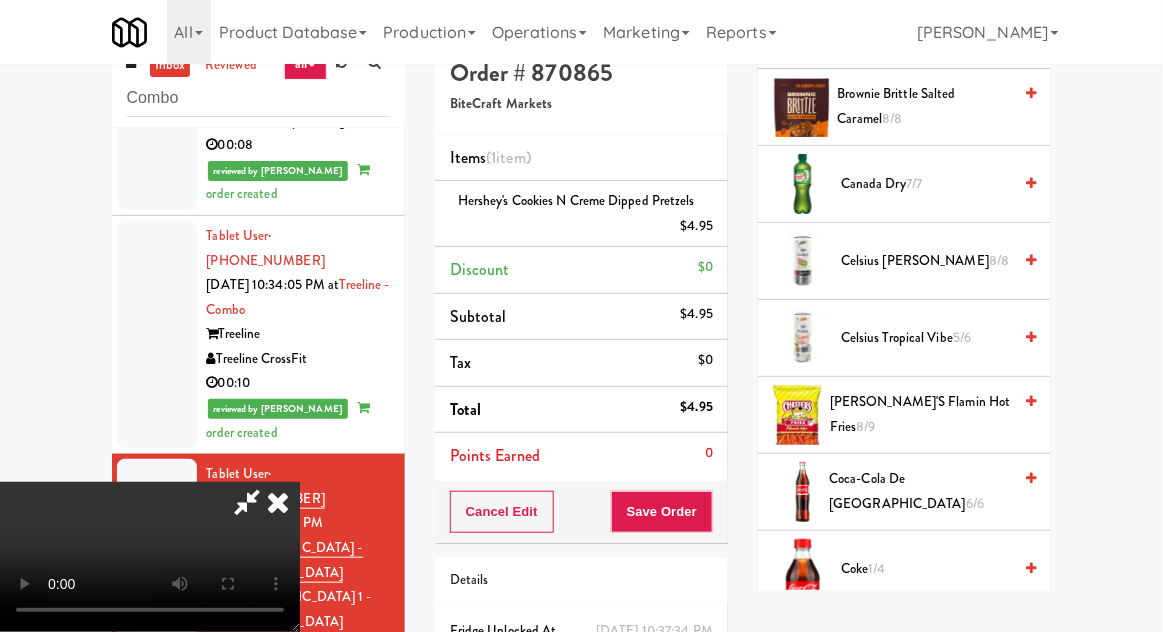 scroll, scrollTop: 326, scrollLeft: 0, axis: vertical 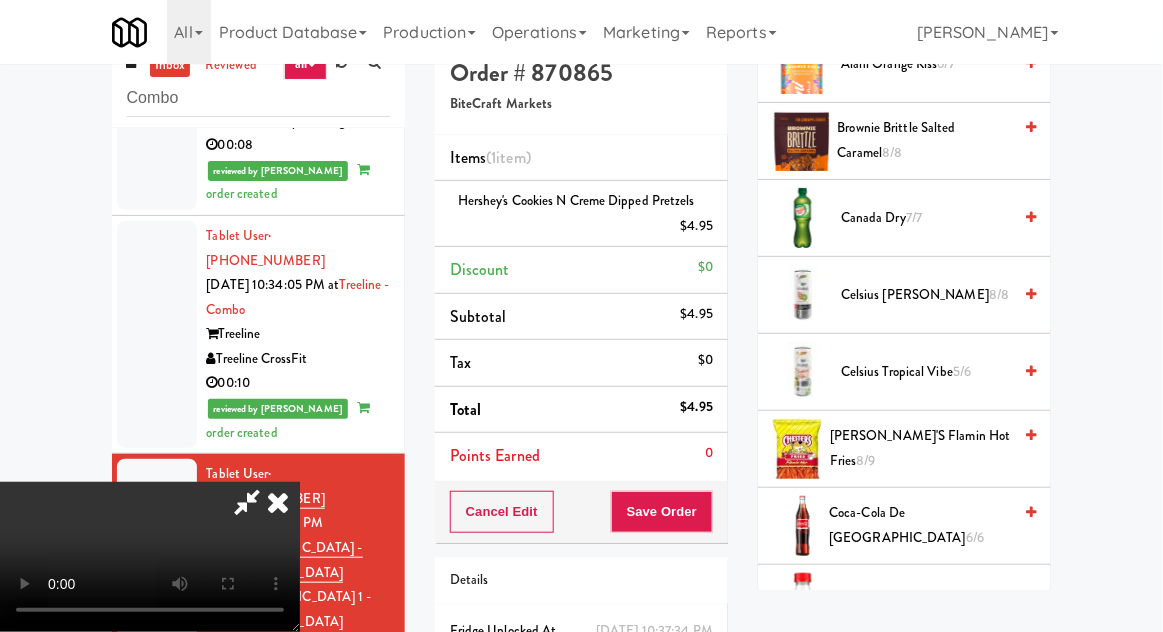 click on "[PERSON_NAME]'s Flamin hot Fries  8/9" at bounding box center [920, 448] 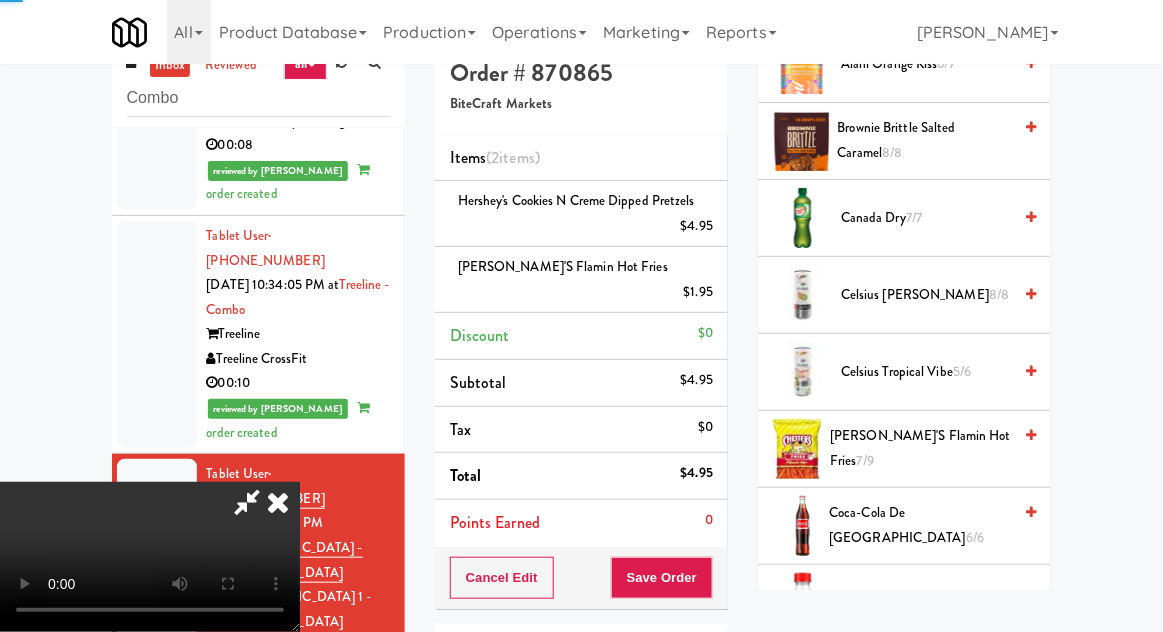 click on "[PERSON_NAME]'s Flamin hot Fries  7/9" at bounding box center [920, 448] 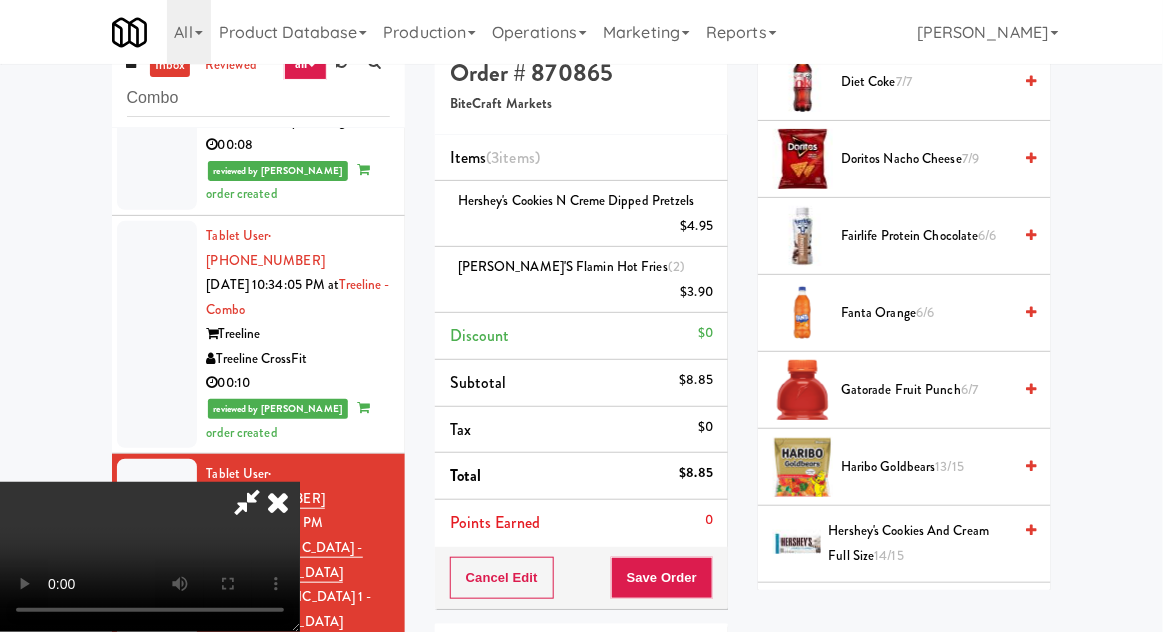 scroll, scrollTop: 1096, scrollLeft: 0, axis: vertical 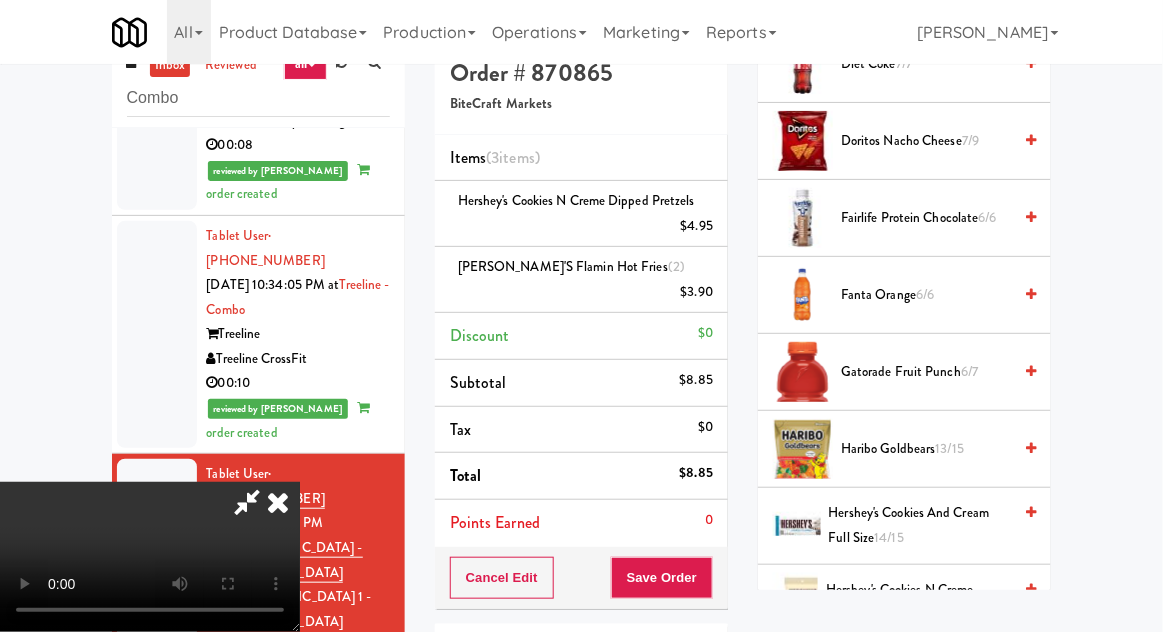click on "Hershey's Cookies and Cream full size  14/15" at bounding box center [920, 525] 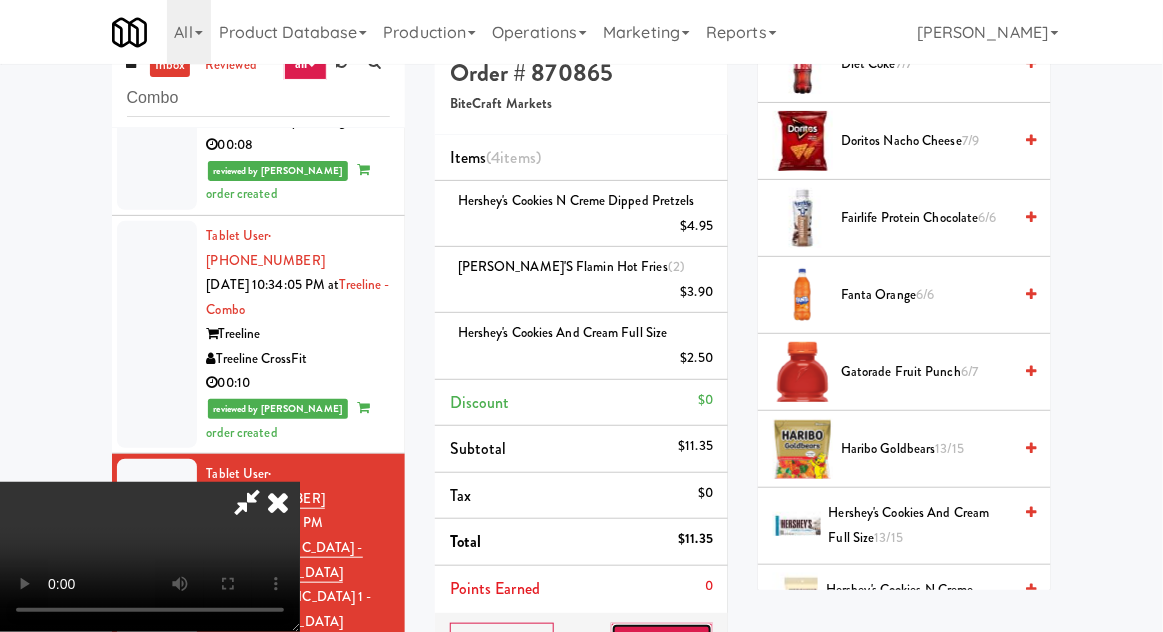 click on "Save Order" at bounding box center [662, 644] 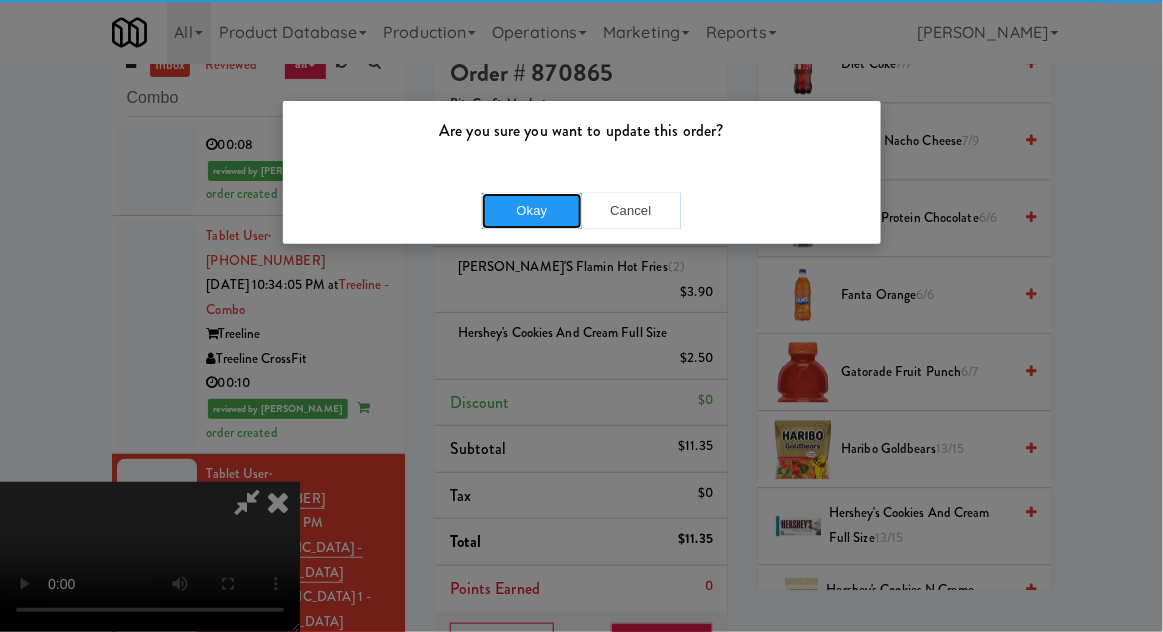 click on "Okay" at bounding box center [532, 211] 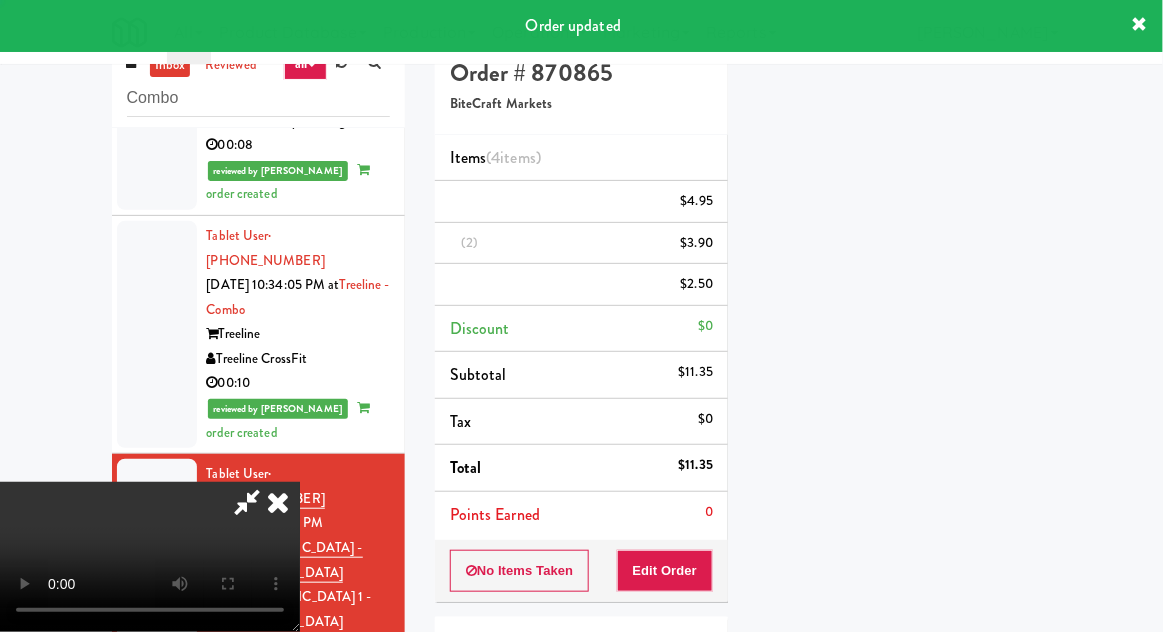 scroll, scrollTop: 197, scrollLeft: 0, axis: vertical 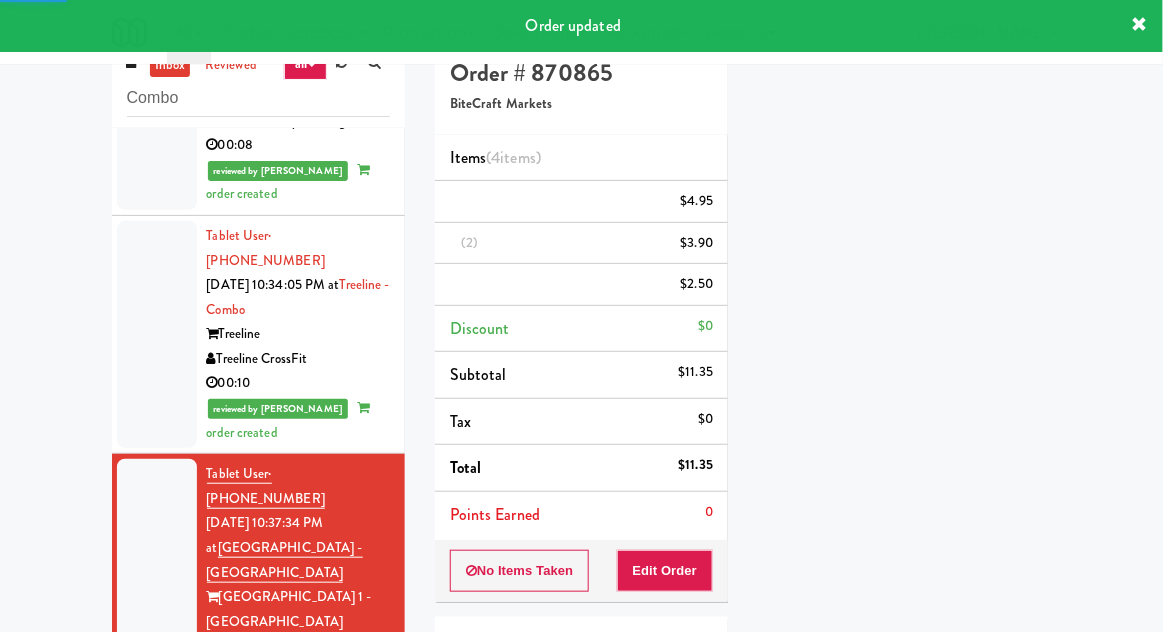 click at bounding box center (157, 787) 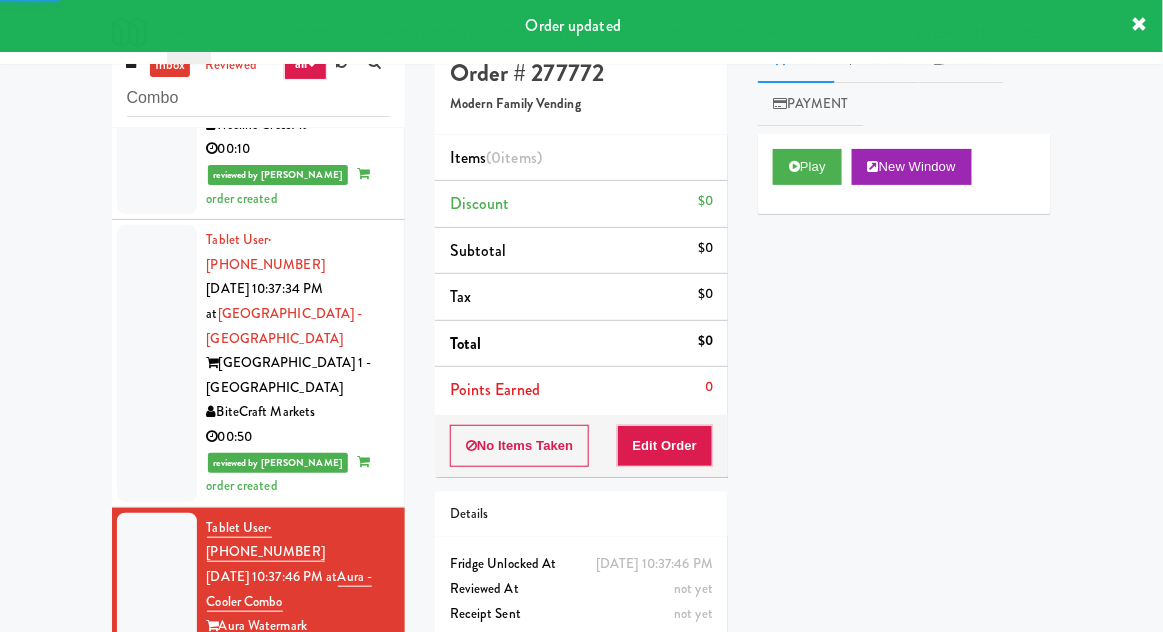 scroll, scrollTop: 2104, scrollLeft: 0, axis: vertical 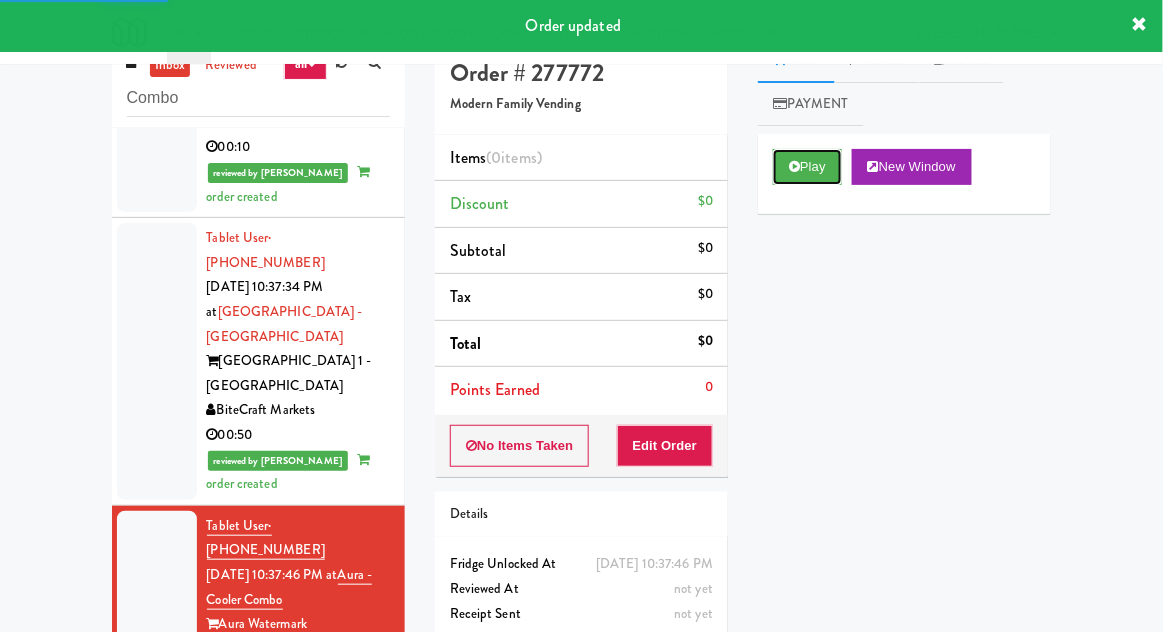 click on "Play" at bounding box center (807, 167) 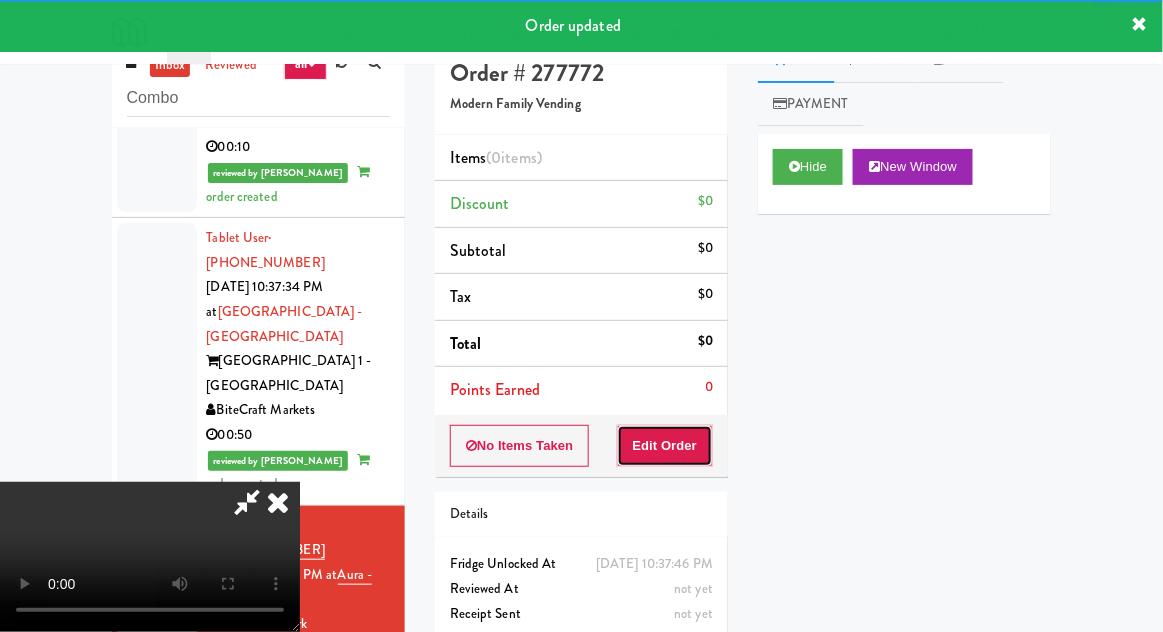 click on "Edit Order" at bounding box center (665, 446) 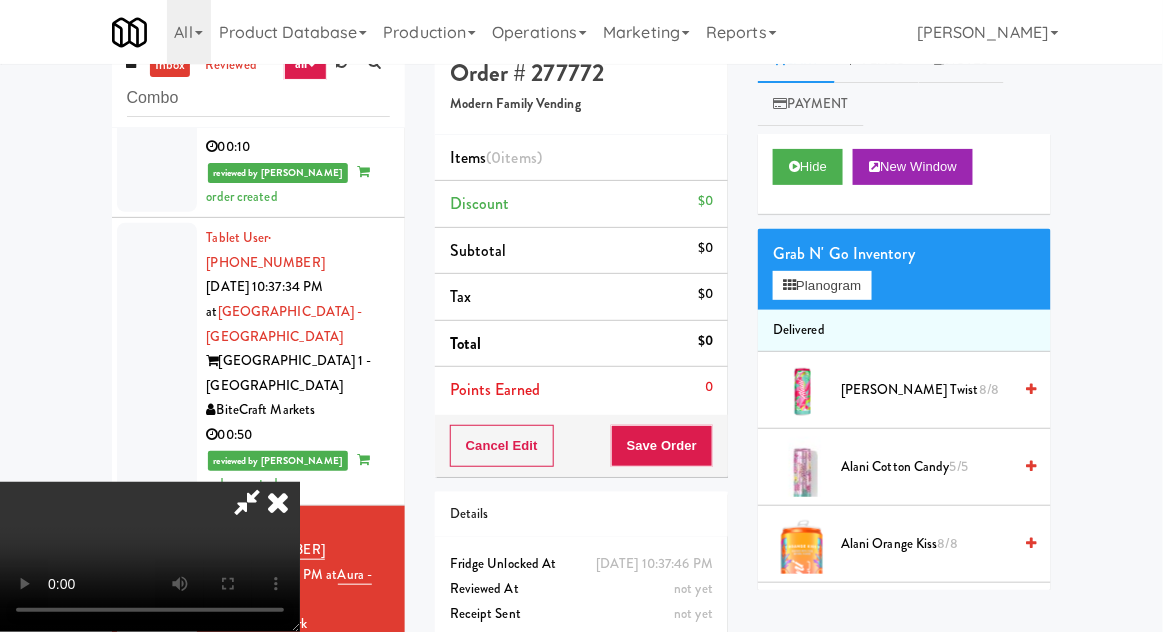 type 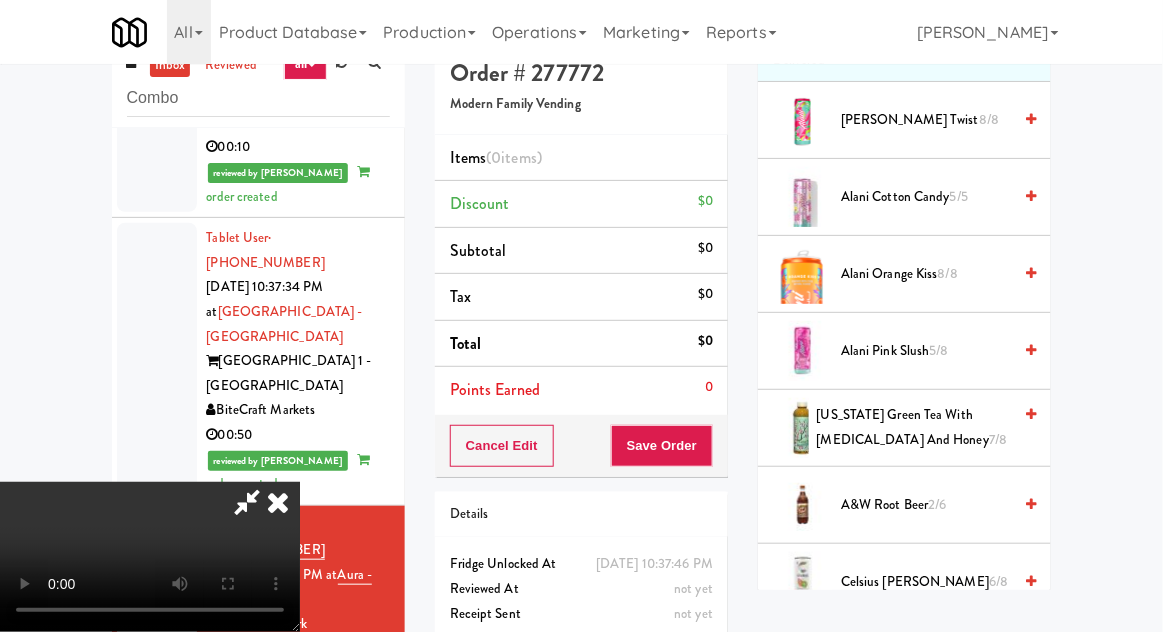scroll, scrollTop: 270, scrollLeft: 0, axis: vertical 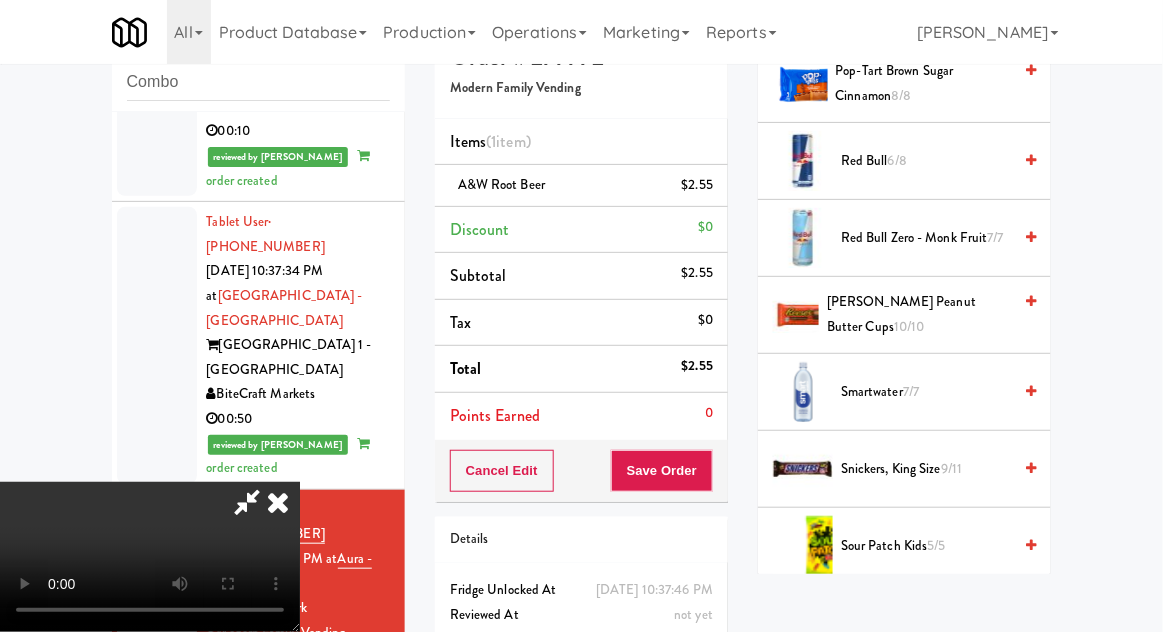 click on "Sour Patch Kids  5/5" at bounding box center [926, 546] 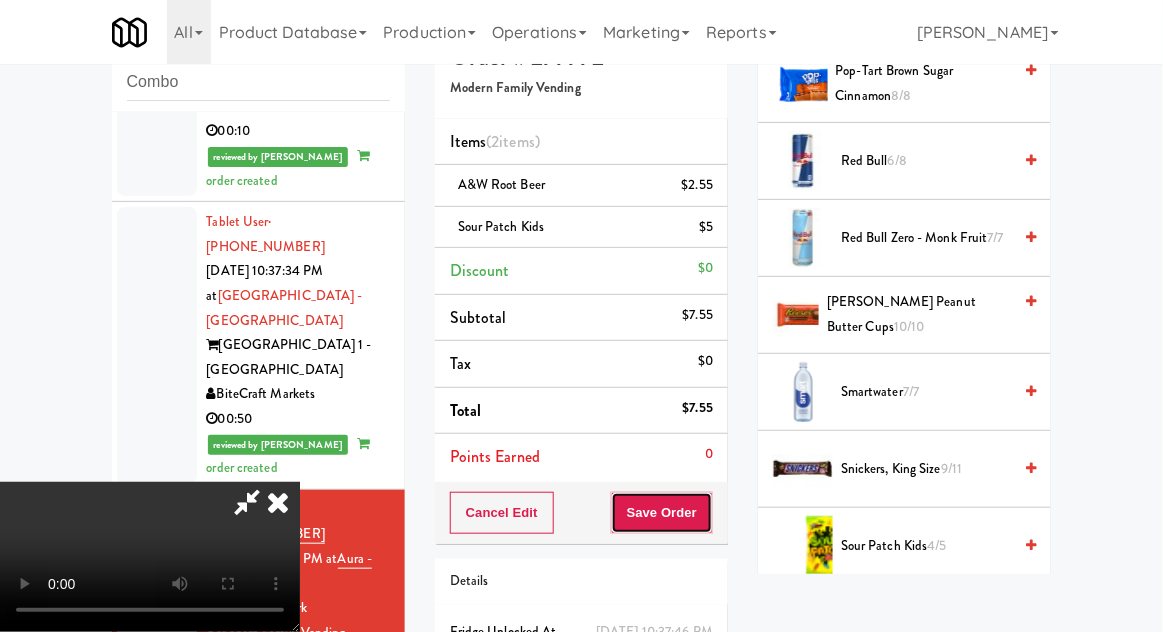 click on "Save Order" at bounding box center (662, 513) 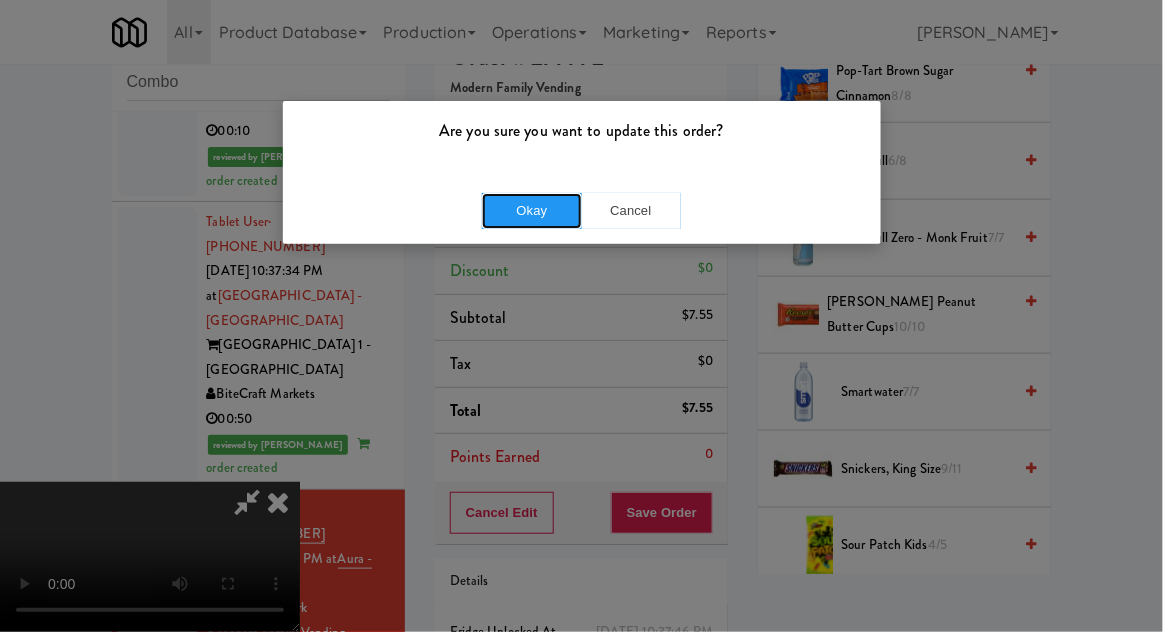 click on "Okay" at bounding box center [532, 211] 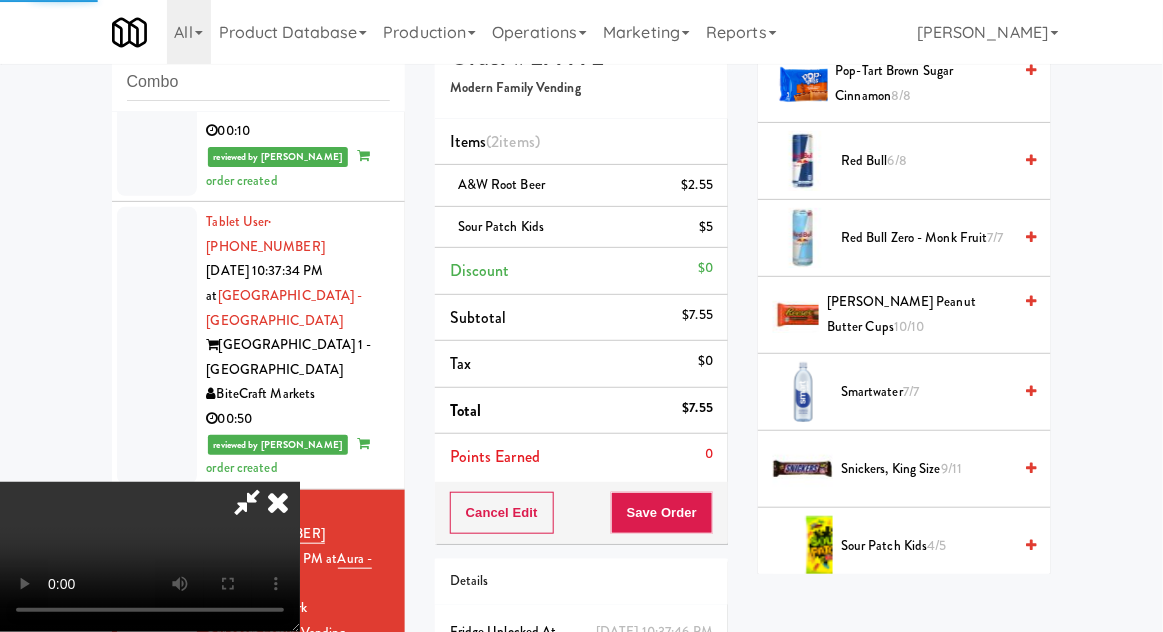 scroll, scrollTop: 197, scrollLeft: 0, axis: vertical 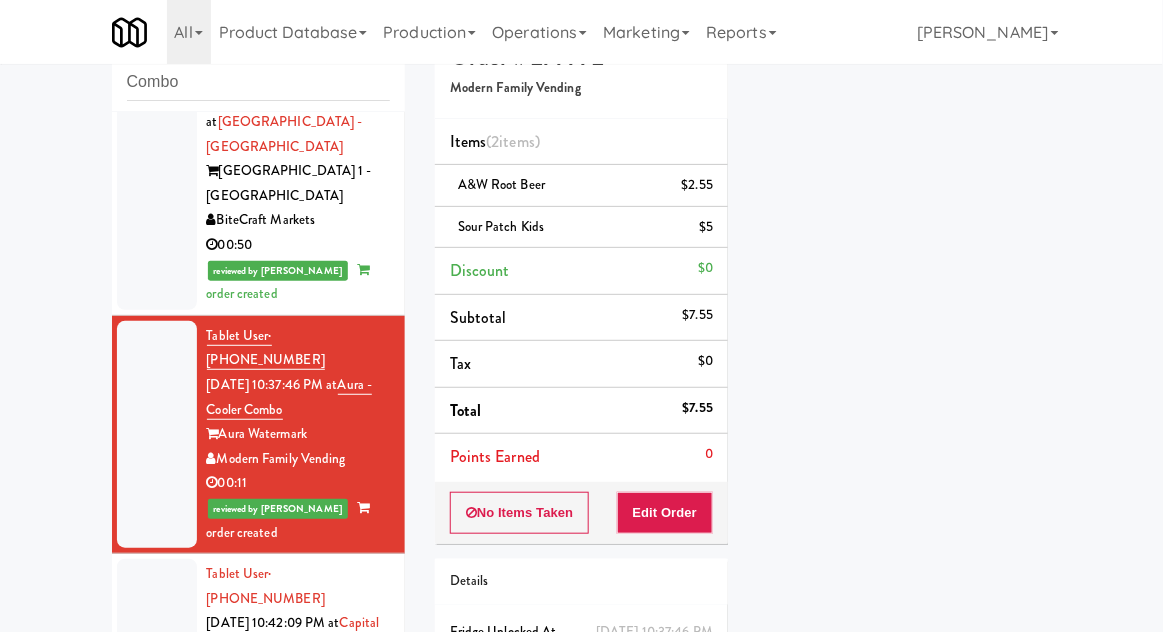 click at bounding box center [157, 648] 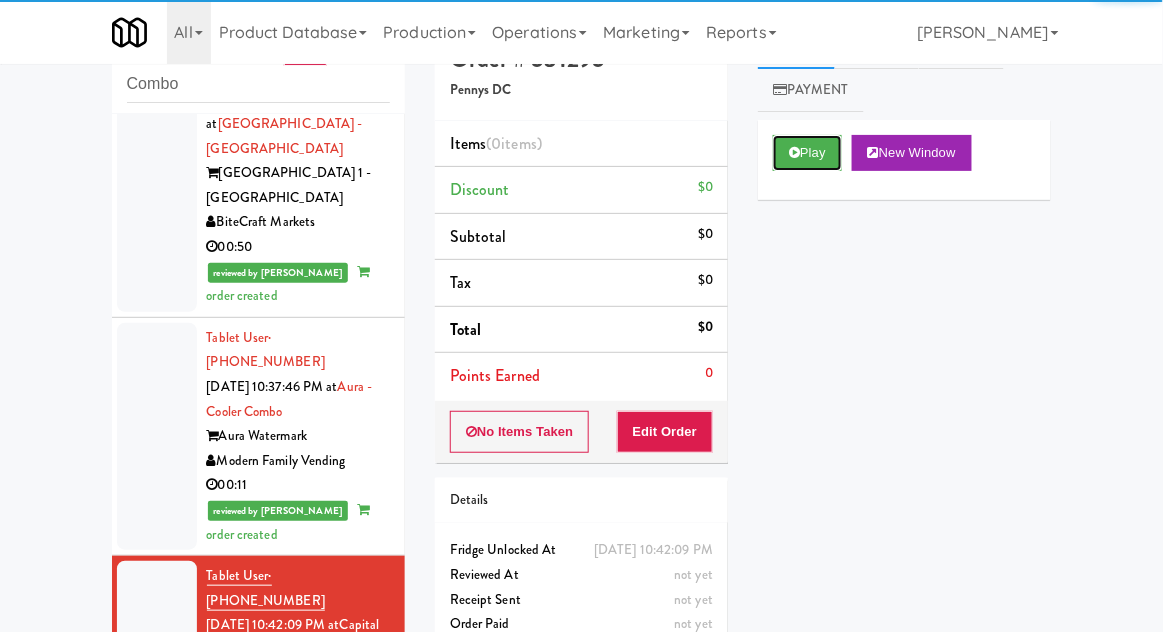 click on "Play" at bounding box center (807, 153) 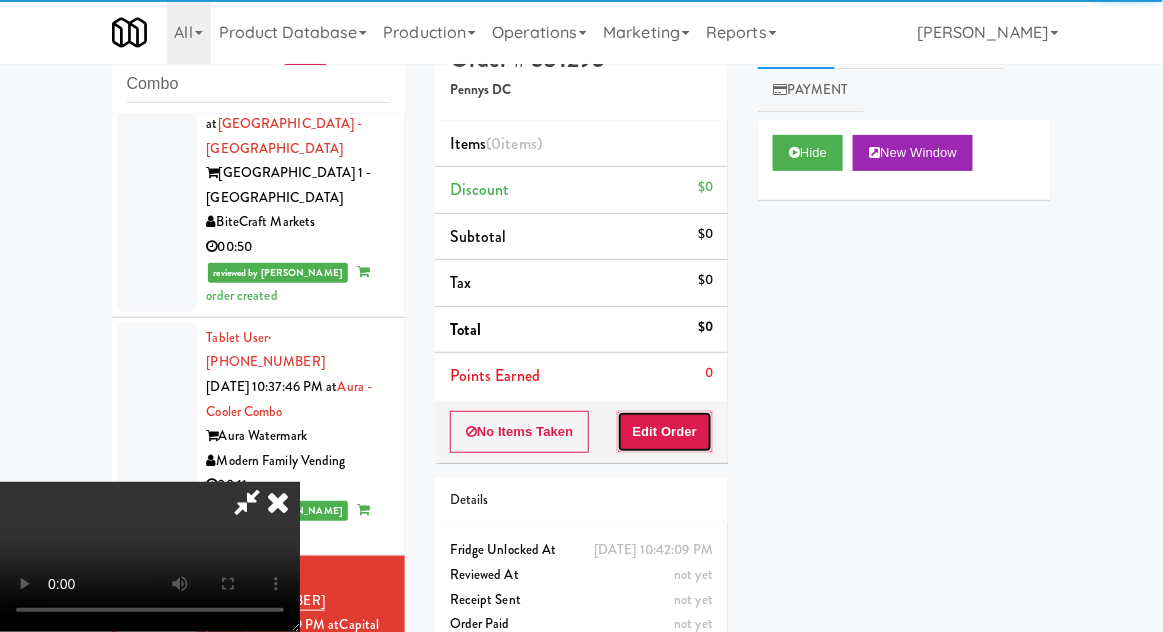 click on "Edit Order" at bounding box center [665, 432] 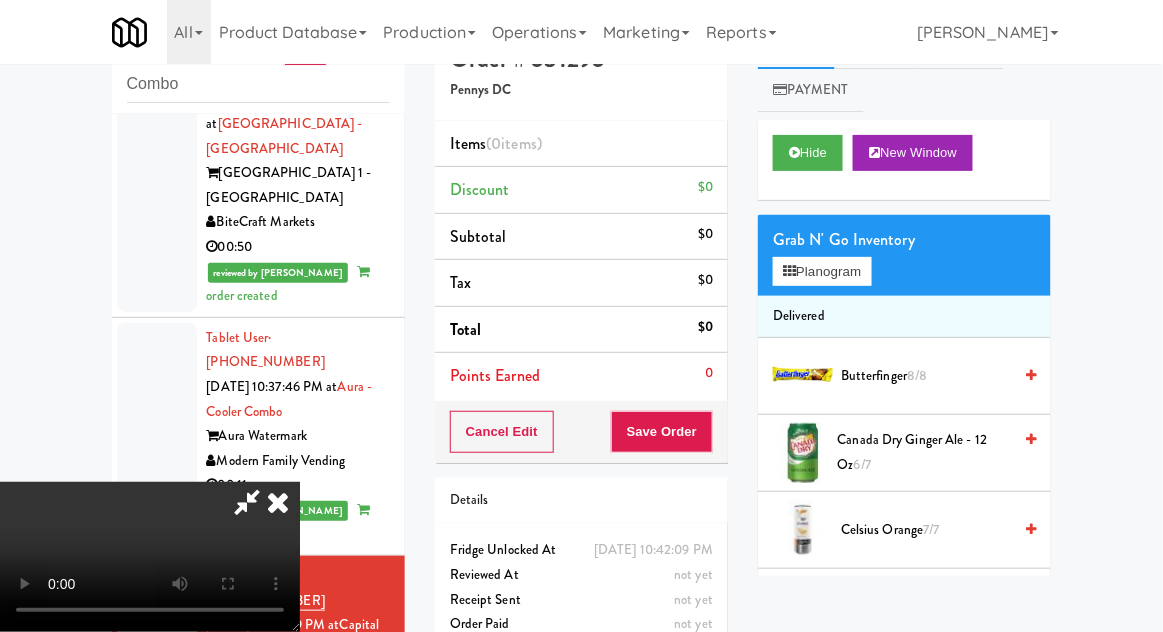 type 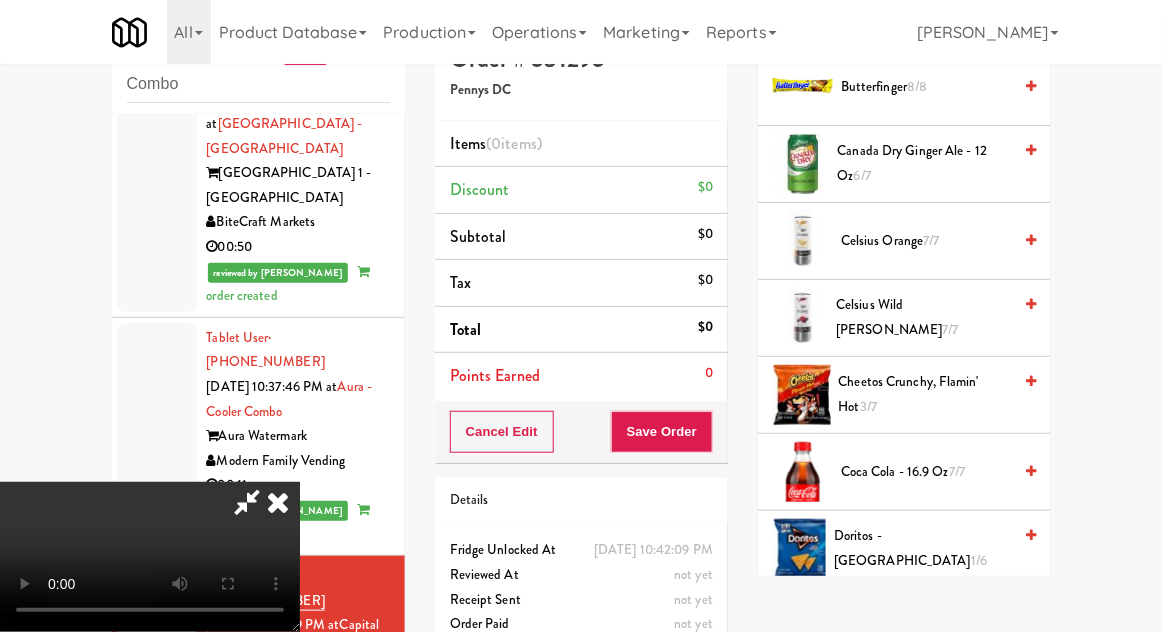 scroll, scrollTop: 315, scrollLeft: 0, axis: vertical 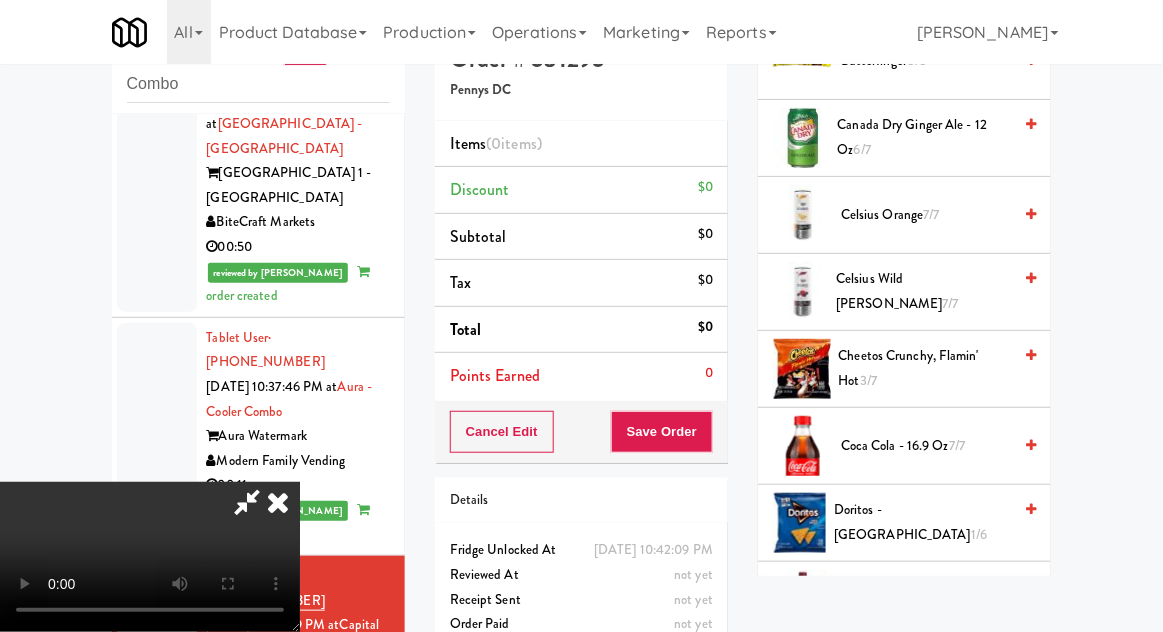 click on "Doritos - Cool Ranch  1/6" at bounding box center (922, 522) 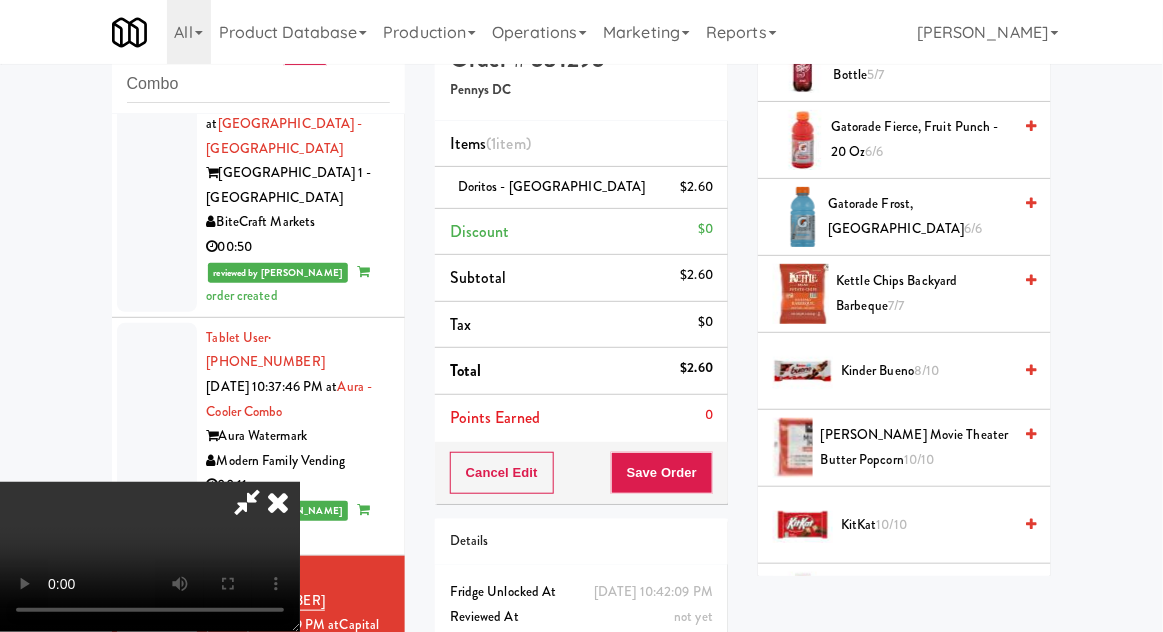 scroll, scrollTop: 853, scrollLeft: 0, axis: vertical 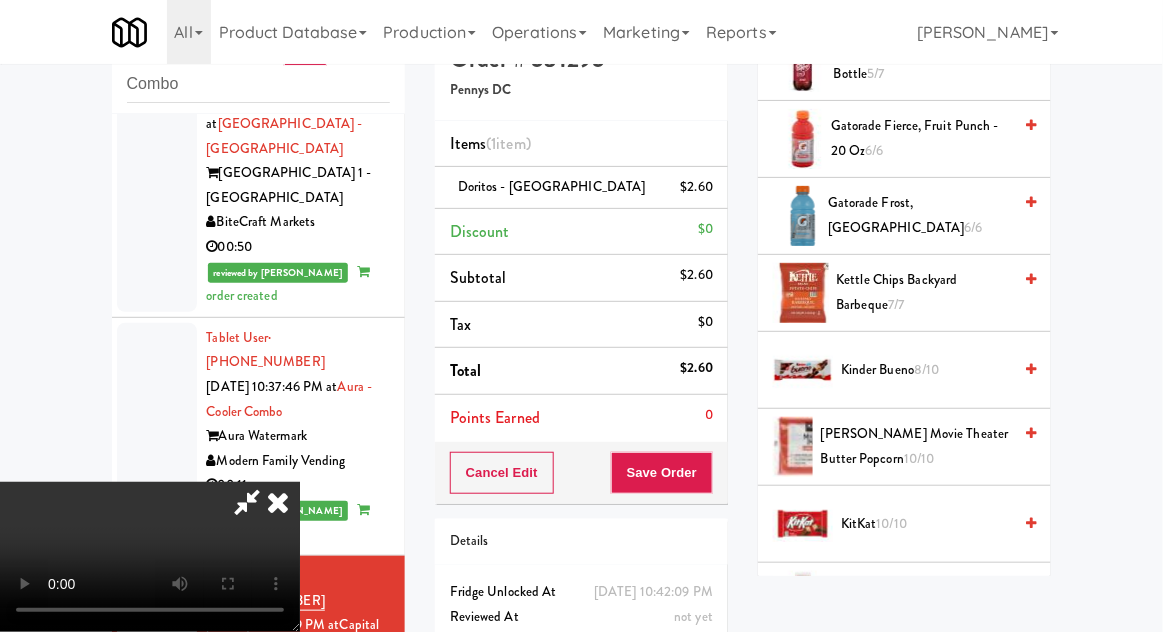 click on "Kinder Bueno  8/10" at bounding box center [926, 370] 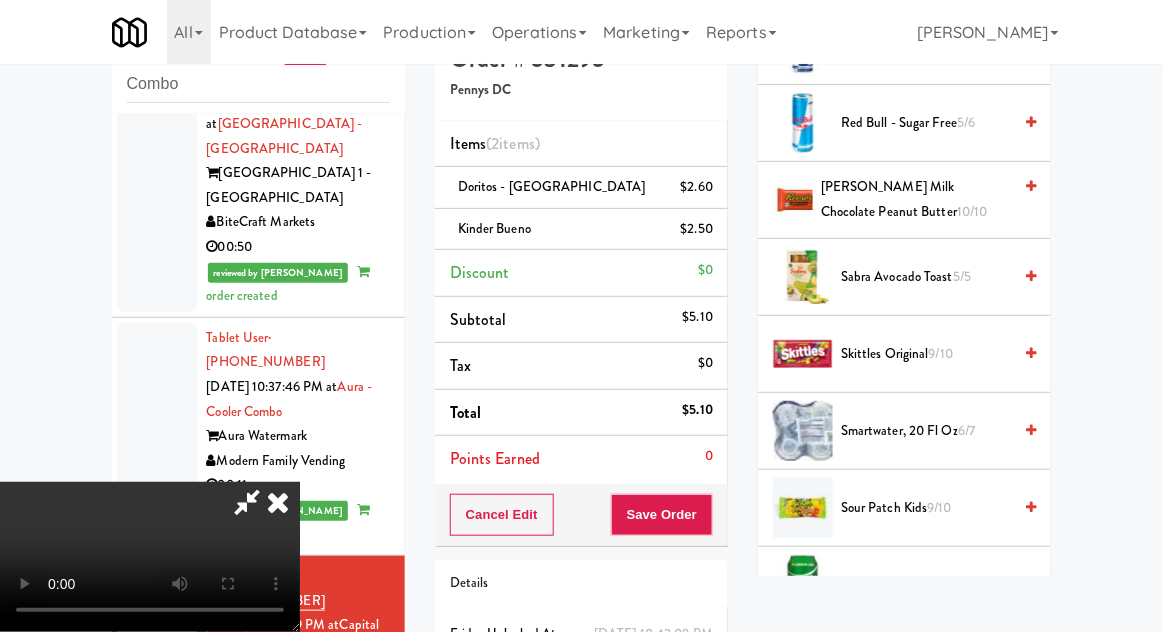 scroll, scrollTop: 1871, scrollLeft: 0, axis: vertical 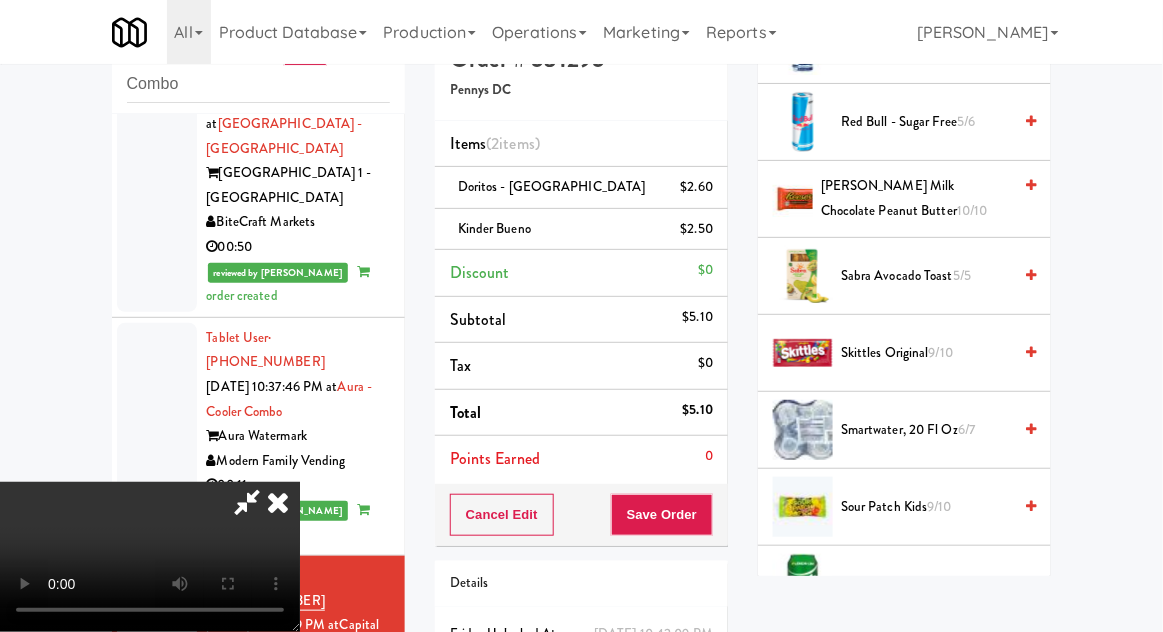 click on "6/7" at bounding box center [966, 429] 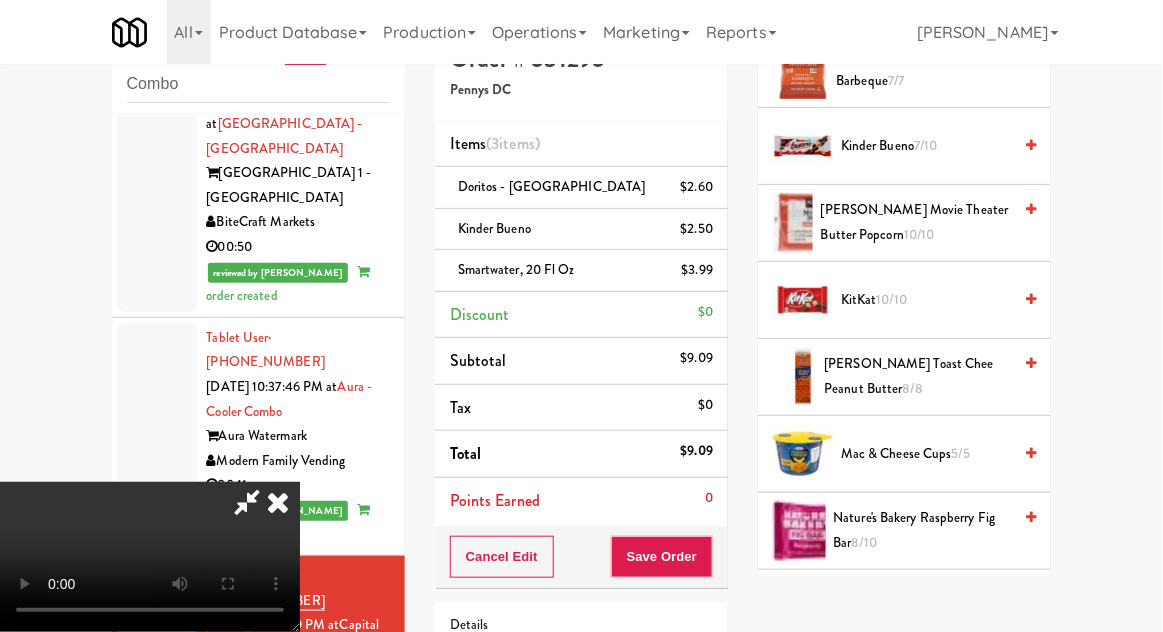 scroll, scrollTop: 1075, scrollLeft: 0, axis: vertical 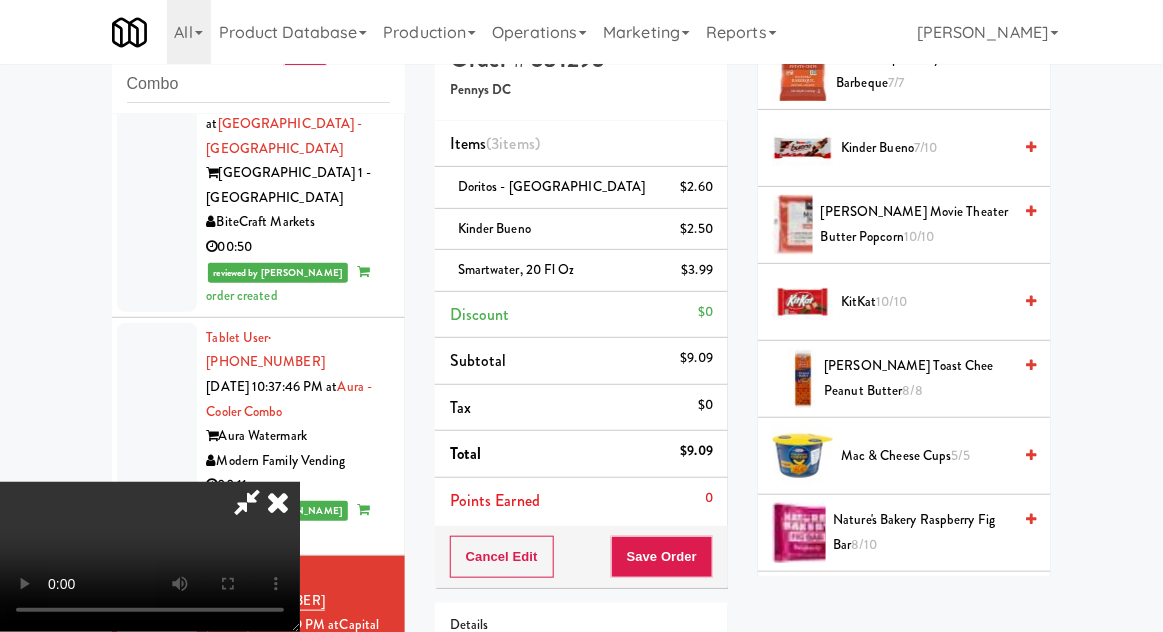click on "[PERSON_NAME] Toast Chee Peanut Butter  8/8" at bounding box center [918, 378] 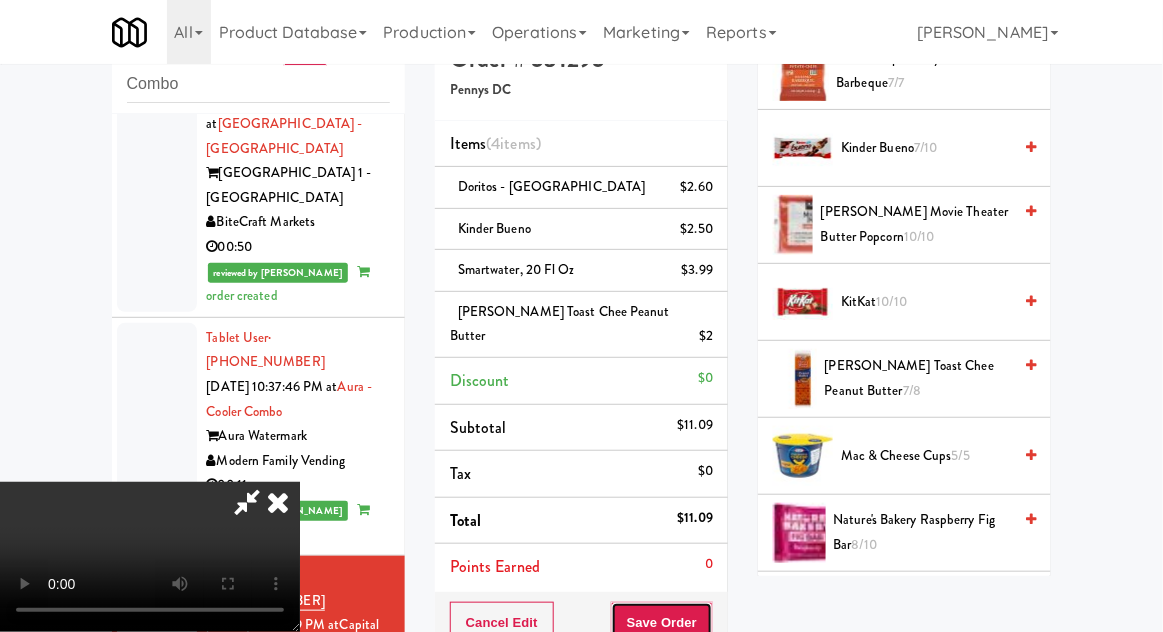 click on "Save Order" at bounding box center [662, 623] 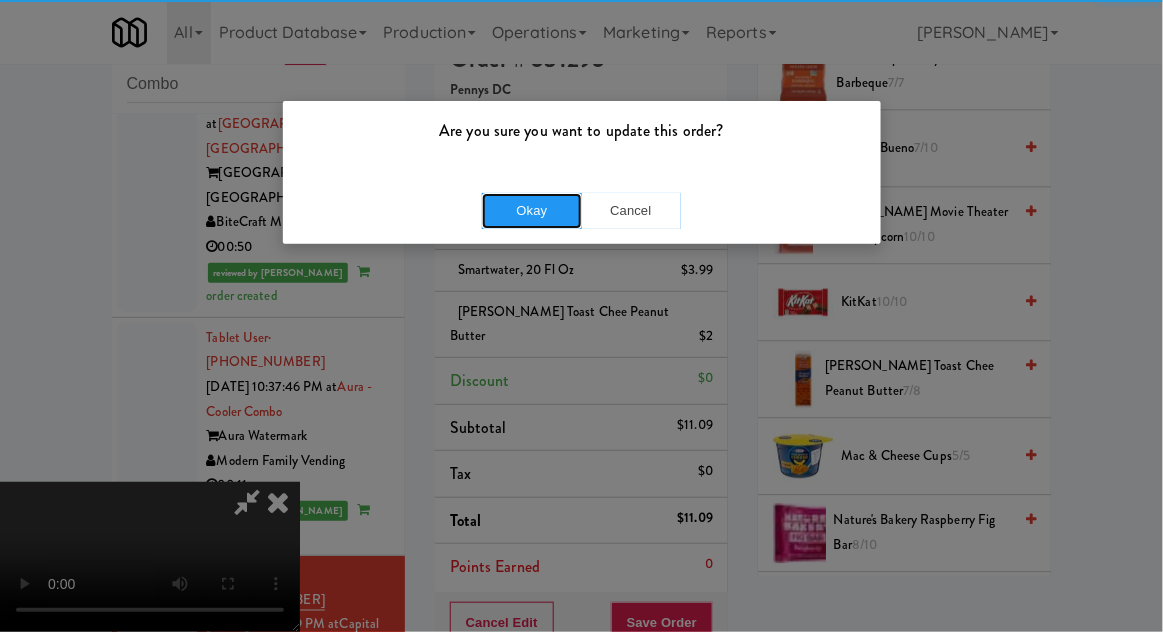 click on "Okay" at bounding box center (532, 211) 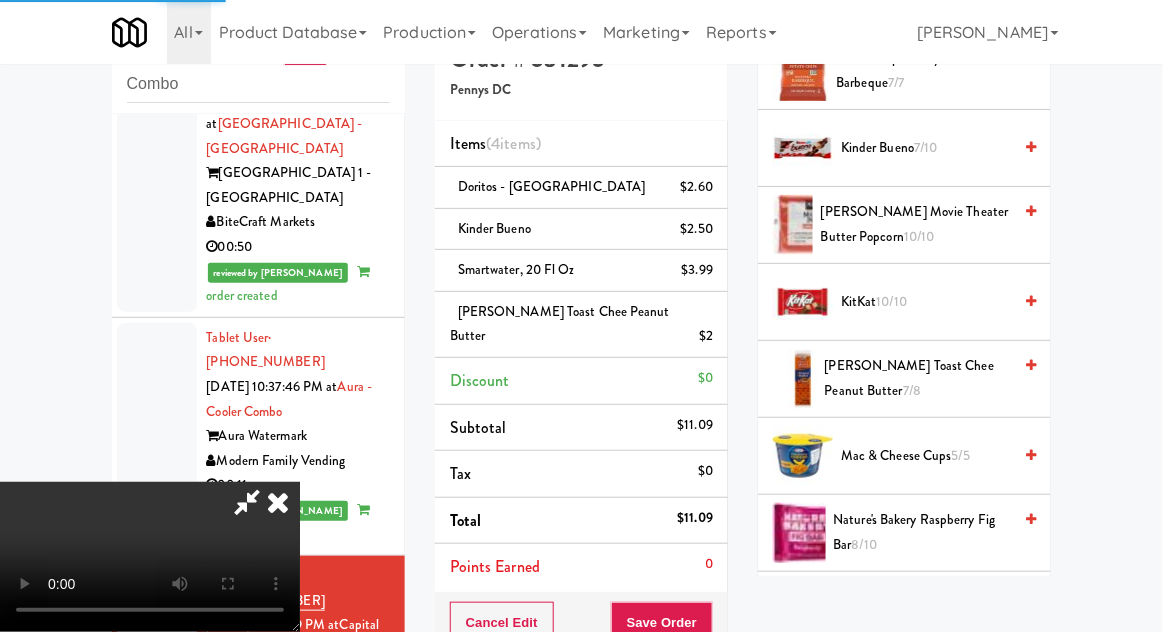 scroll, scrollTop: 197, scrollLeft: 0, axis: vertical 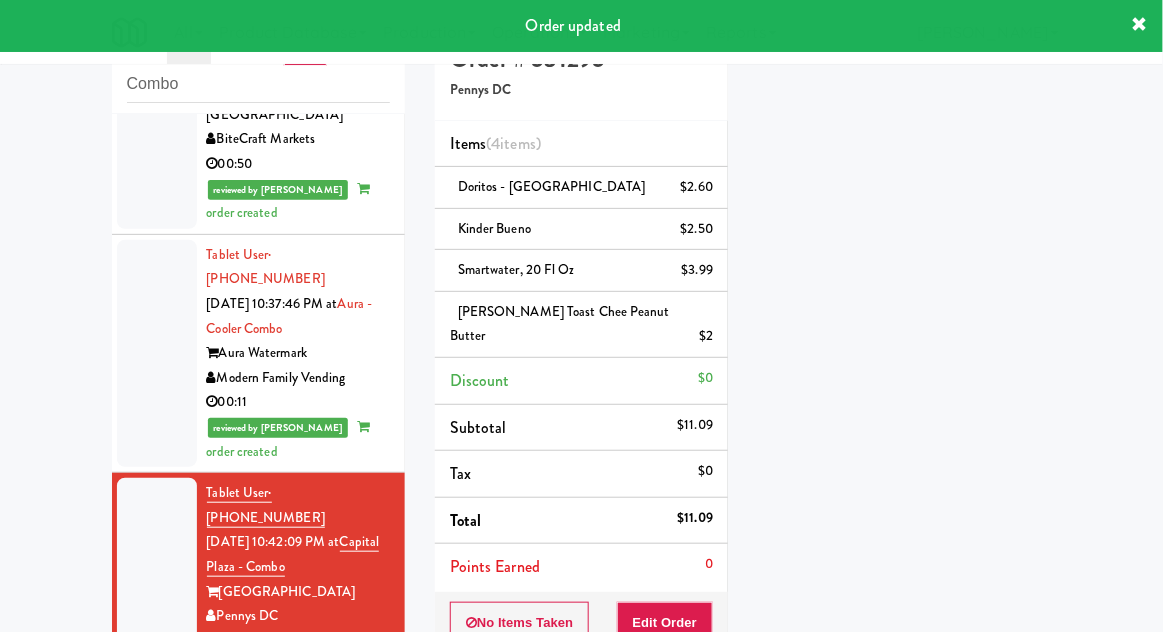 click at bounding box center [157, 805] 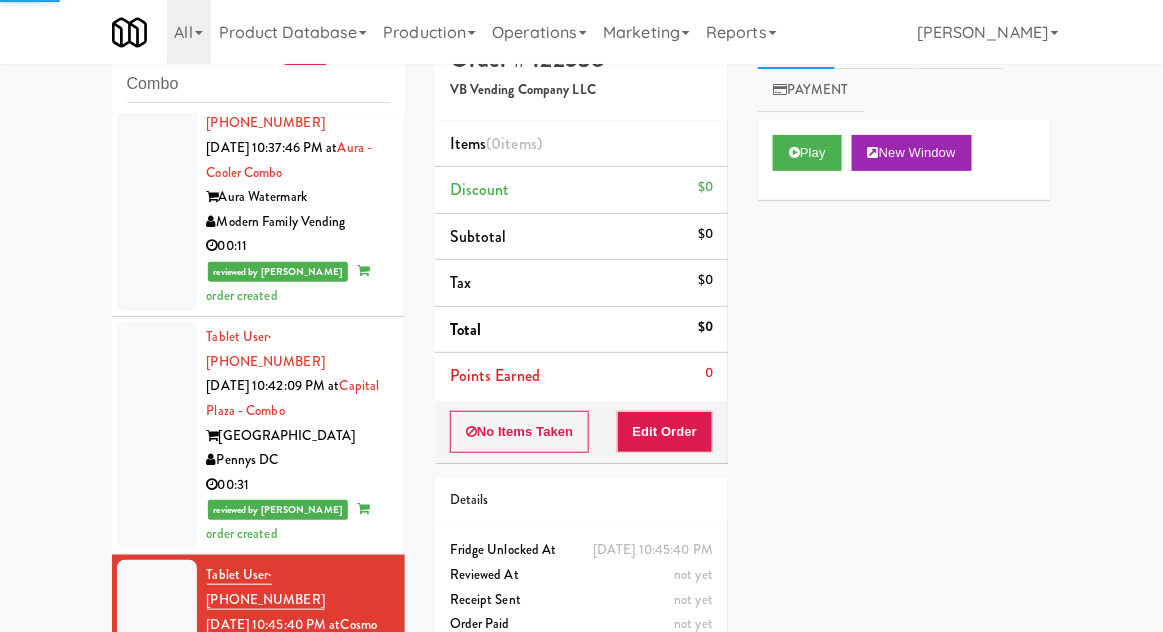 scroll, scrollTop: 2518, scrollLeft: 0, axis: vertical 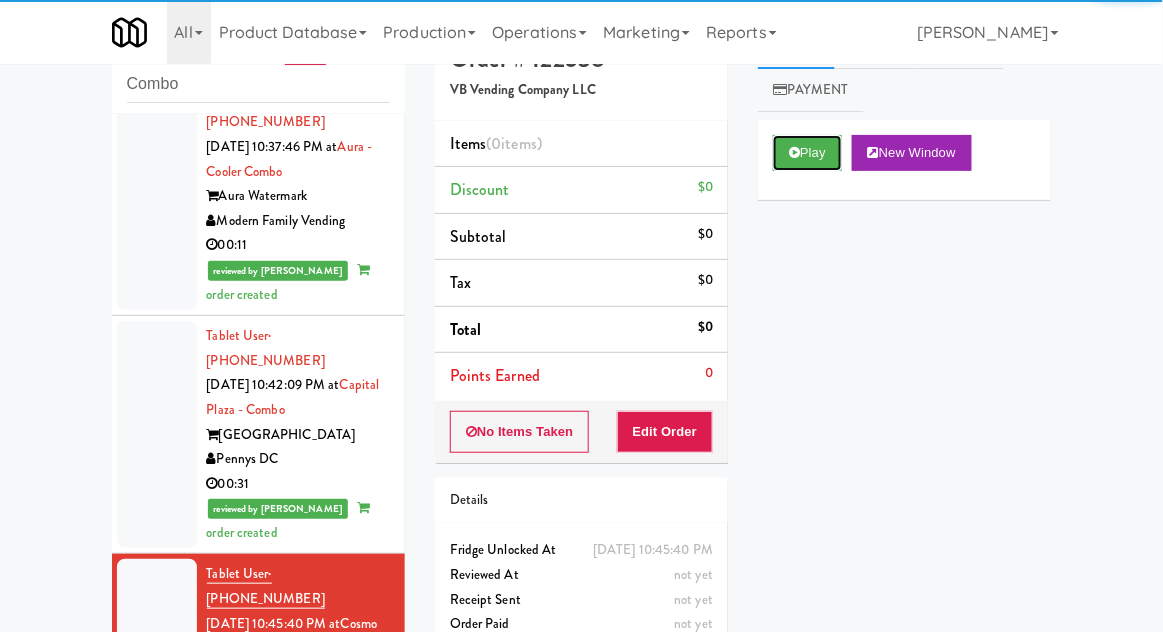 click on "Play" at bounding box center [807, 153] 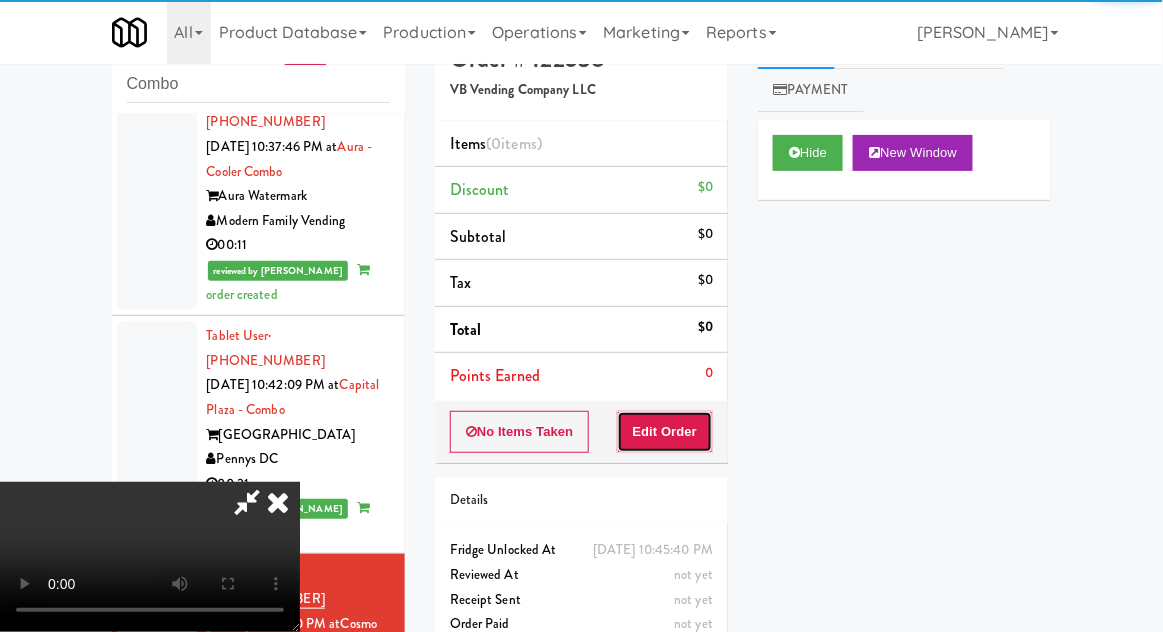 click on "Edit Order" at bounding box center [665, 432] 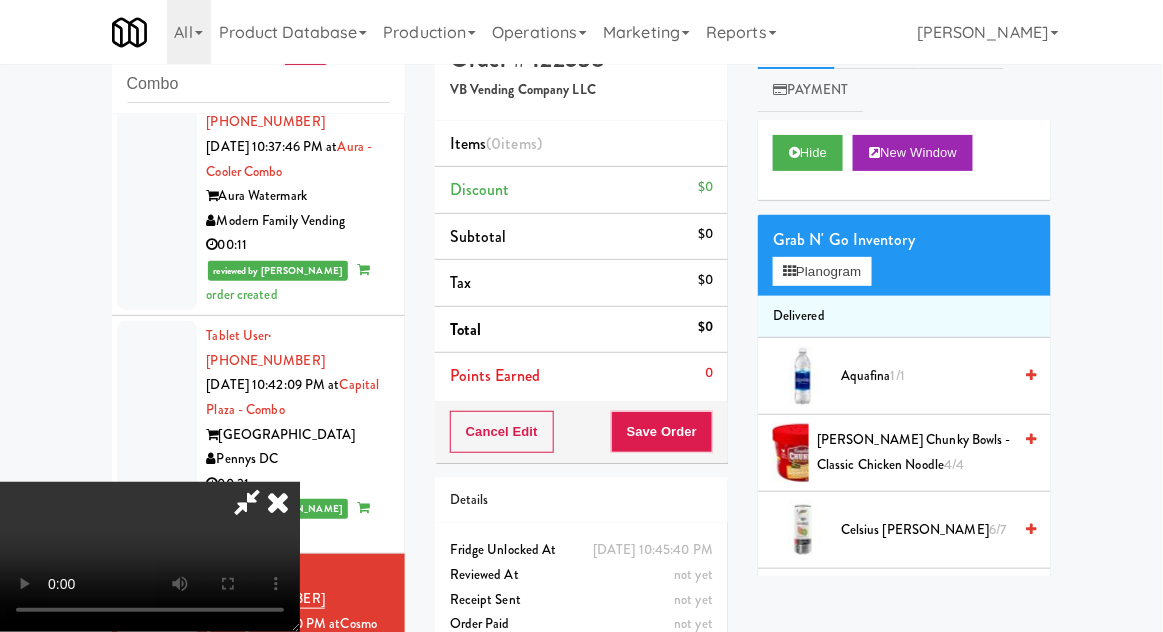 type 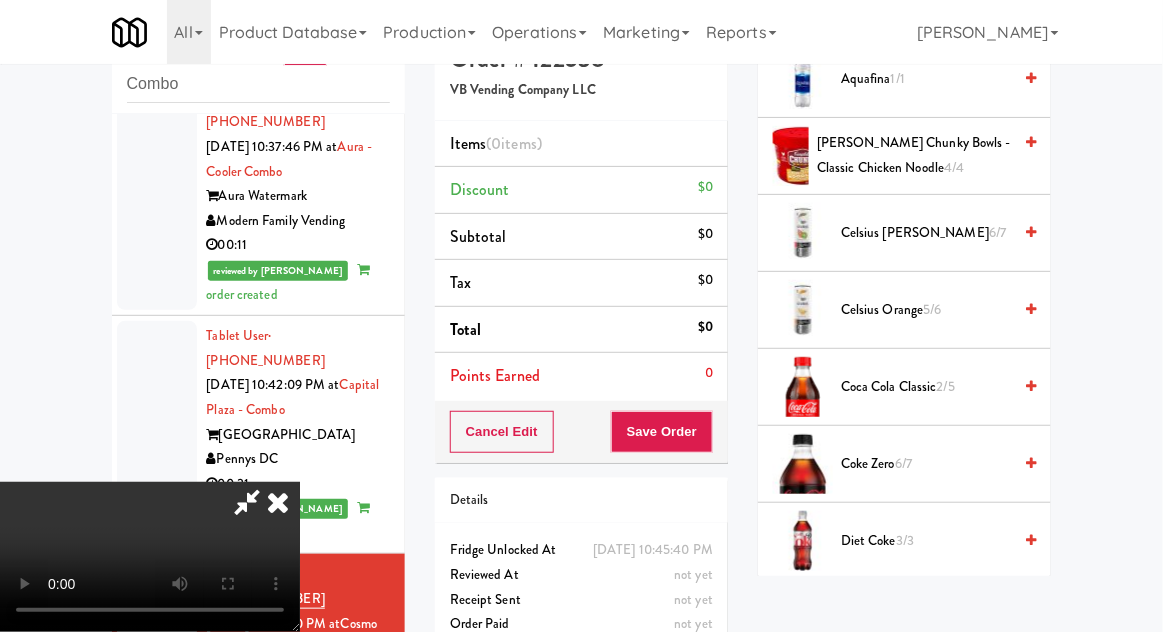 scroll, scrollTop: 300, scrollLeft: 0, axis: vertical 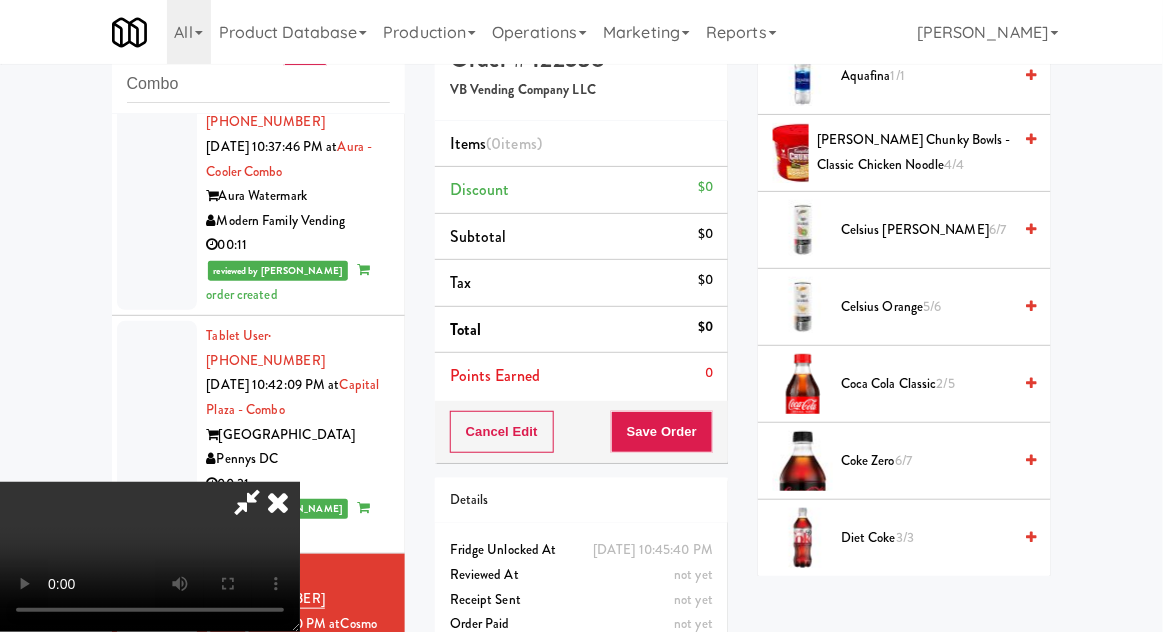 click on "2/5" at bounding box center [946, 383] 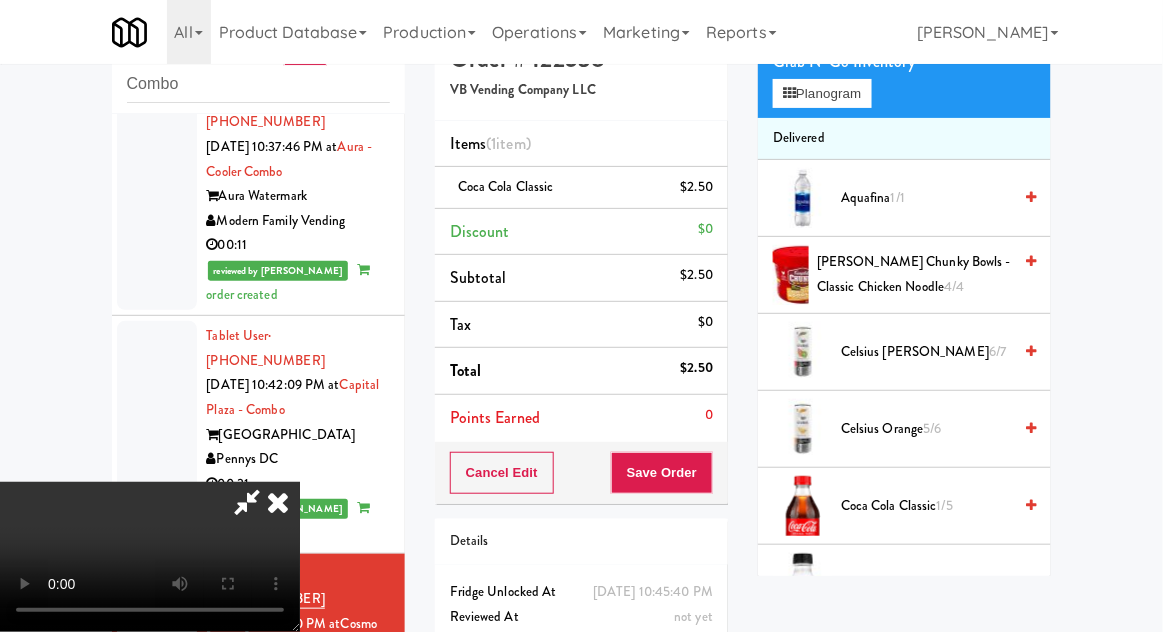 scroll, scrollTop: 0, scrollLeft: 0, axis: both 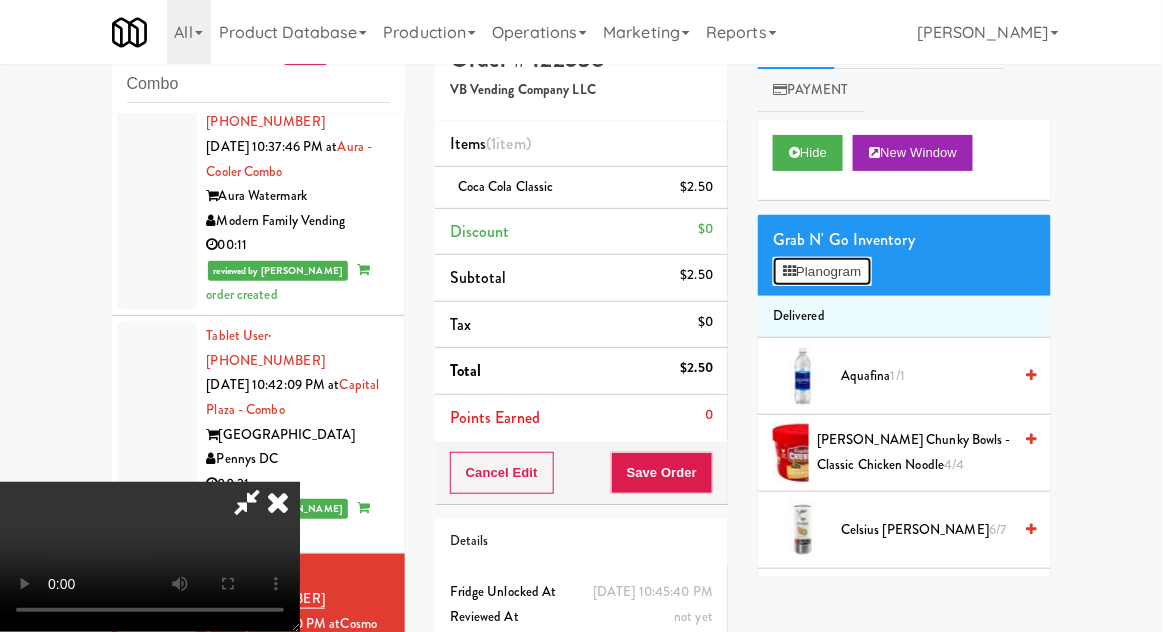 click on "Planogram" at bounding box center (822, 272) 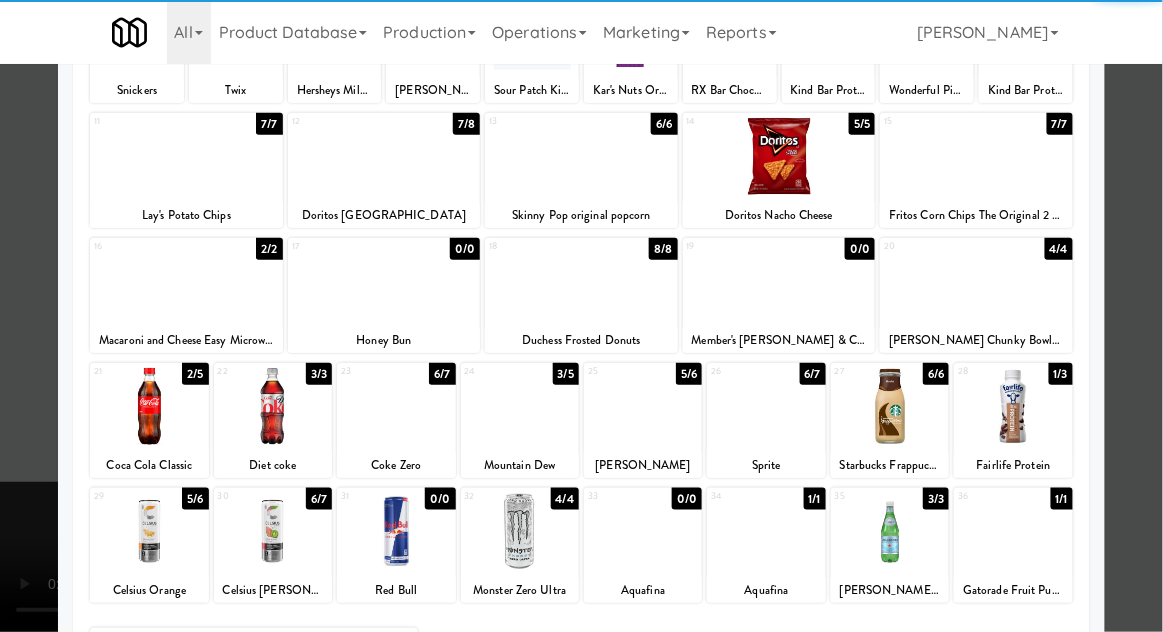 scroll, scrollTop: 253, scrollLeft: 0, axis: vertical 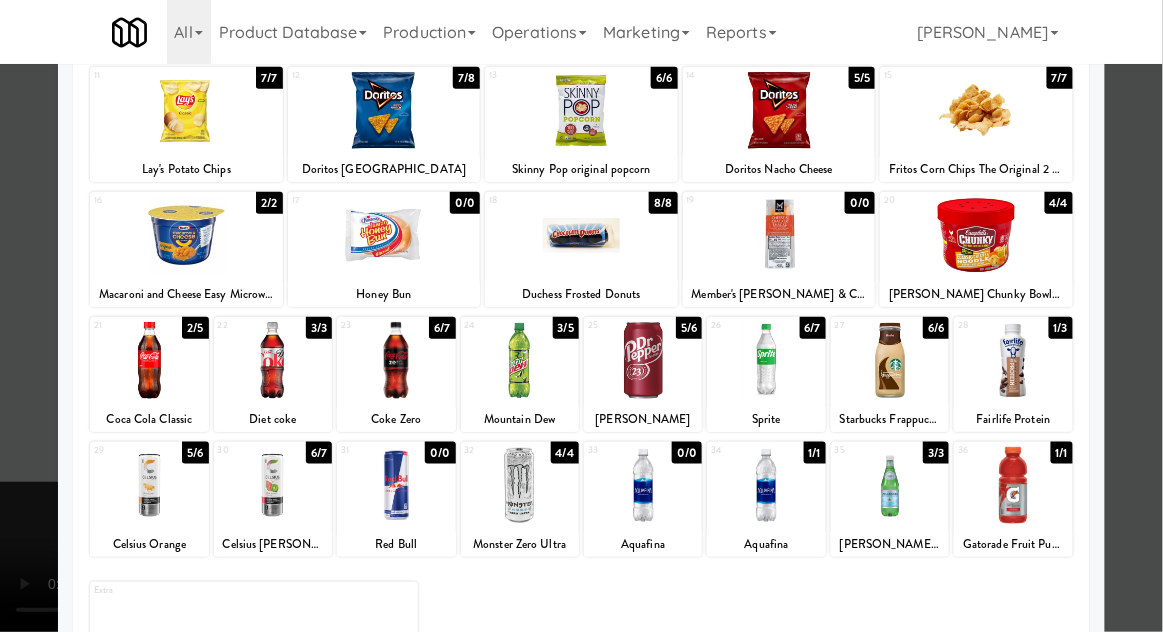 click at bounding box center [643, 360] 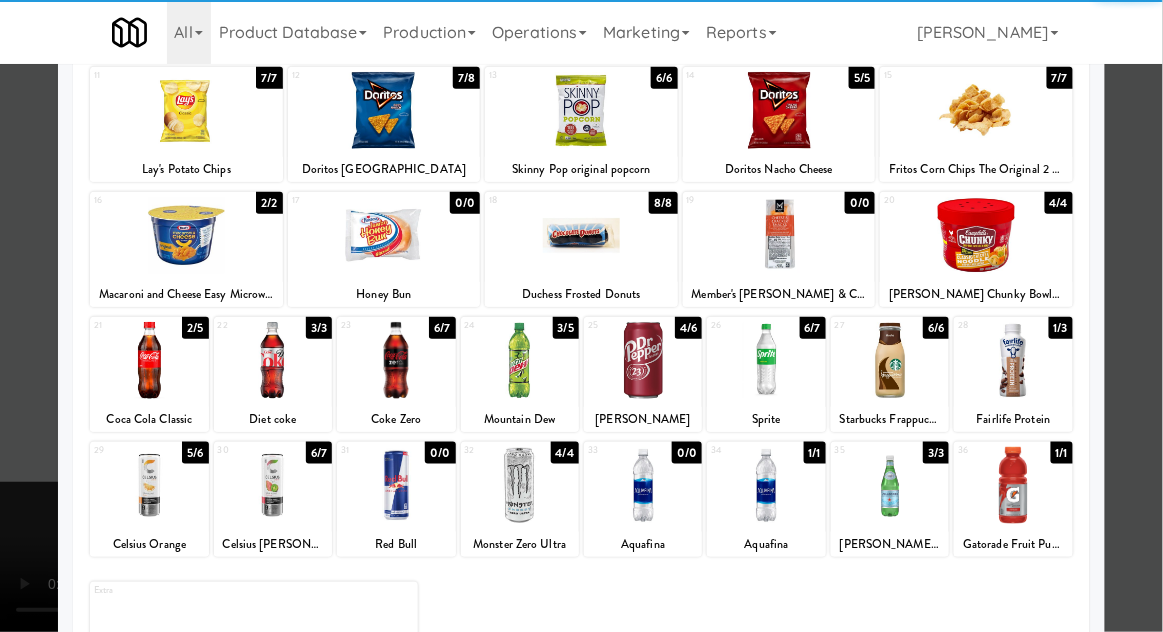 click at bounding box center [581, 316] 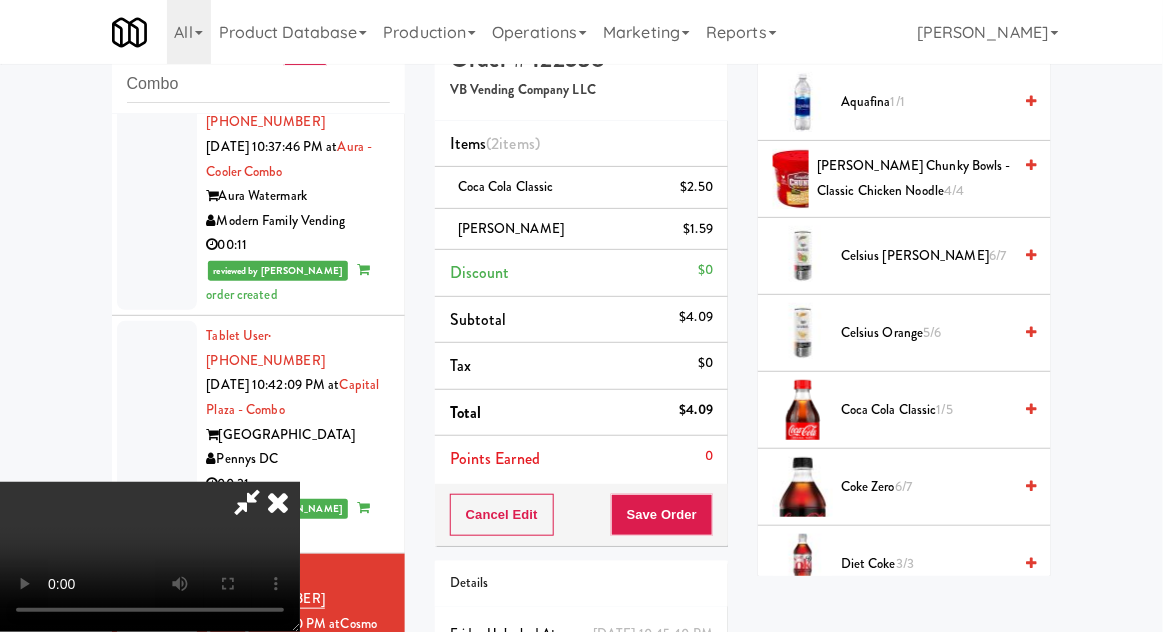 scroll, scrollTop: 286, scrollLeft: 0, axis: vertical 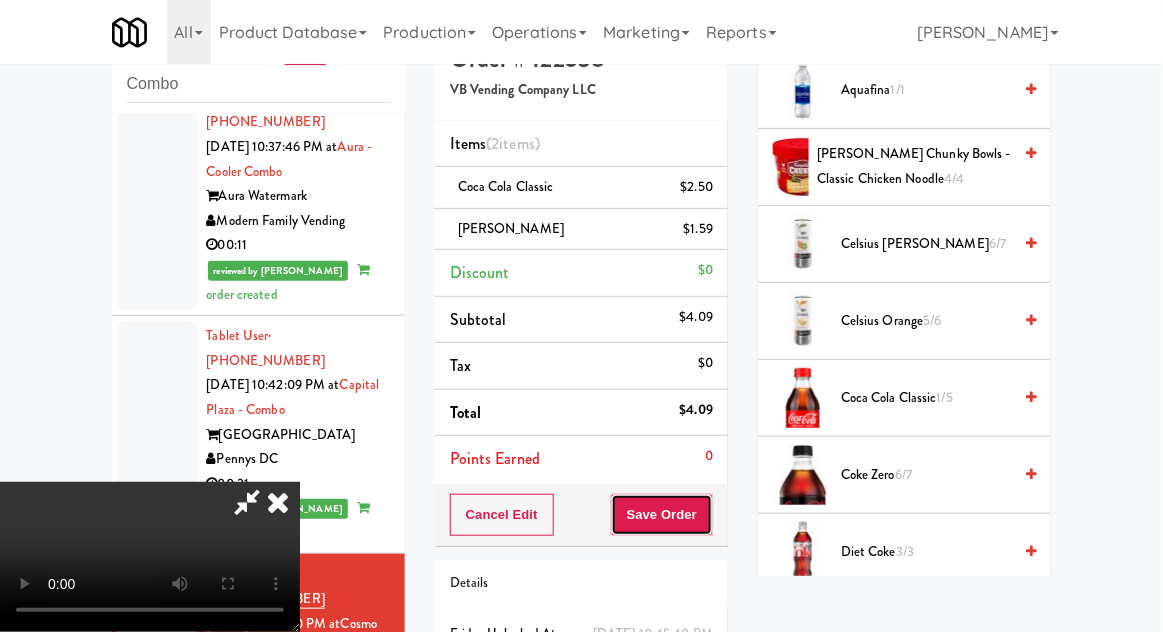 click on "Save Order" at bounding box center [662, 515] 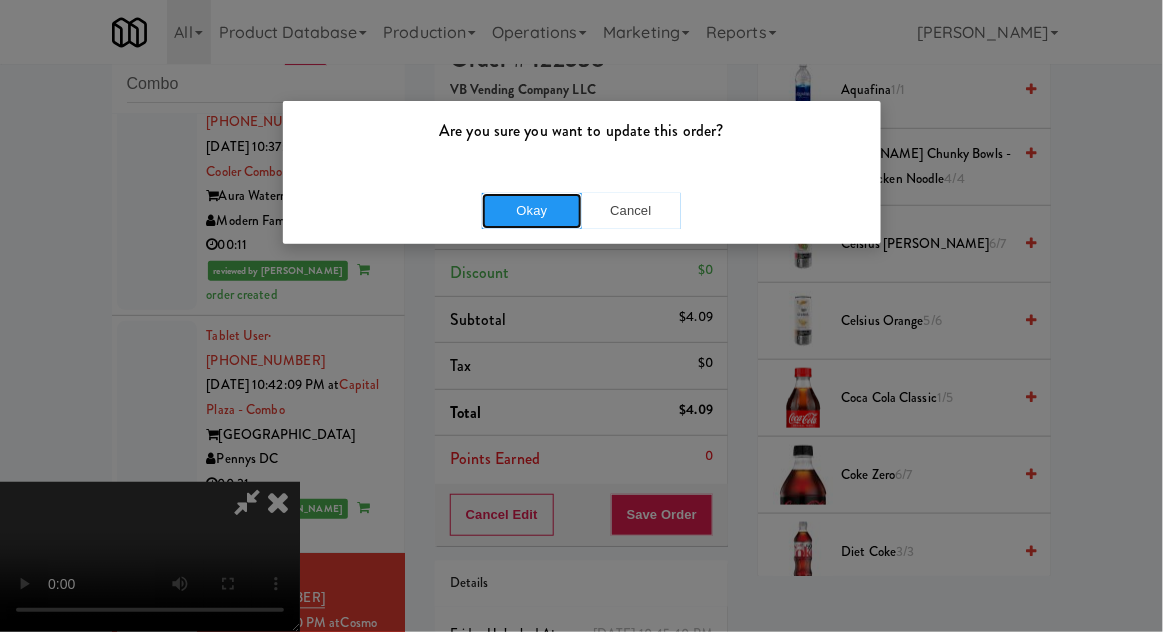 click on "Okay" at bounding box center [532, 211] 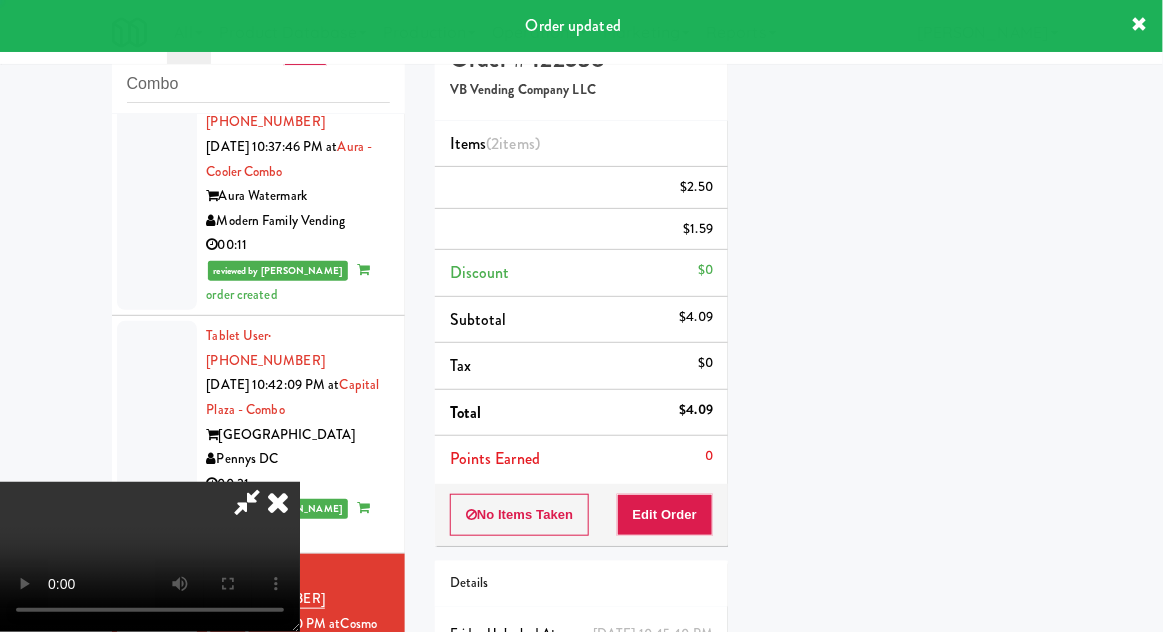 scroll, scrollTop: 197, scrollLeft: 0, axis: vertical 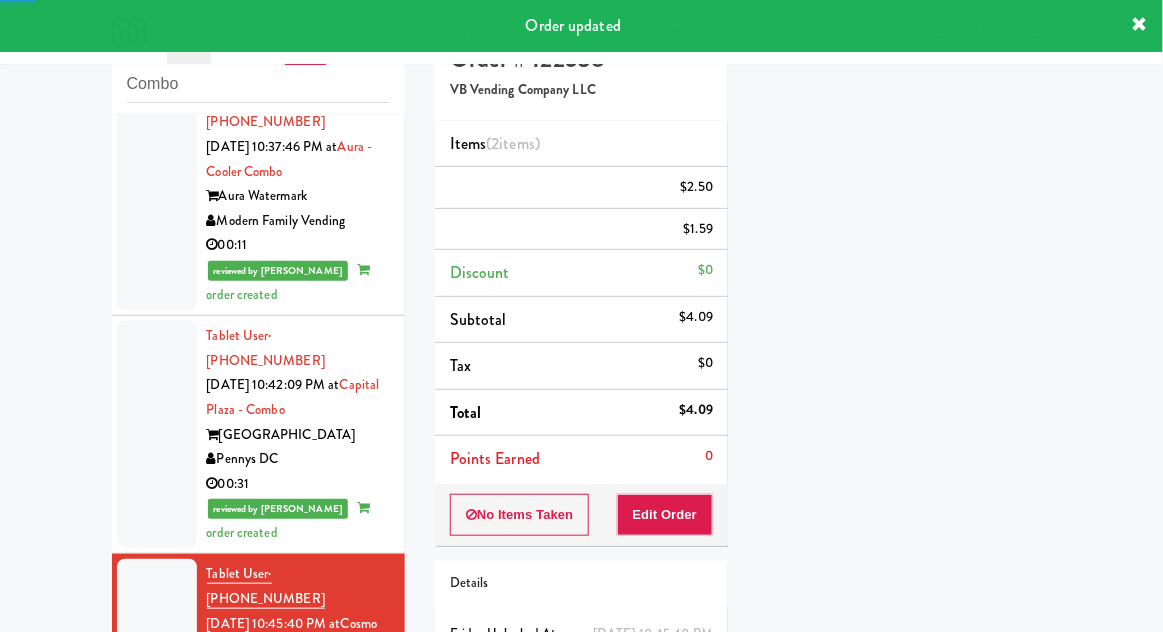 click at bounding box center (157, 862) 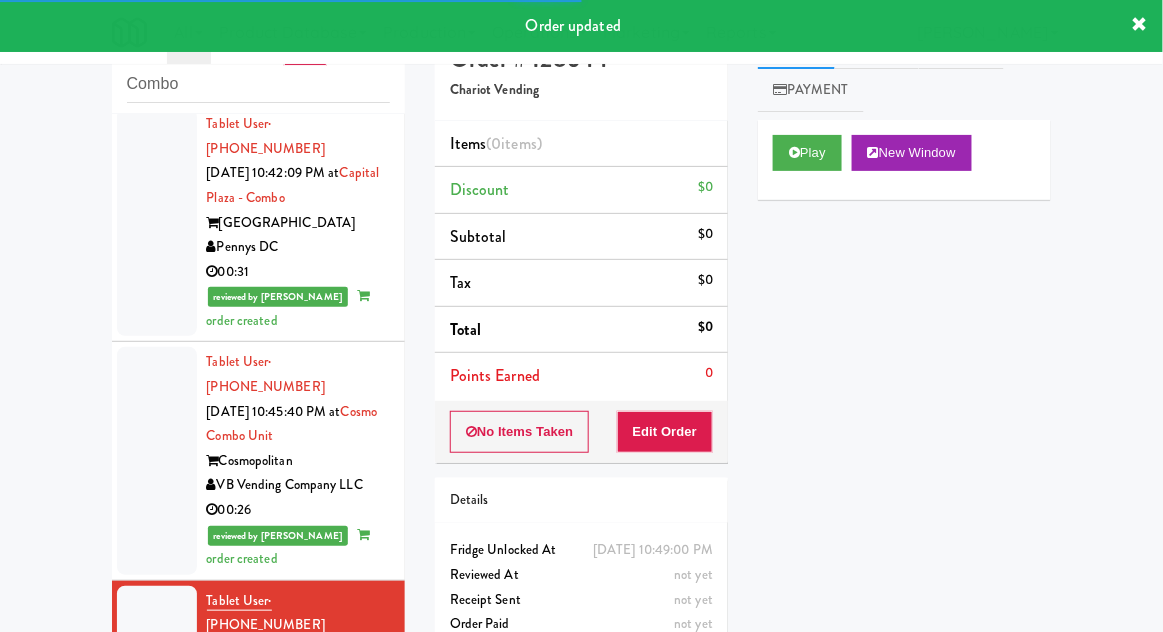 scroll, scrollTop: 2733, scrollLeft: 0, axis: vertical 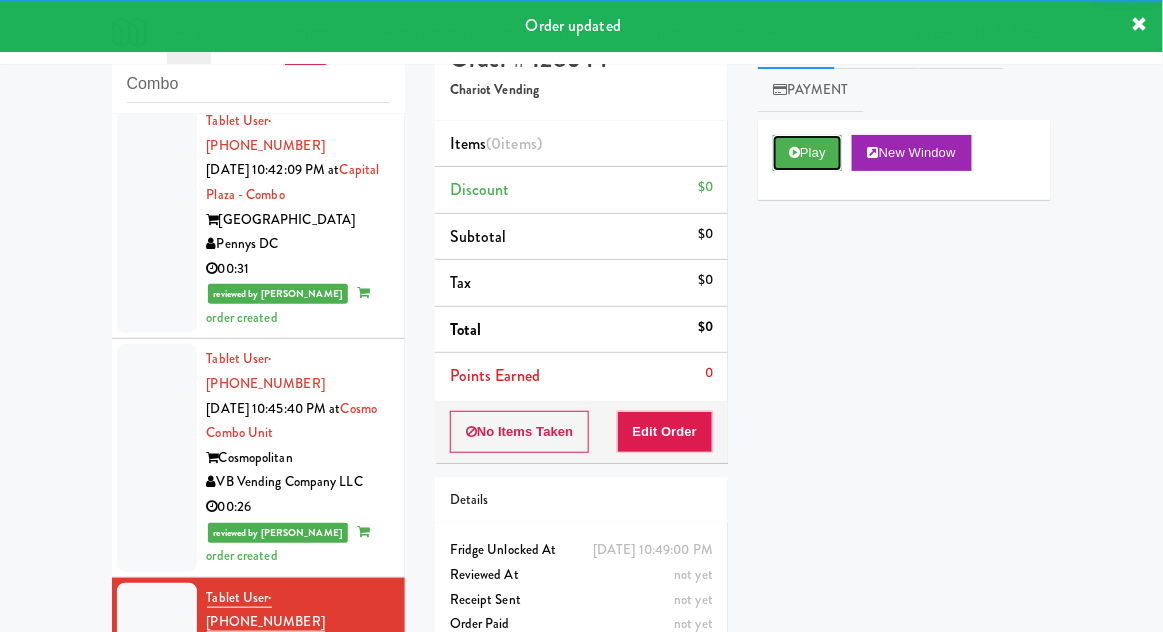 click on "Play" at bounding box center (807, 153) 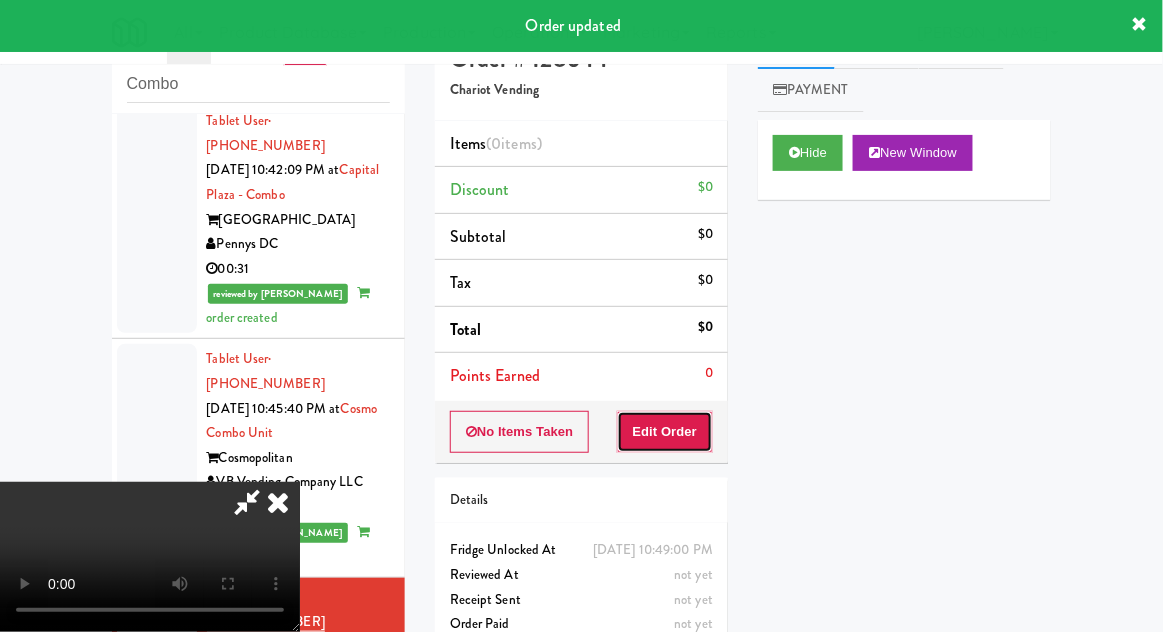 click on "Edit Order" at bounding box center (665, 432) 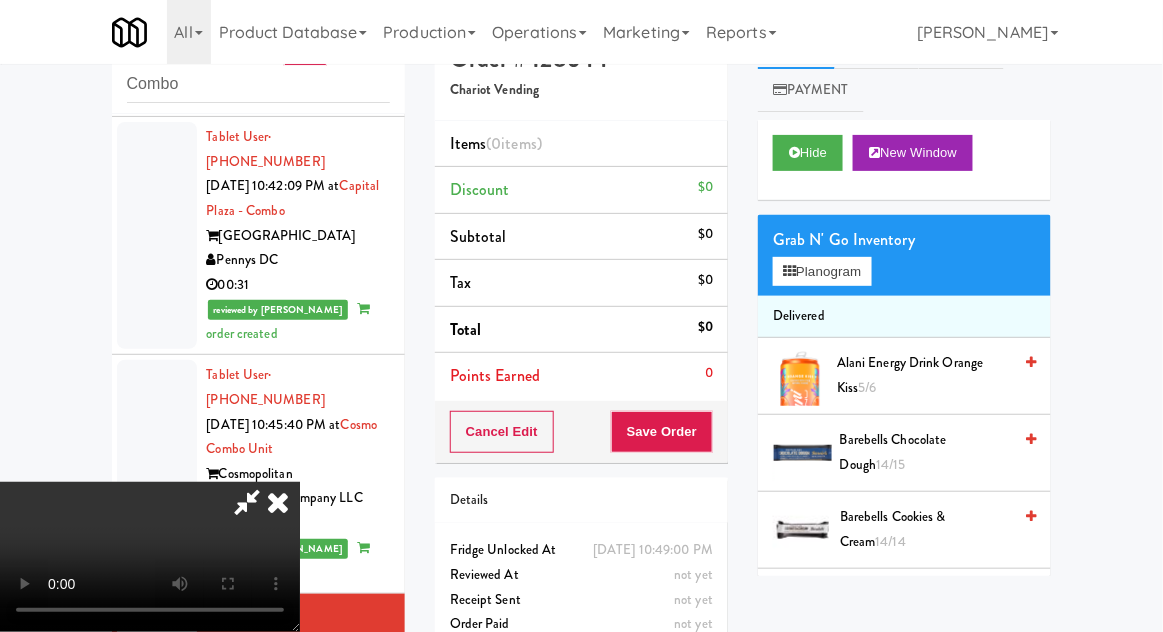 scroll, scrollTop: 2721, scrollLeft: 0, axis: vertical 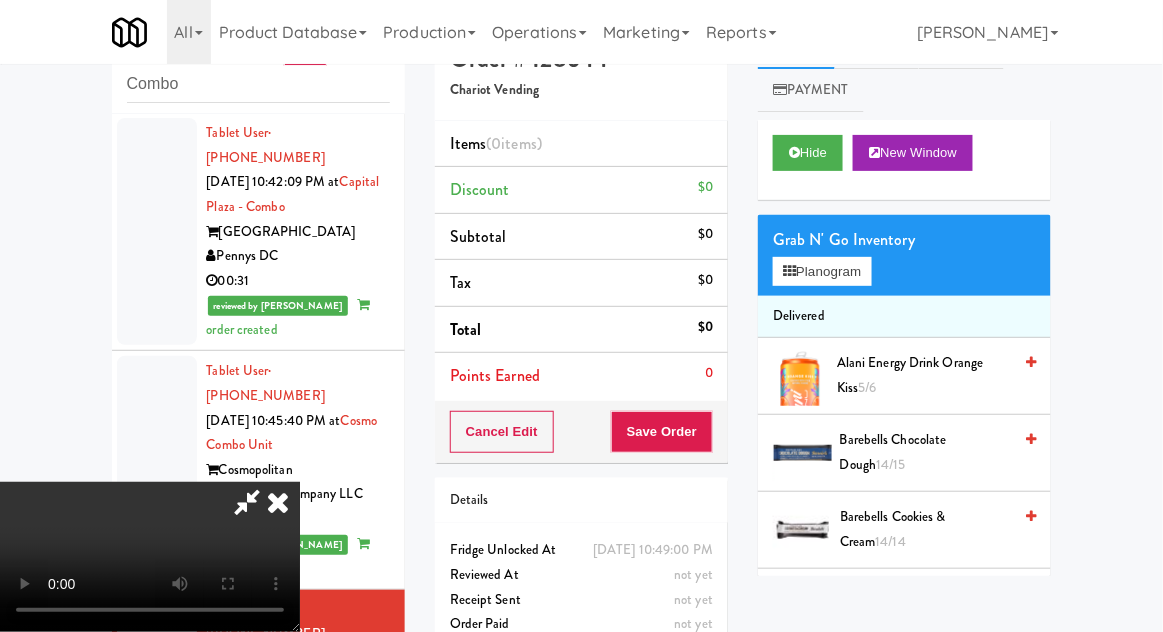 type 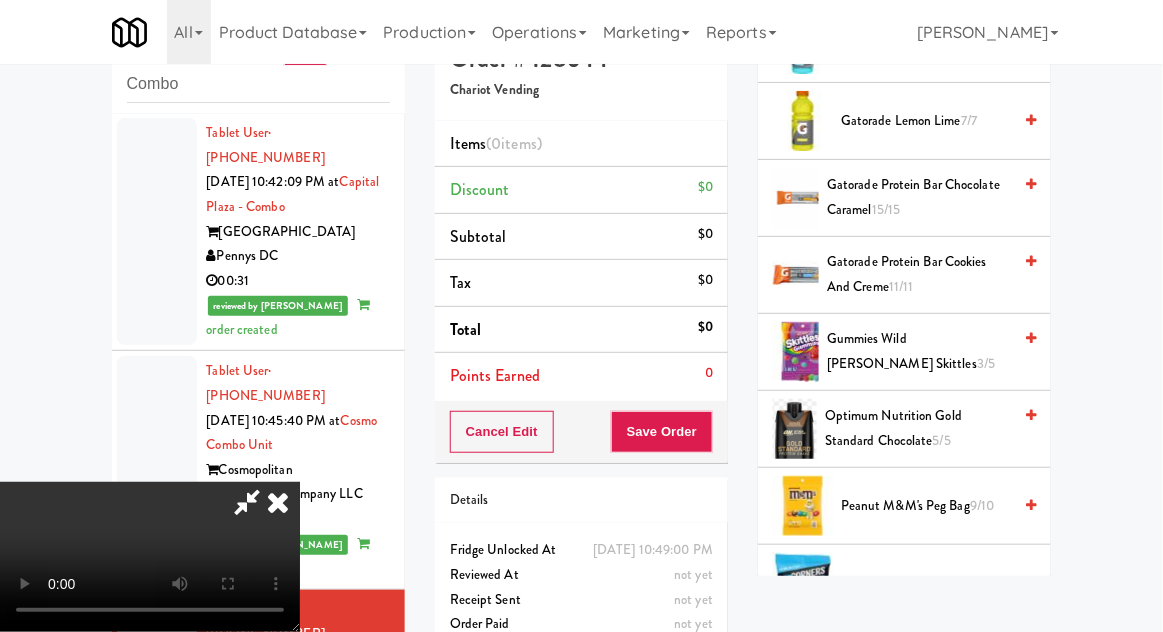 scroll, scrollTop: 1100, scrollLeft: 0, axis: vertical 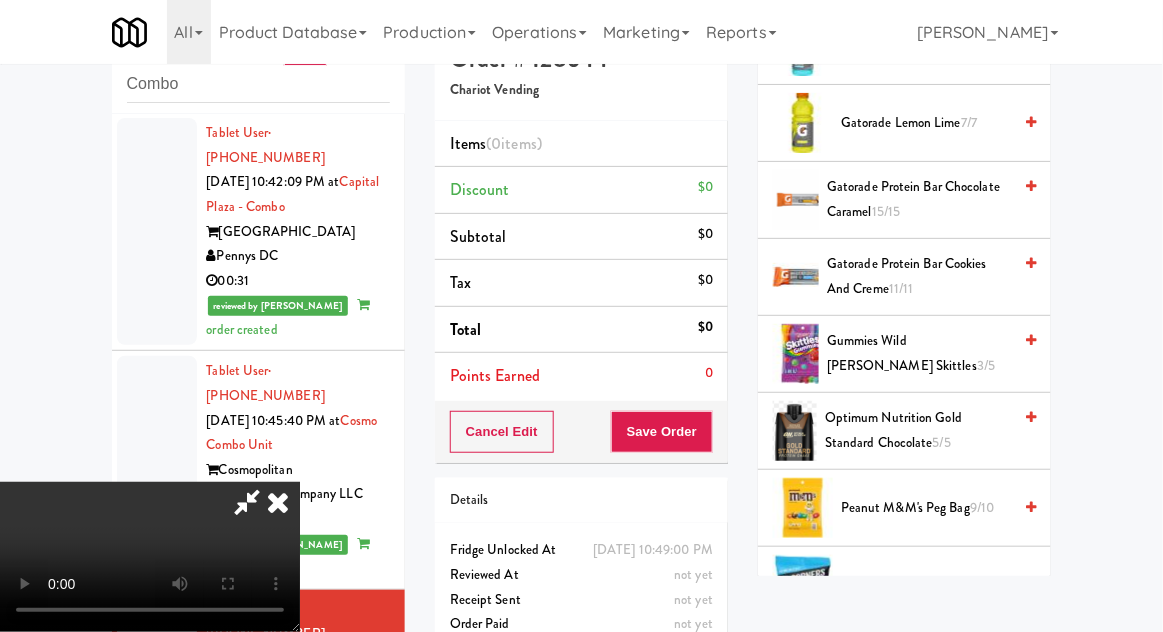 click on "Gummies Wild [PERSON_NAME] Skittles  3/5" at bounding box center (919, 353) 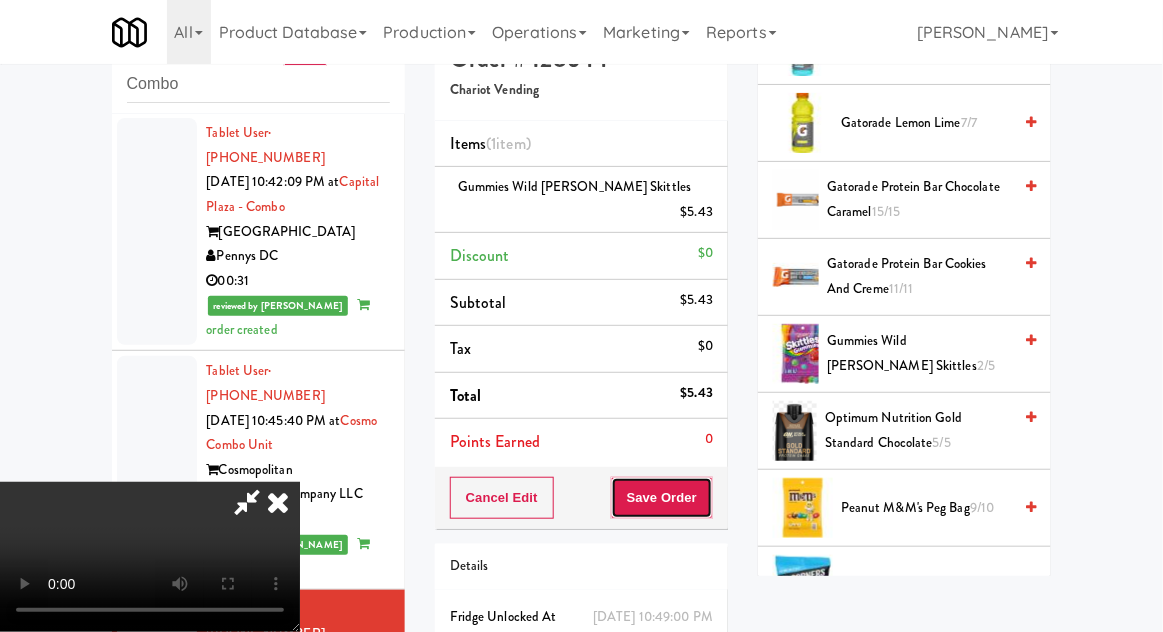 click on "Save Order" at bounding box center [662, 498] 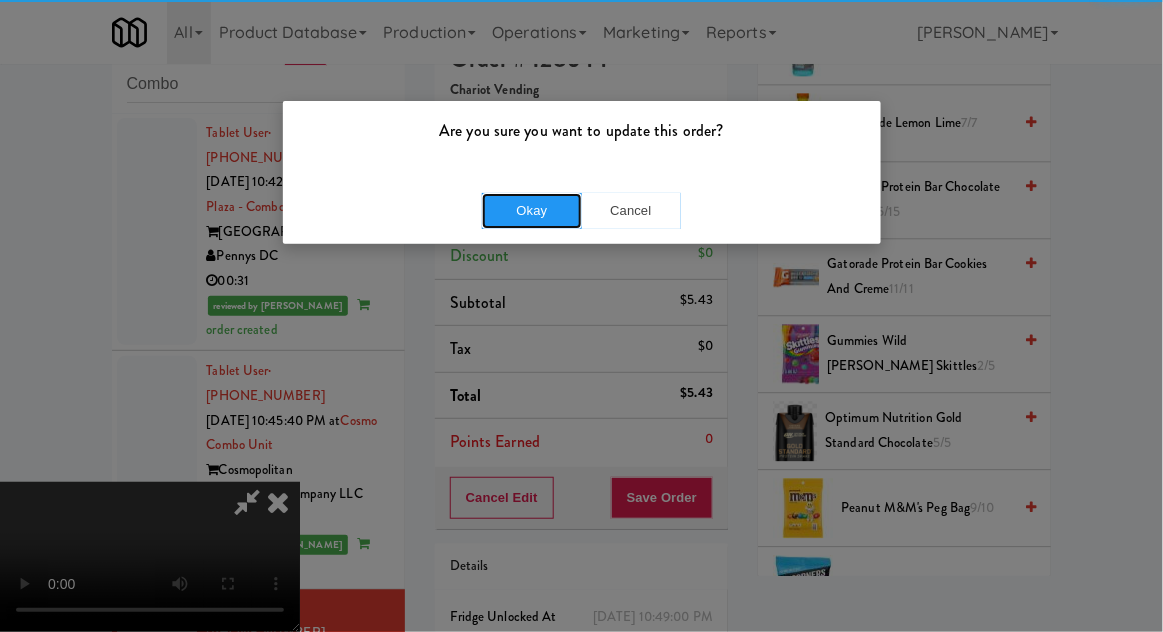 click on "Okay" at bounding box center [532, 211] 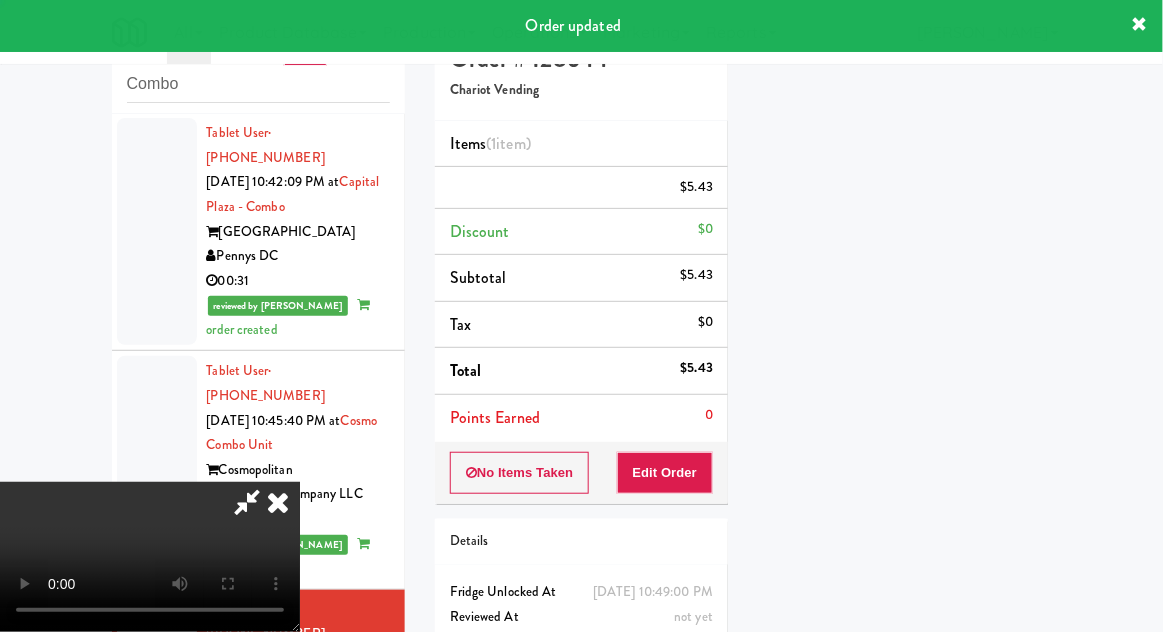 scroll, scrollTop: 197, scrollLeft: 0, axis: vertical 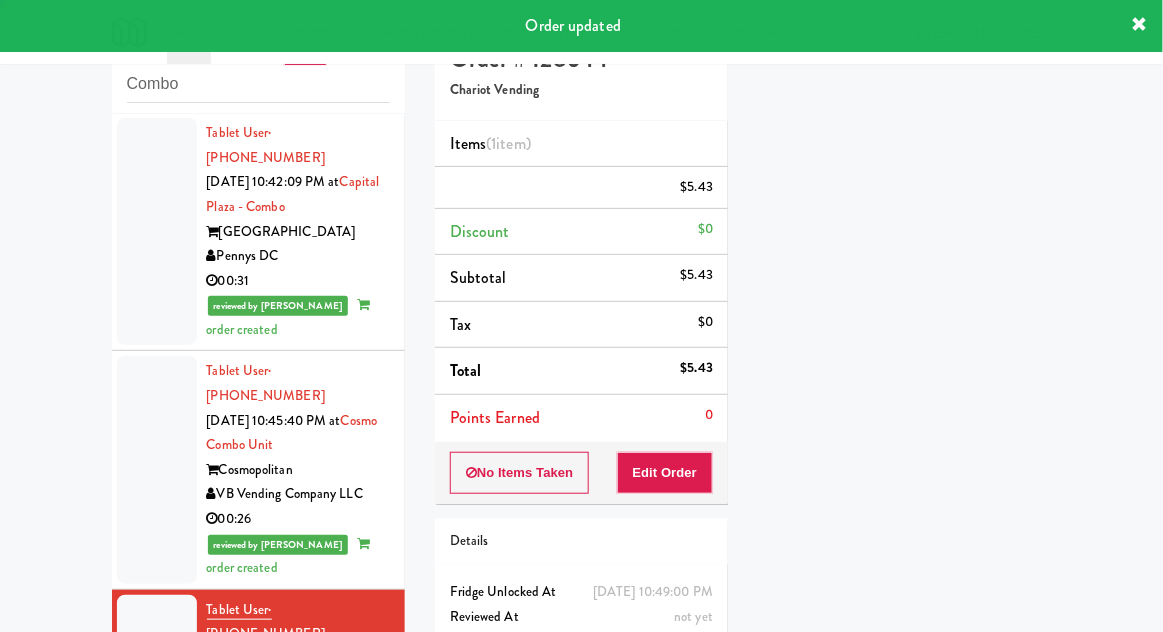 click at bounding box center [157, 934] 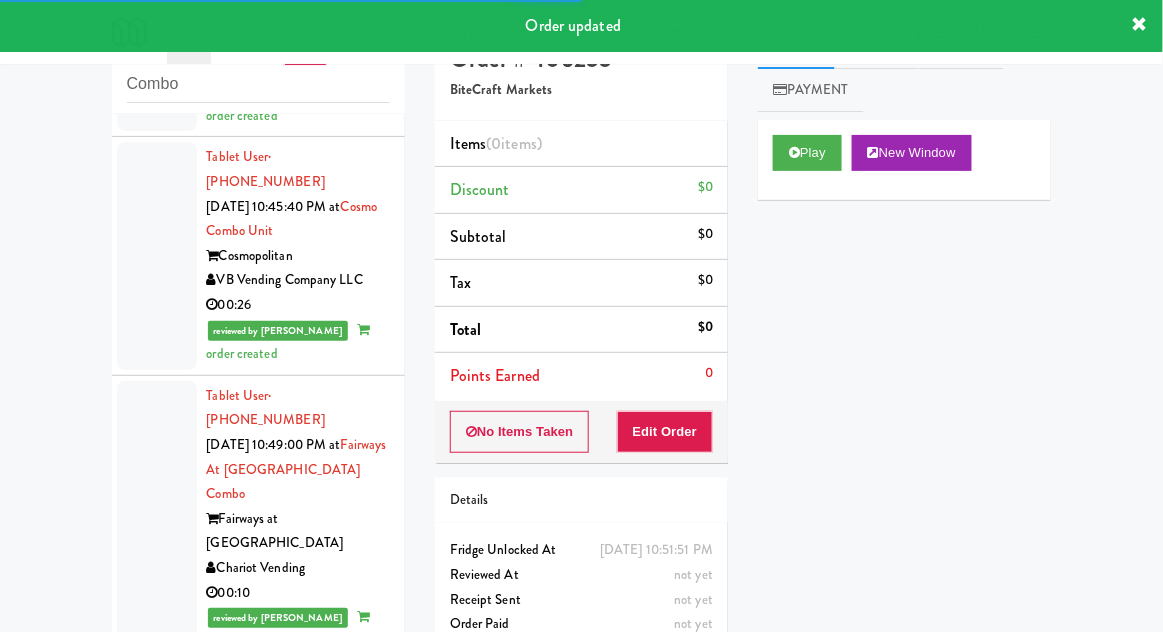 scroll, scrollTop: 2935, scrollLeft: 0, axis: vertical 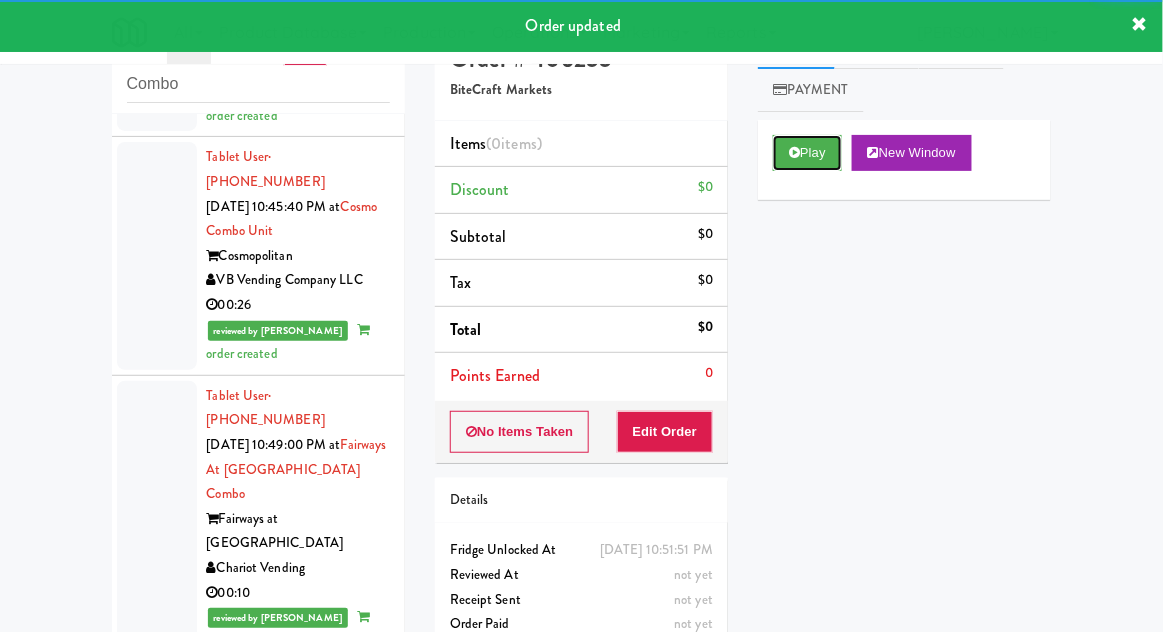 click on "Play" at bounding box center (807, 153) 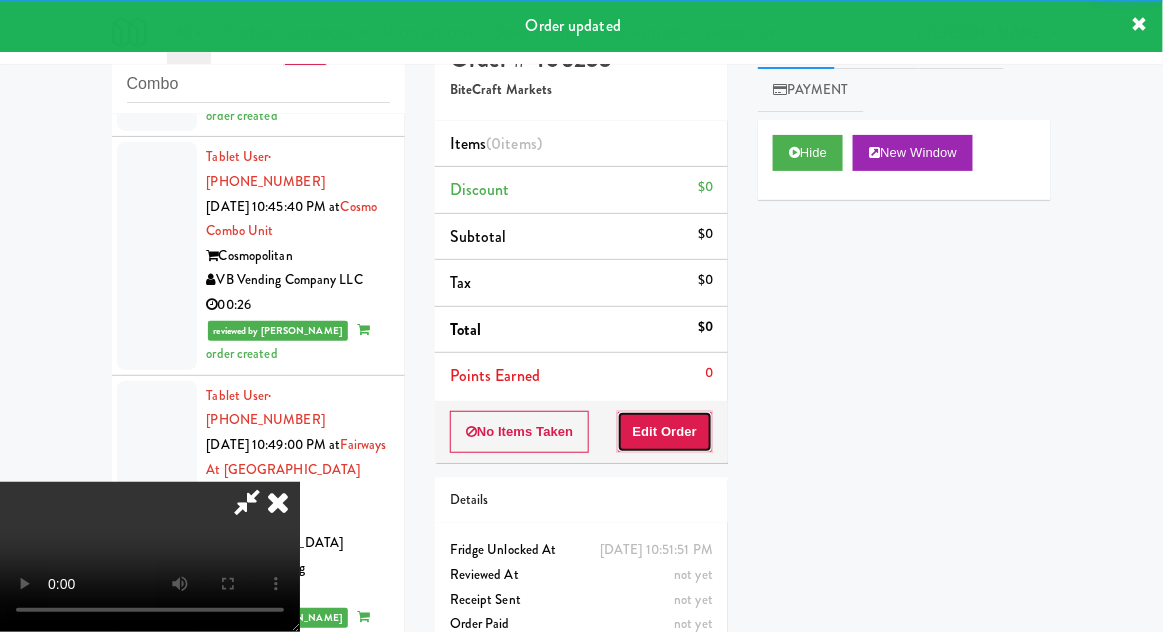 click on "Edit Order" at bounding box center [665, 432] 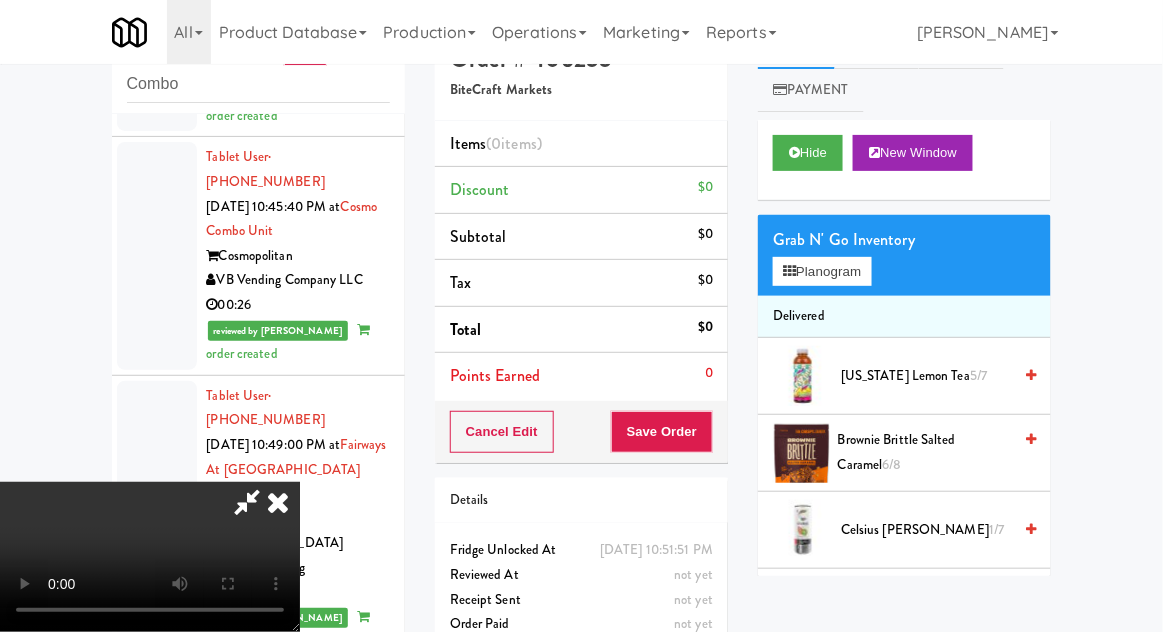 type 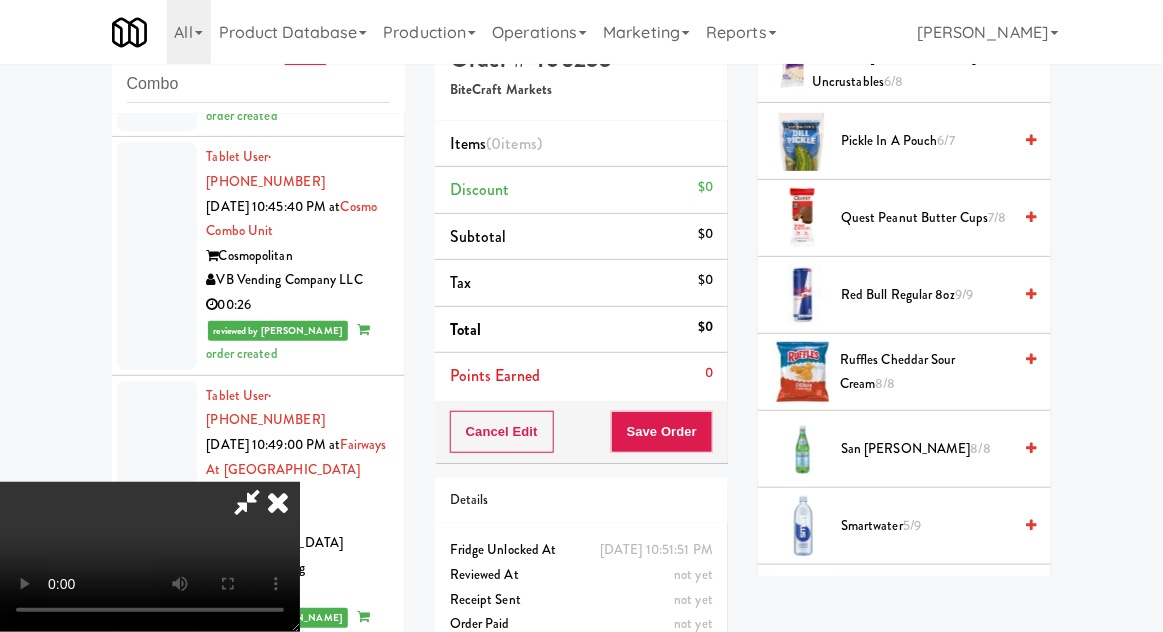 scroll, scrollTop: 2261, scrollLeft: 0, axis: vertical 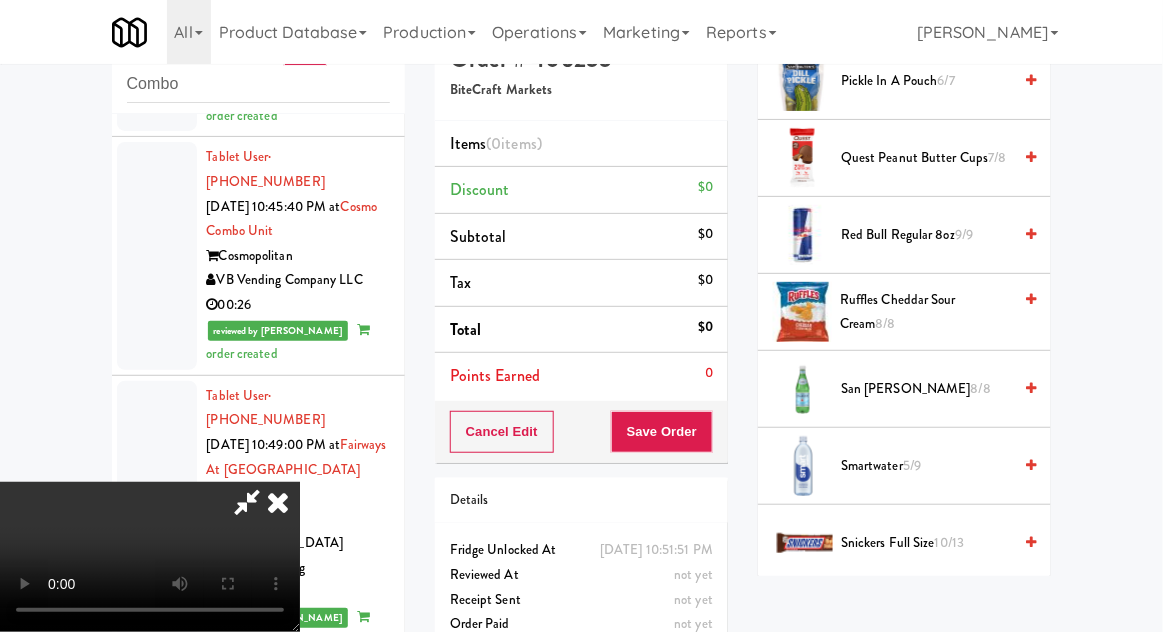 click on "Snickers full size  10/13" at bounding box center (926, 543) 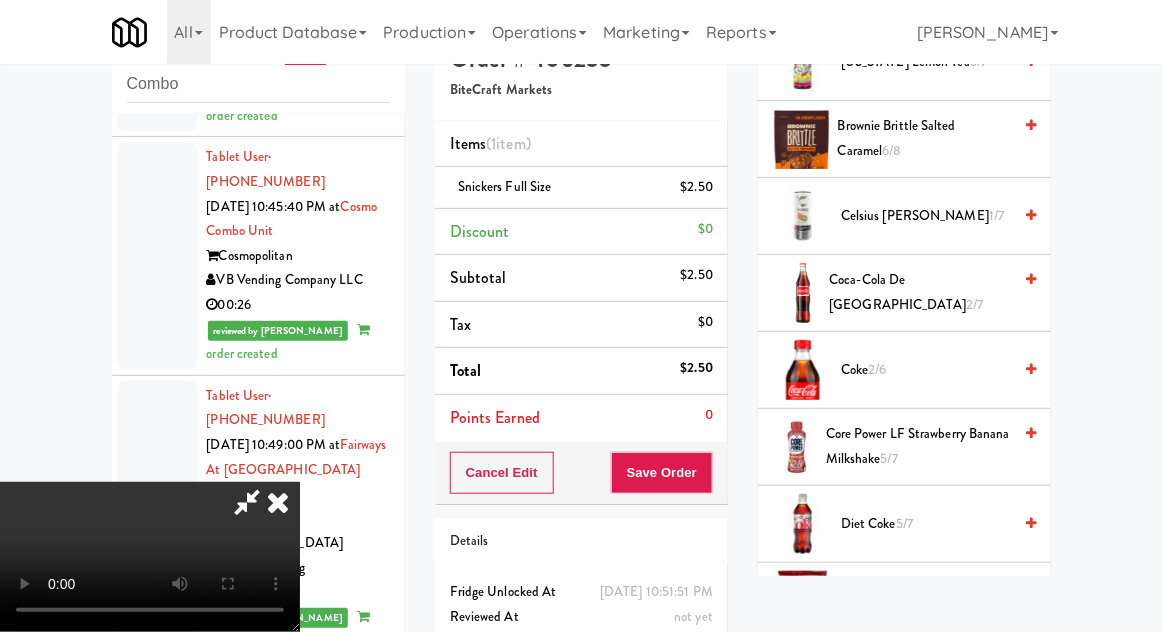 scroll, scrollTop: 0, scrollLeft: 0, axis: both 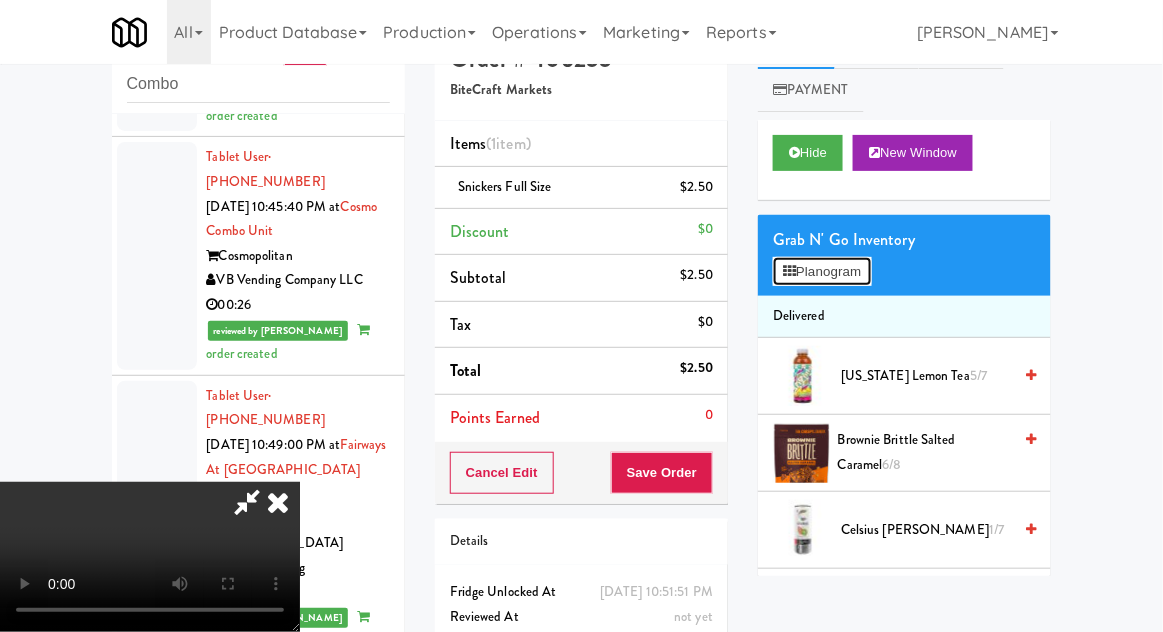 click on "Planogram" at bounding box center [822, 272] 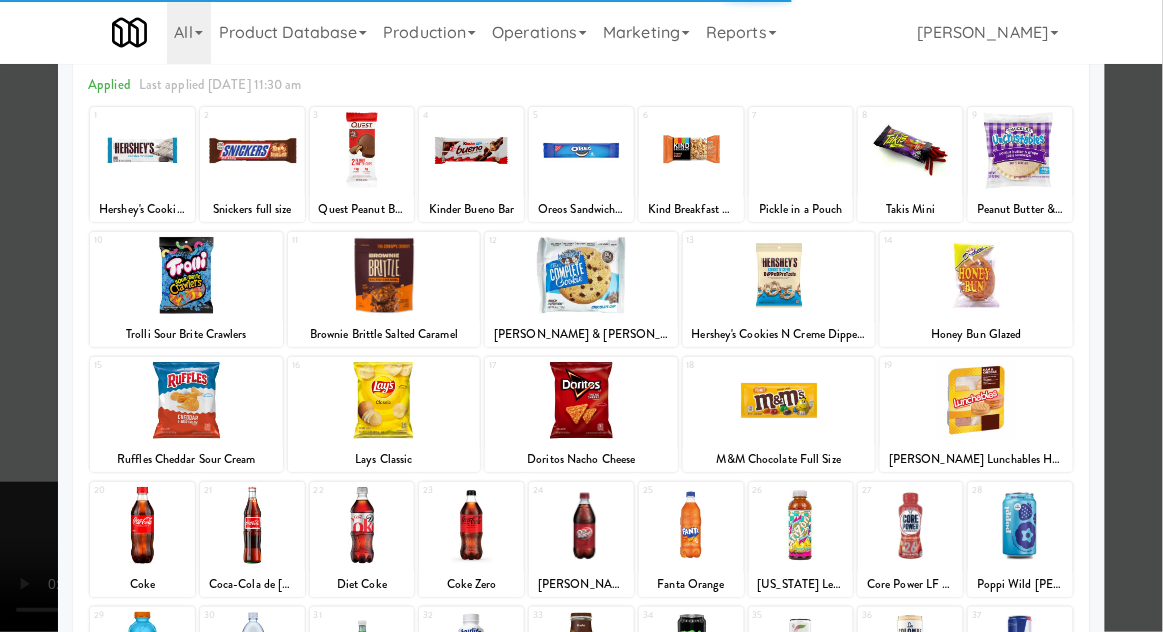 scroll, scrollTop: 104, scrollLeft: 0, axis: vertical 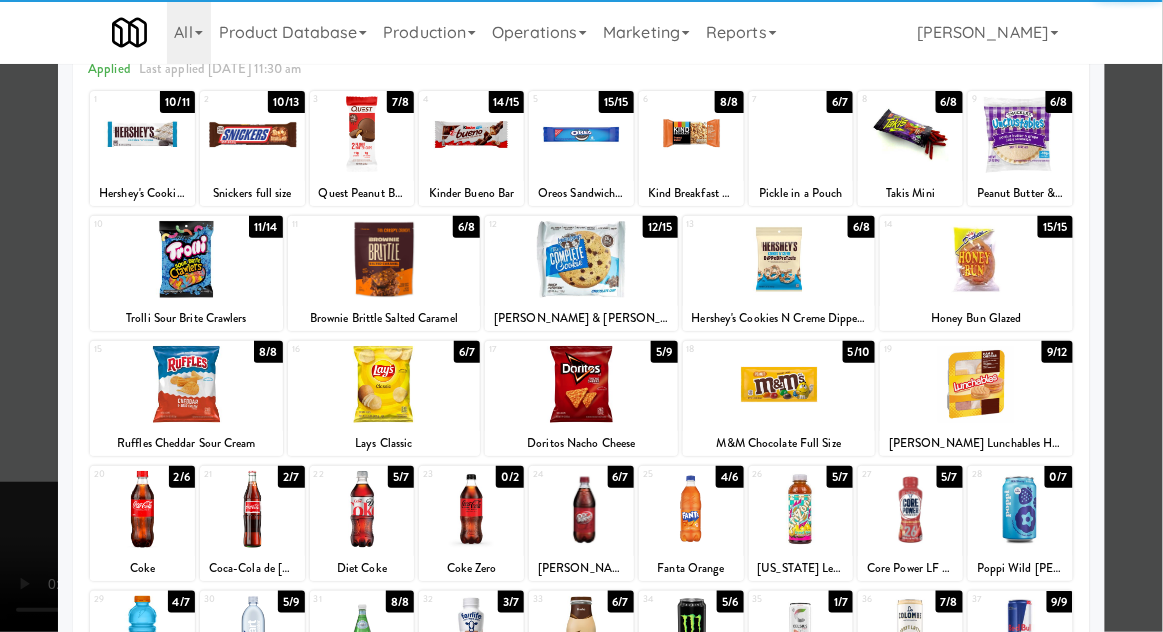 click at bounding box center (910, 634) 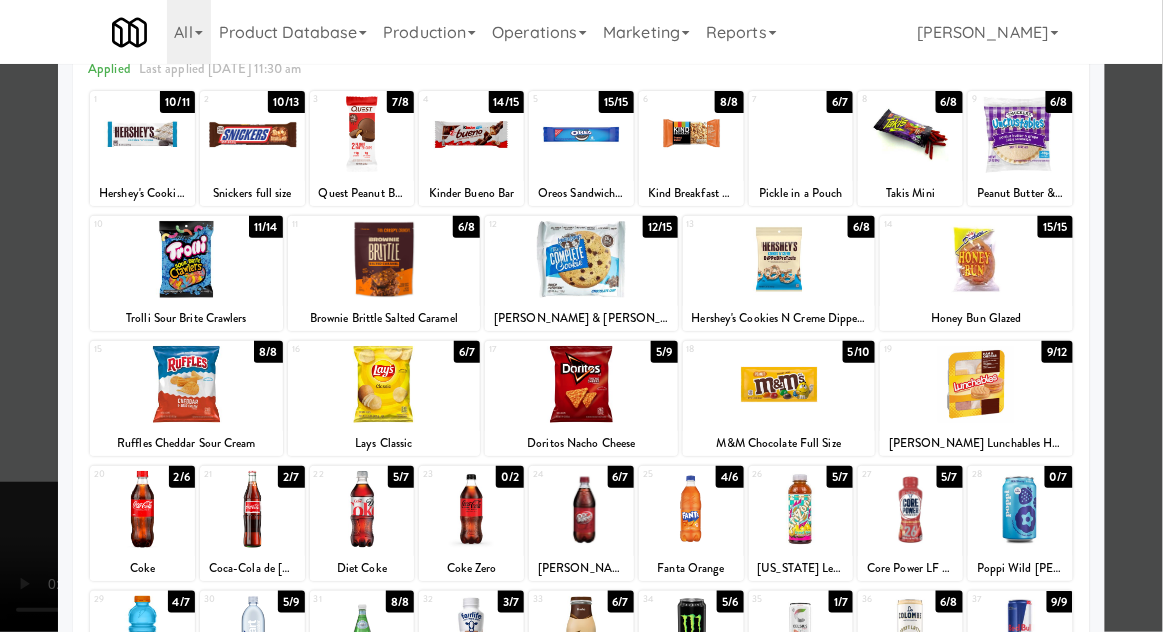 click at bounding box center (581, 316) 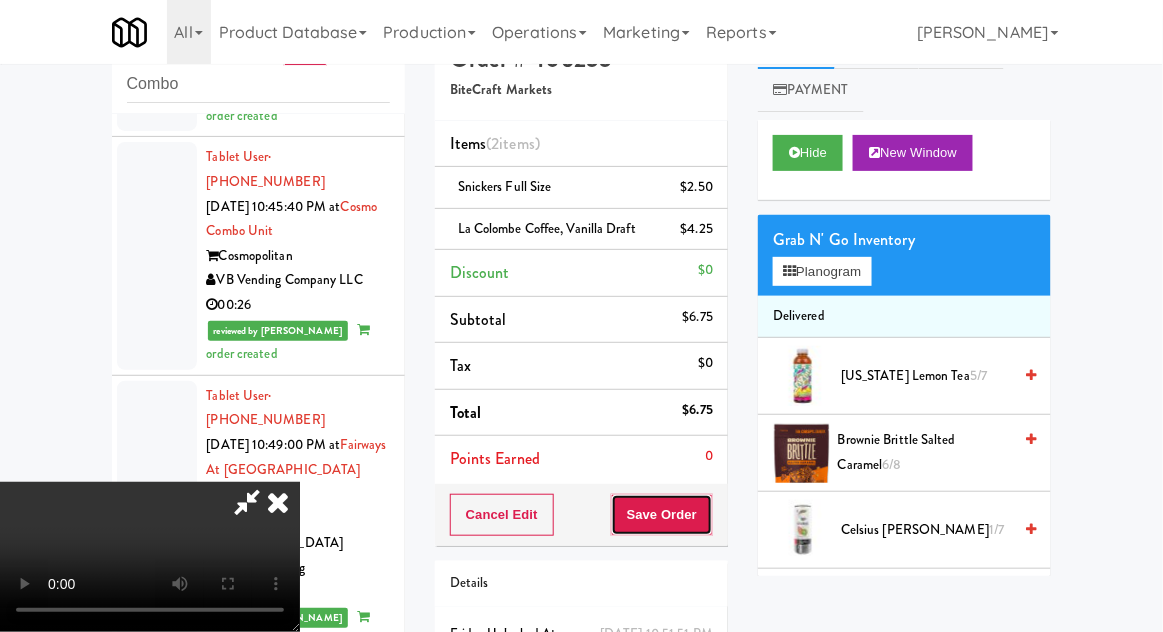 click on "Save Order" at bounding box center [662, 515] 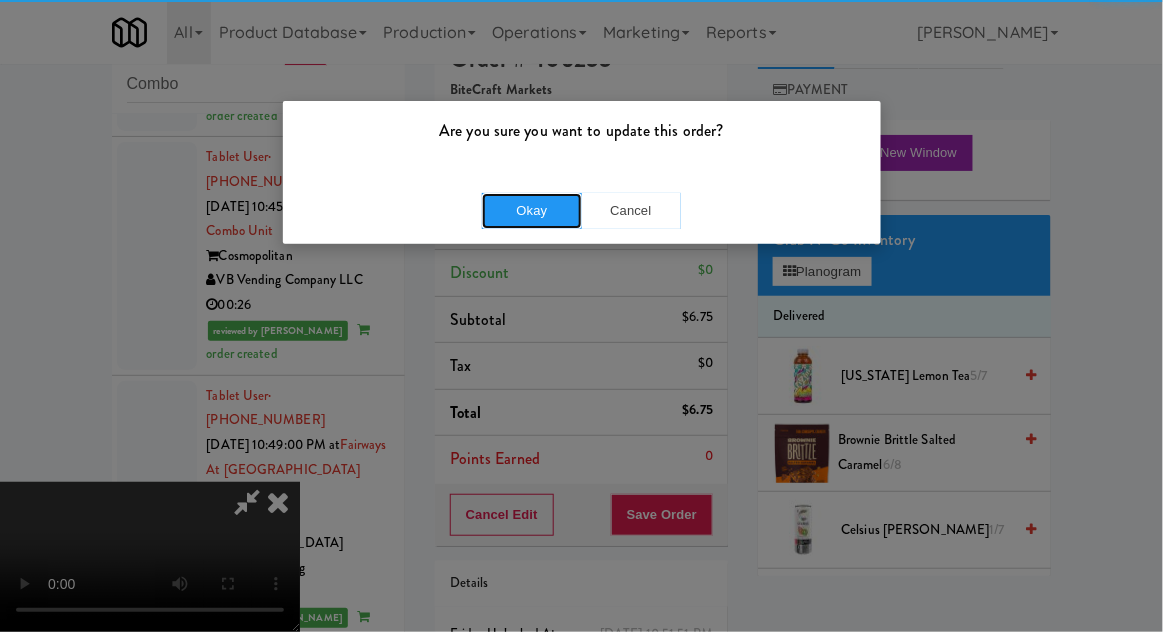 click on "Okay" at bounding box center [532, 211] 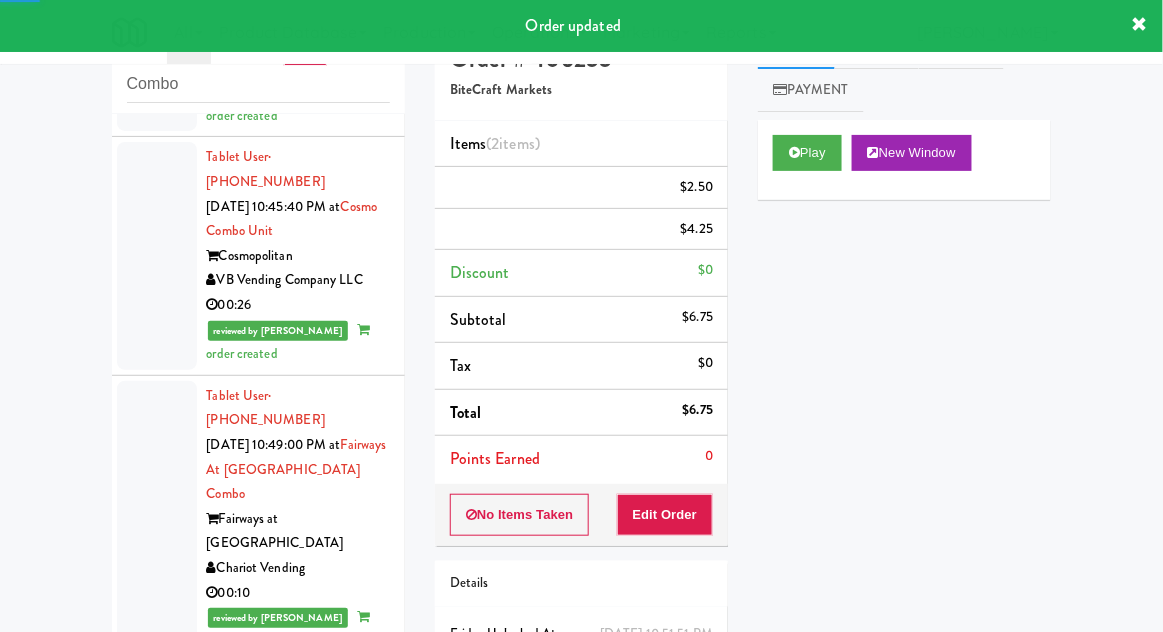 click at bounding box center (157, 971) 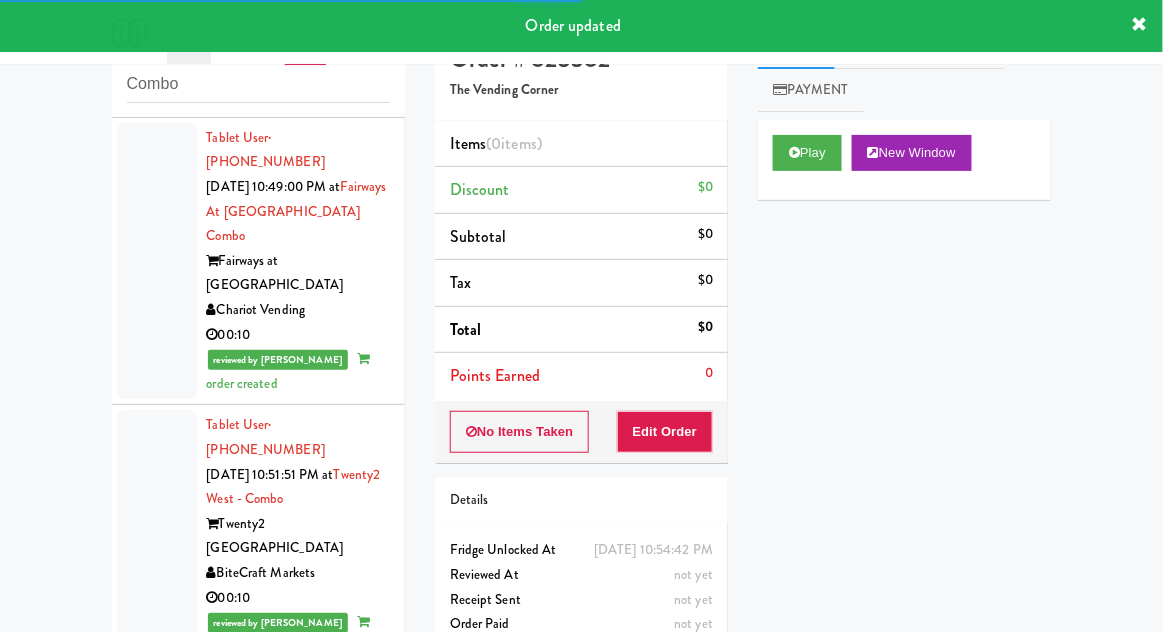 scroll, scrollTop: 3172, scrollLeft: 0, axis: vertical 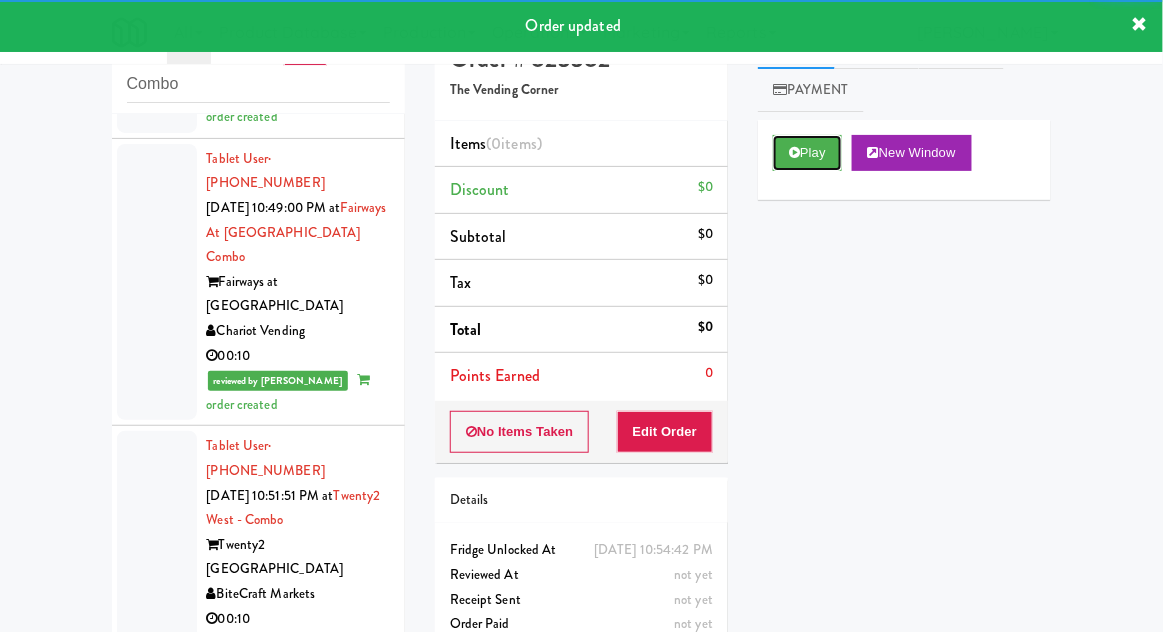 click on "Play" at bounding box center [807, 153] 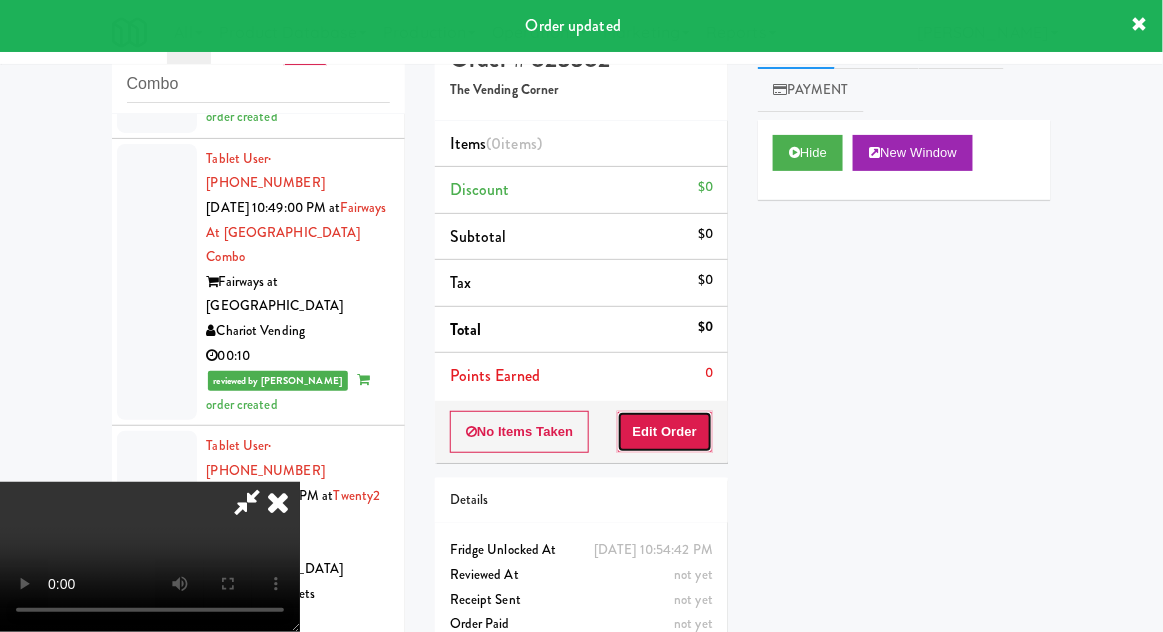 click on "Edit Order" at bounding box center (665, 432) 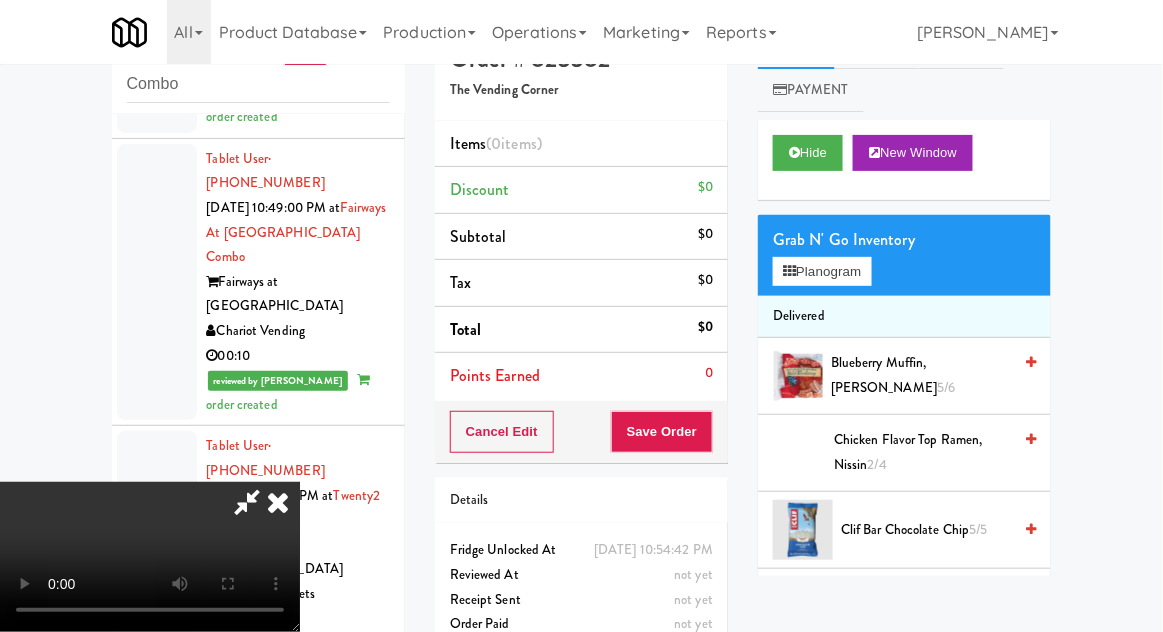 scroll, scrollTop: 73, scrollLeft: 0, axis: vertical 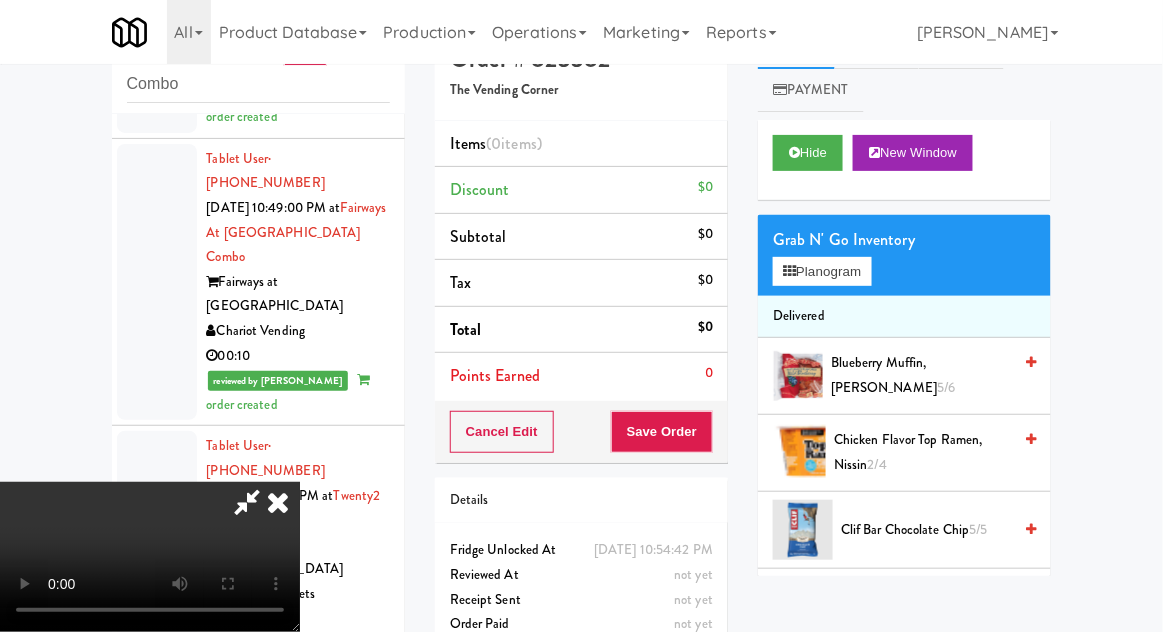 type 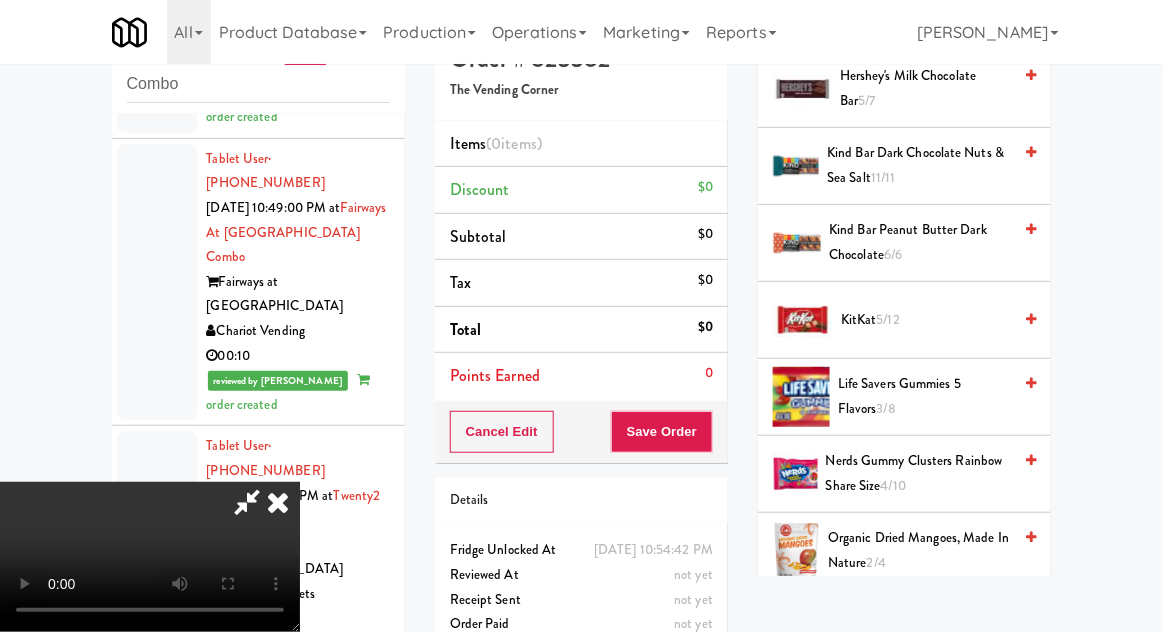 scroll, scrollTop: 844, scrollLeft: 0, axis: vertical 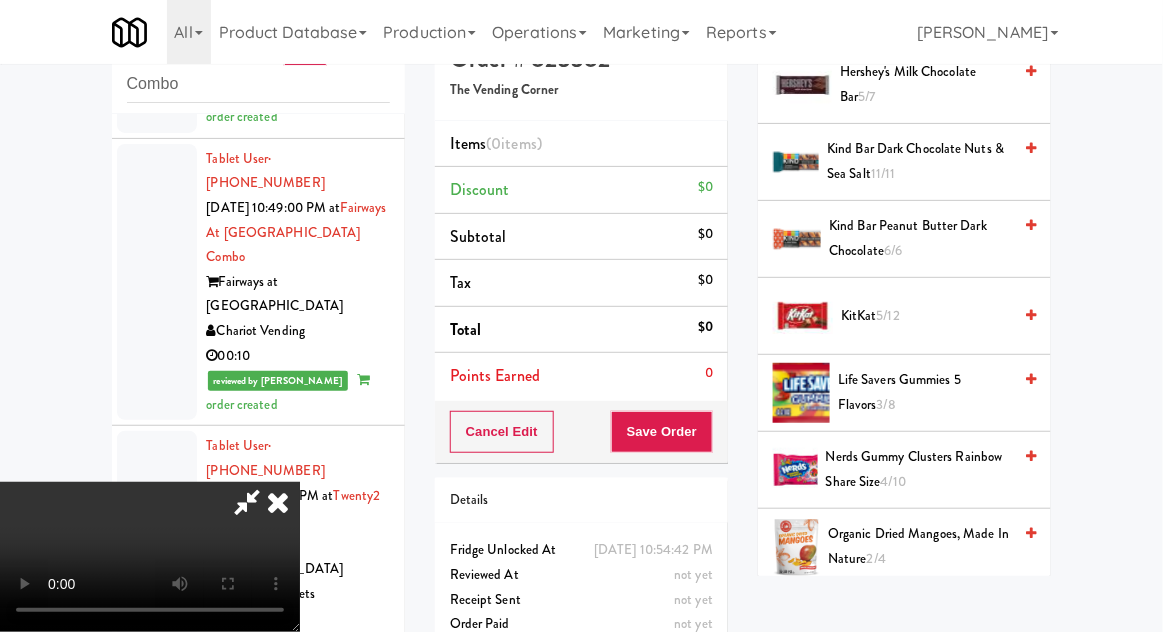 click on "Life Savers Gummies 5 Flavors  3/8" at bounding box center [924, 392] 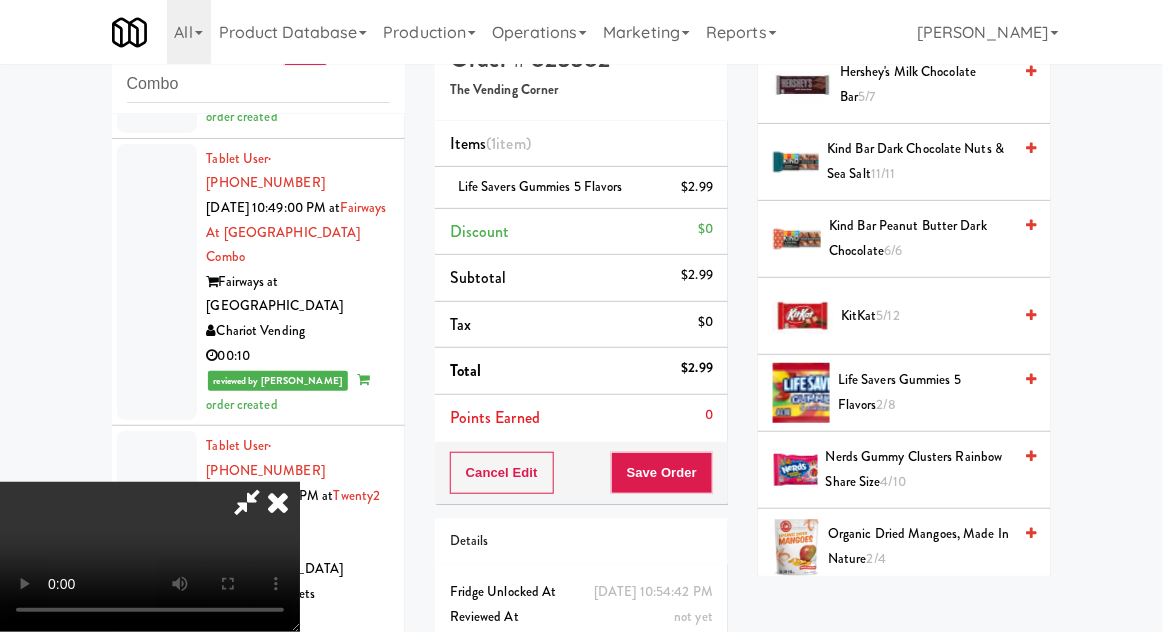 scroll, scrollTop: 73, scrollLeft: 0, axis: vertical 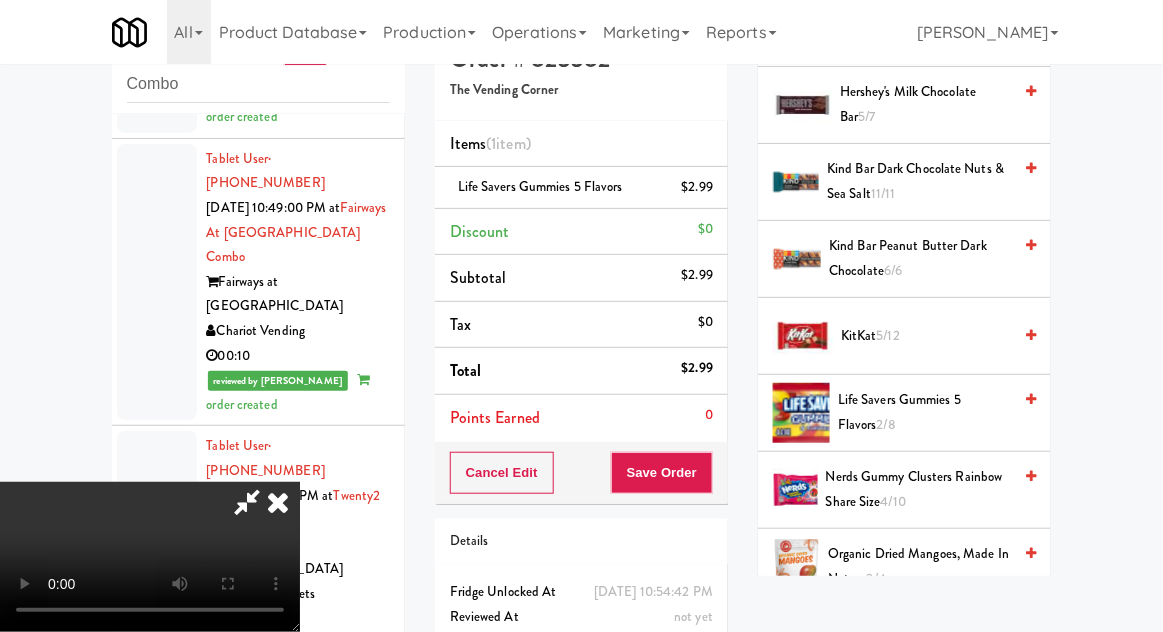 click on "KitKat  5/12" at bounding box center (926, 336) 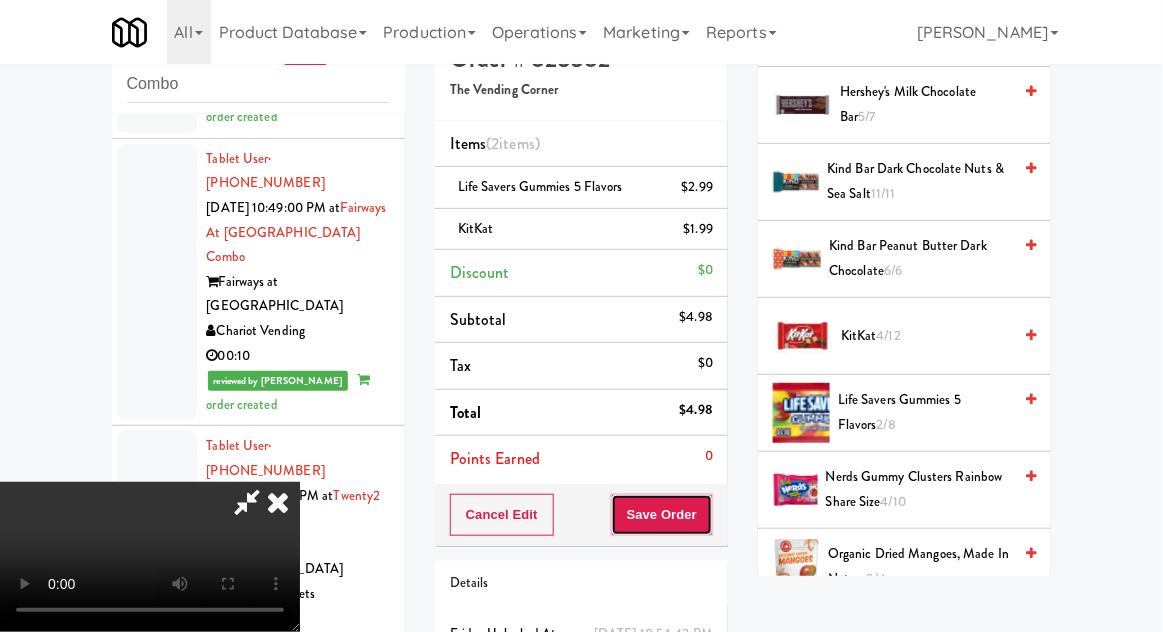 click on "Save Order" at bounding box center (662, 515) 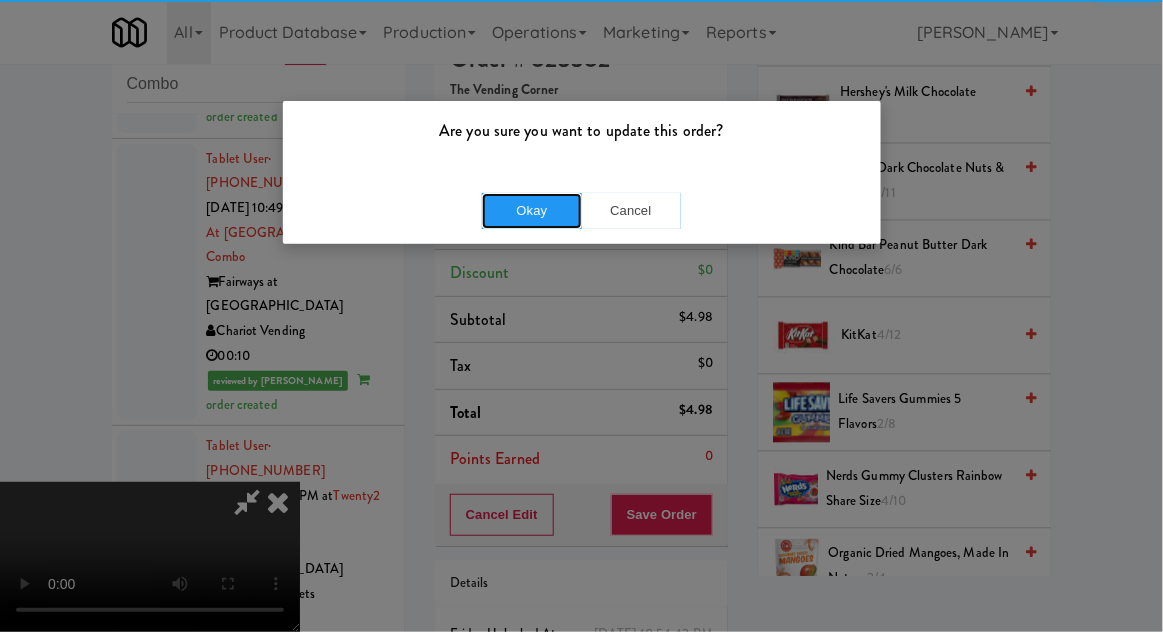 click on "Okay" at bounding box center [532, 211] 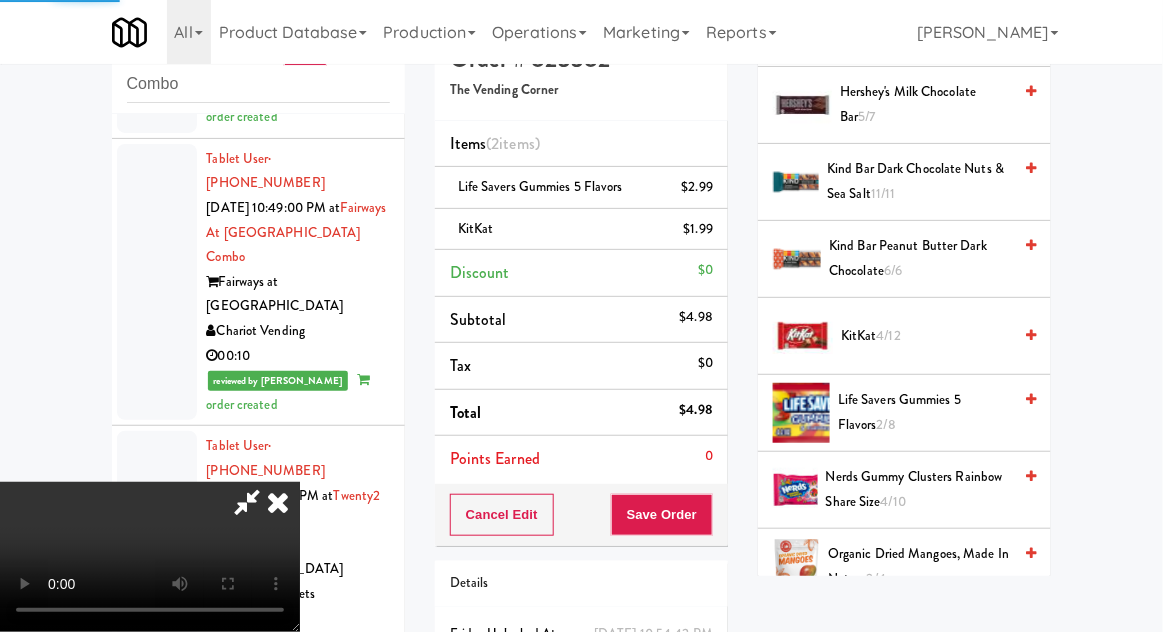 scroll, scrollTop: 197, scrollLeft: 0, axis: vertical 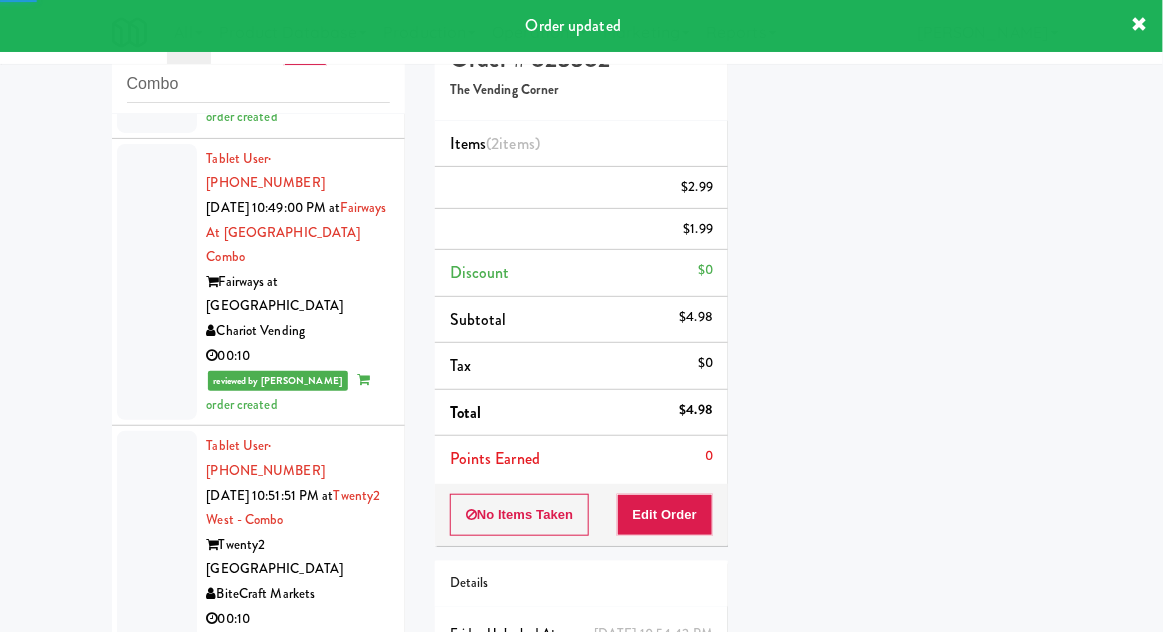 click at bounding box center [157, 972] 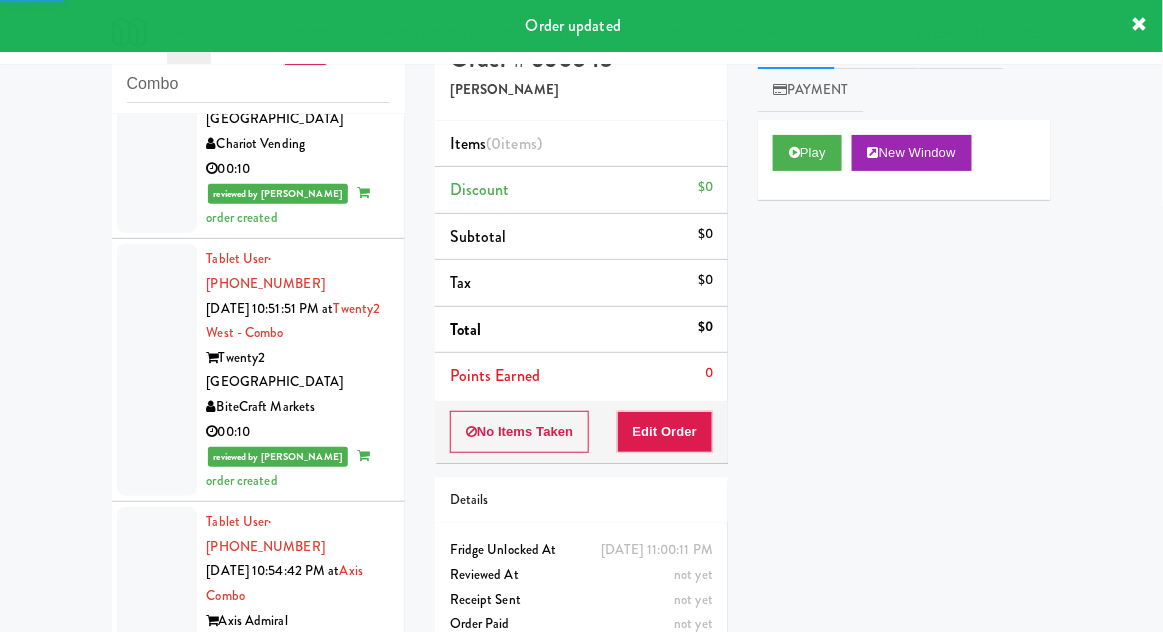 scroll, scrollTop: 3365, scrollLeft: 0, axis: vertical 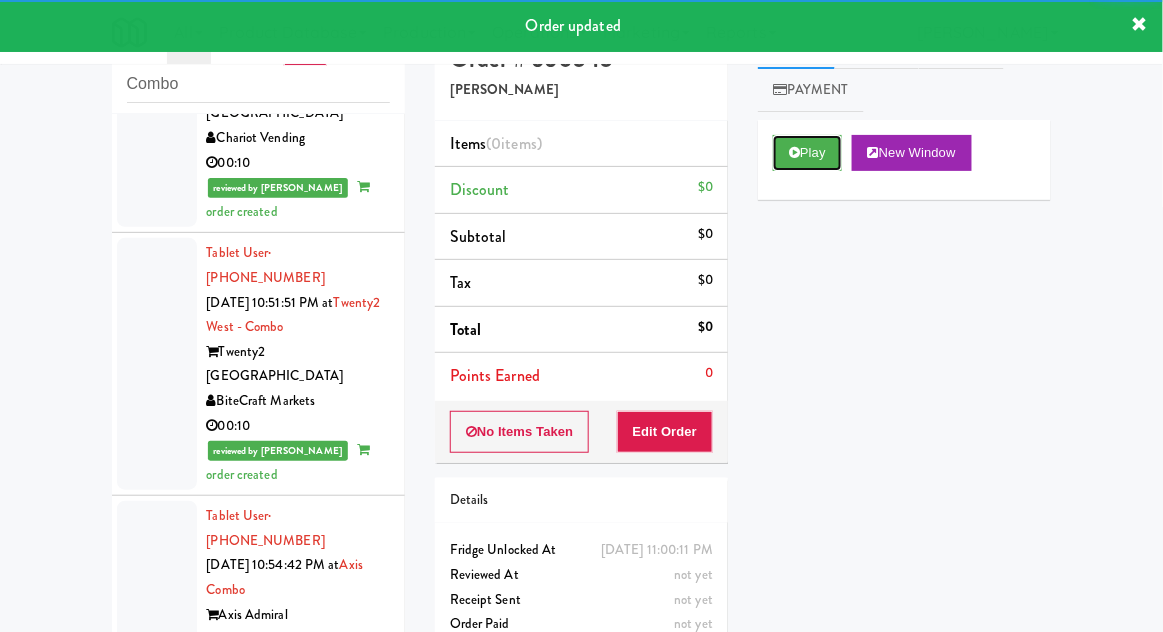 click on "Play" at bounding box center [807, 153] 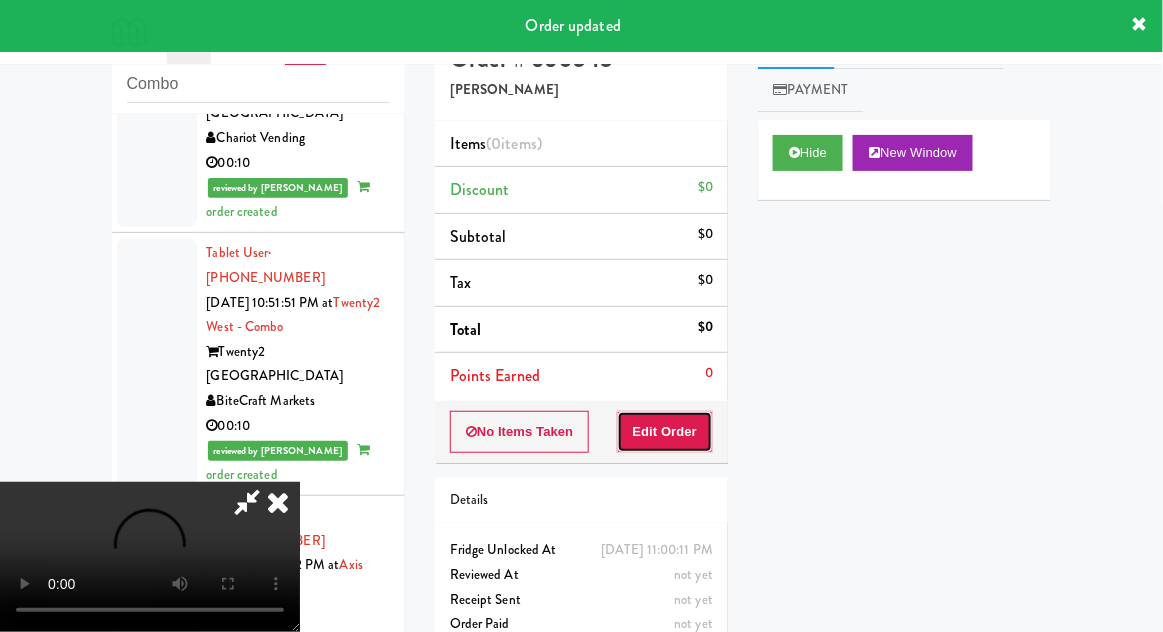click on "Edit Order" at bounding box center [665, 432] 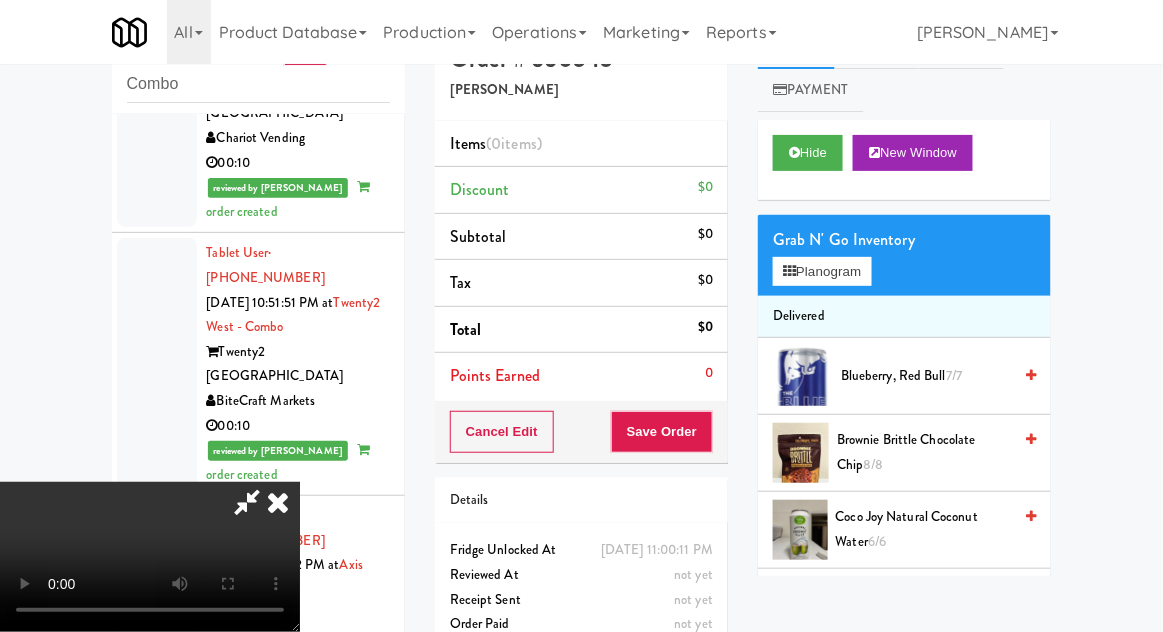 type 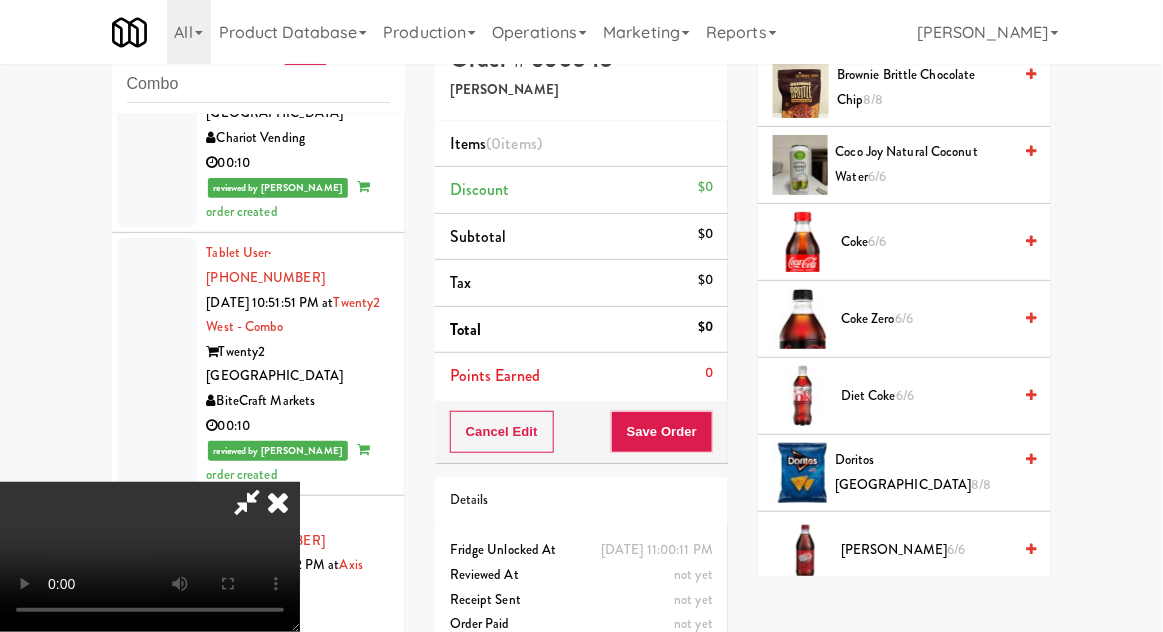 scroll, scrollTop: 354, scrollLeft: 0, axis: vertical 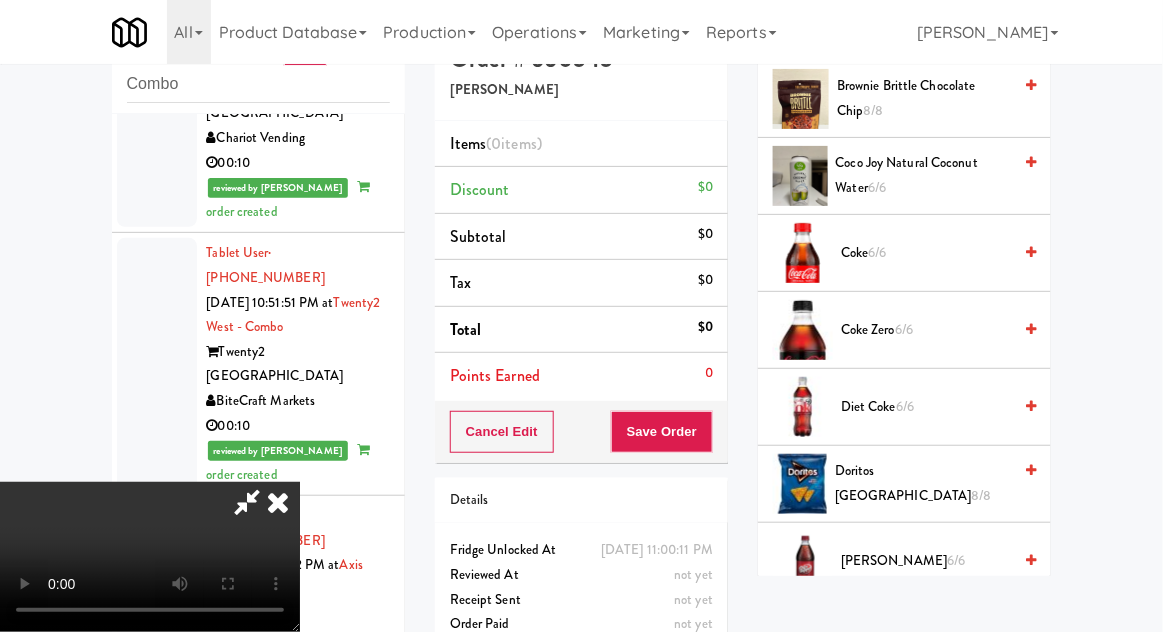 click on "Diet Coke  6/6" at bounding box center (926, 407) 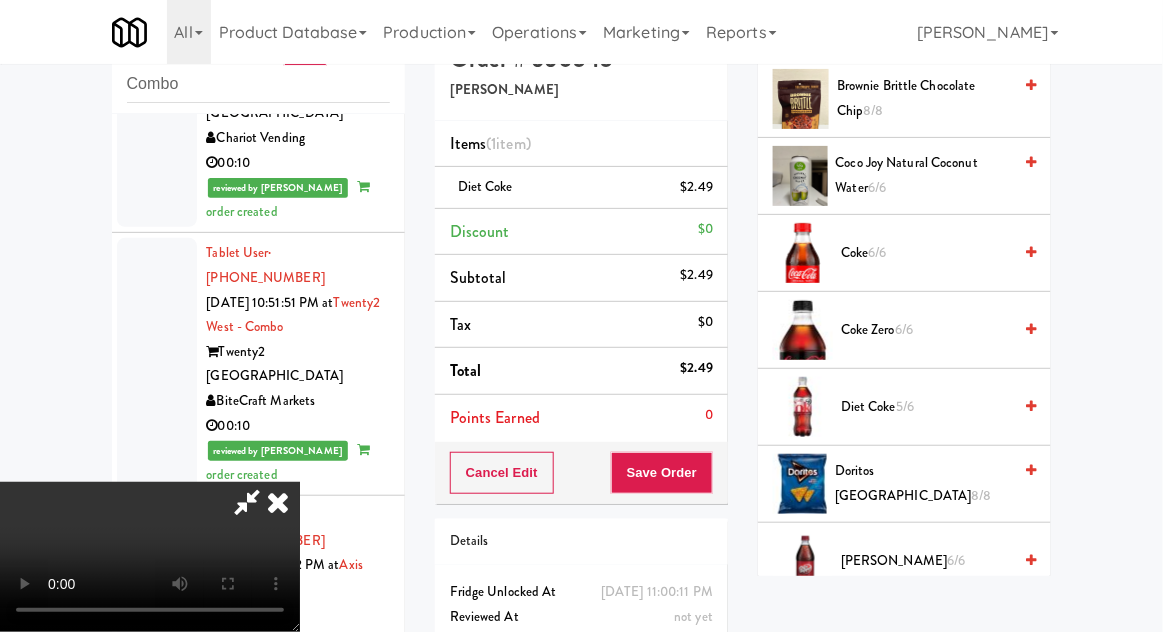 click on "Save Order" at bounding box center (662, 473) 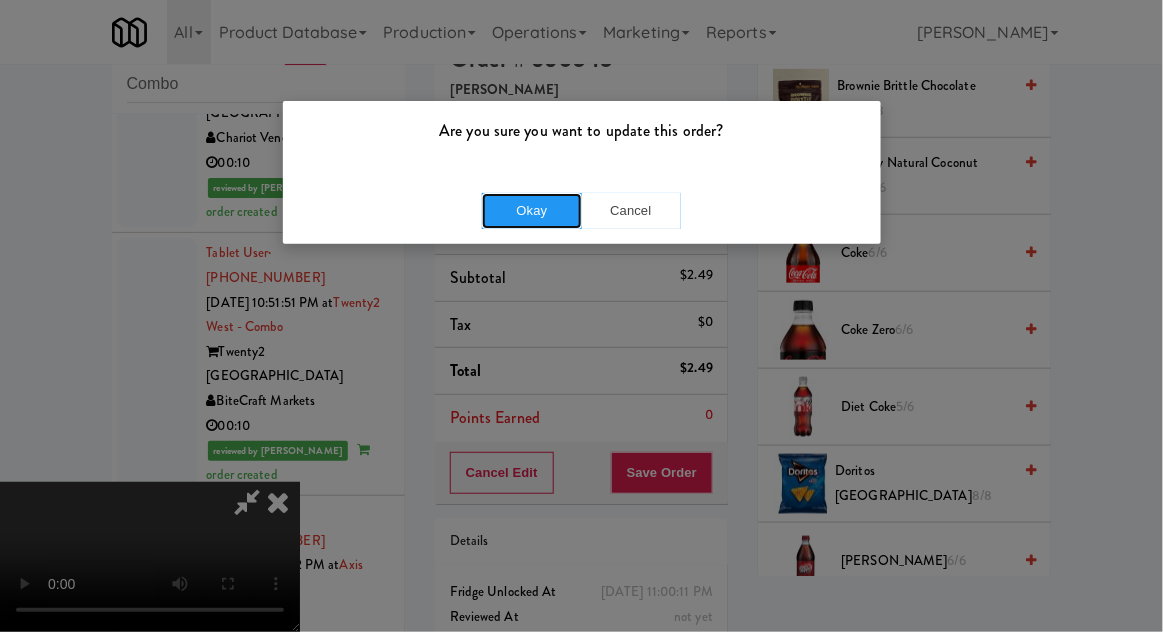 click on "Okay" at bounding box center [532, 211] 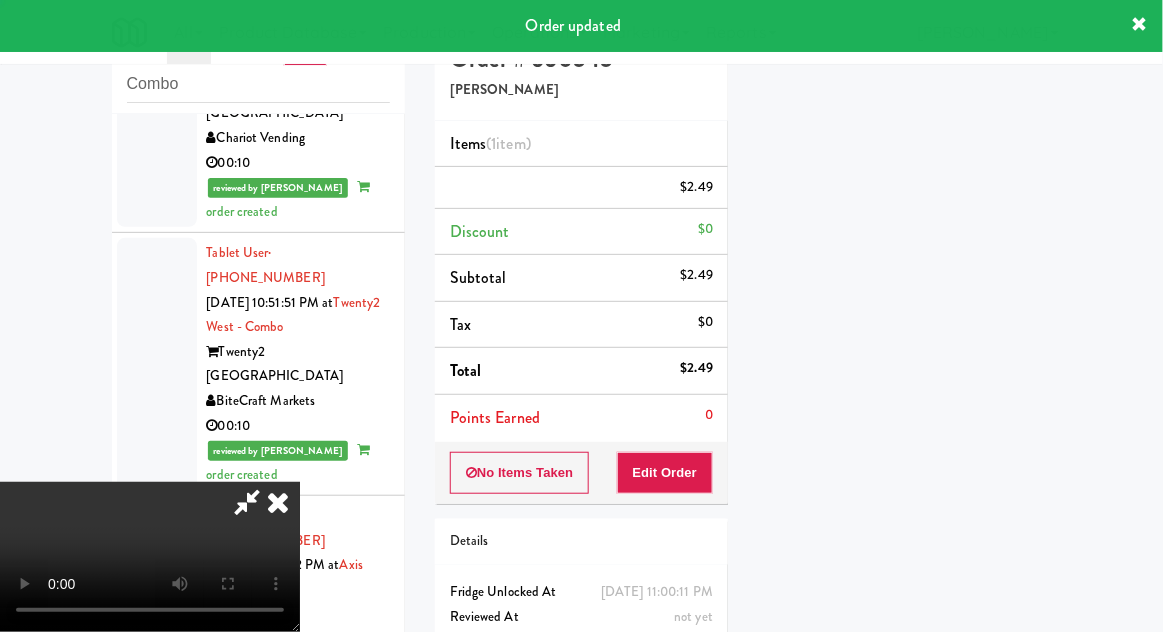 scroll, scrollTop: 197, scrollLeft: 0, axis: vertical 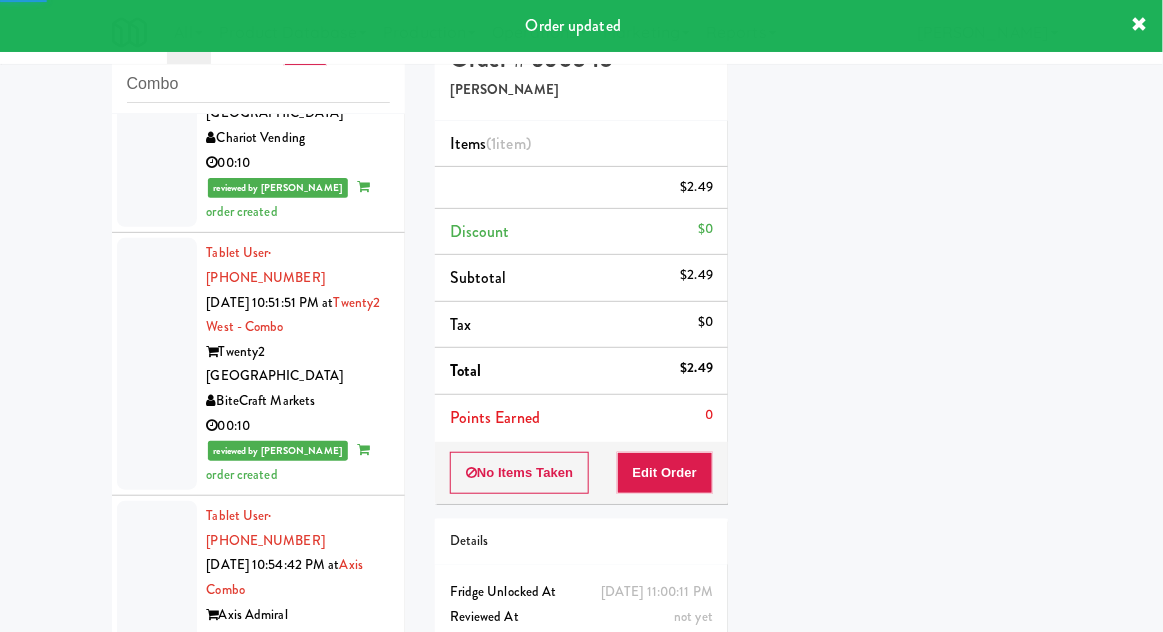 click at bounding box center [157, 1042] 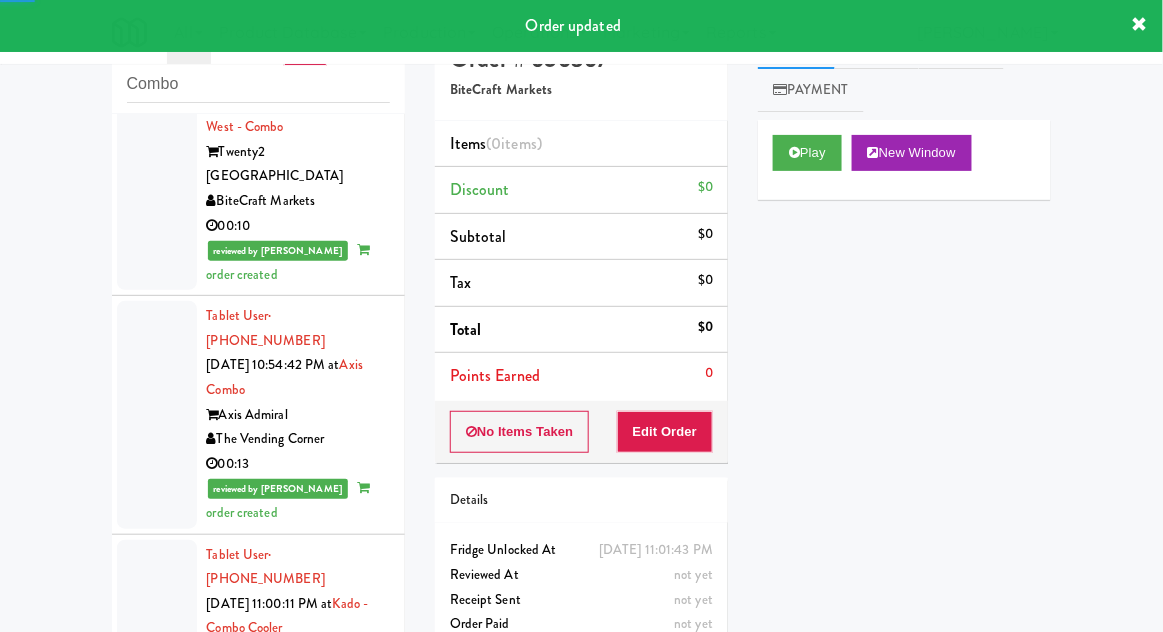 scroll, scrollTop: 3566, scrollLeft: 0, axis: vertical 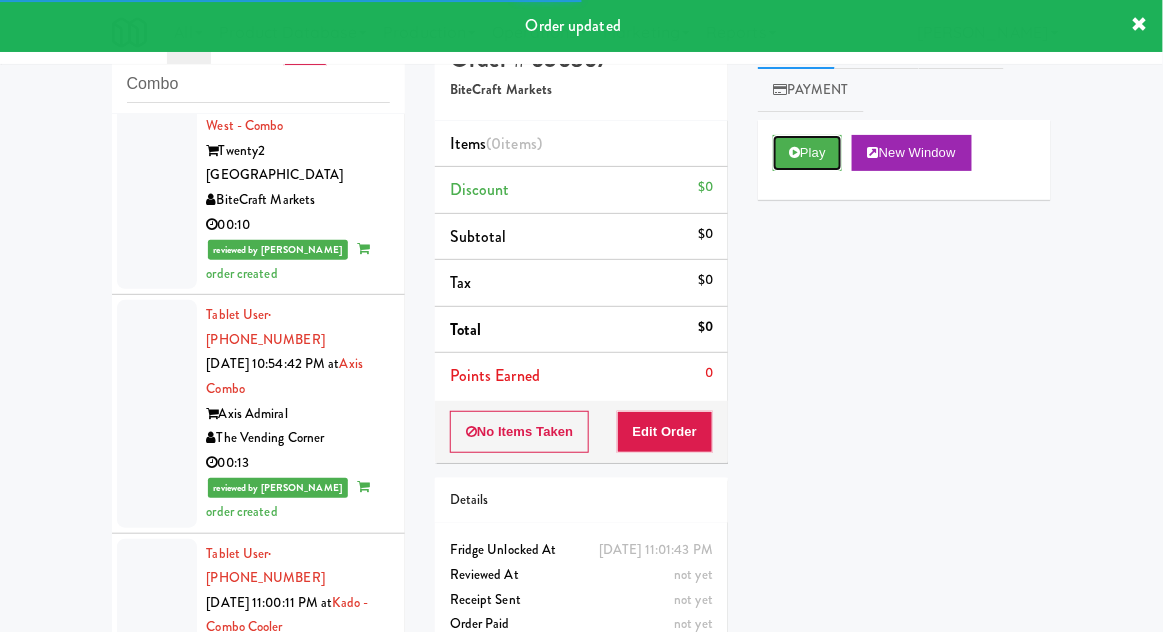 click on "Play" at bounding box center [807, 153] 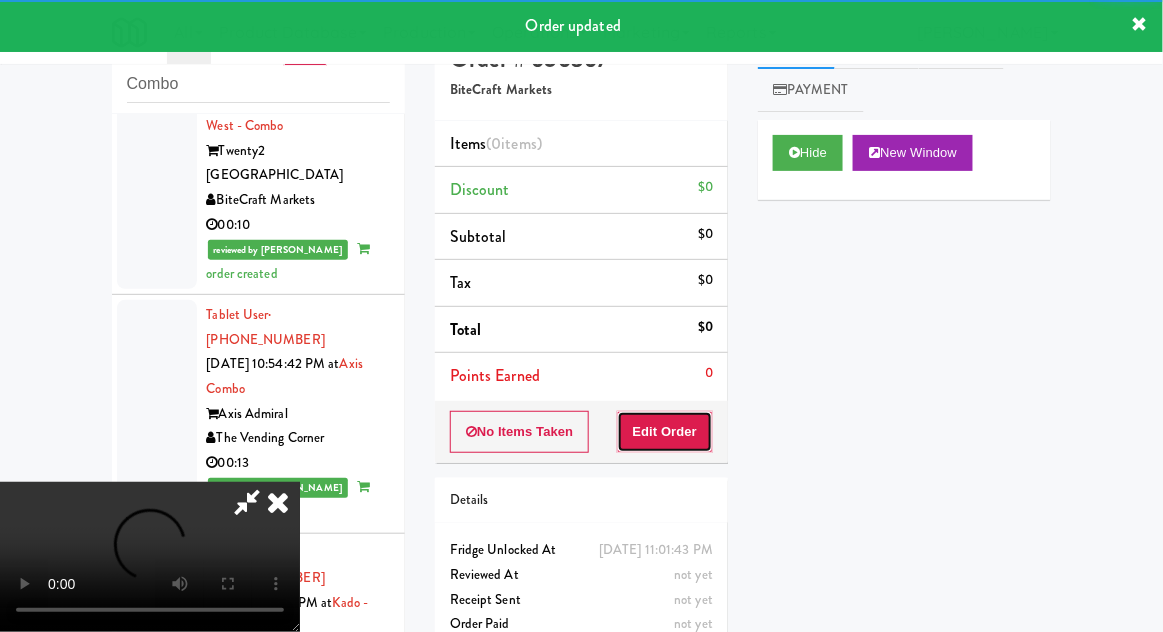 click on "Edit Order" at bounding box center (665, 432) 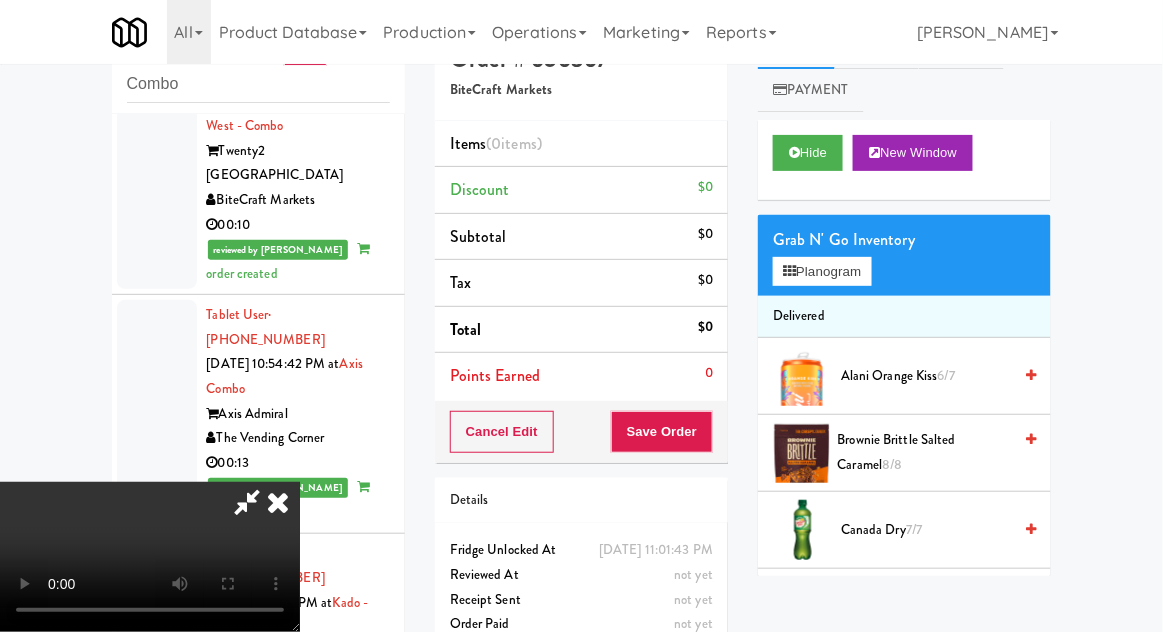 type 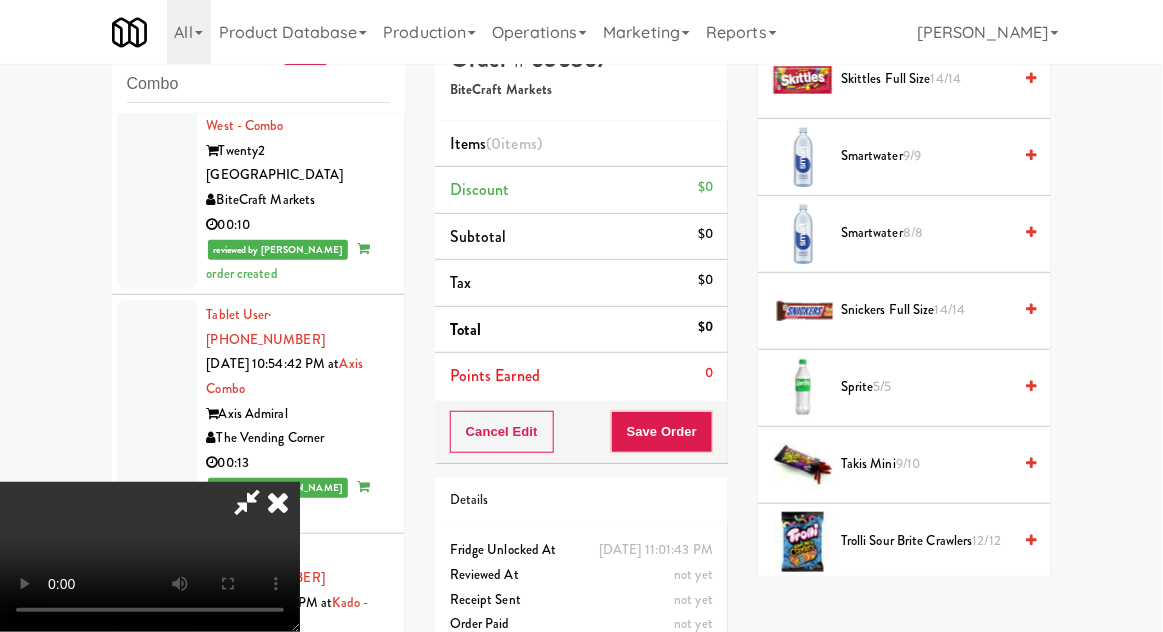 scroll, scrollTop: 2556, scrollLeft: 0, axis: vertical 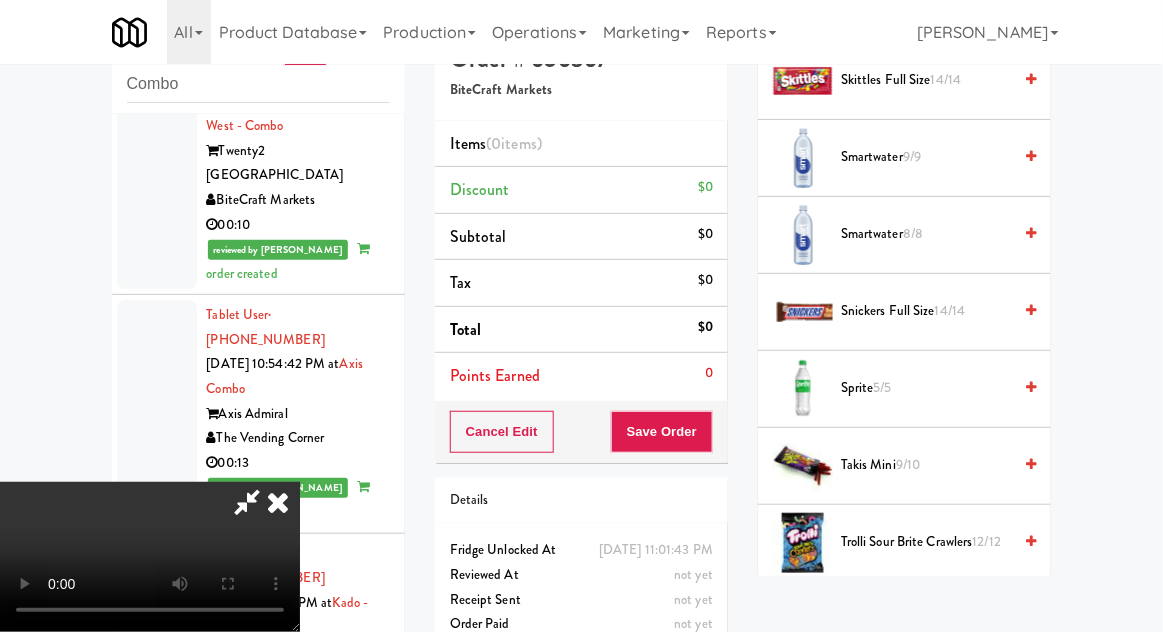click on "Trolli Sour Brite Crawlers  12/12" at bounding box center [926, 542] 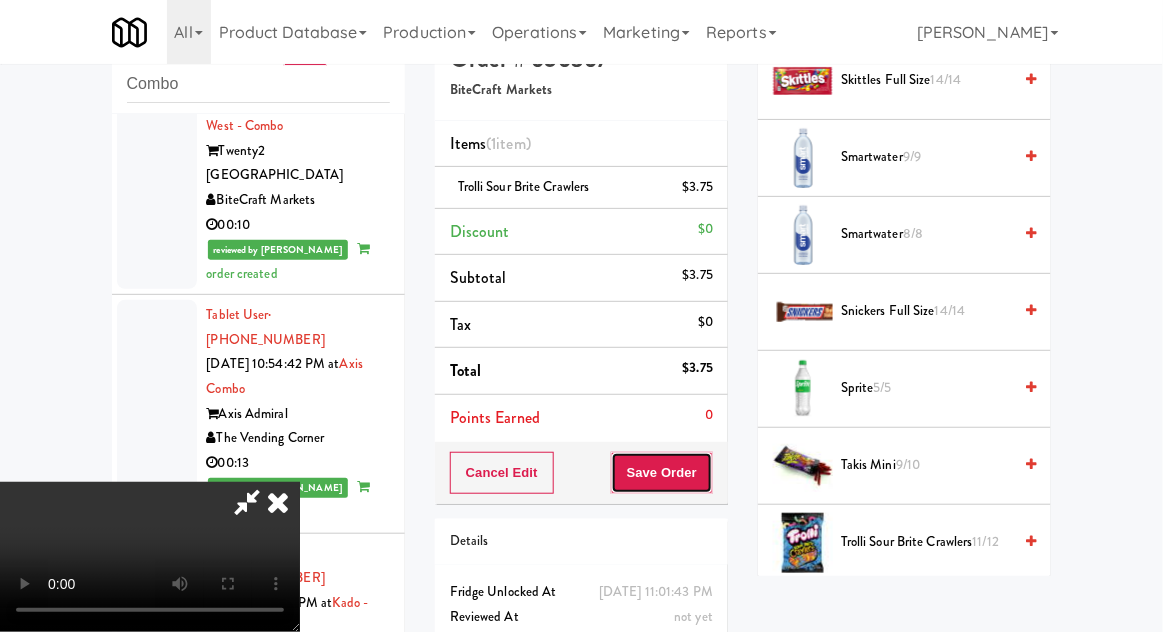 click on "Save Order" at bounding box center [662, 473] 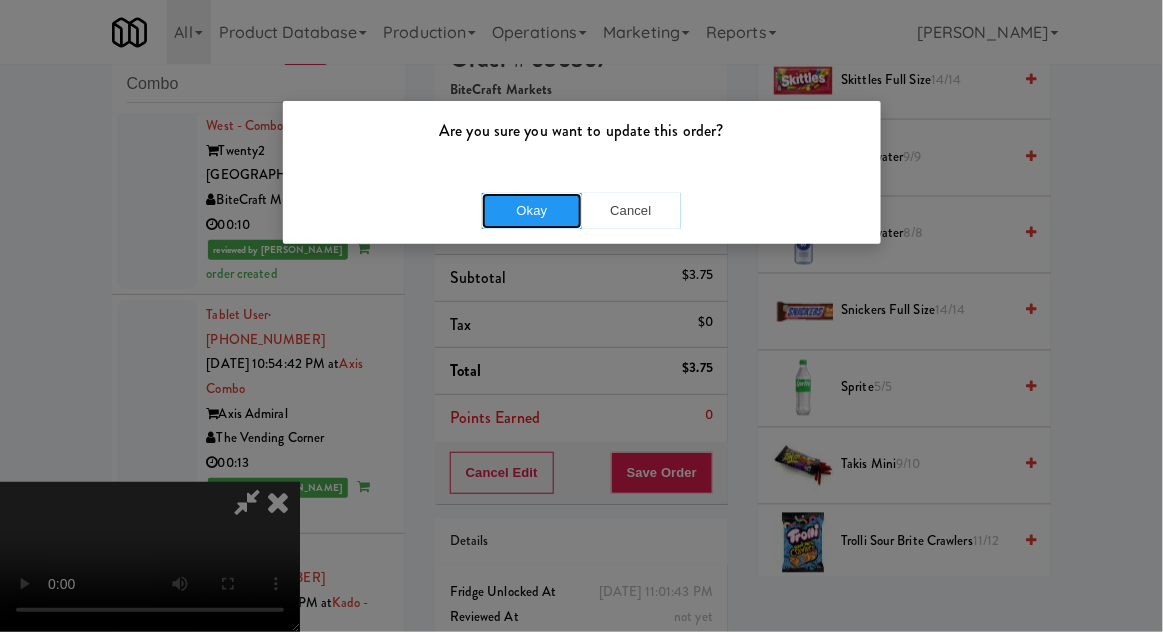 click on "Okay" at bounding box center (532, 211) 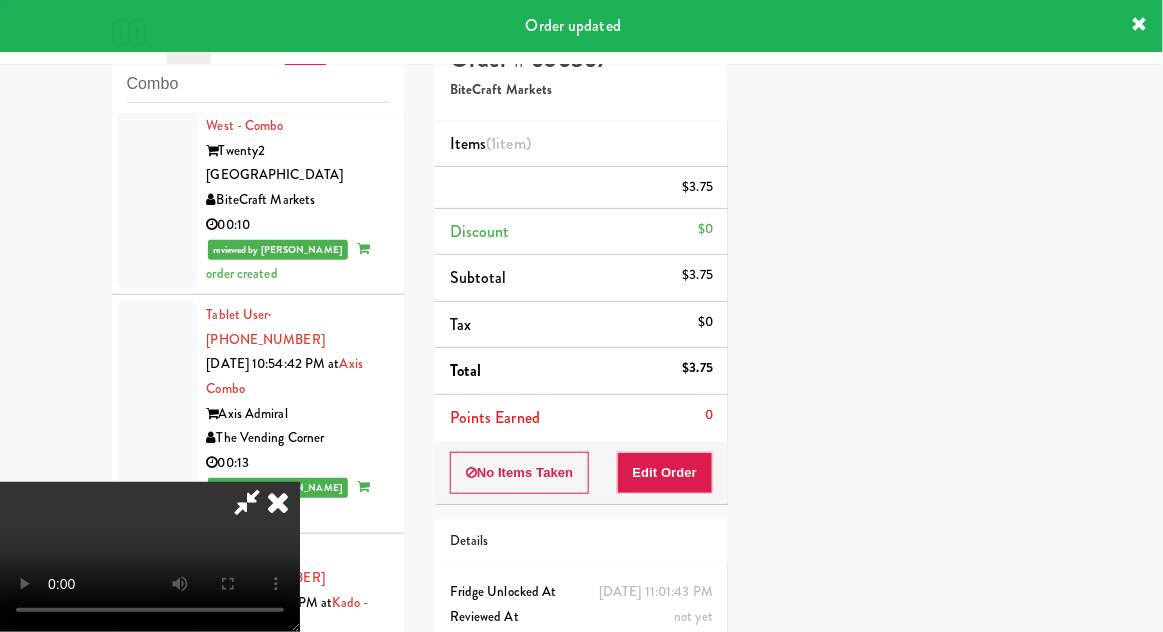 scroll, scrollTop: 197, scrollLeft: 0, axis: vertical 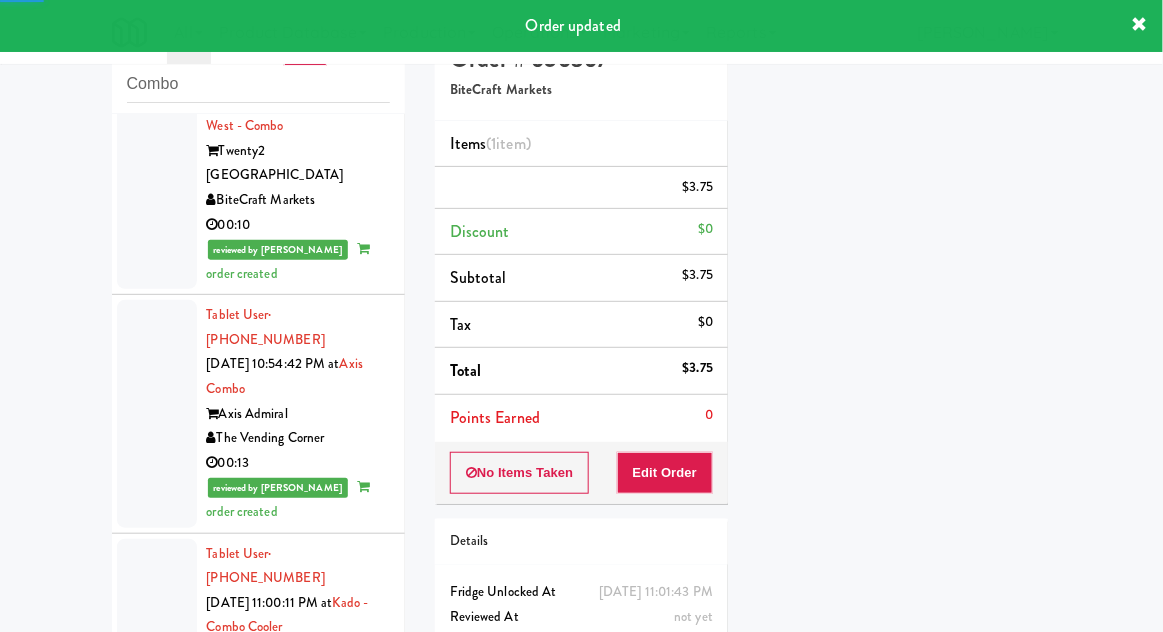 click at bounding box center [157, 1128] 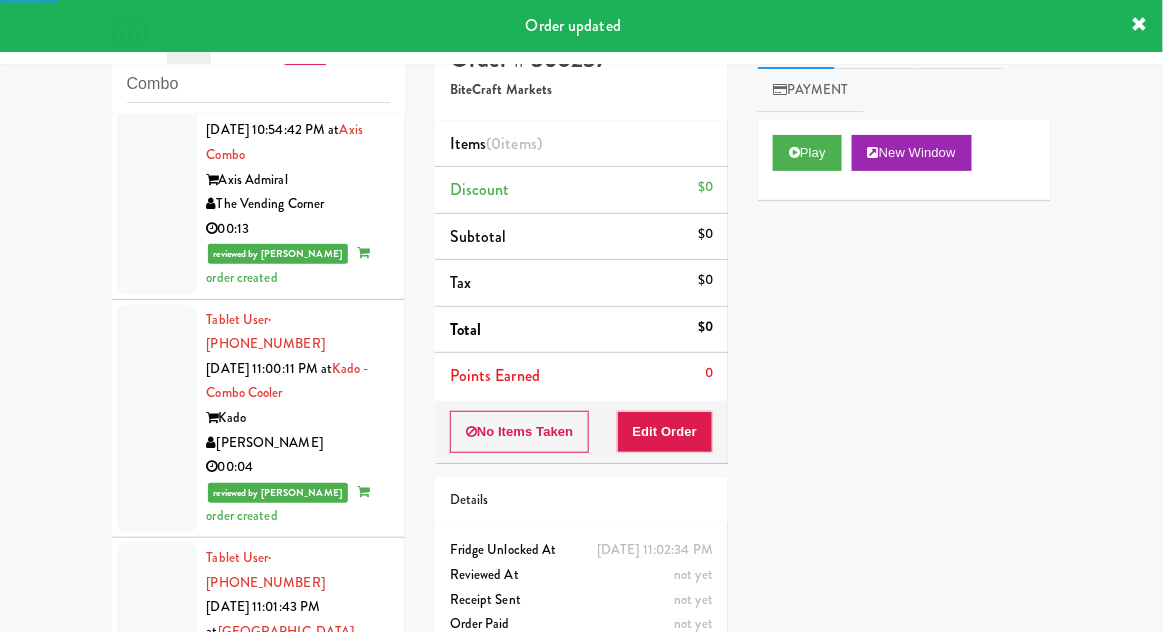 scroll, scrollTop: 3803, scrollLeft: 0, axis: vertical 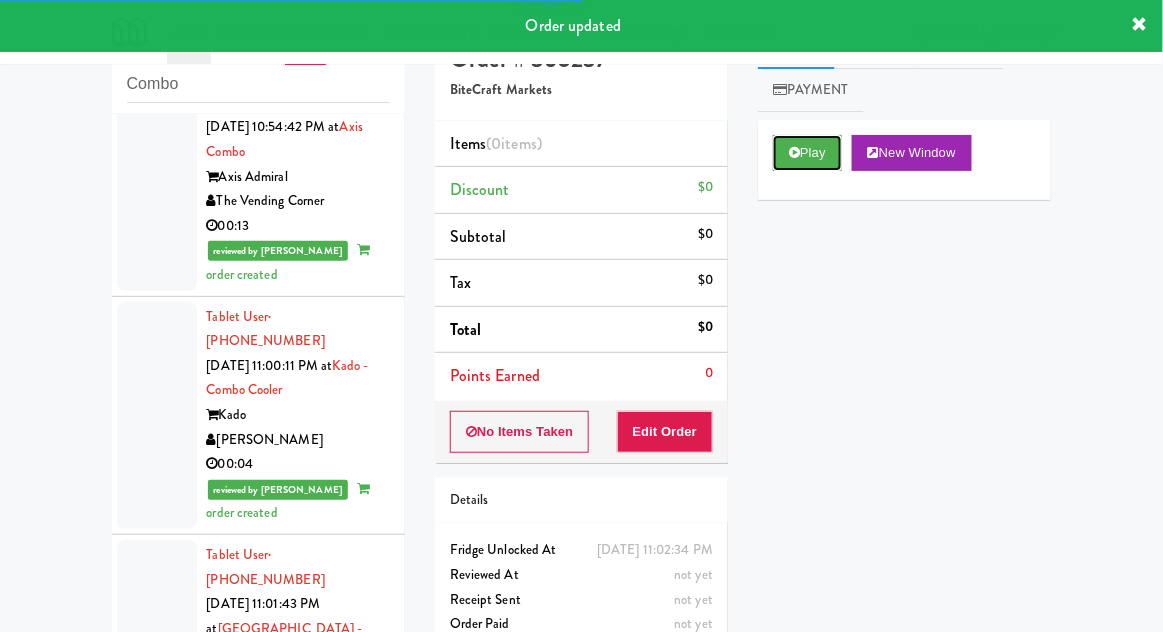 click on "Play" at bounding box center (807, 153) 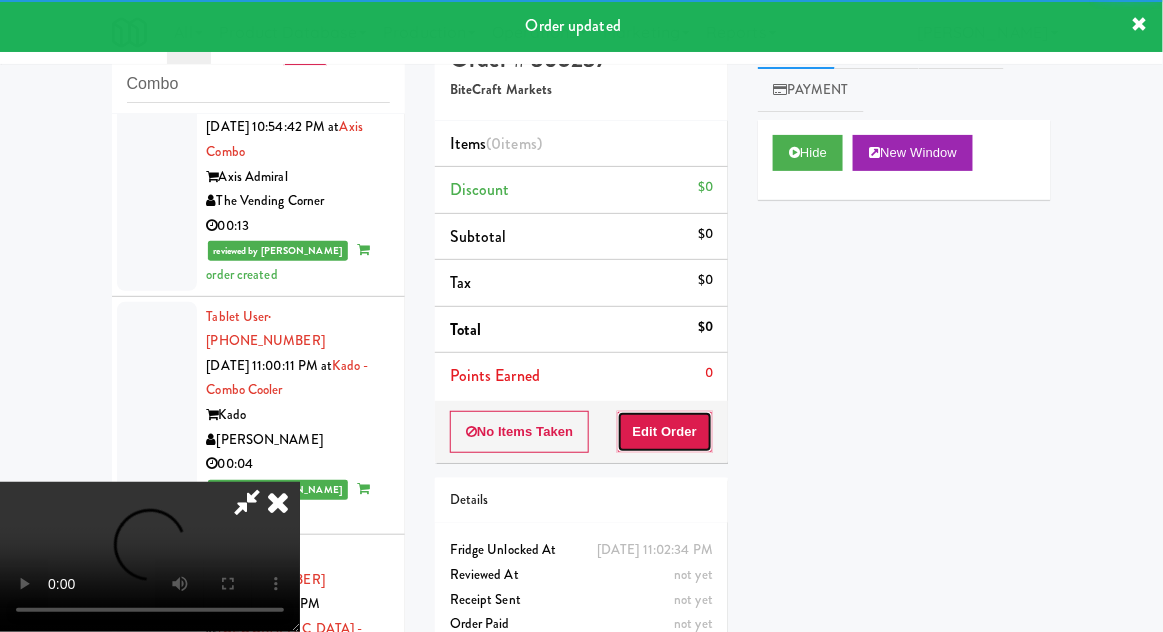 click on "Edit Order" at bounding box center (665, 432) 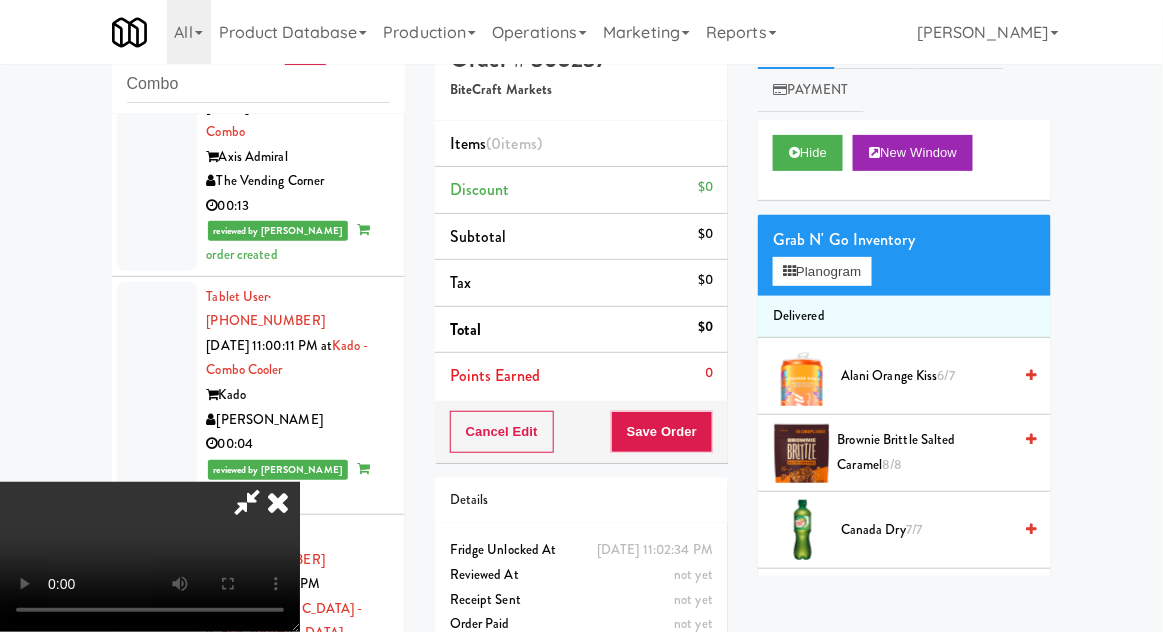 scroll, scrollTop: 3812, scrollLeft: 0, axis: vertical 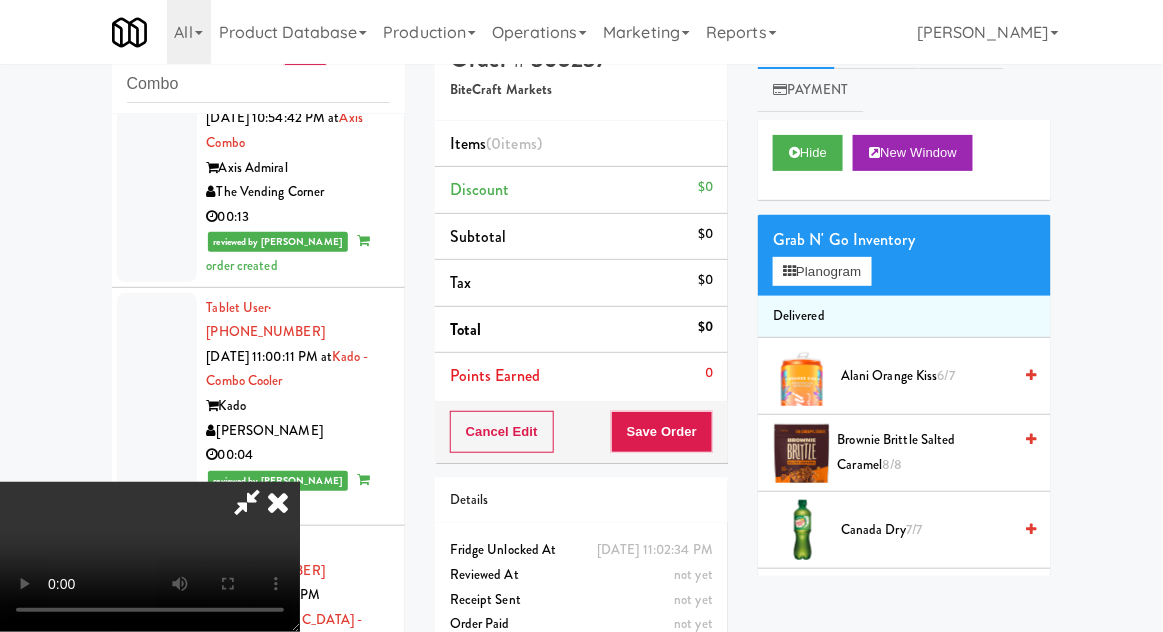 type 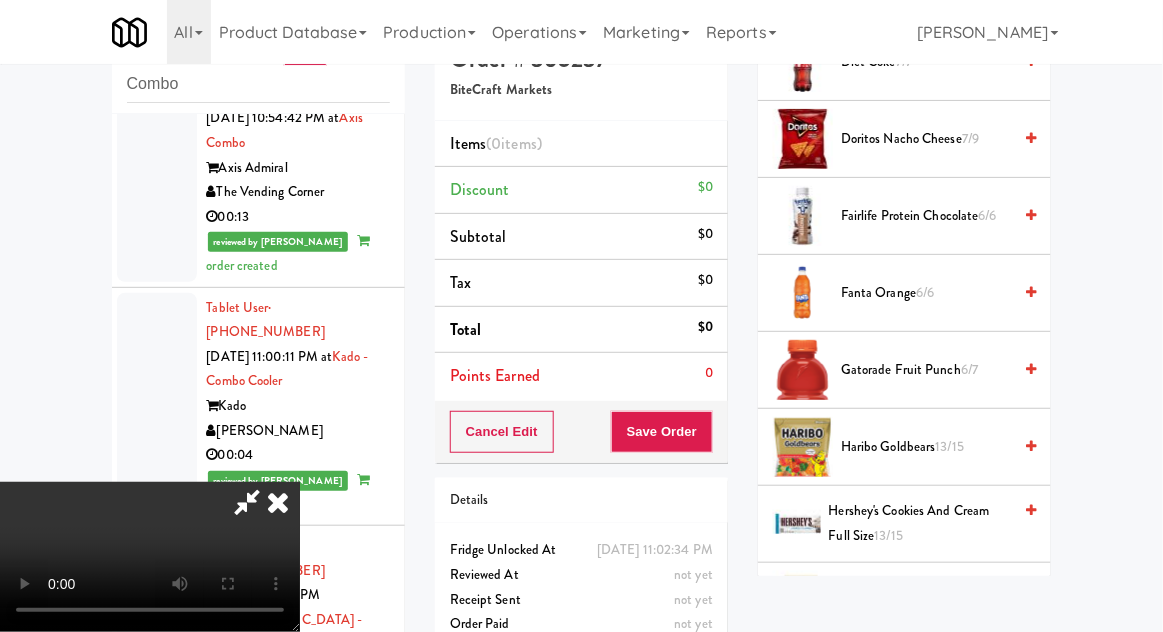 scroll, scrollTop: 1065, scrollLeft: 0, axis: vertical 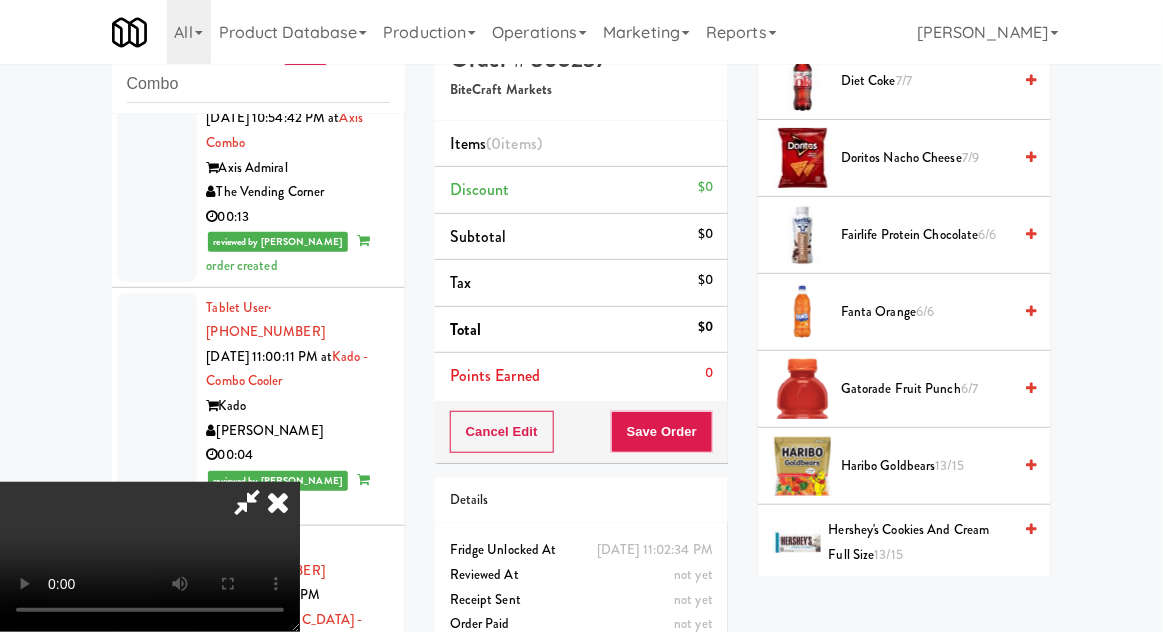 click on "6/6" at bounding box center [925, 311] 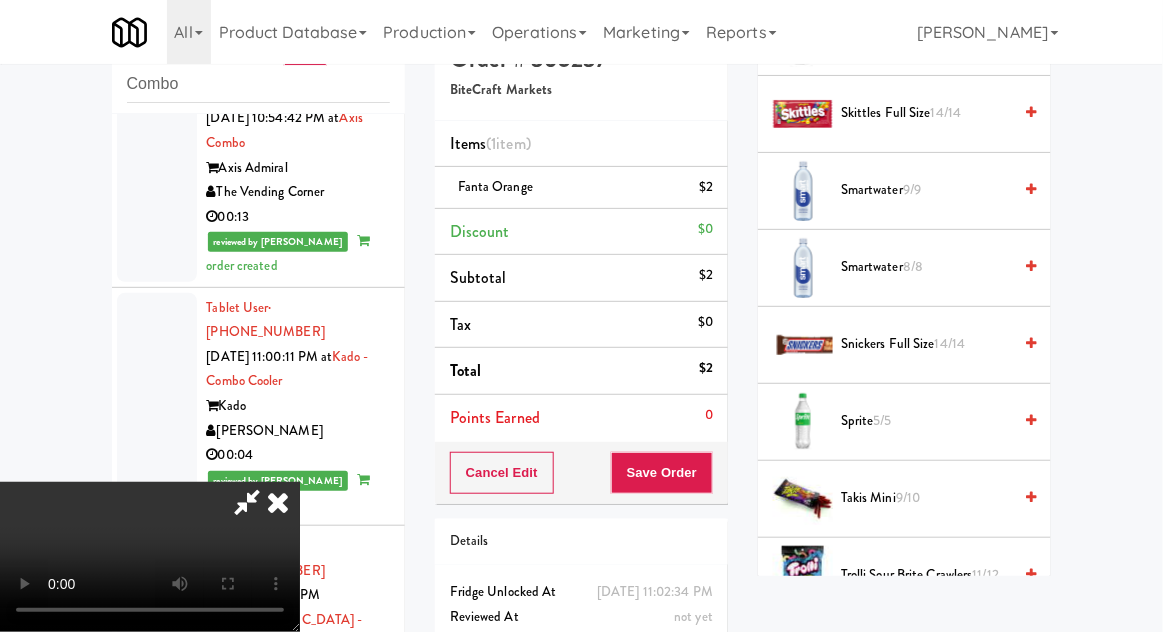 scroll, scrollTop: 2659, scrollLeft: 0, axis: vertical 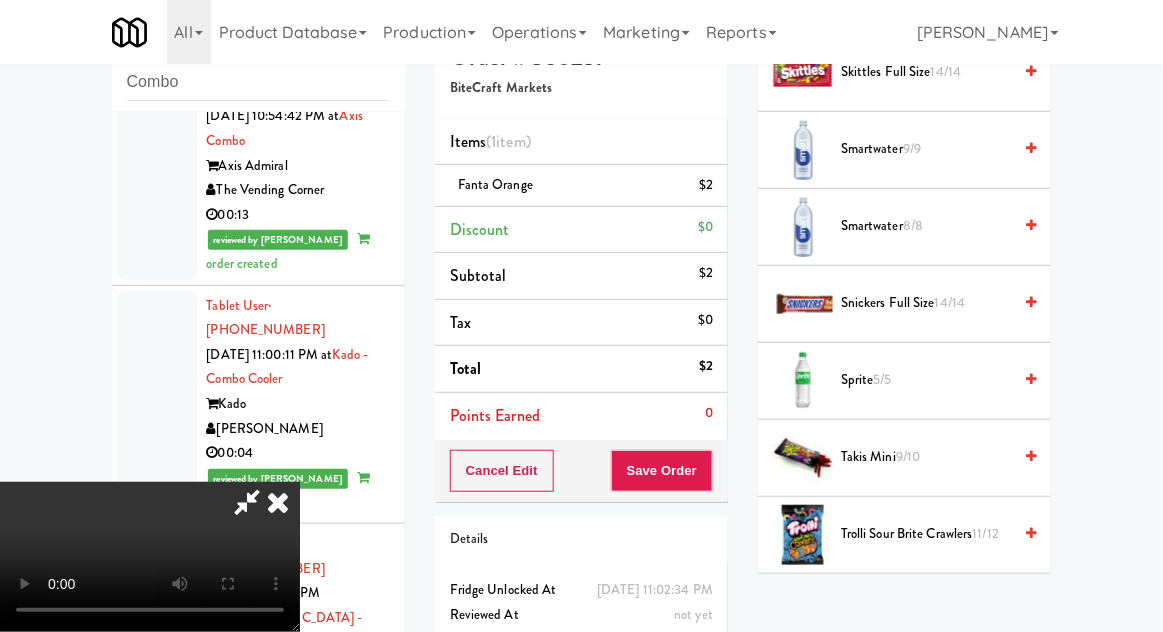 click on "Sprite  5/5" at bounding box center [926, 380] 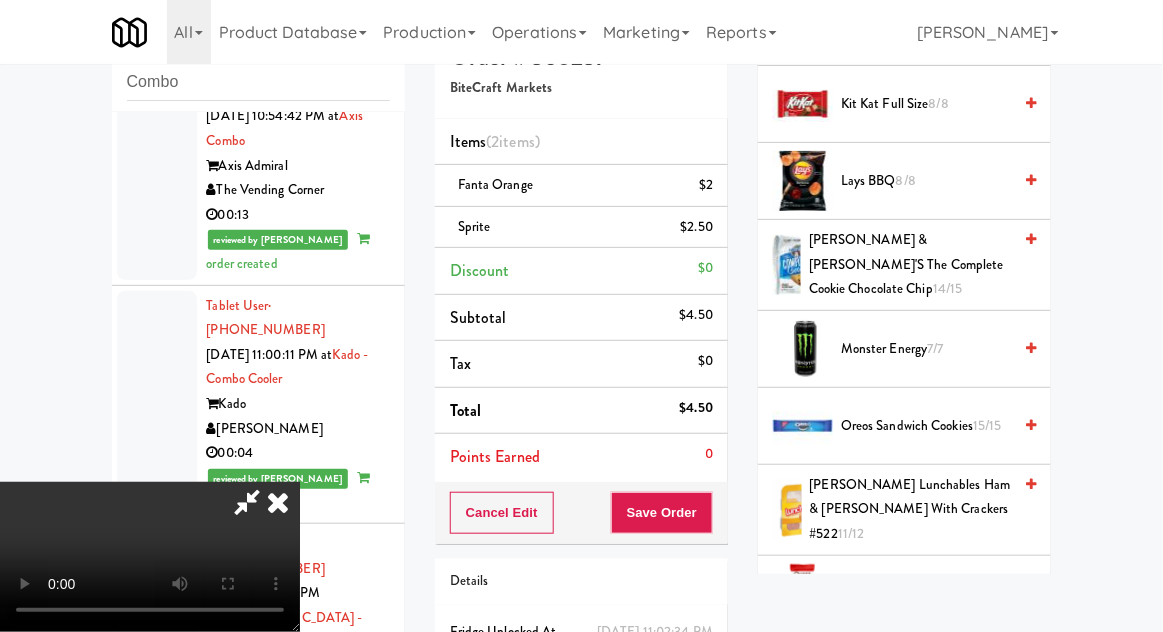 scroll, scrollTop: 1898, scrollLeft: 0, axis: vertical 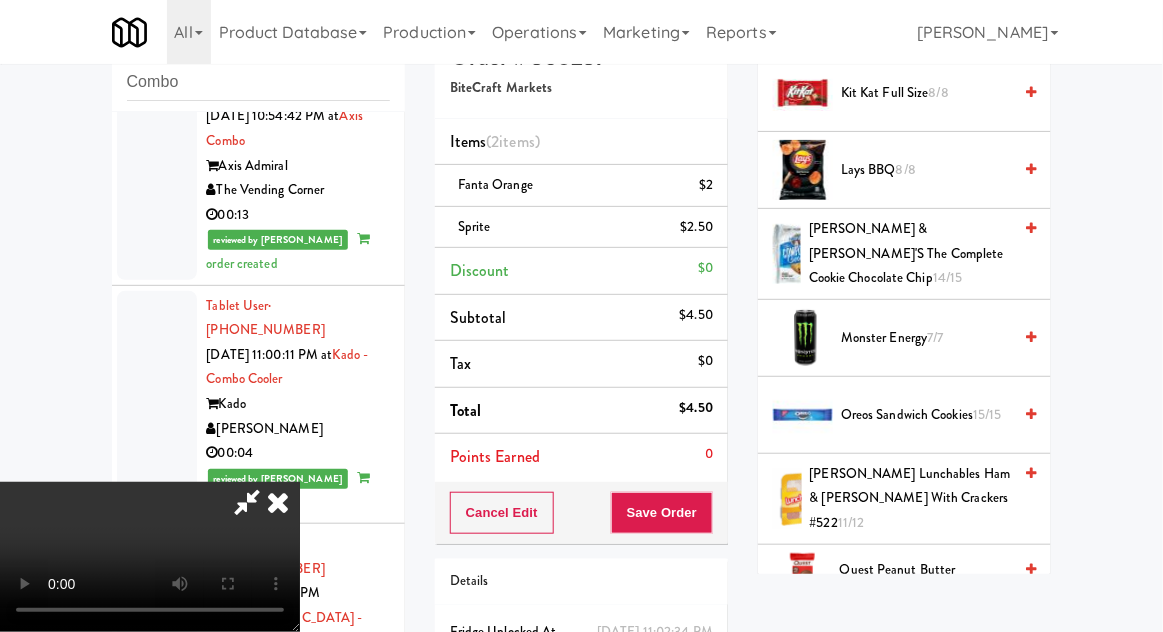 click on "Oreos Sandwich Cookies  15/15" at bounding box center [926, 415] 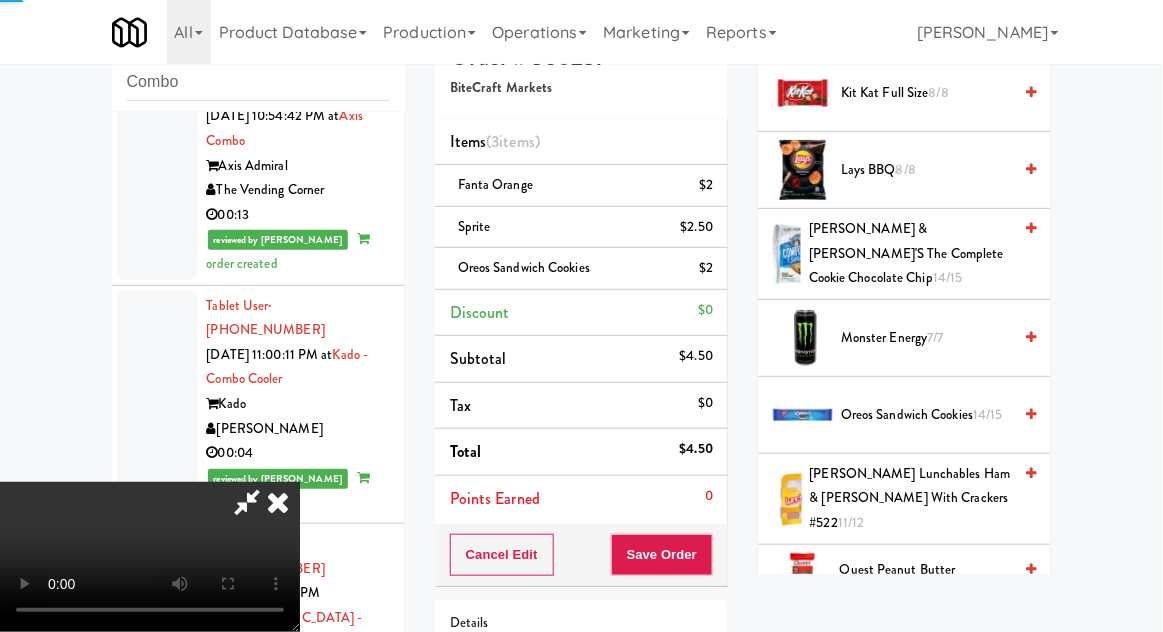 click on "Oreos Sandwich Cookies  14/15" at bounding box center [926, 415] 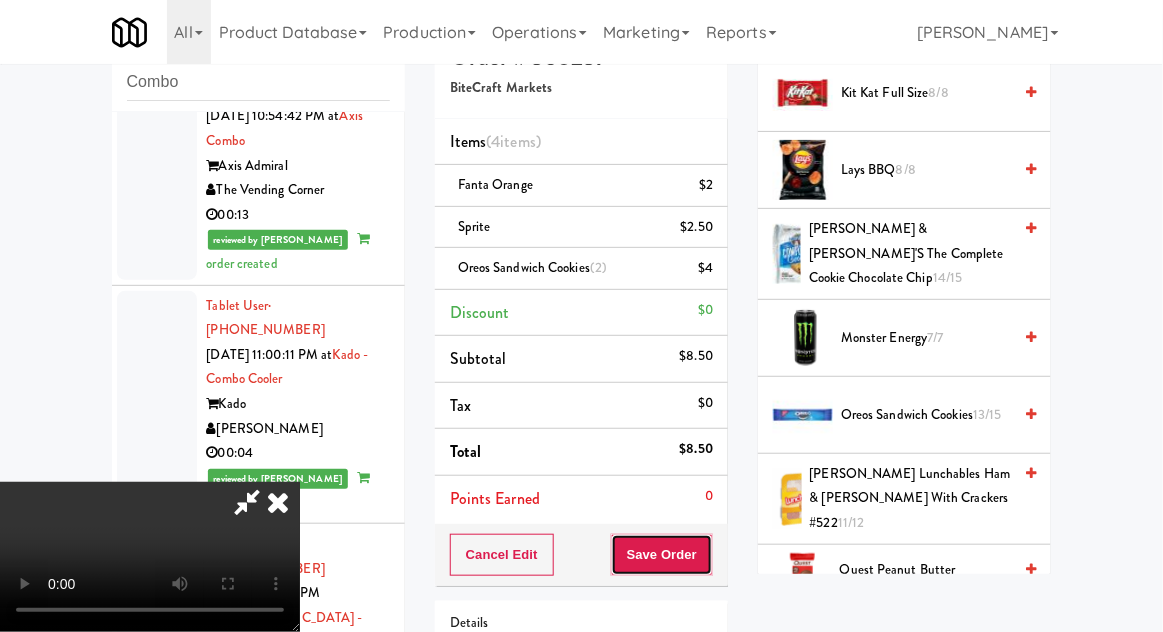 click on "Save Order" at bounding box center [662, 555] 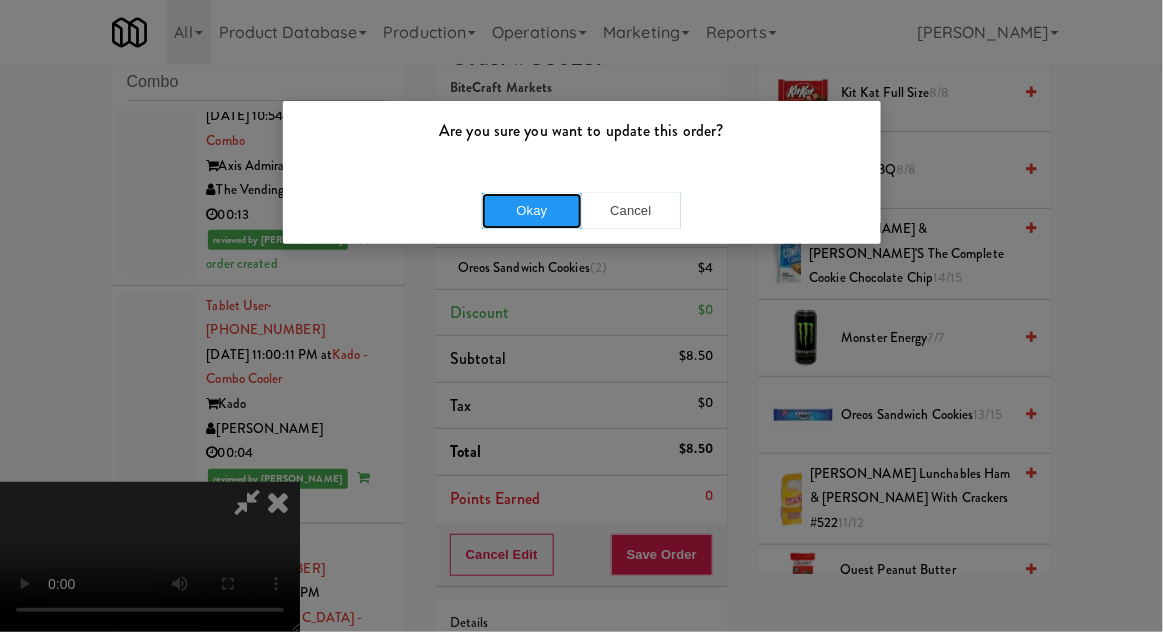 click on "Okay" at bounding box center [532, 211] 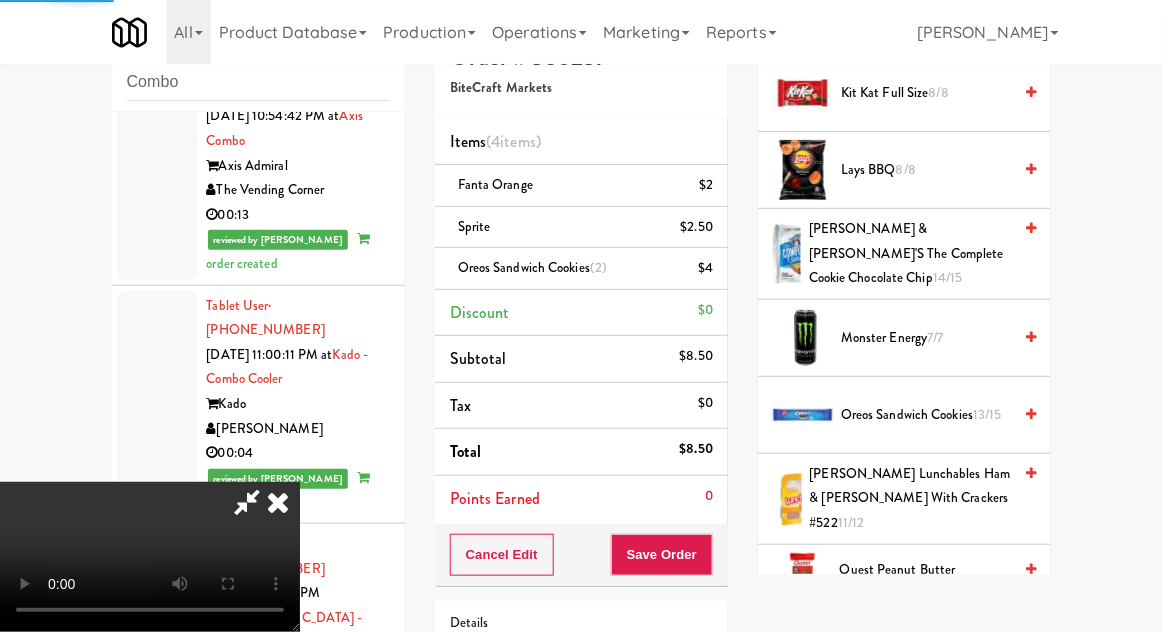 scroll, scrollTop: 197, scrollLeft: 0, axis: vertical 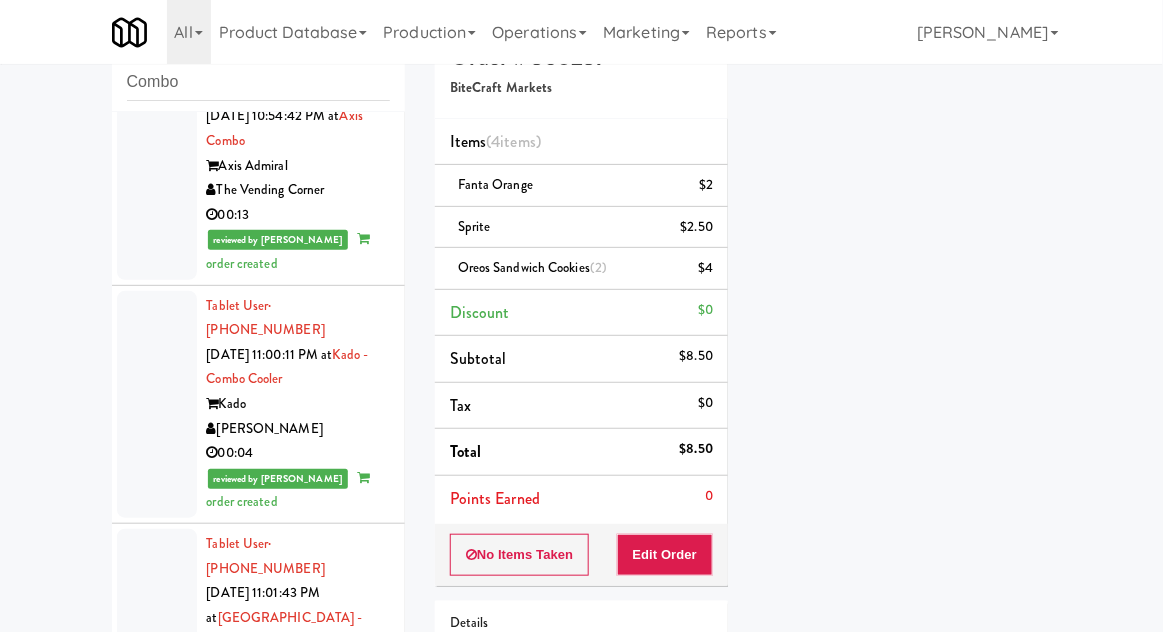 click at bounding box center [157, 1193] 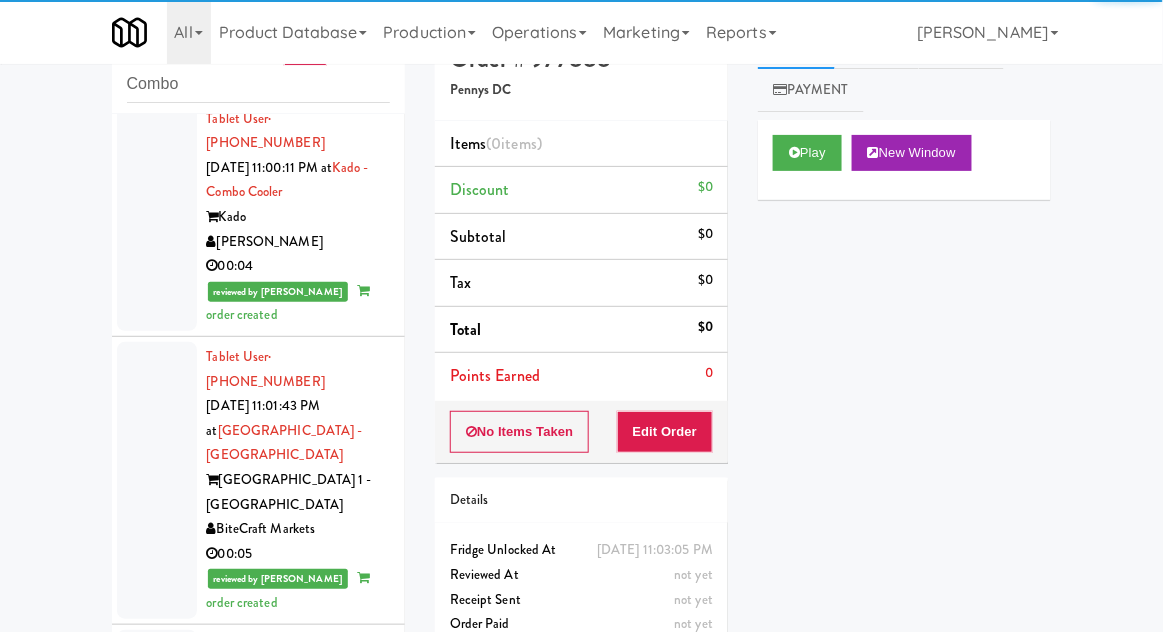 scroll, scrollTop: 4005, scrollLeft: 0, axis: vertical 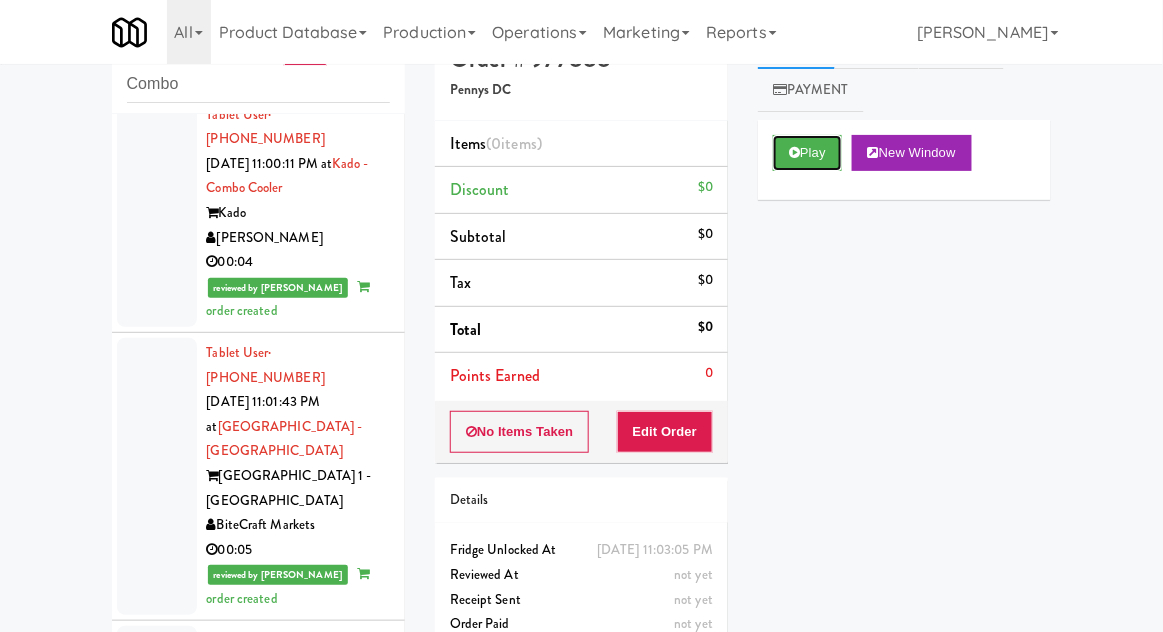 click on "Play" at bounding box center (807, 153) 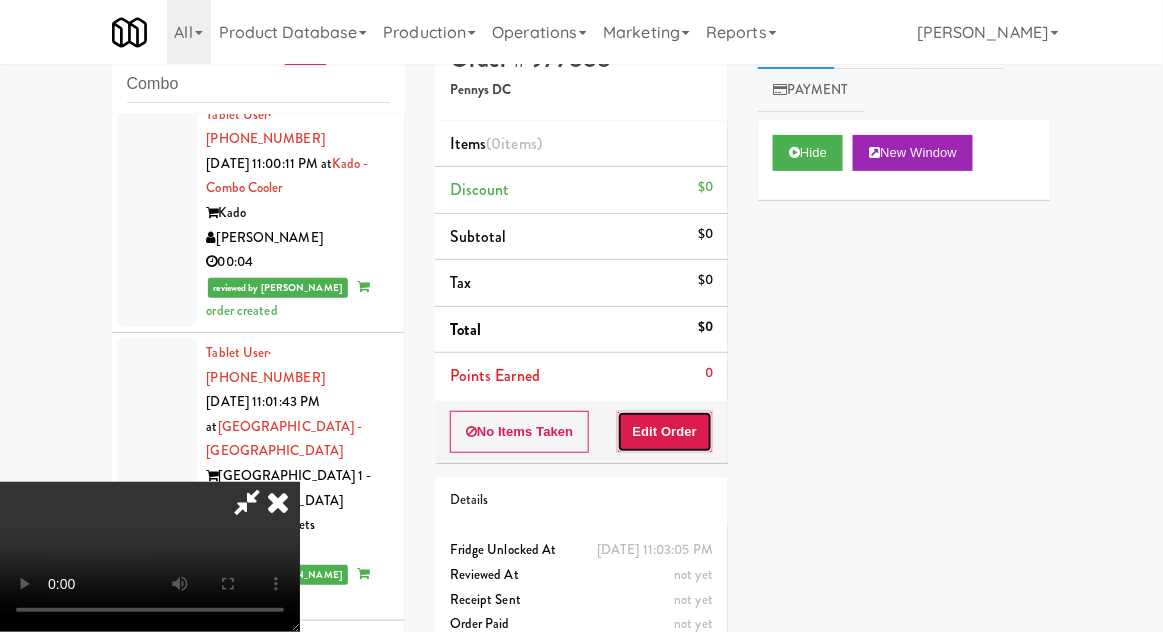 click on "Edit Order" at bounding box center [665, 432] 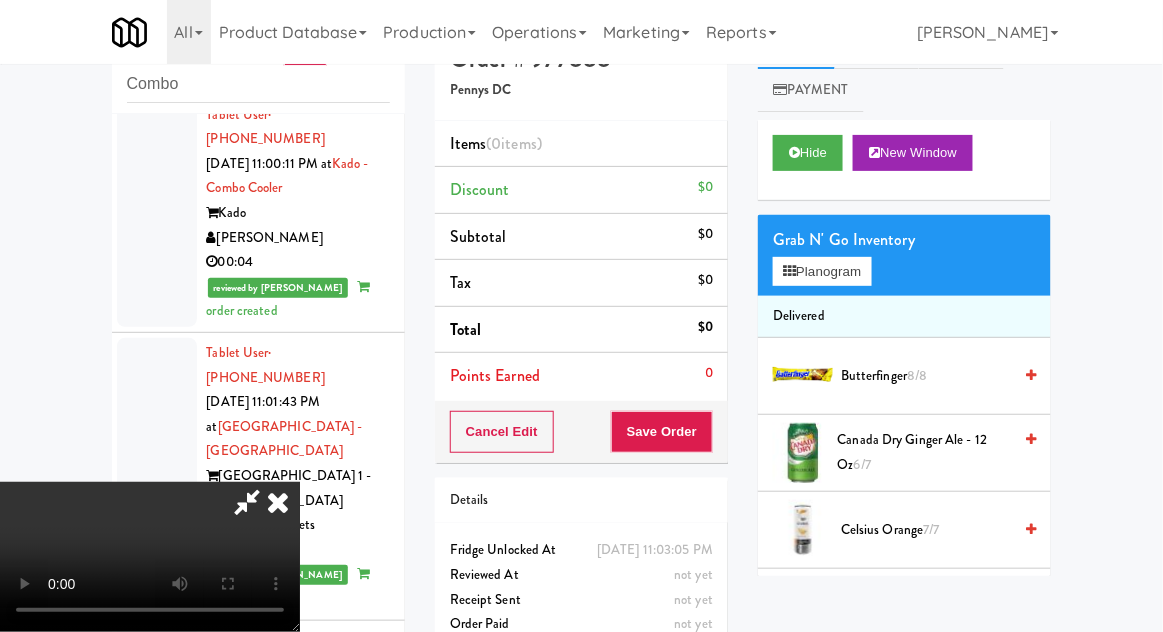 type 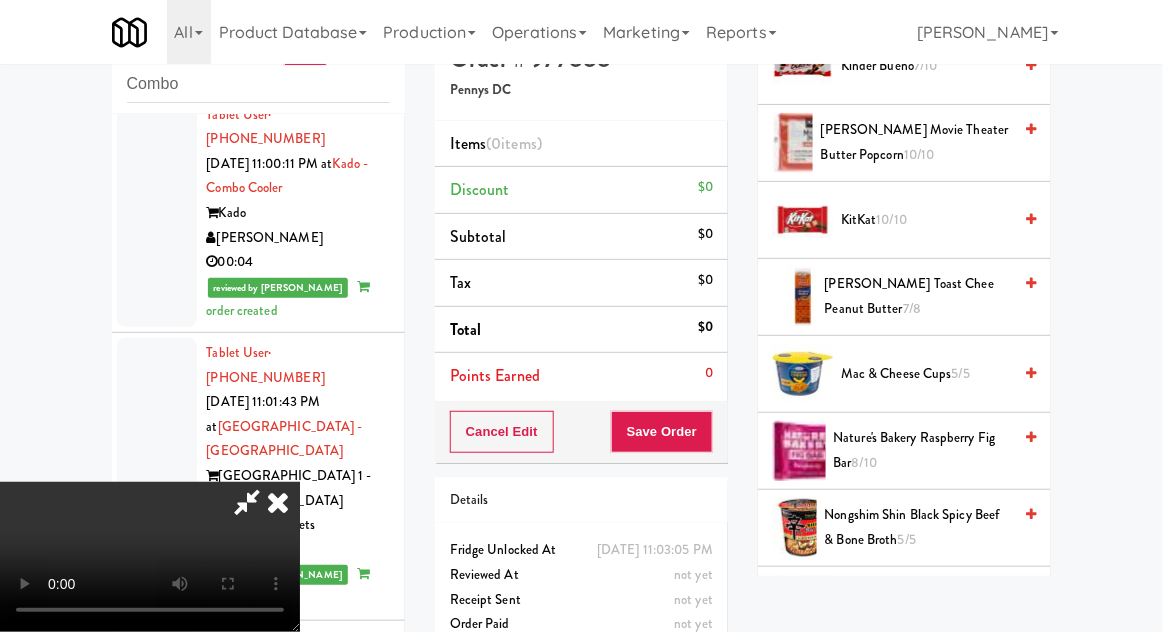 scroll, scrollTop: 1090, scrollLeft: 0, axis: vertical 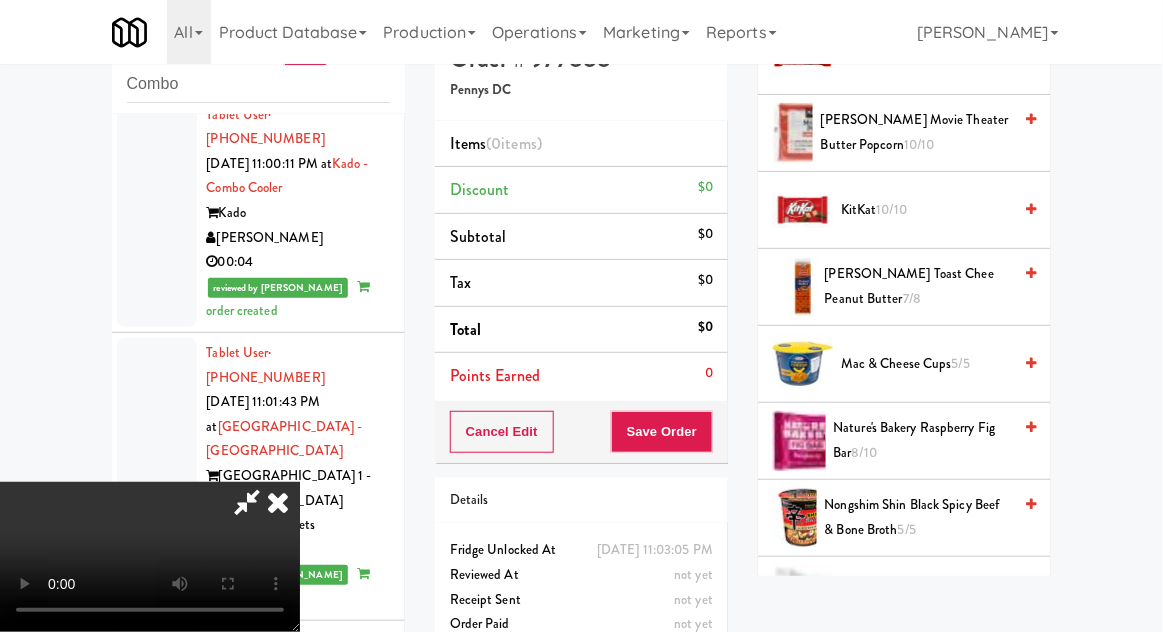 click on "Nongshim Shin Black Spicy Beef & Bone Broth  5/5" at bounding box center [918, 517] 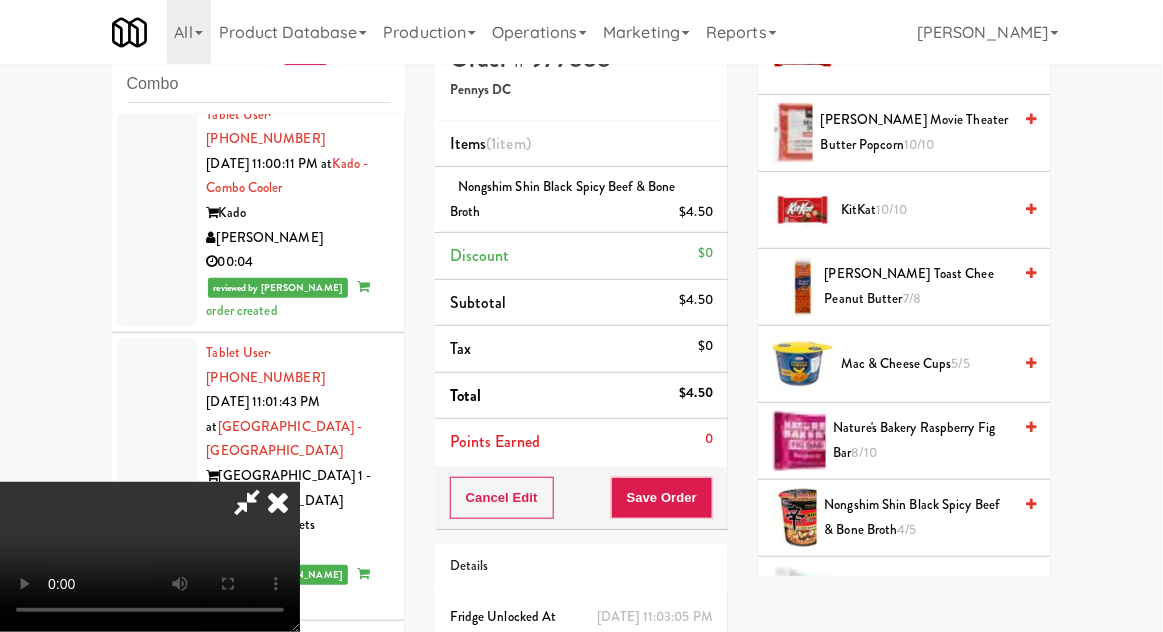 click on "Nongshim Shin Black Spicy Beef & Bone Broth  4/5" at bounding box center [918, 517] 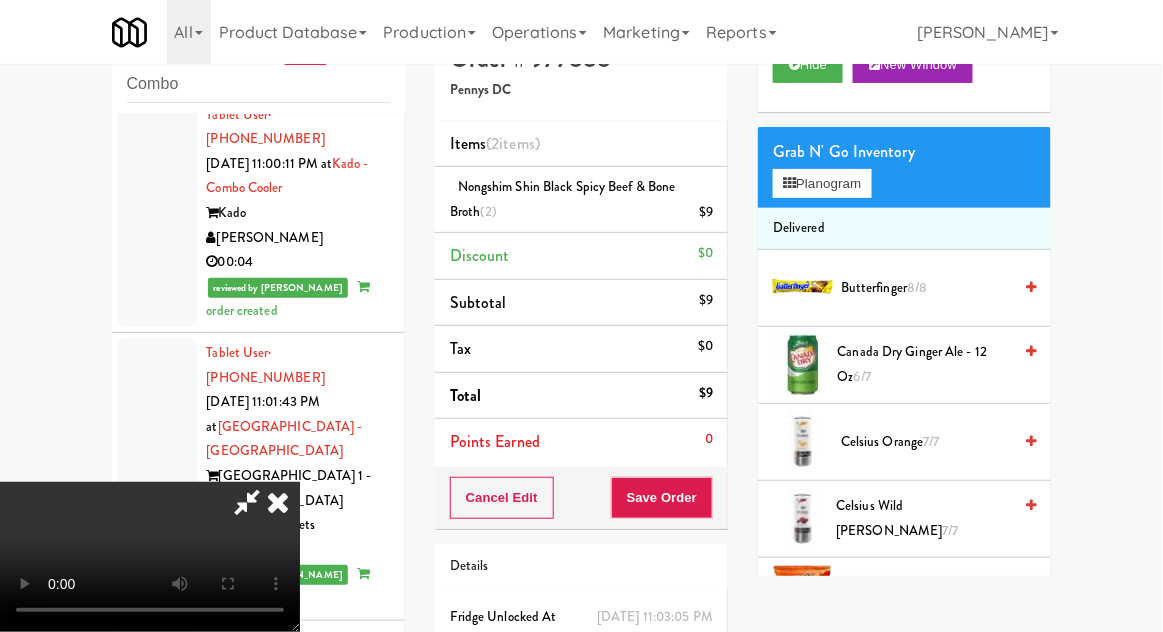 scroll, scrollTop: 82, scrollLeft: 0, axis: vertical 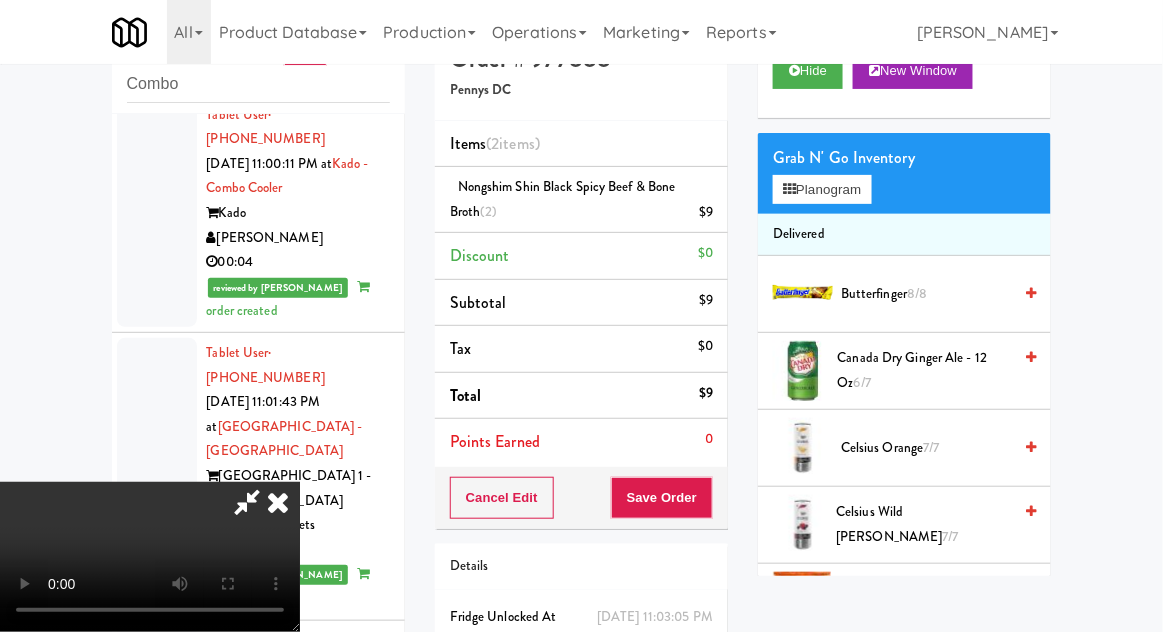 click on "Canada Dry Ginger Ale - 12 oz   6/7" at bounding box center (925, 370) 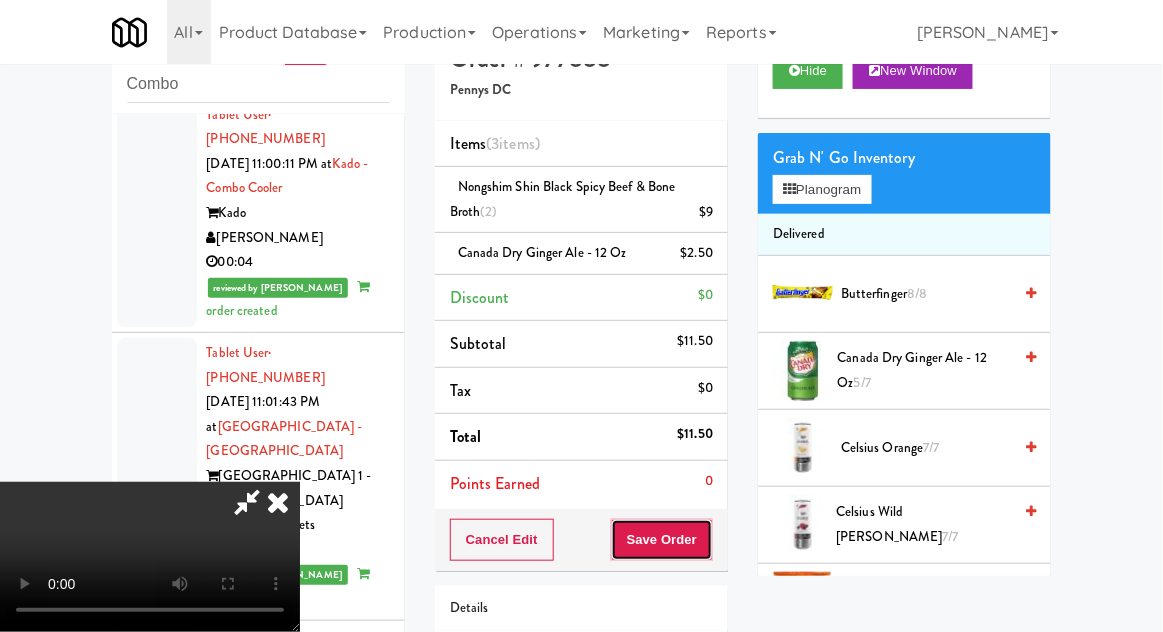 click on "Save Order" at bounding box center [662, 540] 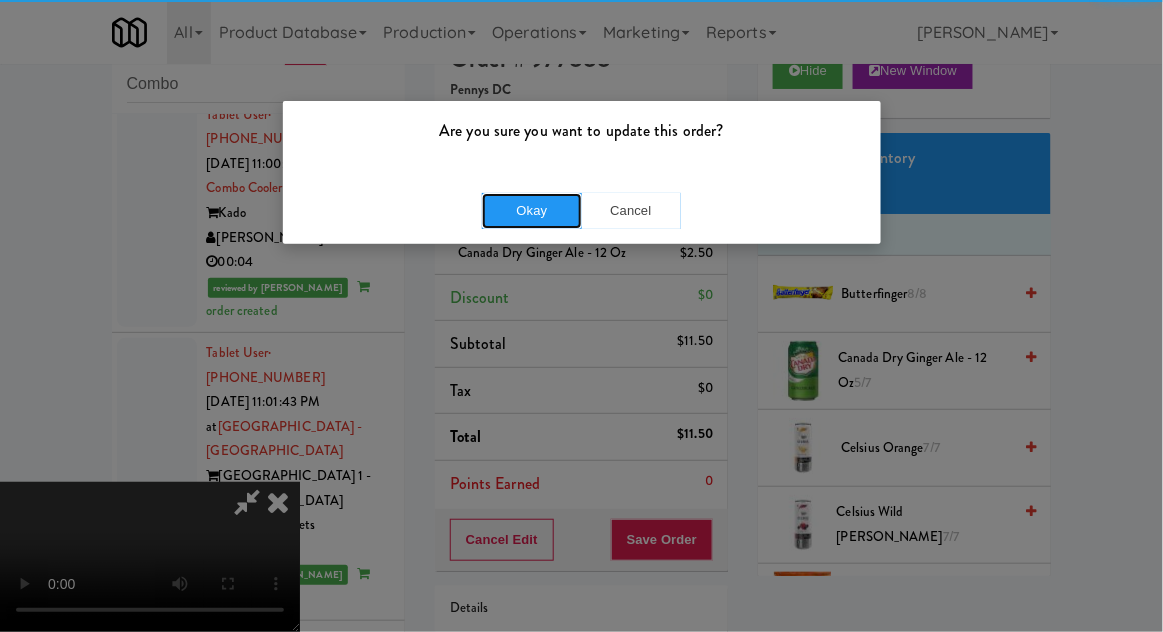 click on "Okay" at bounding box center [532, 211] 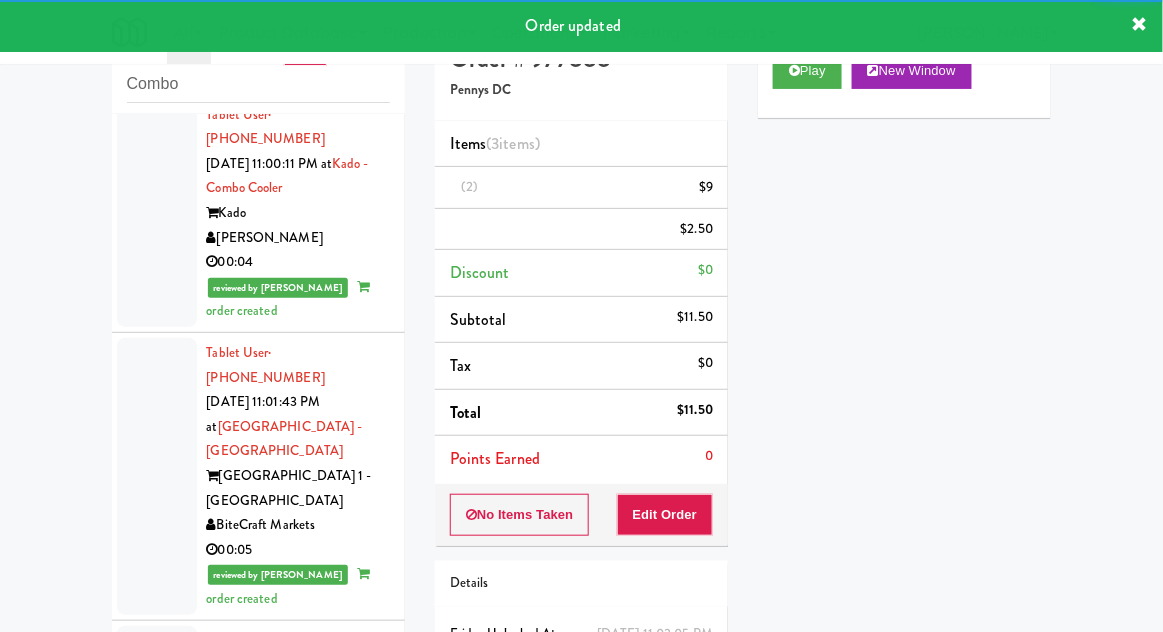 click at bounding box center (157, 1203) 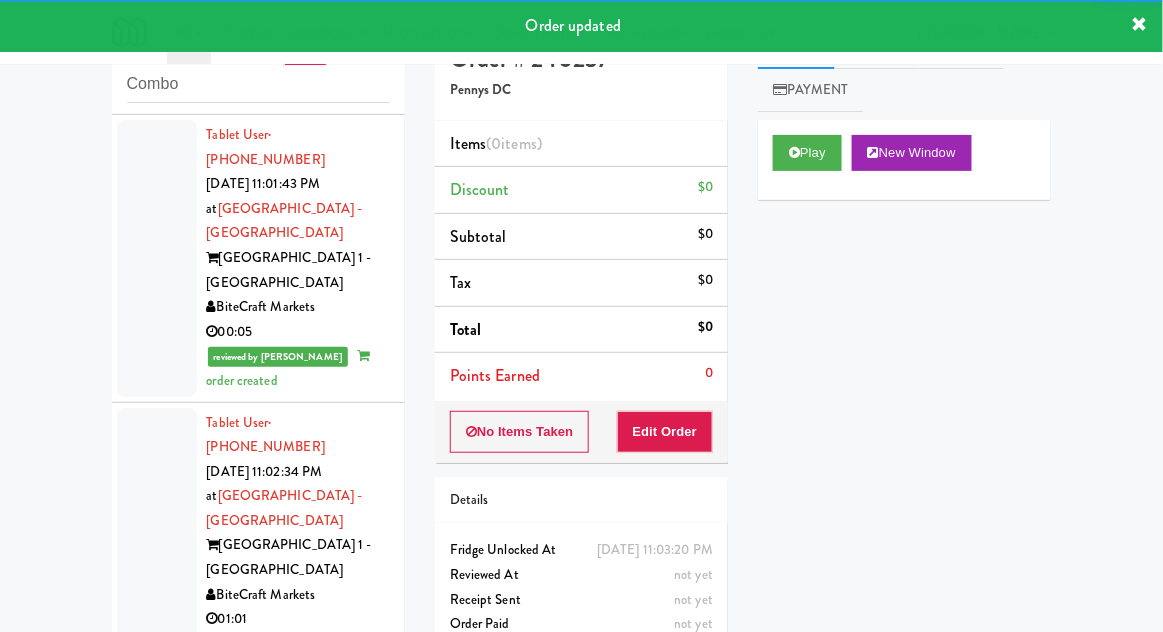 scroll, scrollTop: 4224, scrollLeft: 0, axis: vertical 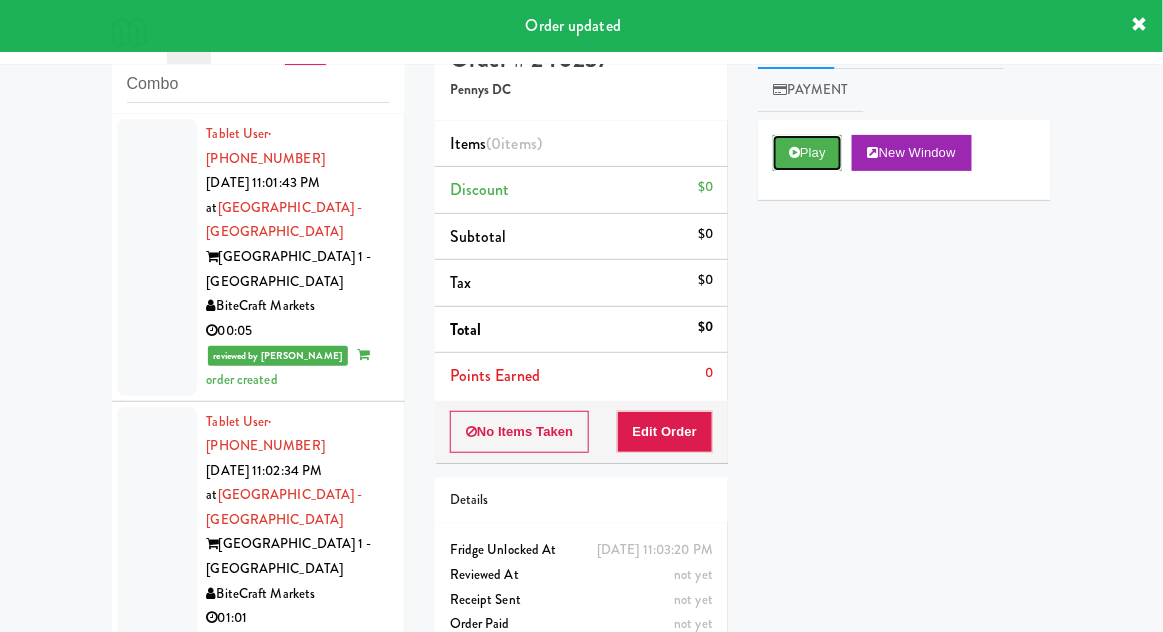 click on "Play" at bounding box center [807, 153] 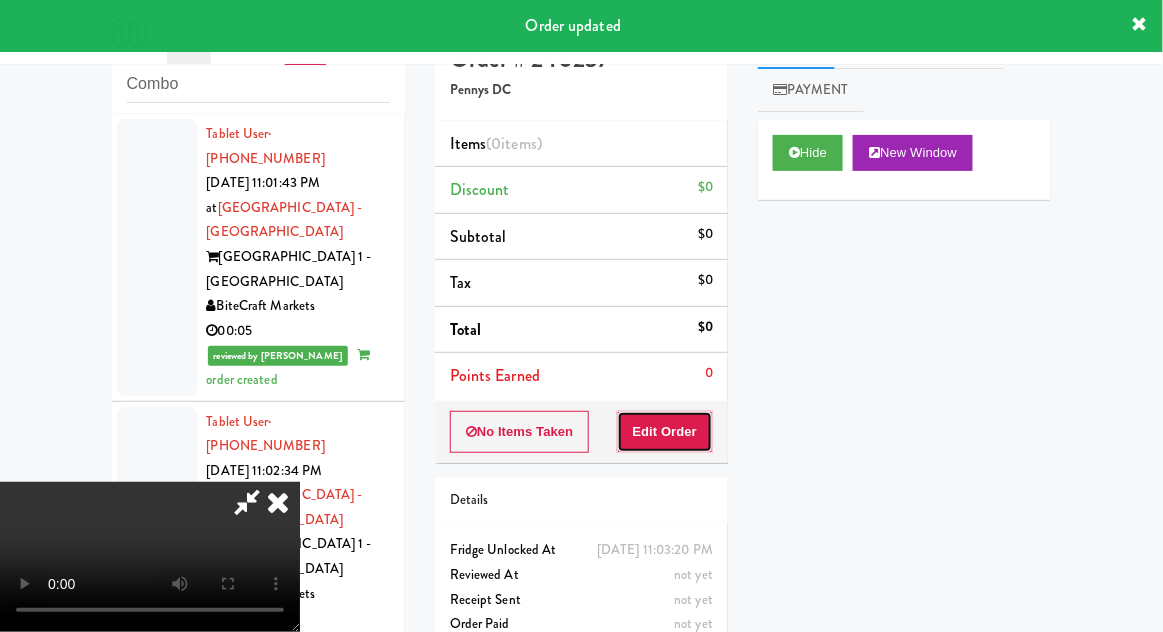 click on "Edit Order" at bounding box center [665, 432] 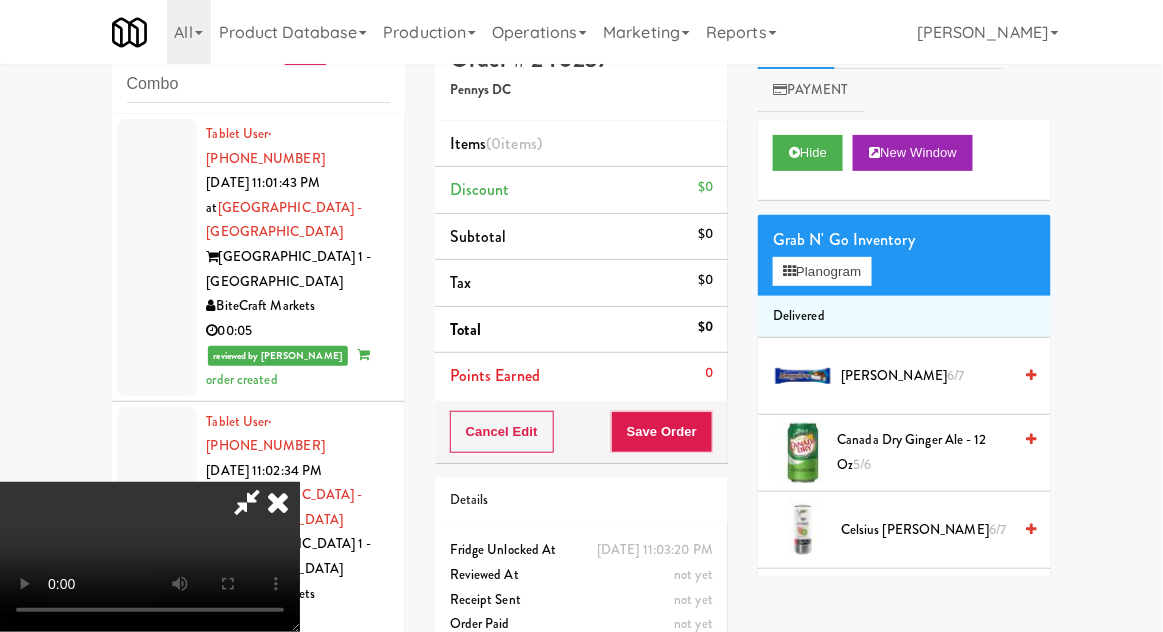 scroll, scrollTop: 73, scrollLeft: 0, axis: vertical 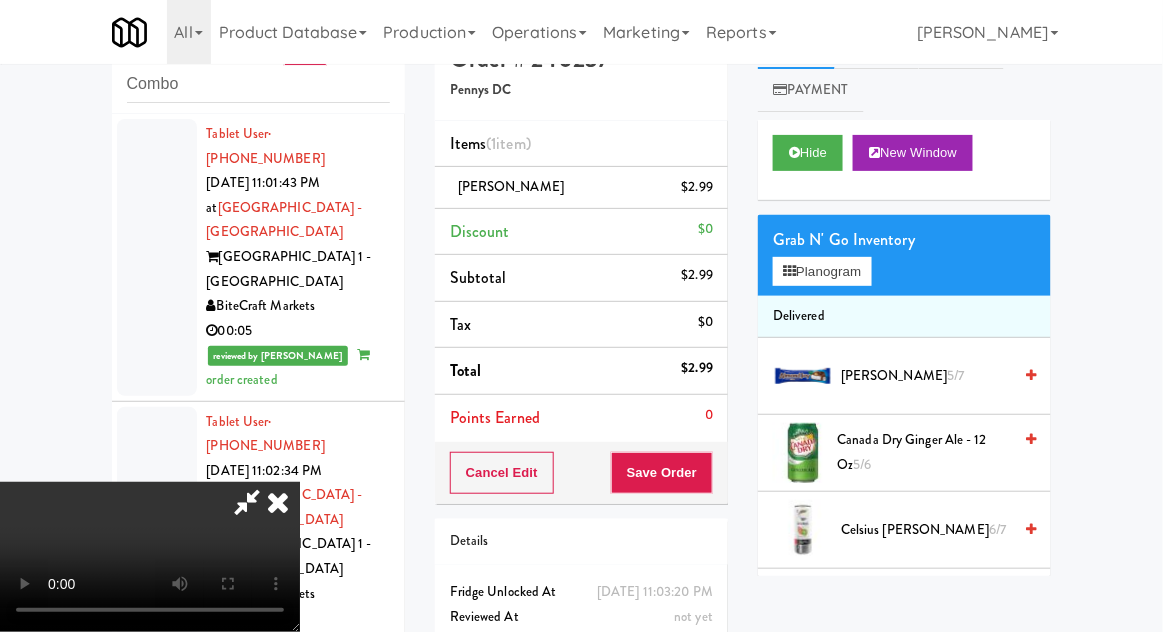 click at bounding box center [247, 502] 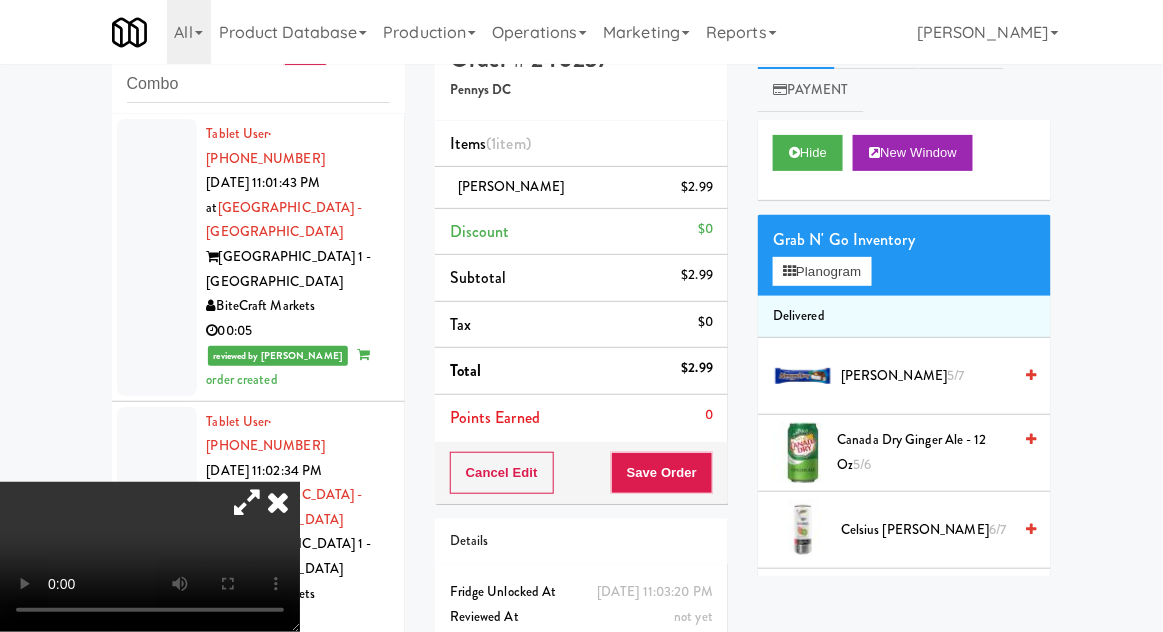 click on "$2.99" at bounding box center (698, 187) 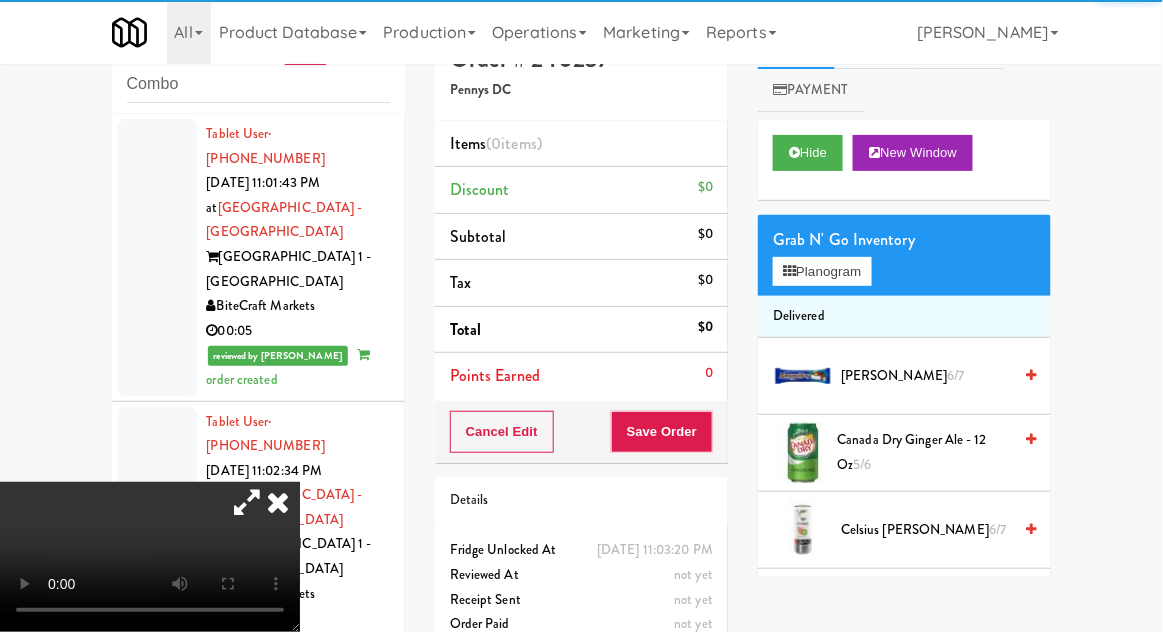 click at bounding box center [247, 502] 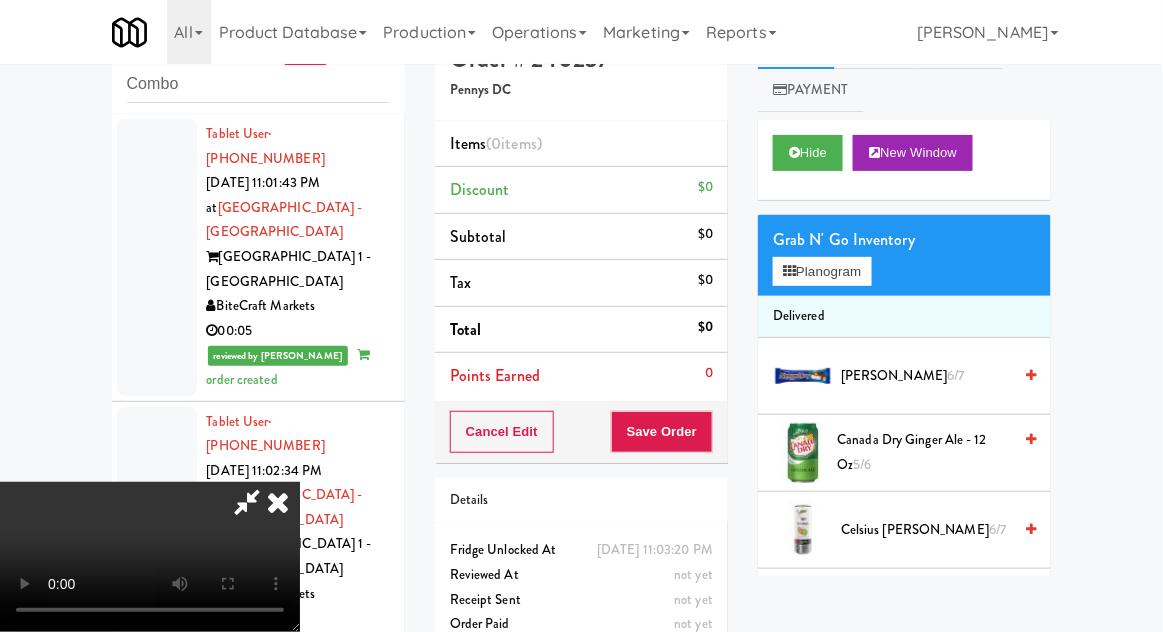 scroll, scrollTop: 0, scrollLeft: 0, axis: both 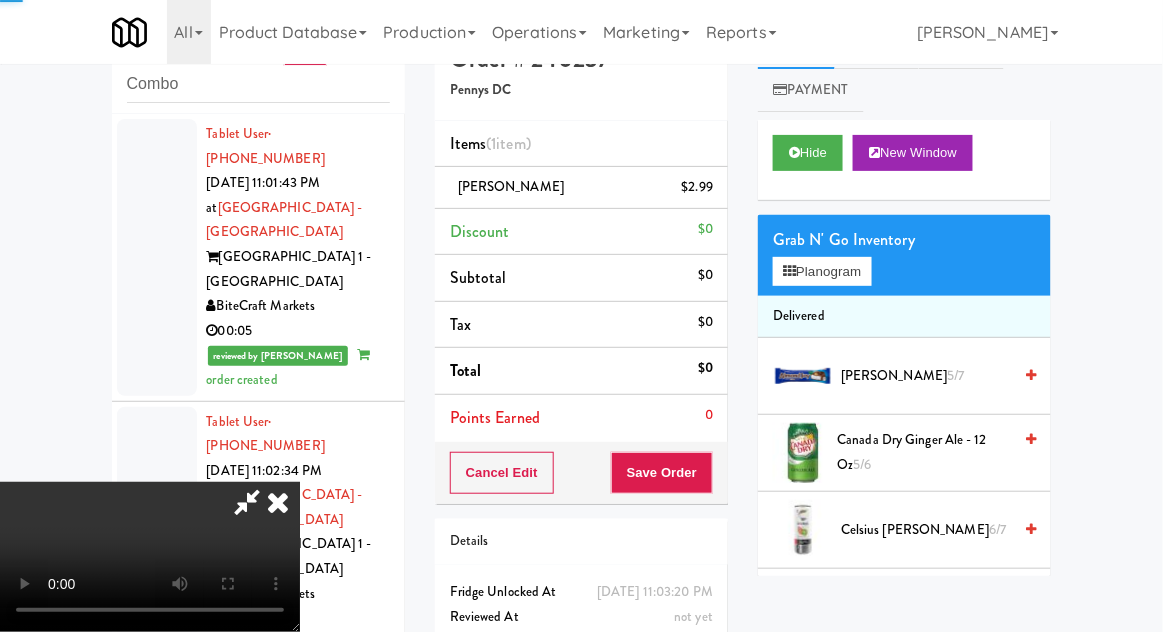 click on "[PERSON_NAME]  5/7" at bounding box center (926, 376) 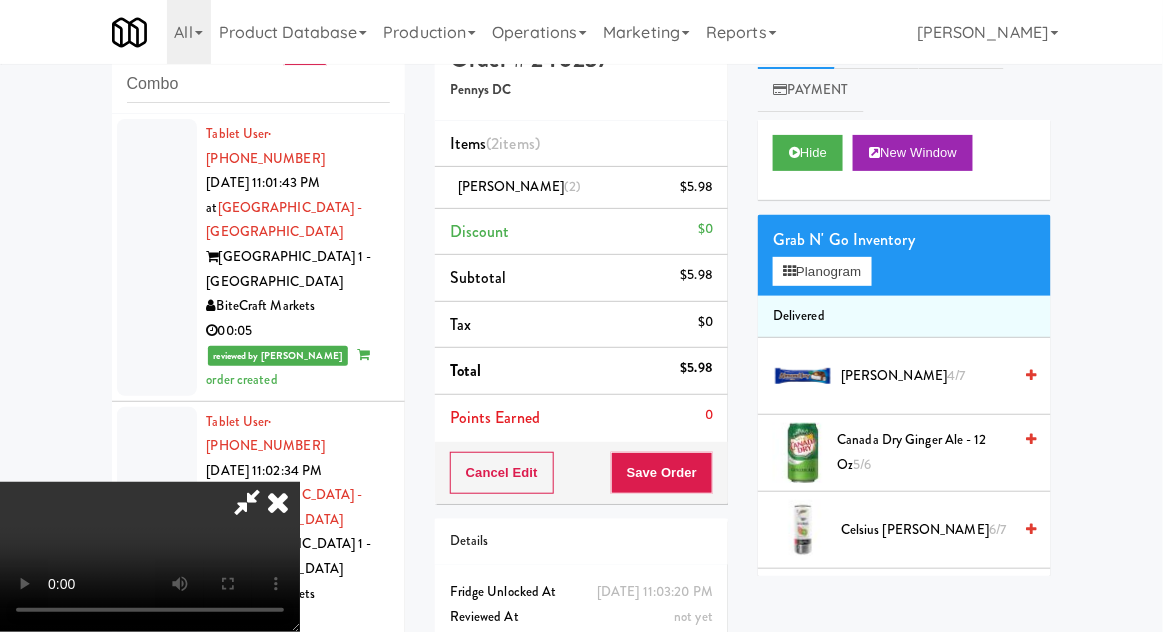 scroll, scrollTop: 73, scrollLeft: 0, axis: vertical 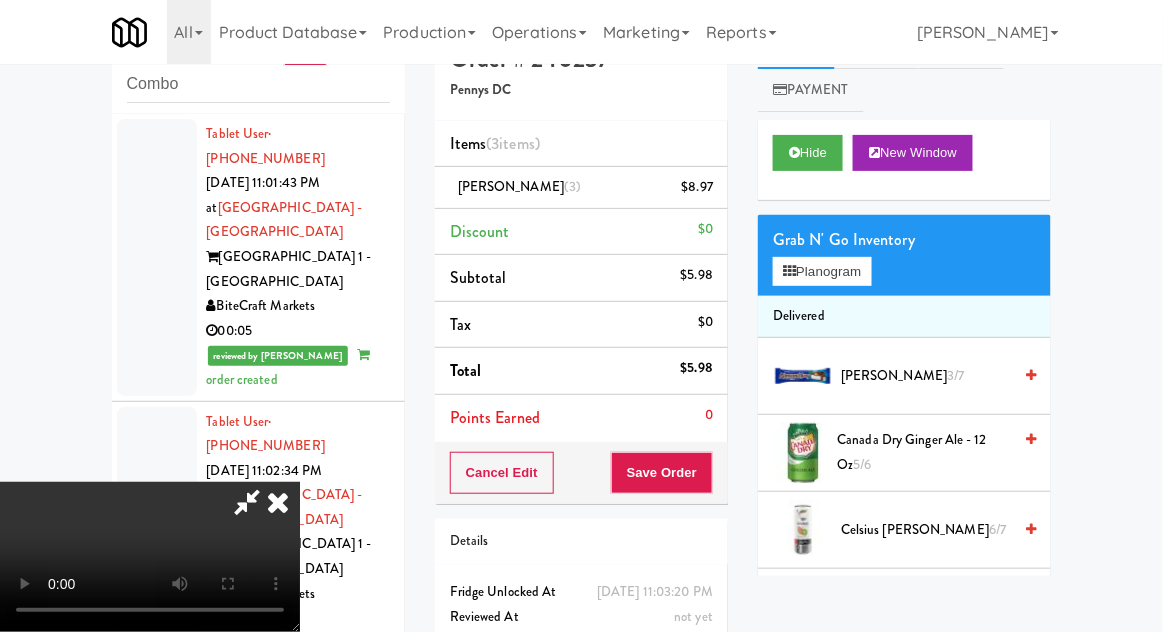 click on "3/7" at bounding box center [955, 375] 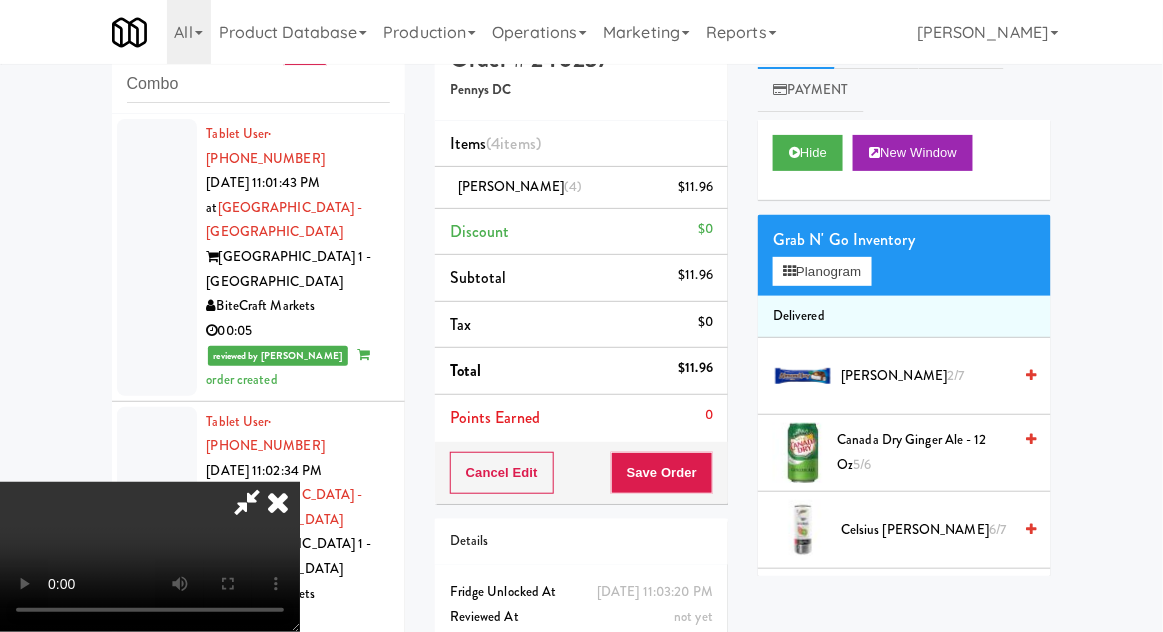 scroll, scrollTop: 50, scrollLeft: 0, axis: vertical 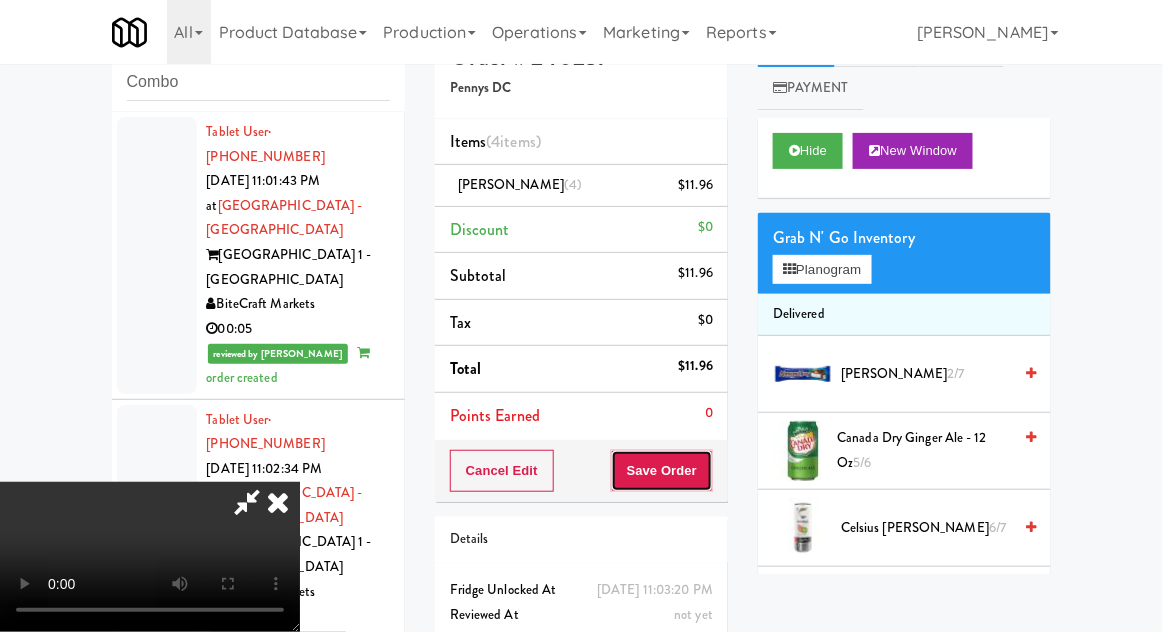 click on "Save Order" at bounding box center [662, 471] 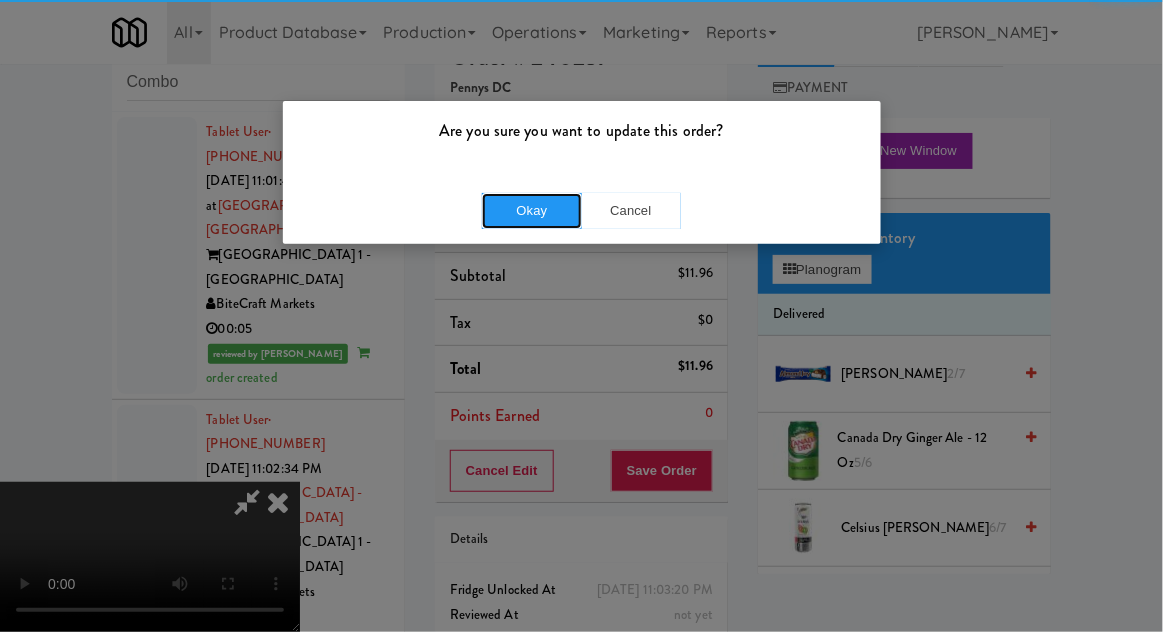 click on "Okay" at bounding box center (532, 211) 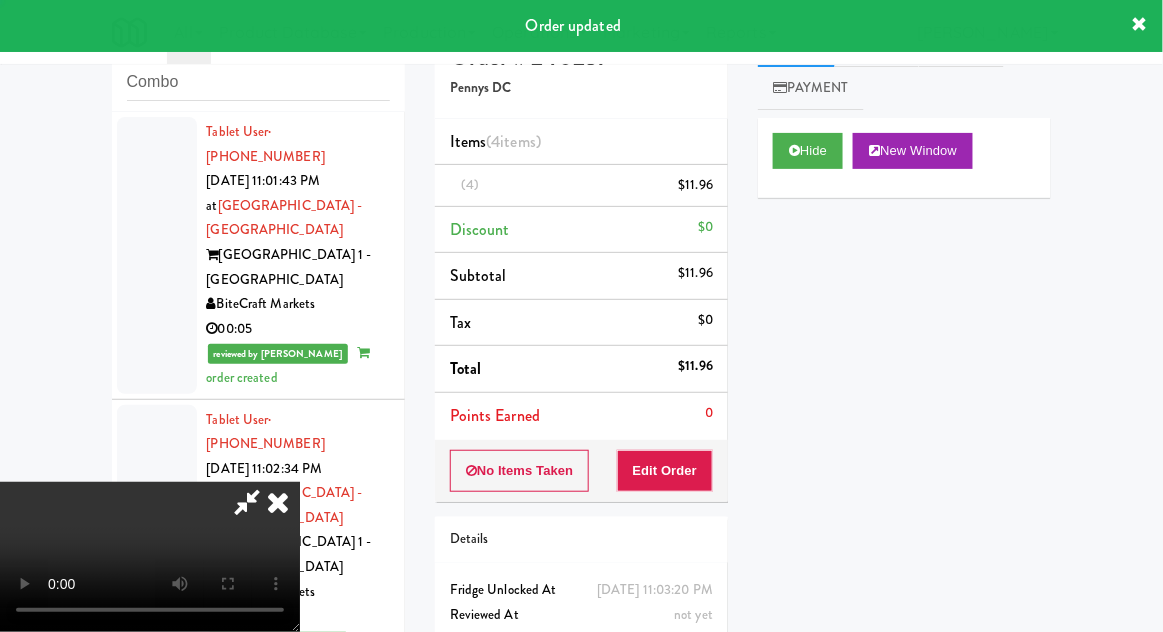 scroll, scrollTop: 0, scrollLeft: 0, axis: both 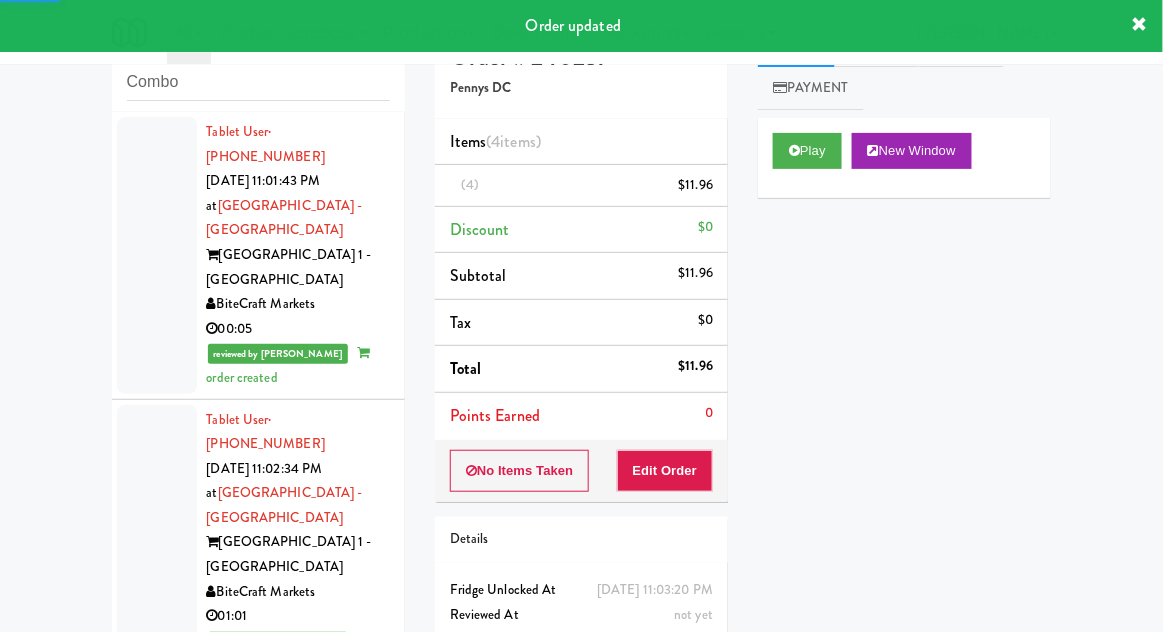 click at bounding box center (157, 1233) 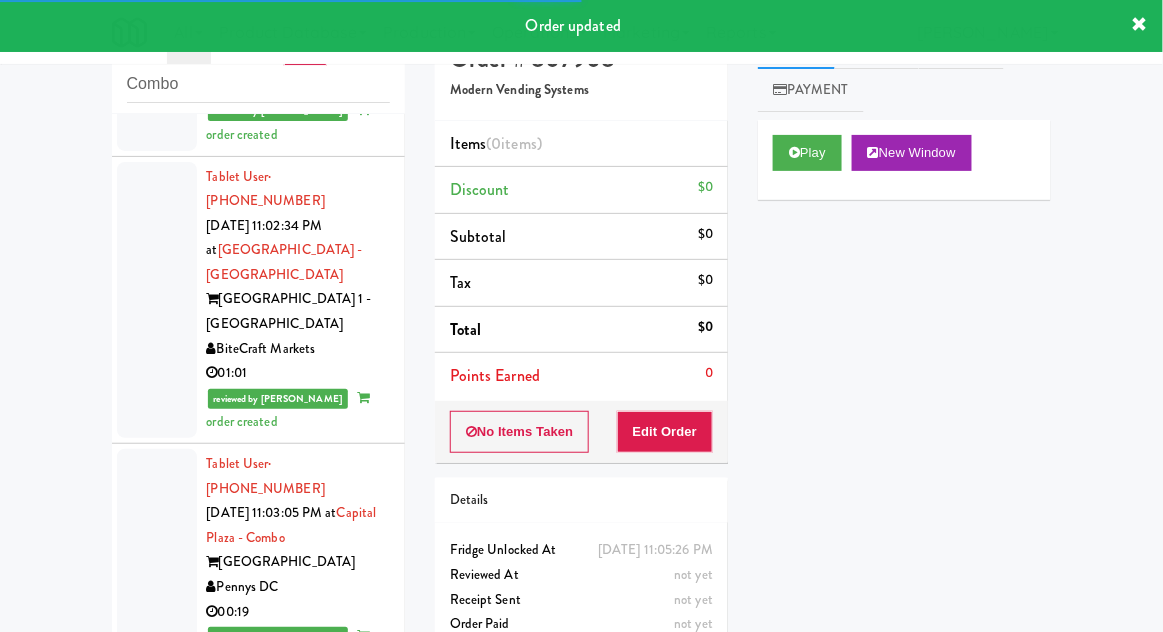 scroll, scrollTop: 4465, scrollLeft: 0, axis: vertical 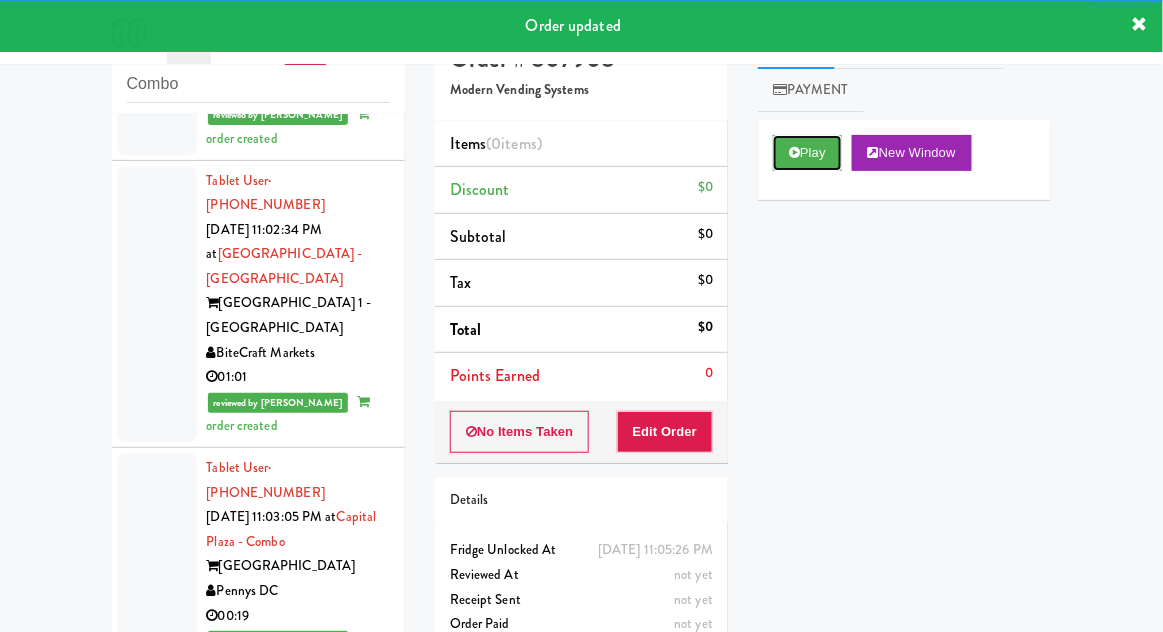 click on "Play" at bounding box center (807, 153) 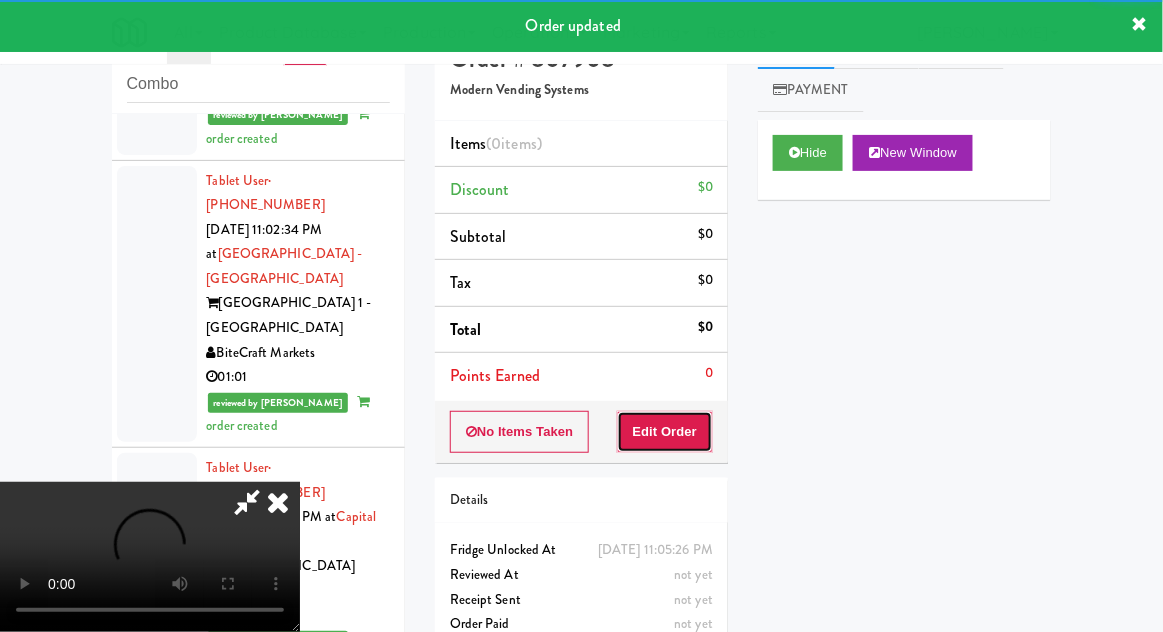 click on "Edit Order" at bounding box center [665, 432] 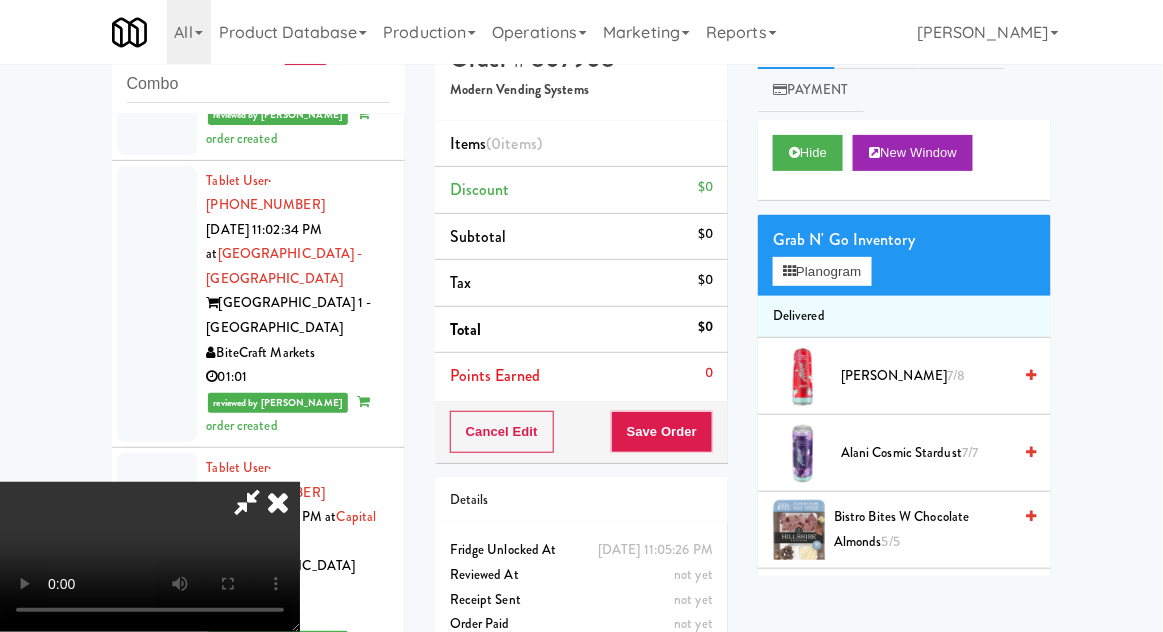 type 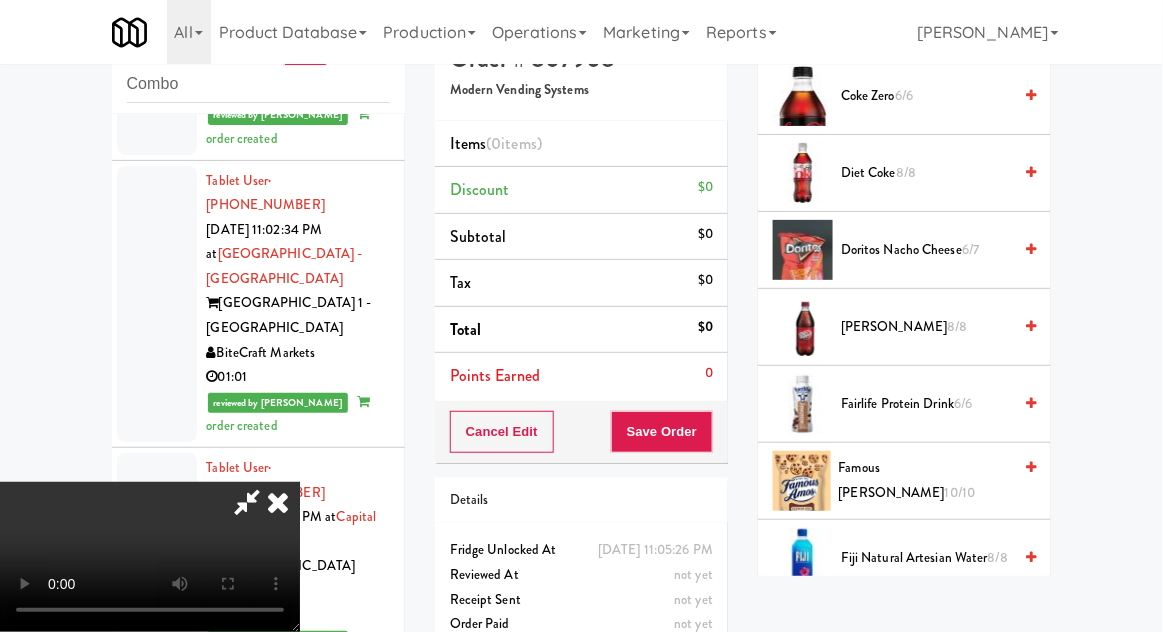 scroll, scrollTop: 905, scrollLeft: 0, axis: vertical 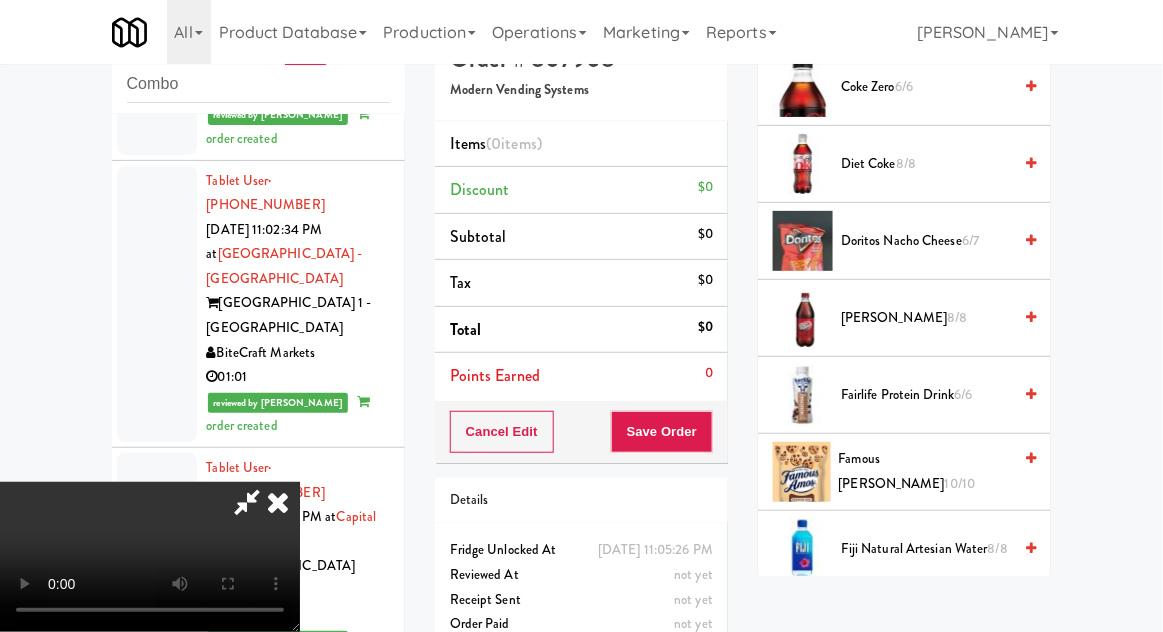 click on "Famous [PERSON_NAME]  10/10" at bounding box center (925, 471) 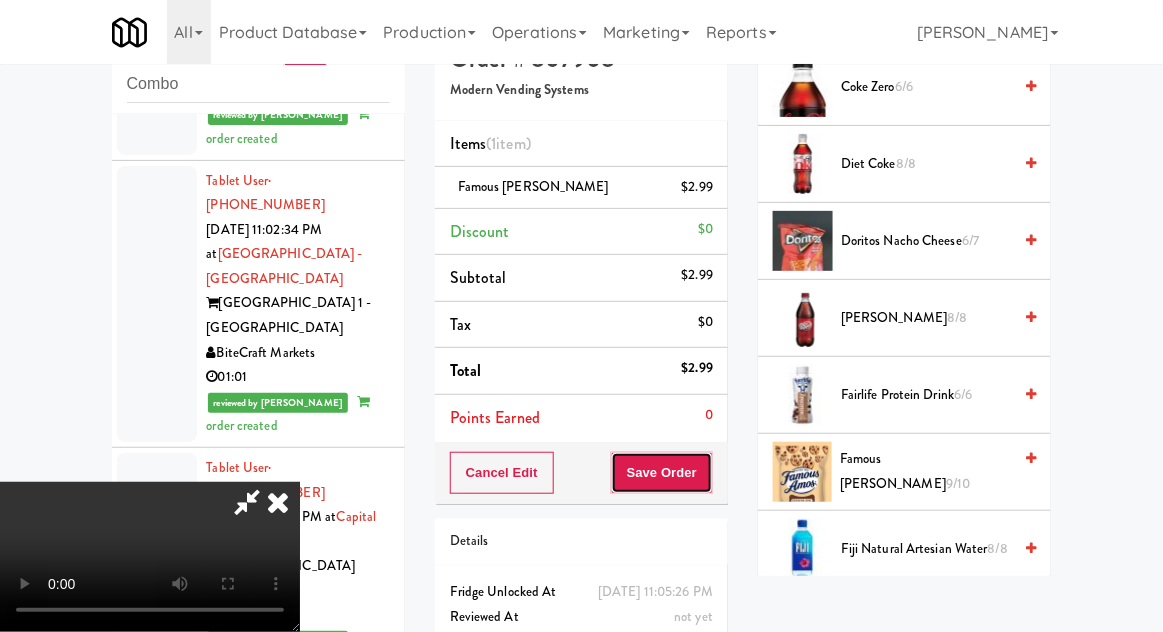 click on "Save Order" at bounding box center (662, 473) 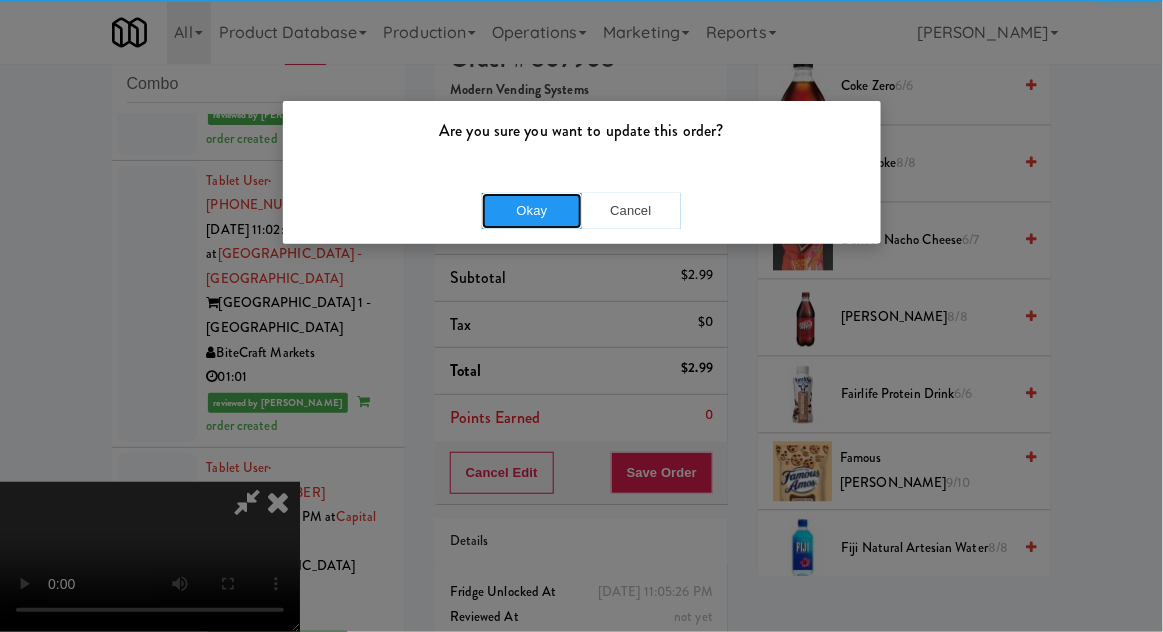 click on "Okay" at bounding box center [532, 211] 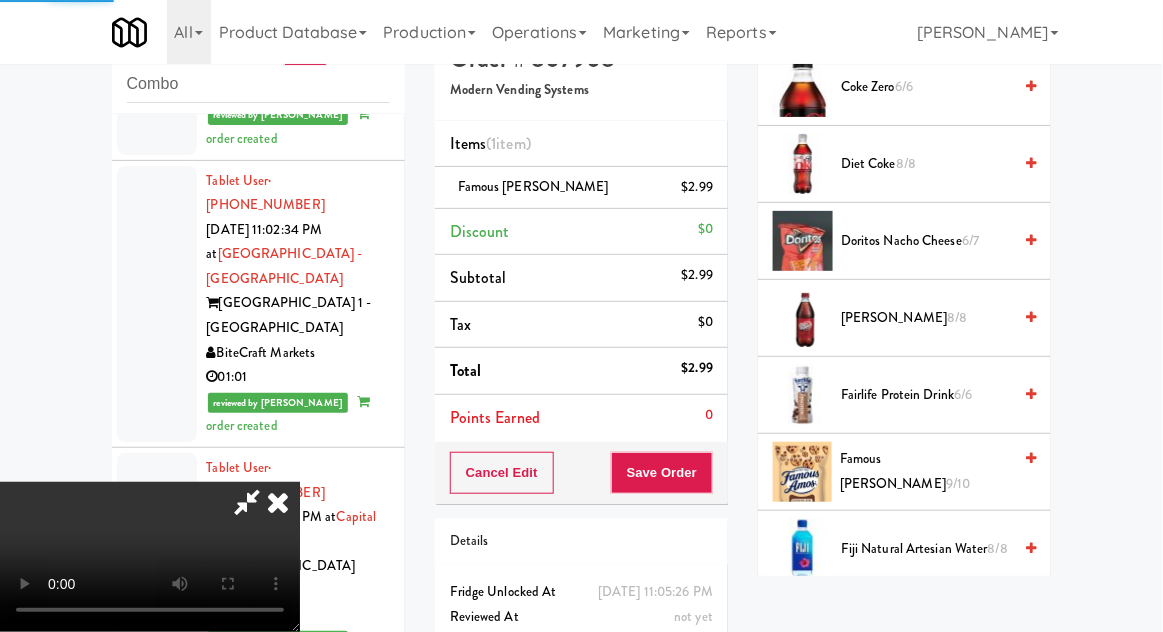 scroll, scrollTop: 197, scrollLeft: 0, axis: vertical 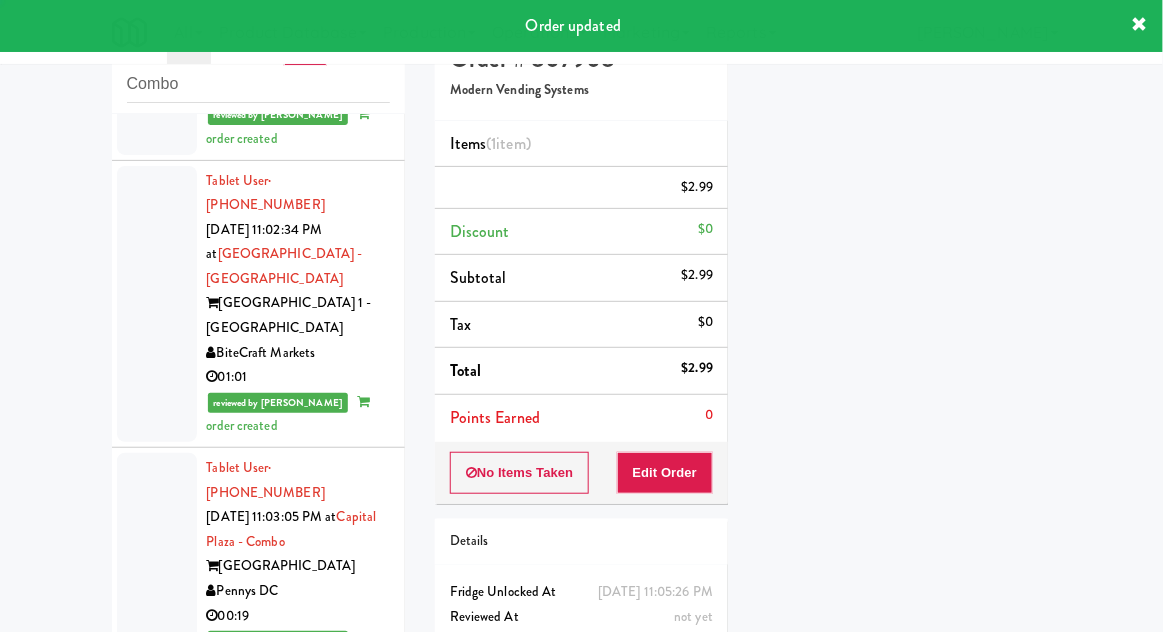 click at bounding box center (157, 1244) 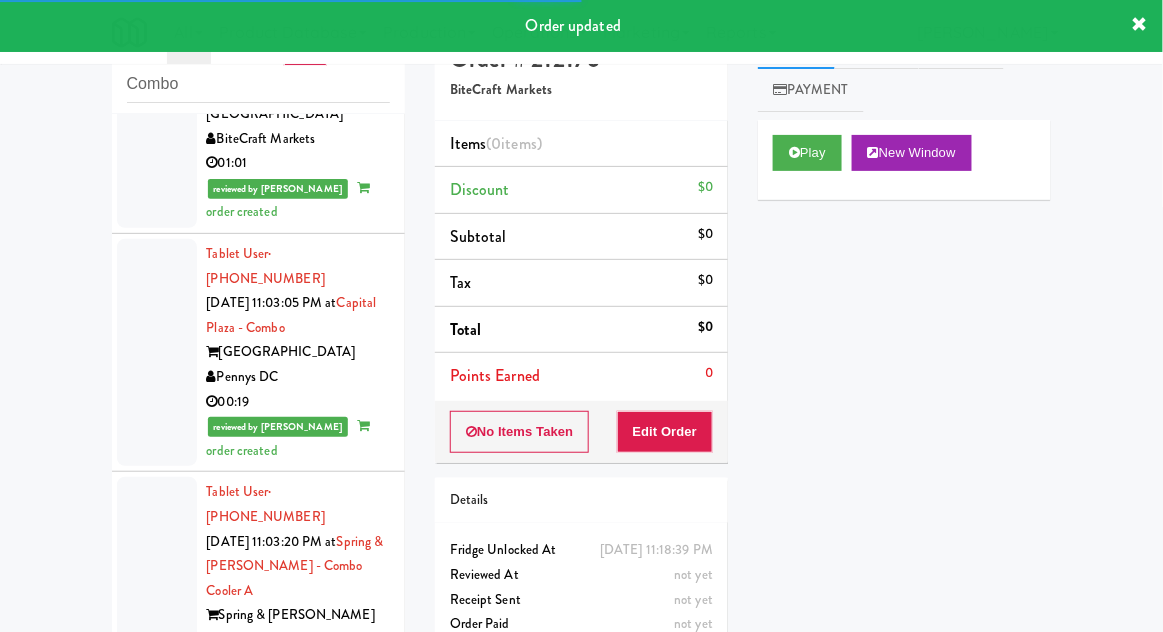 scroll, scrollTop: 4653, scrollLeft: 0, axis: vertical 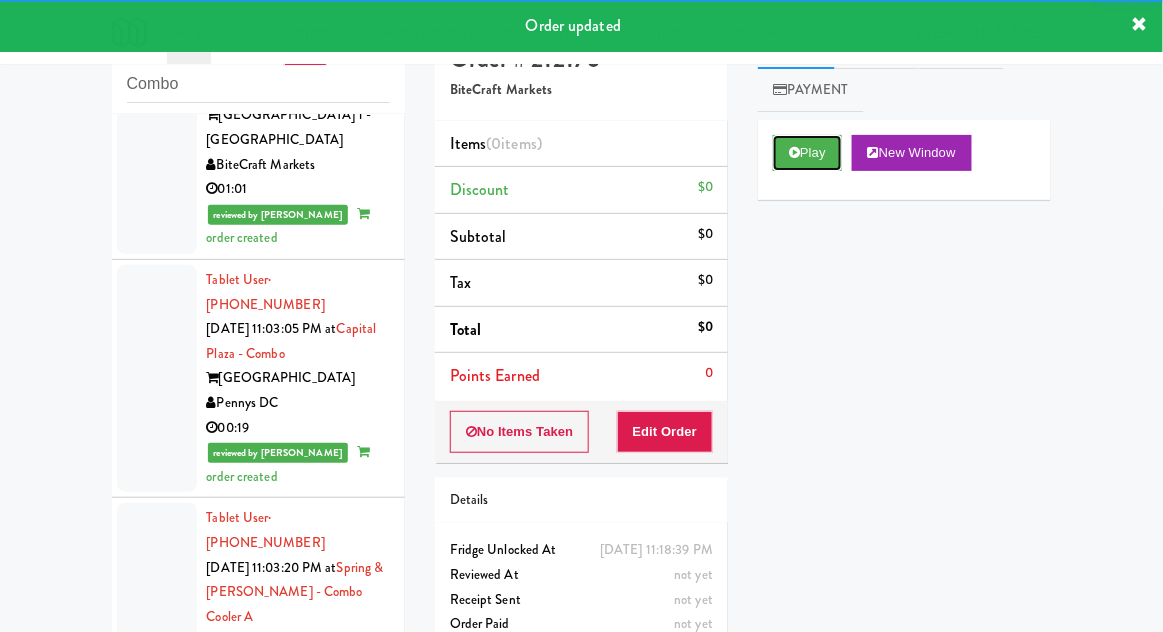 click on "Play" at bounding box center (807, 153) 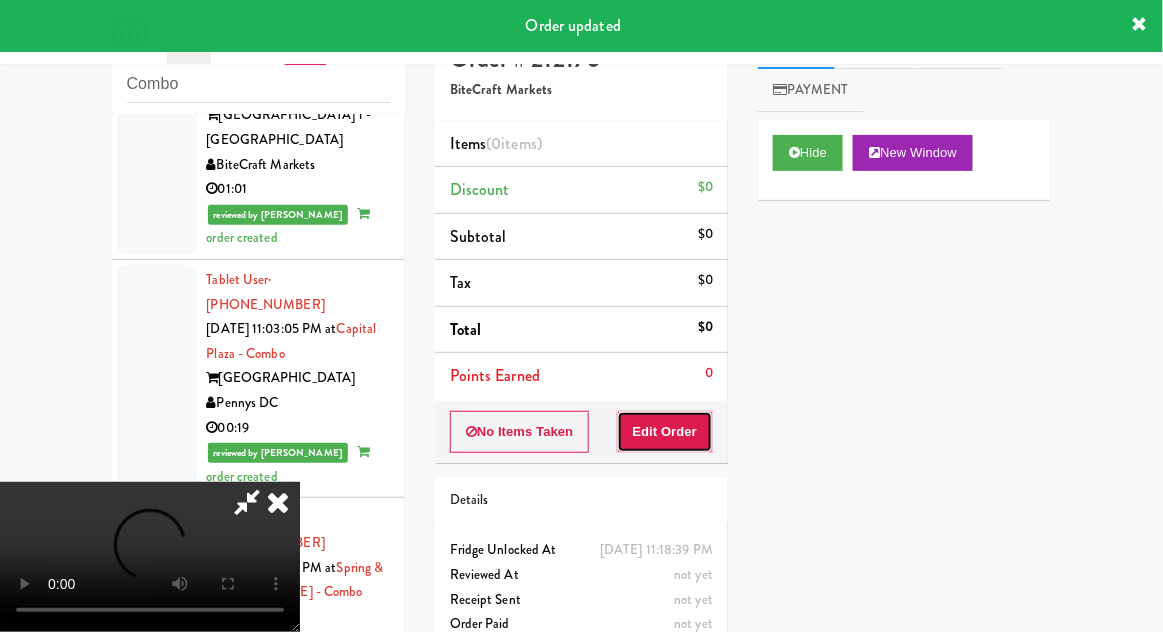 click on "Edit Order" at bounding box center [665, 432] 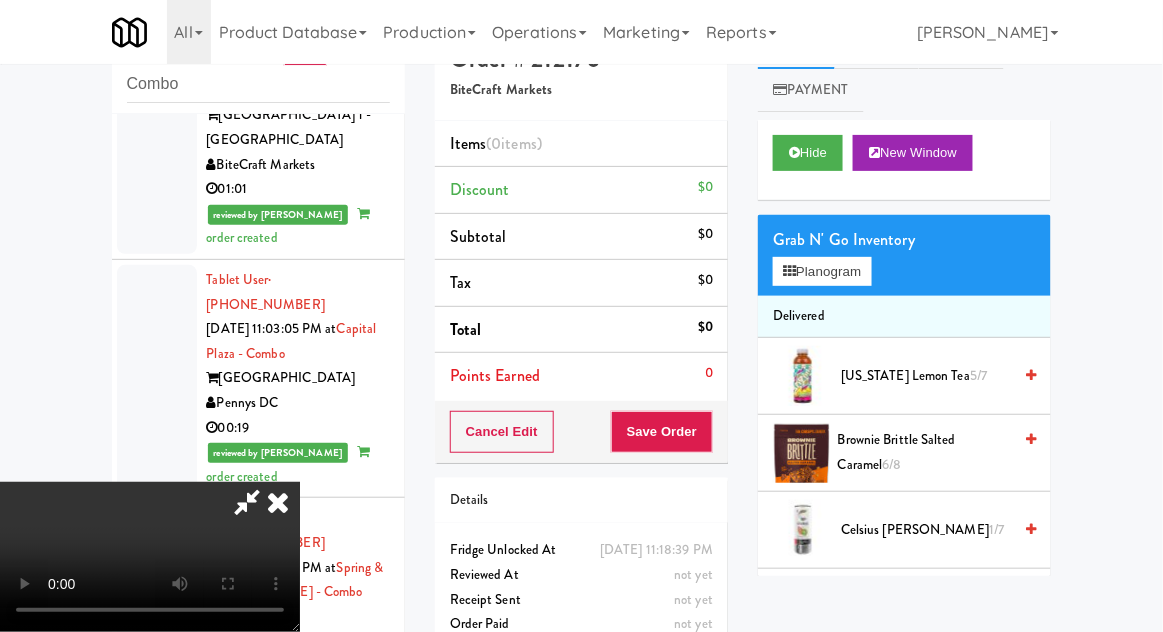 type 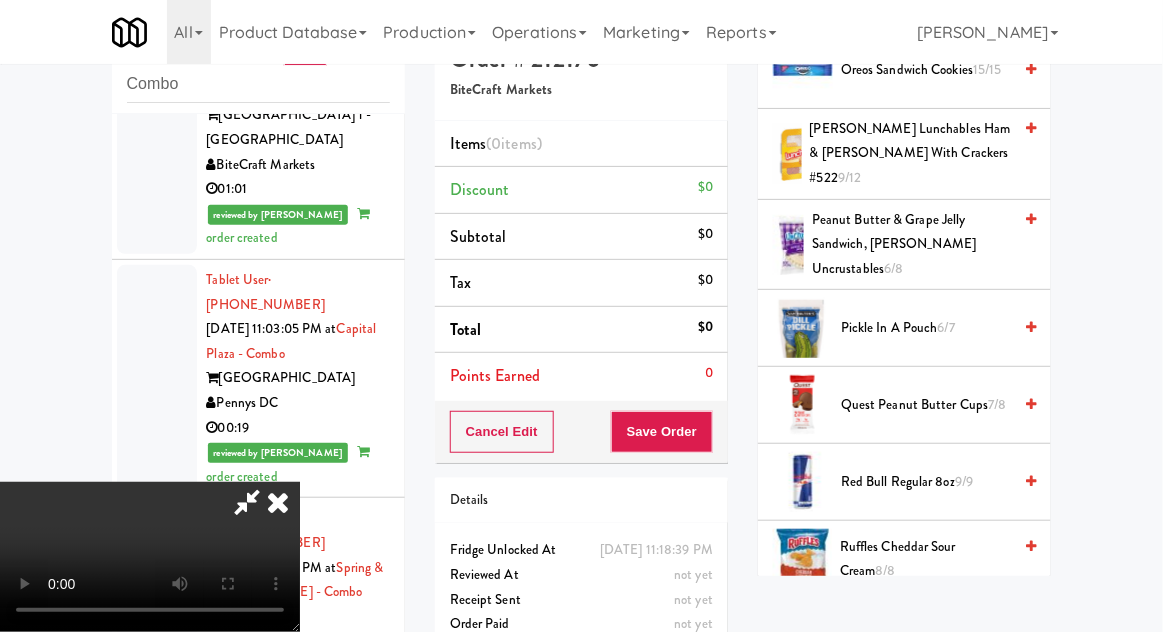 scroll, scrollTop: 2068, scrollLeft: 0, axis: vertical 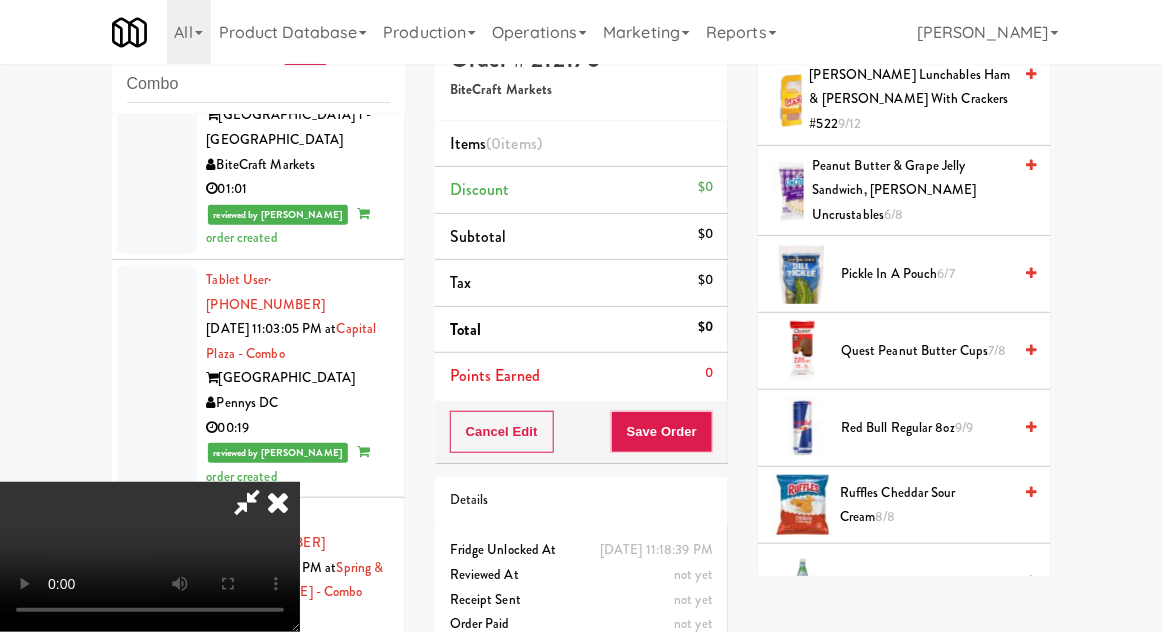 click on "Ruffles Cheddar Sour Cream  8/8" at bounding box center (925, 505) 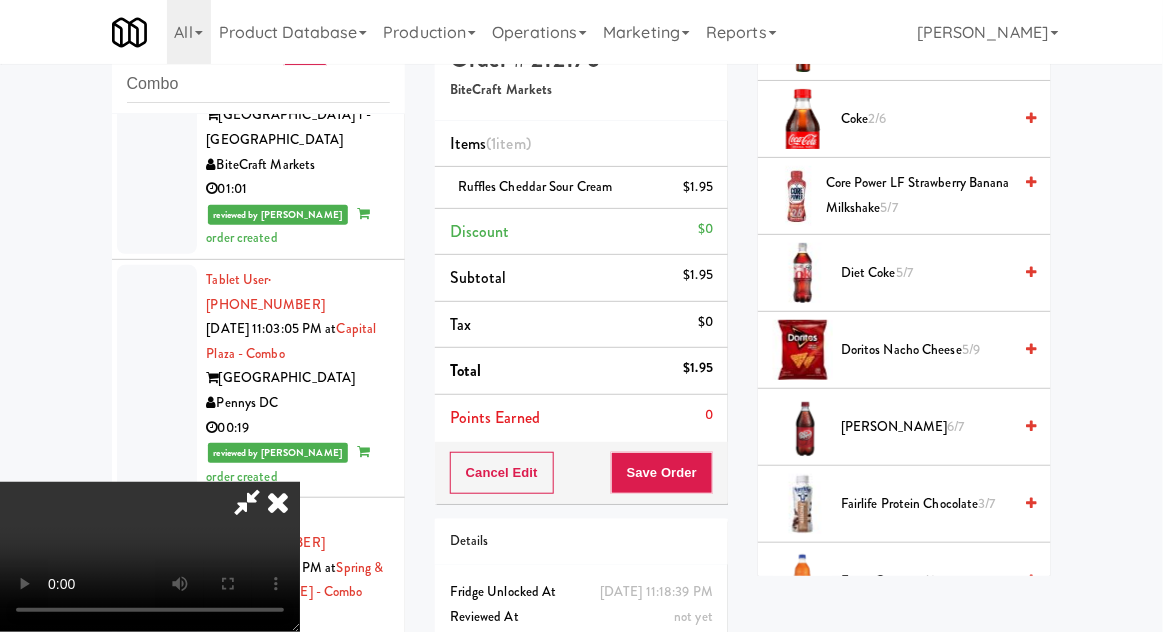 scroll, scrollTop: 565, scrollLeft: 0, axis: vertical 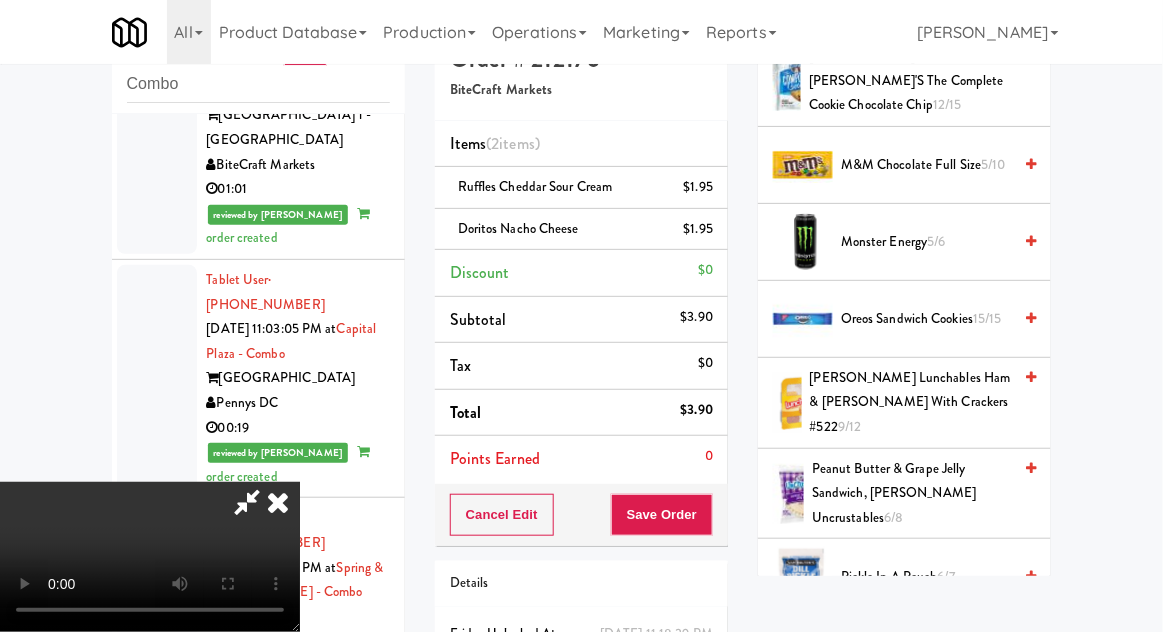 click on "[PERSON_NAME] Lunchables Ham & [PERSON_NAME] with Crackers #522  9/12" at bounding box center (911, 403) 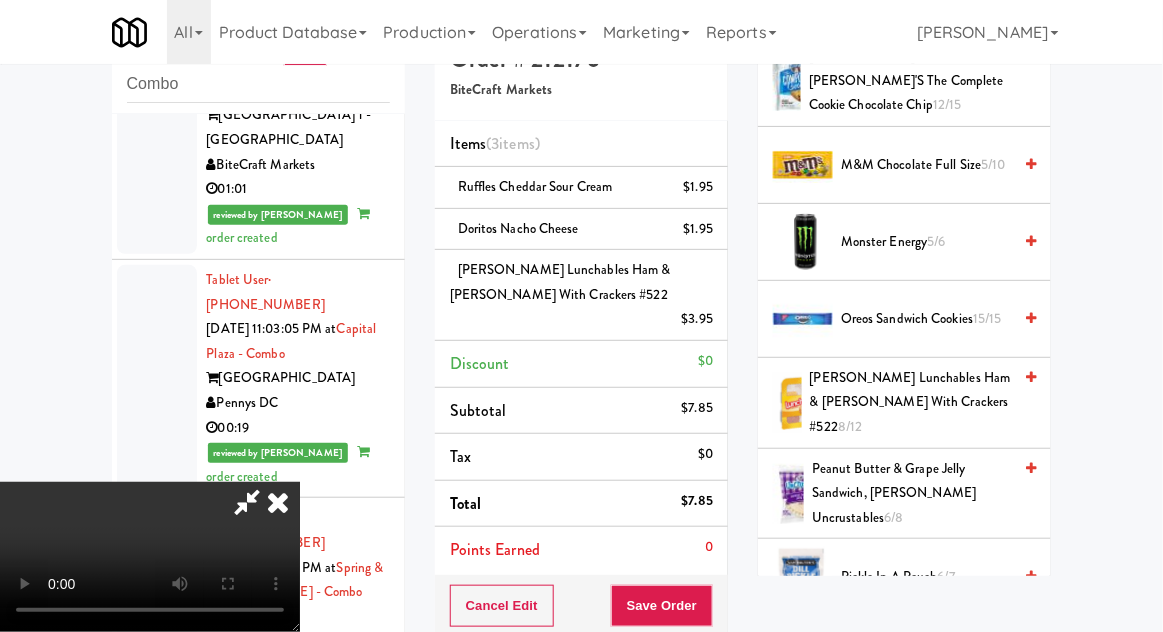 click on "[PERSON_NAME] Lunchables Ham & [PERSON_NAME] with Crackers #522  8/12" at bounding box center (911, 403) 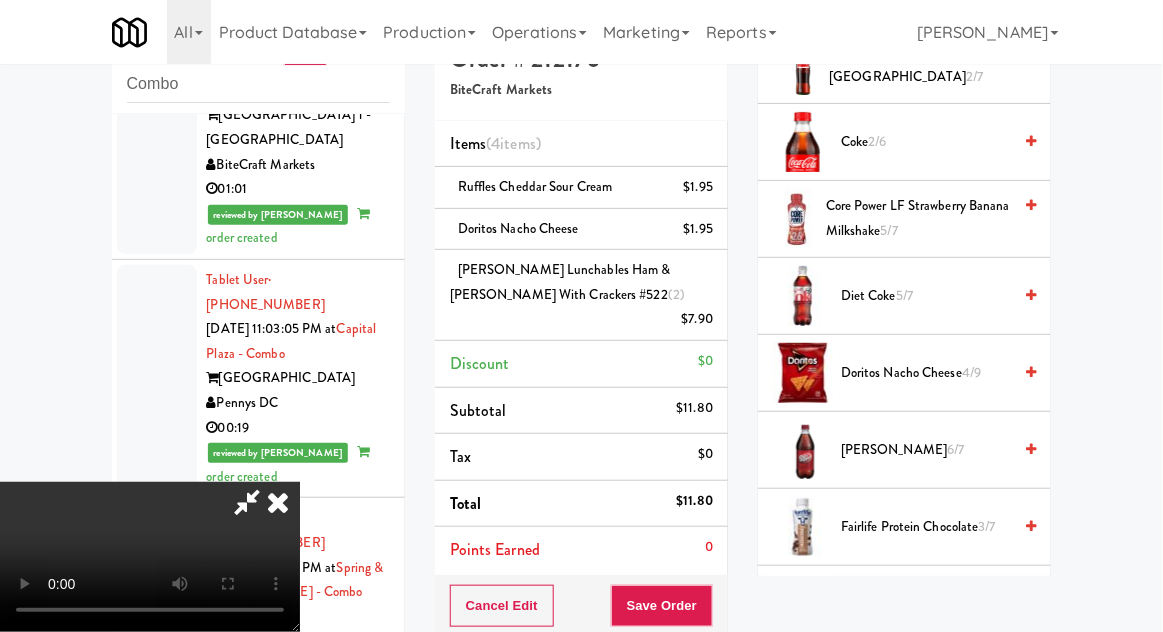 scroll, scrollTop: 541, scrollLeft: 0, axis: vertical 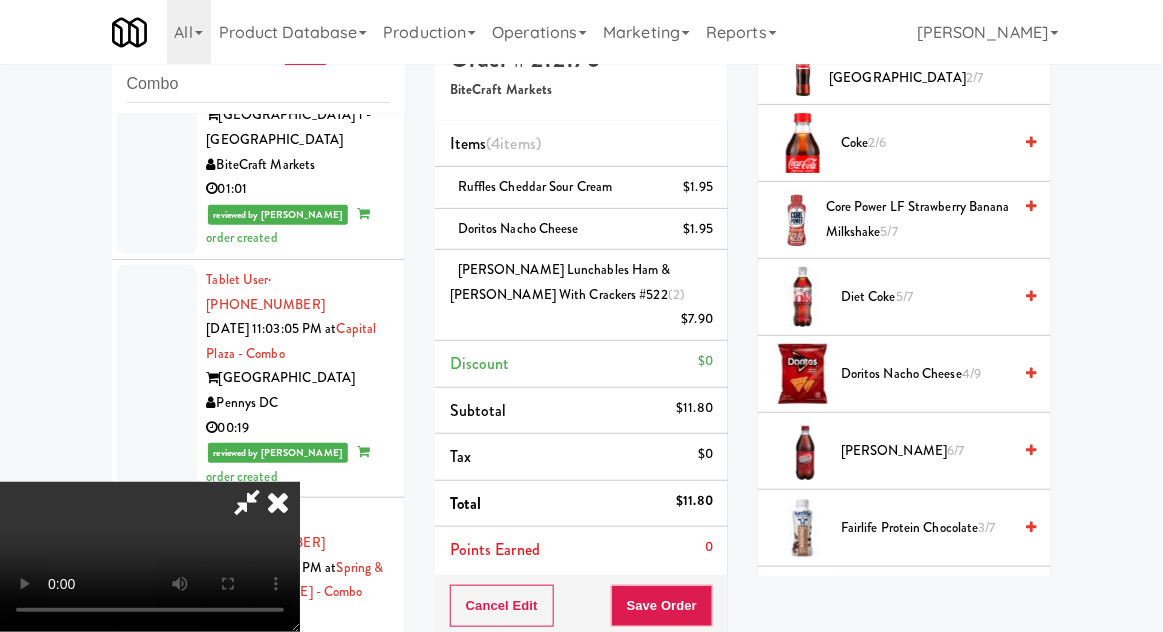 click on "[PERSON_NAME]  6/7" at bounding box center (926, 451) 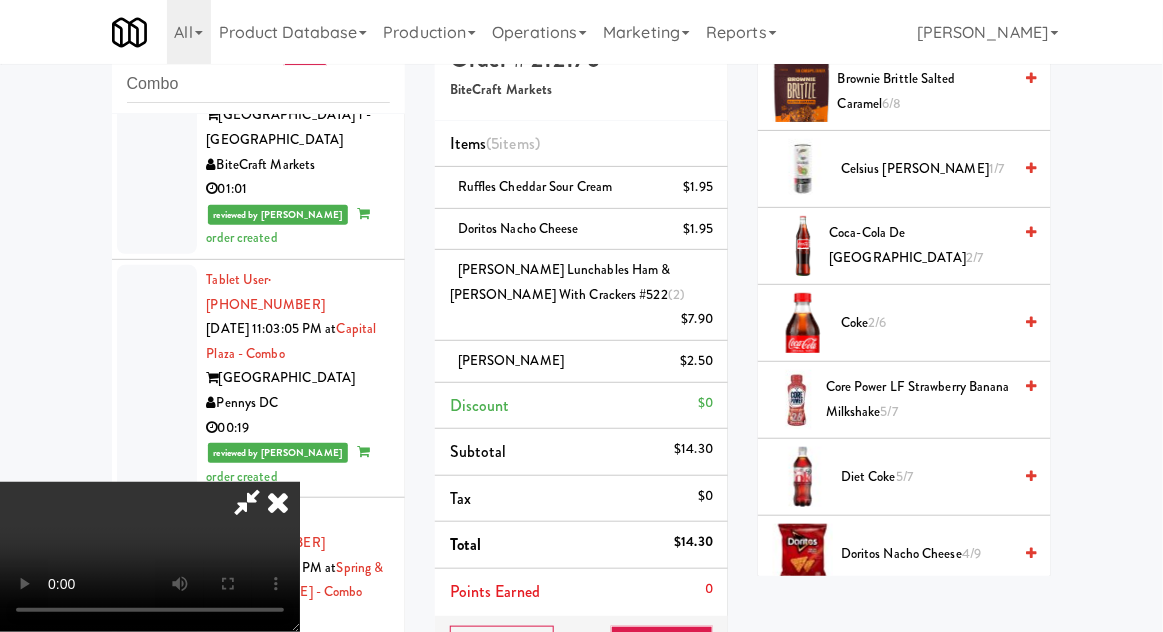 scroll, scrollTop: 0, scrollLeft: 0, axis: both 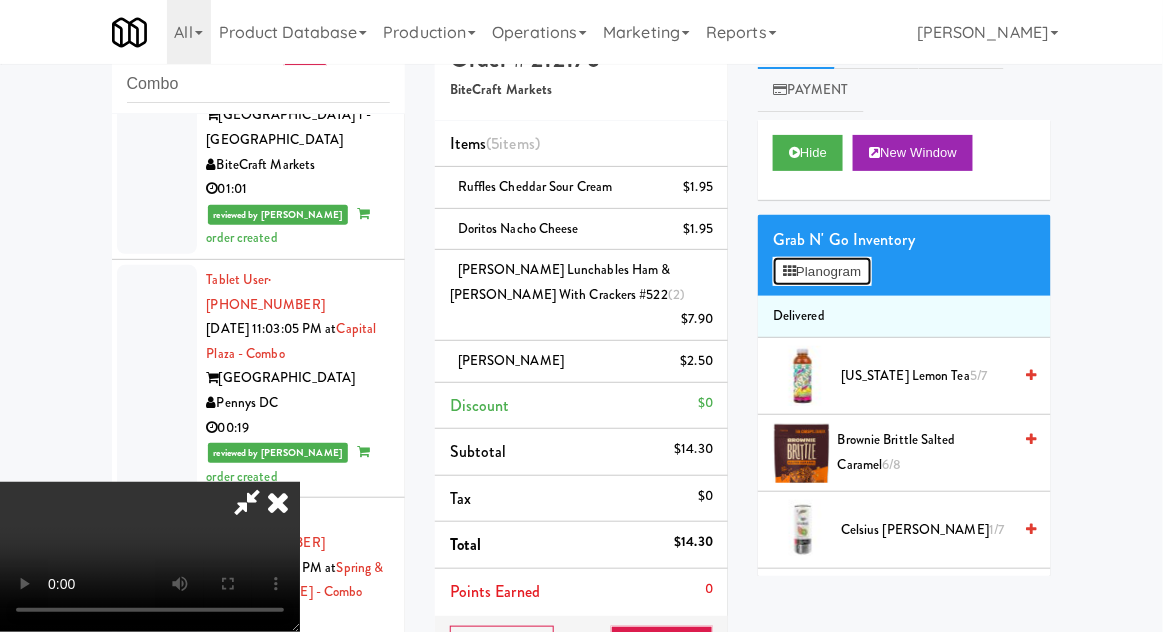 click on "Planogram" at bounding box center (822, 272) 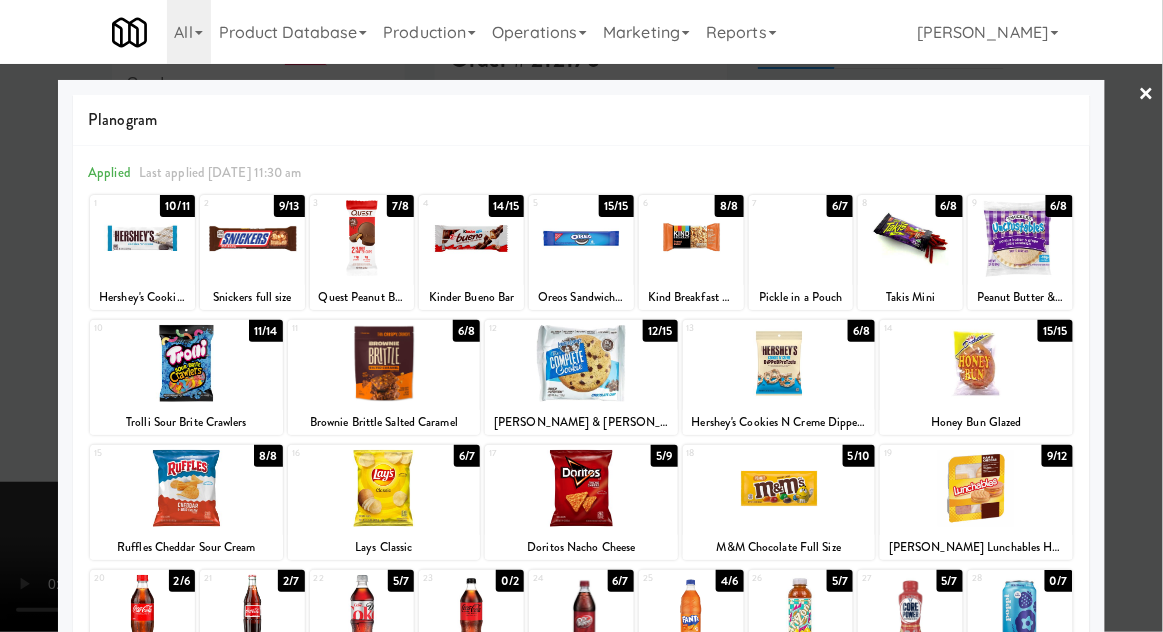 click at bounding box center (581, 316) 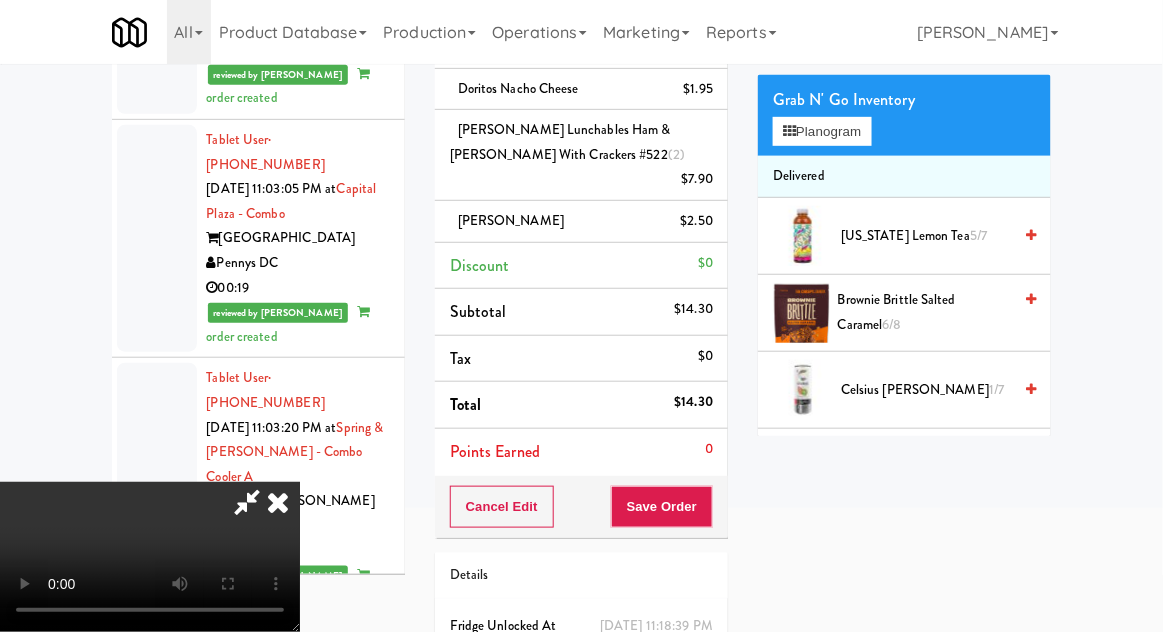 scroll, scrollTop: 193, scrollLeft: 0, axis: vertical 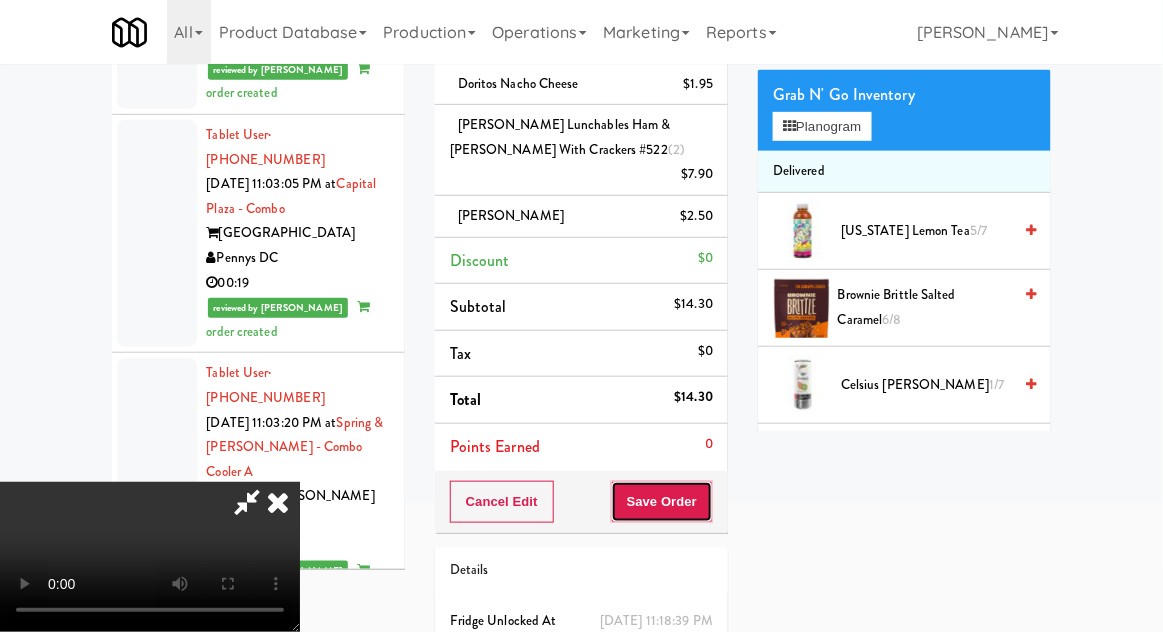 click on "Save Order" at bounding box center [662, 502] 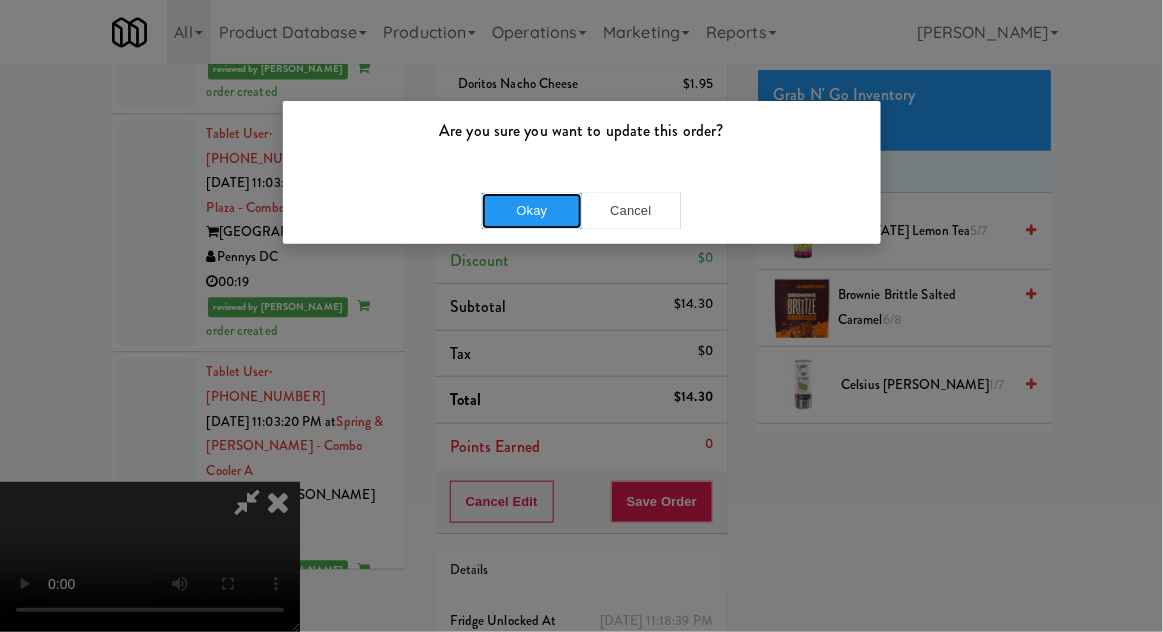 click on "Okay" at bounding box center [532, 211] 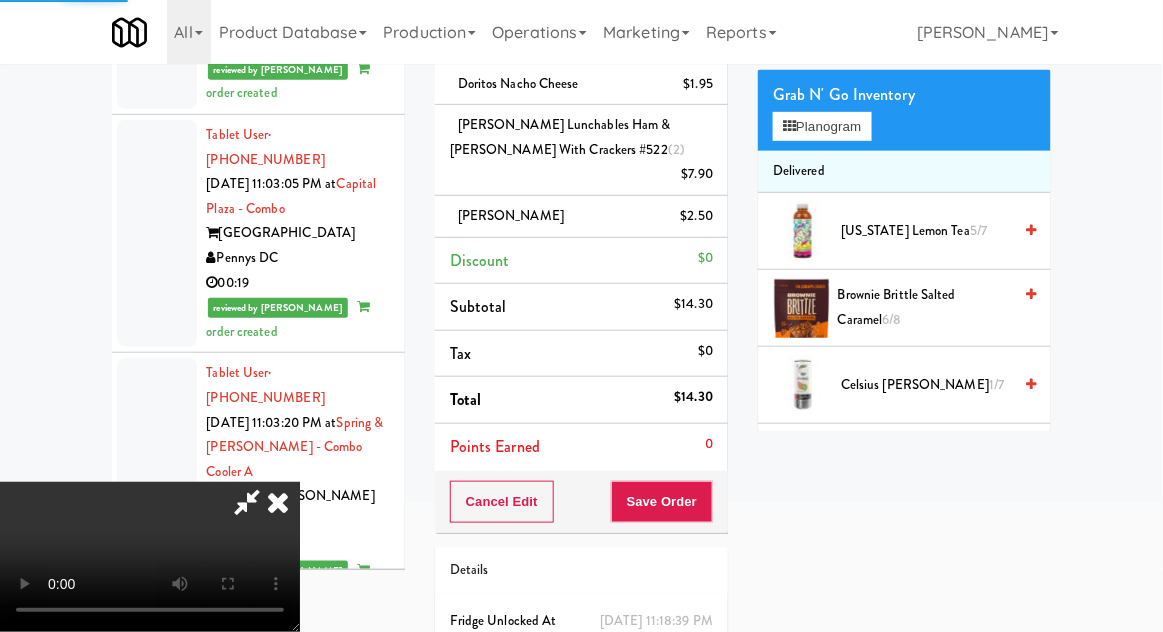 click at bounding box center (157, 1162) 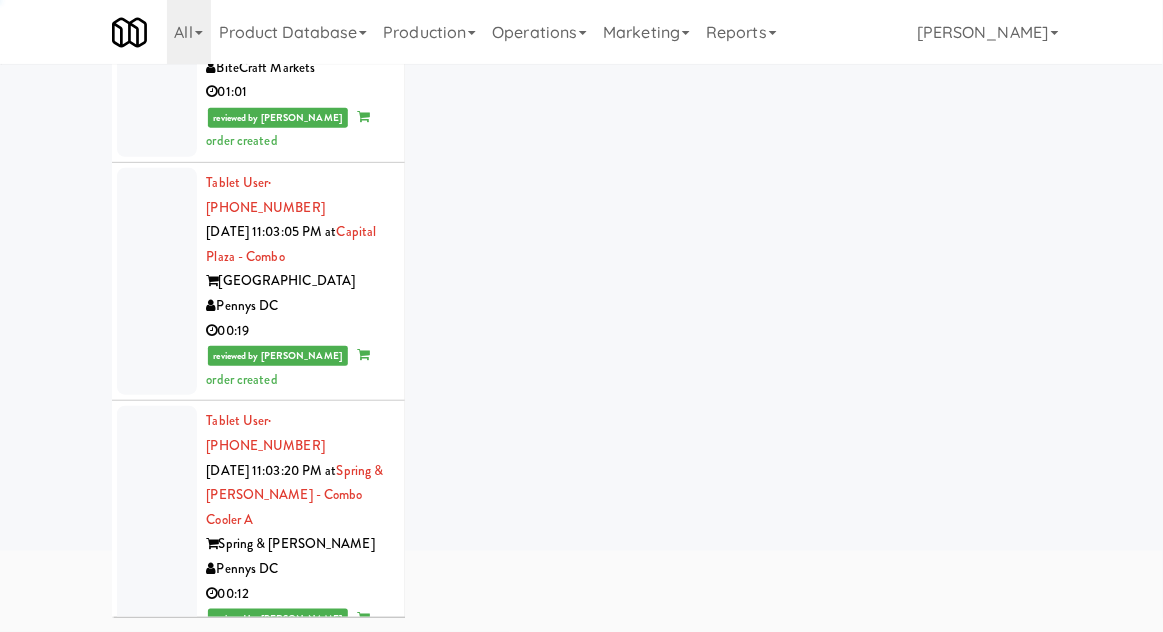 scroll, scrollTop: 48, scrollLeft: 0, axis: vertical 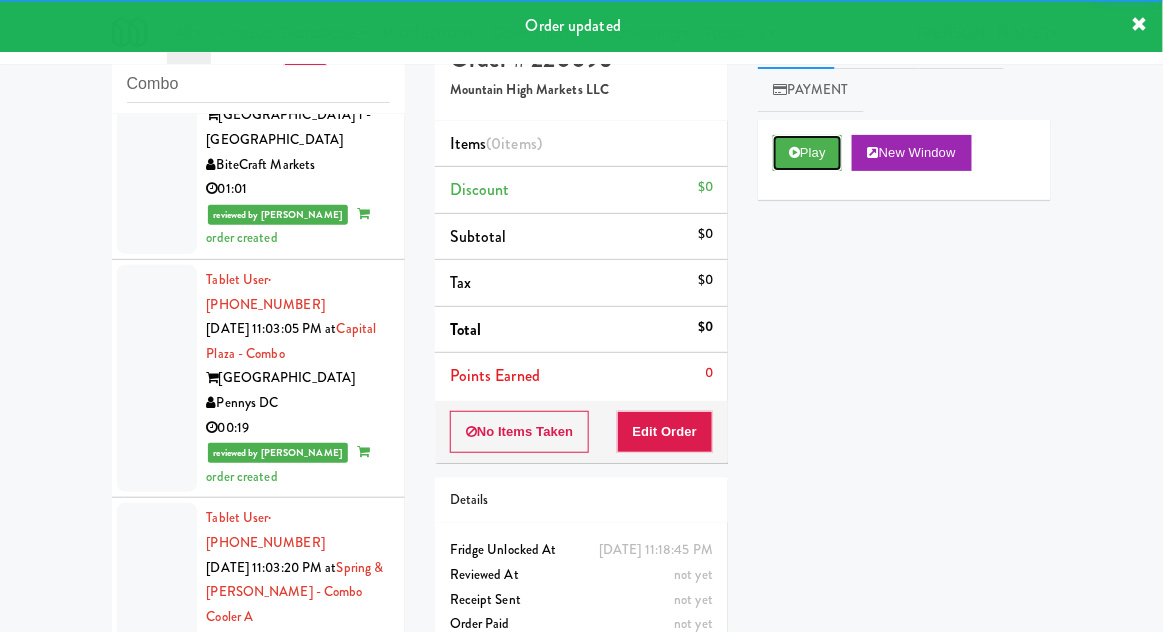 click on "Play" at bounding box center (807, 153) 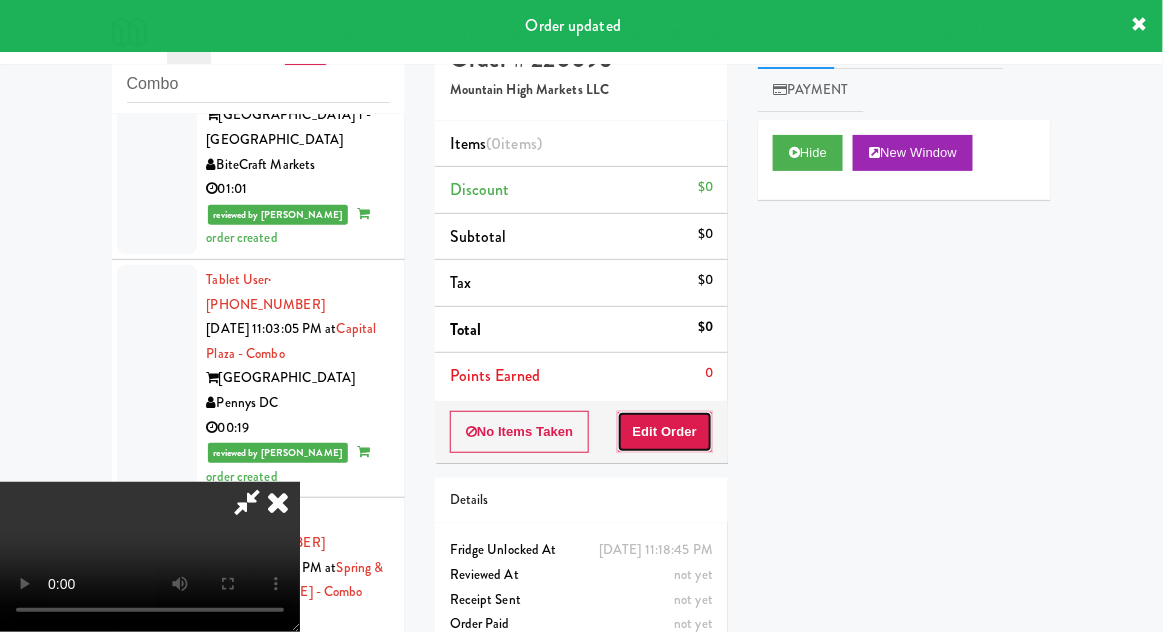 click on "Edit Order" at bounding box center [665, 432] 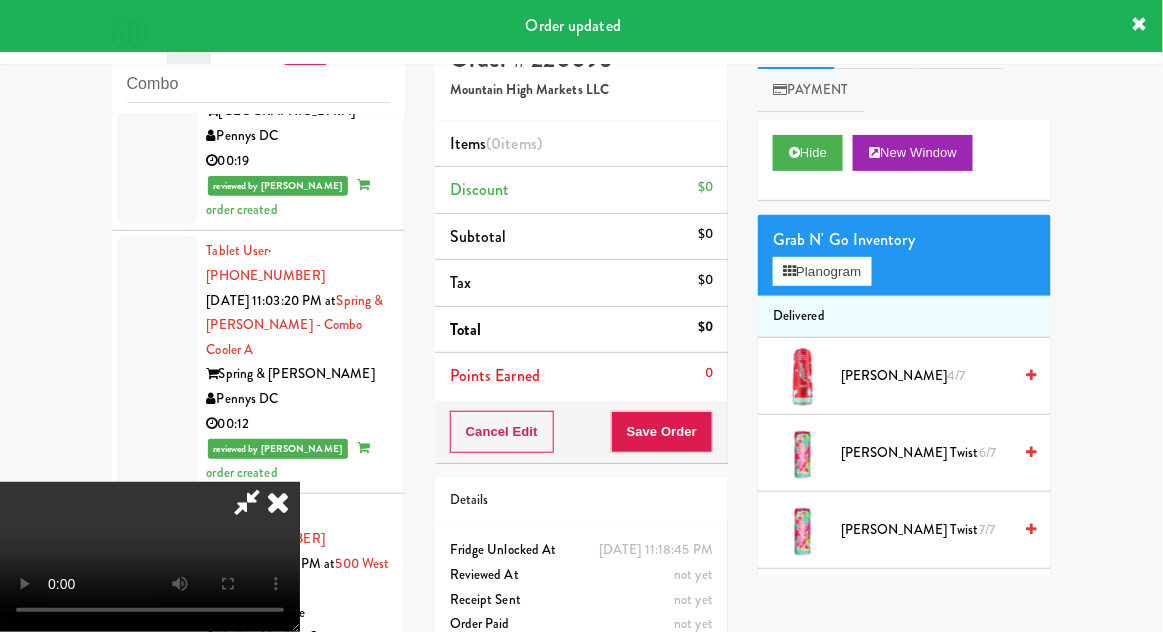 scroll, scrollTop: 4898, scrollLeft: 0, axis: vertical 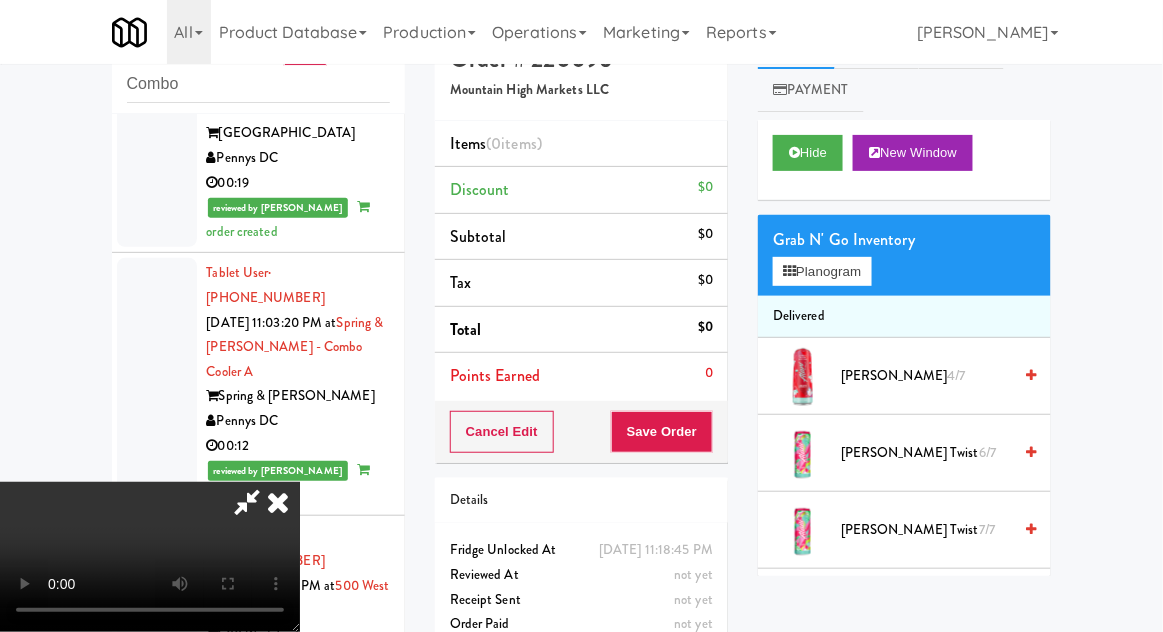 type 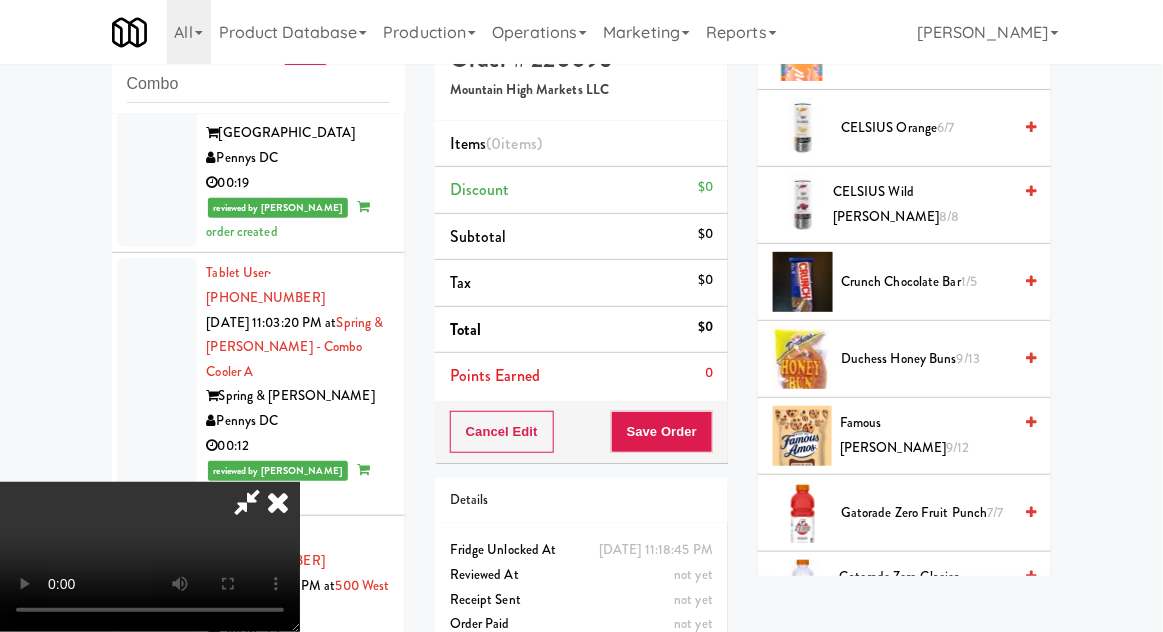 scroll, scrollTop: 631, scrollLeft: 0, axis: vertical 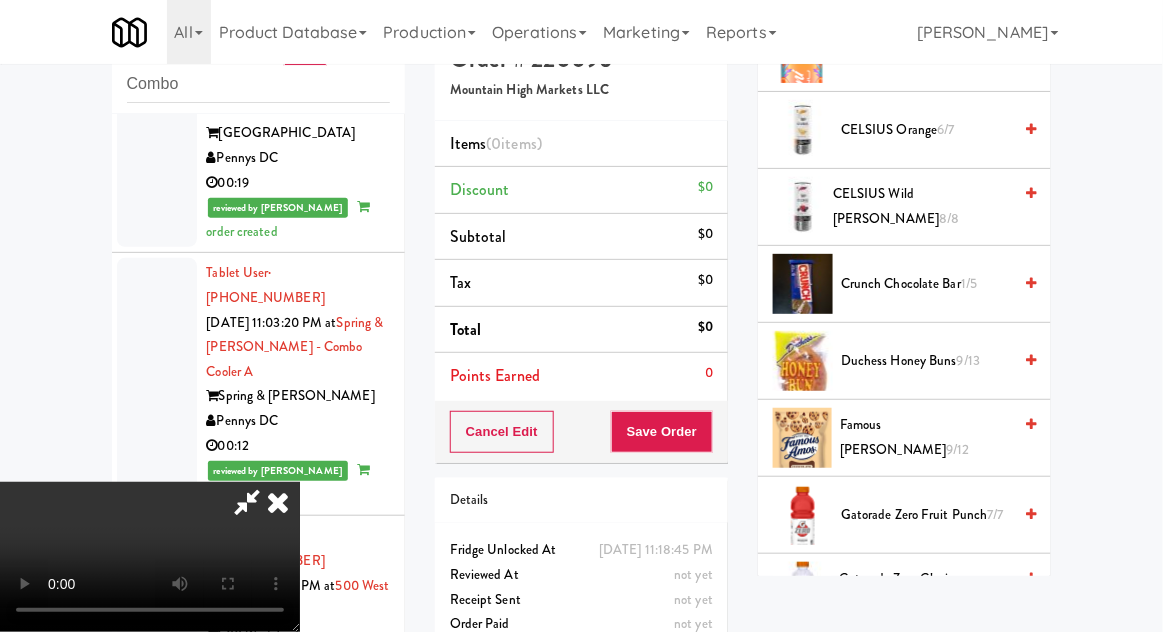 click on "9/12" at bounding box center (958, 449) 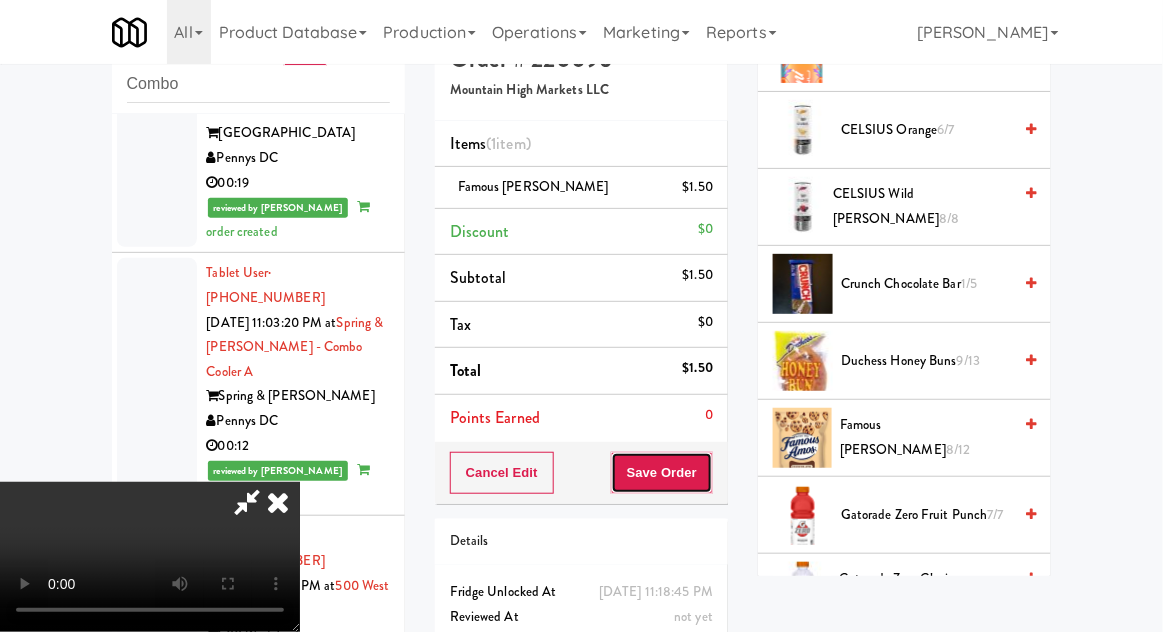 click on "Save Order" at bounding box center [662, 473] 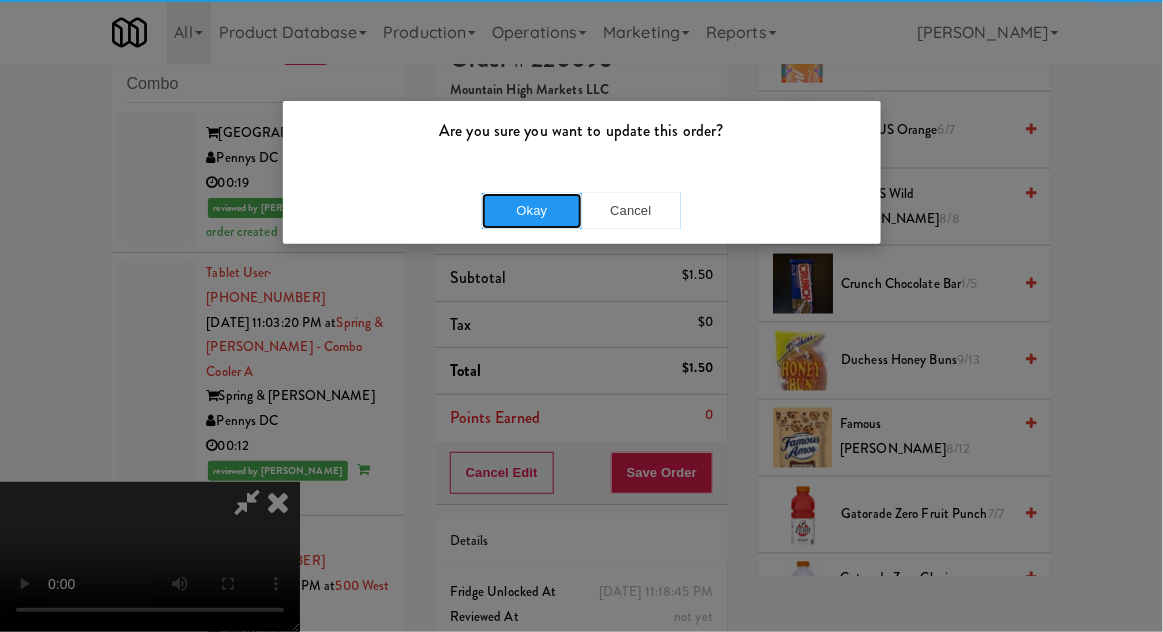 click on "Okay" at bounding box center [532, 211] 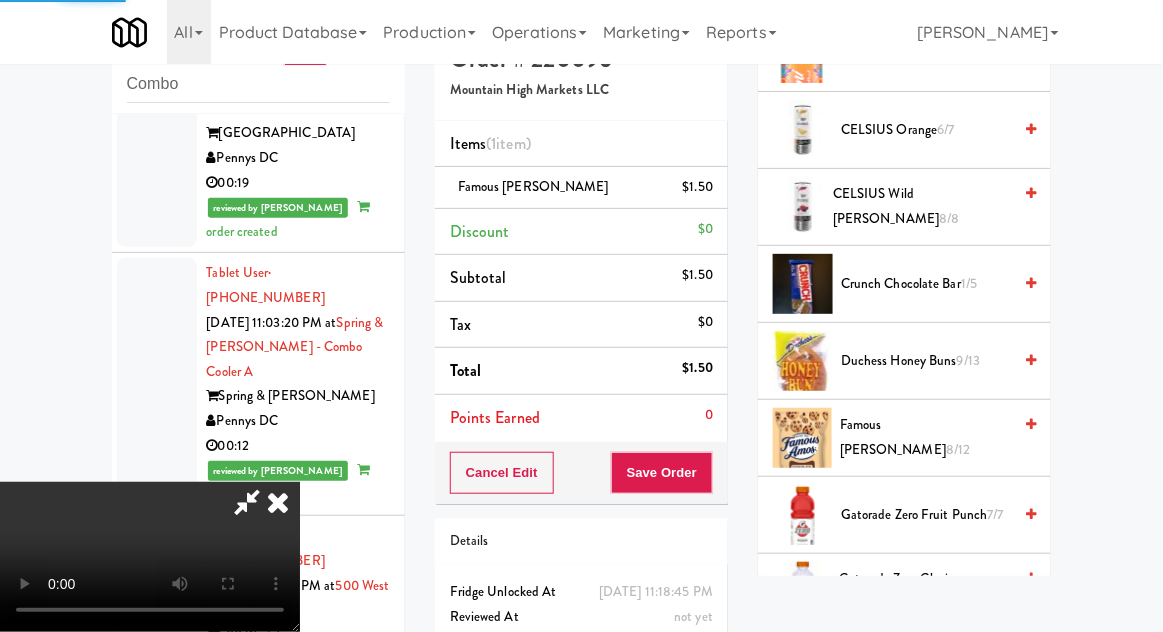 scroll, scrollTop: 197, scrollLeft: 0, axis: vertical 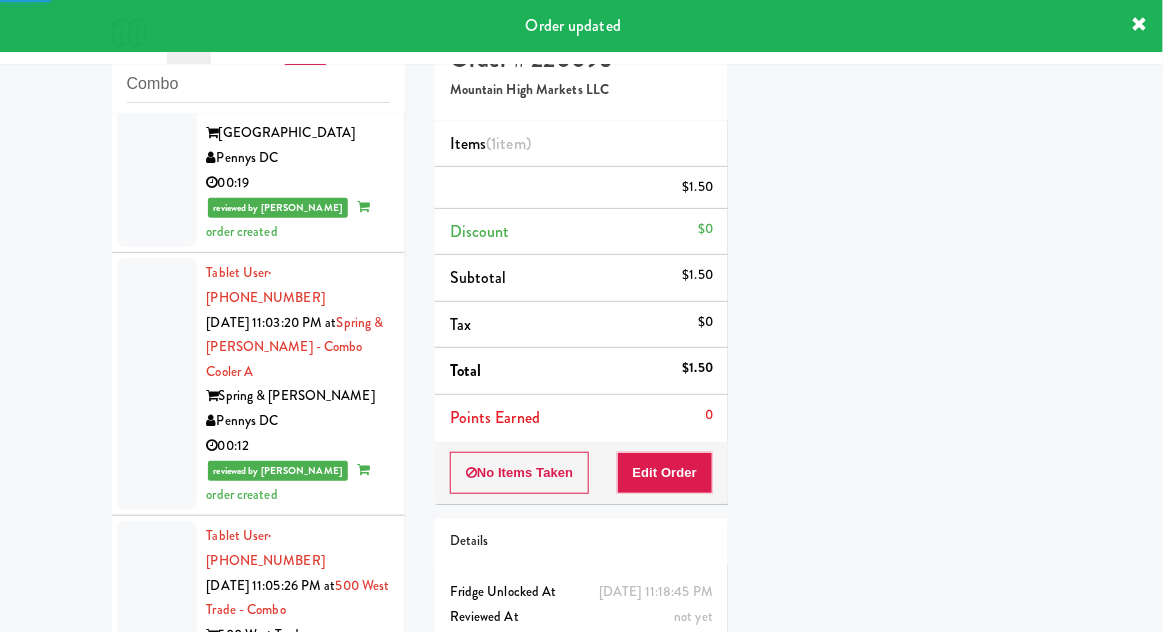 click at bounding box center [157, 1350] 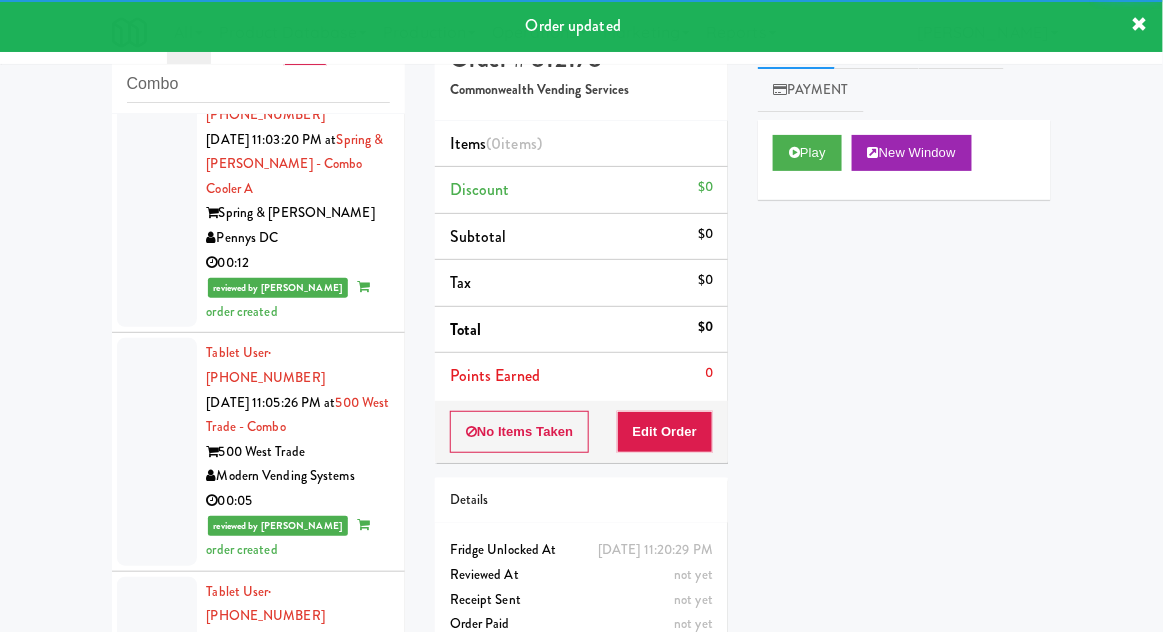 scroll, scrollTop: 5082, scrollLeft: 0, axis: vertical 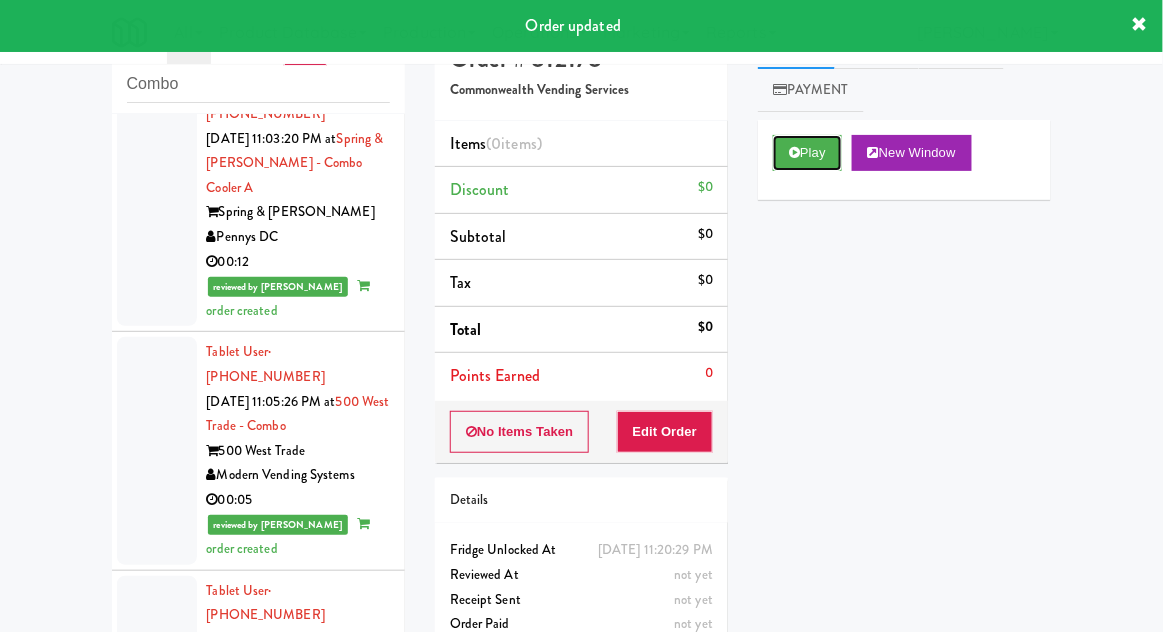 click on "Play" at bounding box center [807, 153] 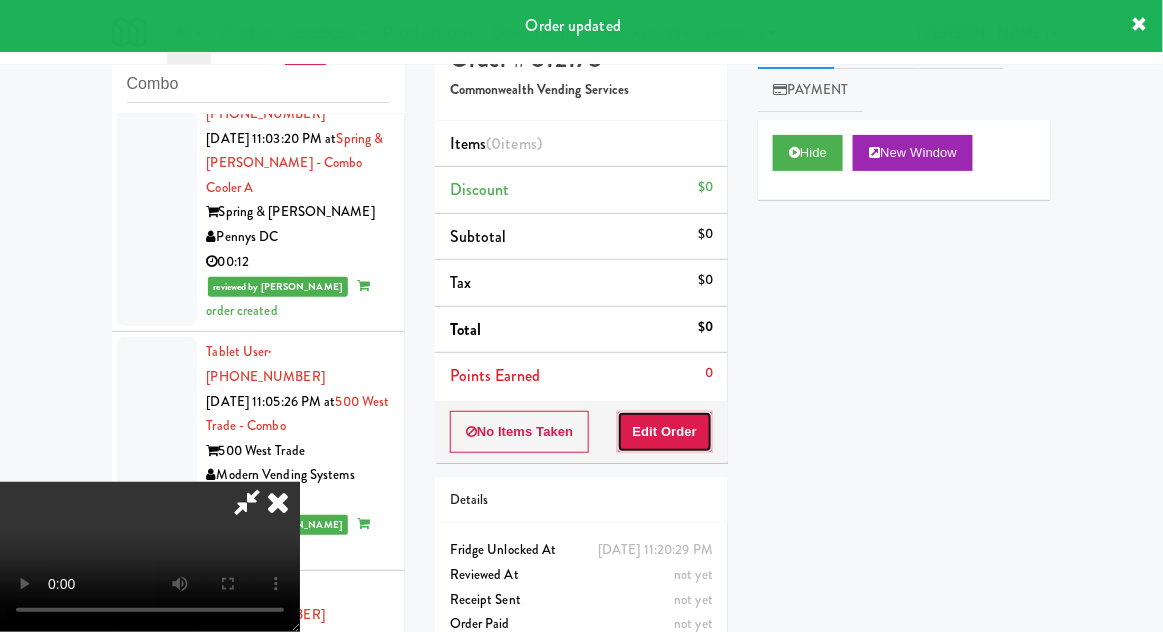 click on "Edit Order" at bounding box center (665, 432) 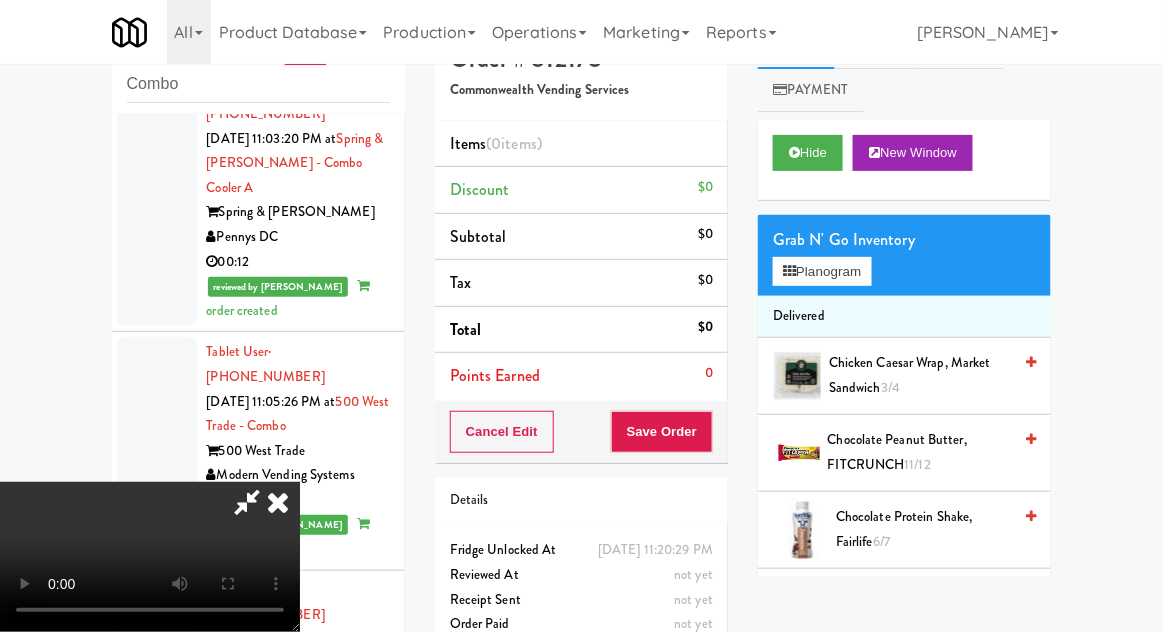 scroll, scrollTop: 73, scrollLeft: 0, axis: vertical 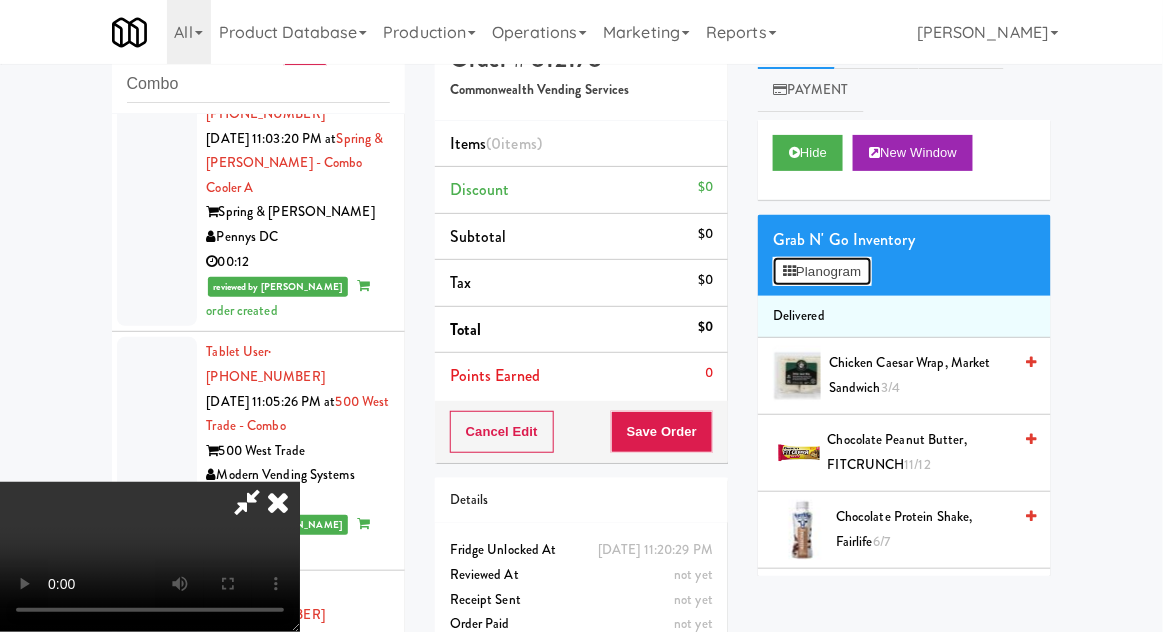 click on "Planogram" at bounding box center [822, 272] 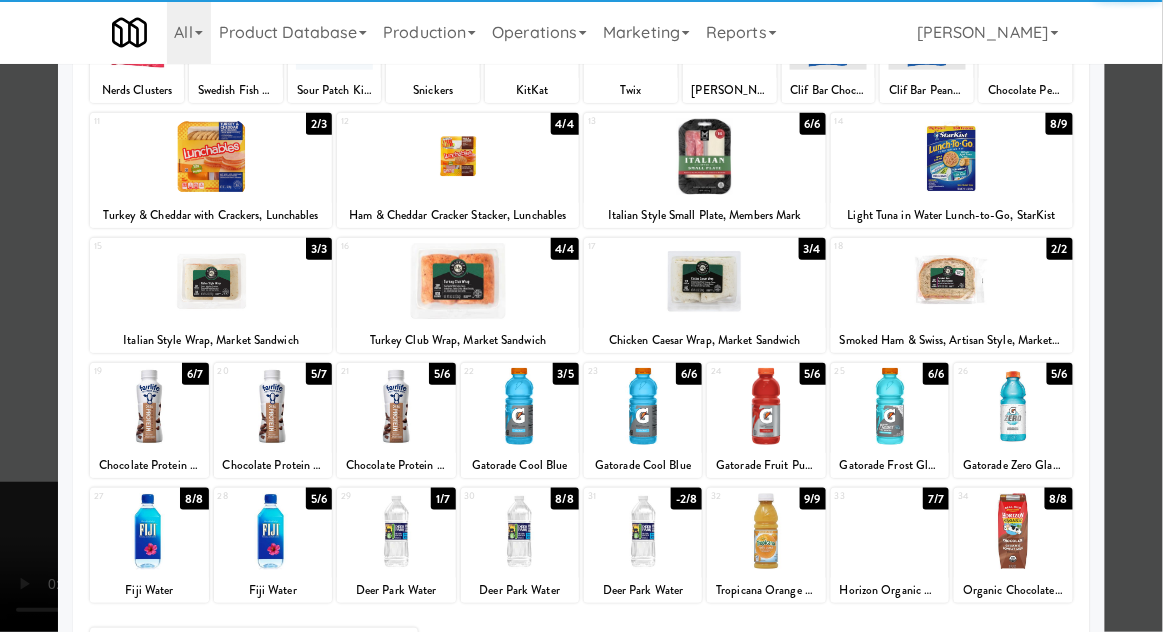 scroll, scrollTop: 204, scrollLeft: 0, axis: vertical 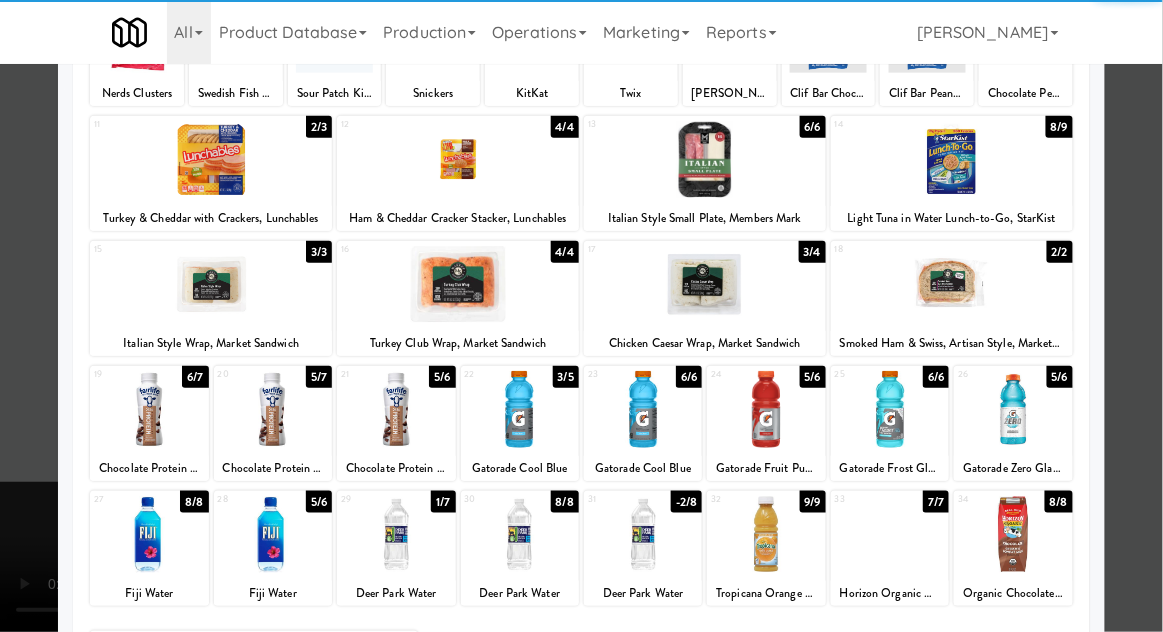 click at bounding box center [643, 534] 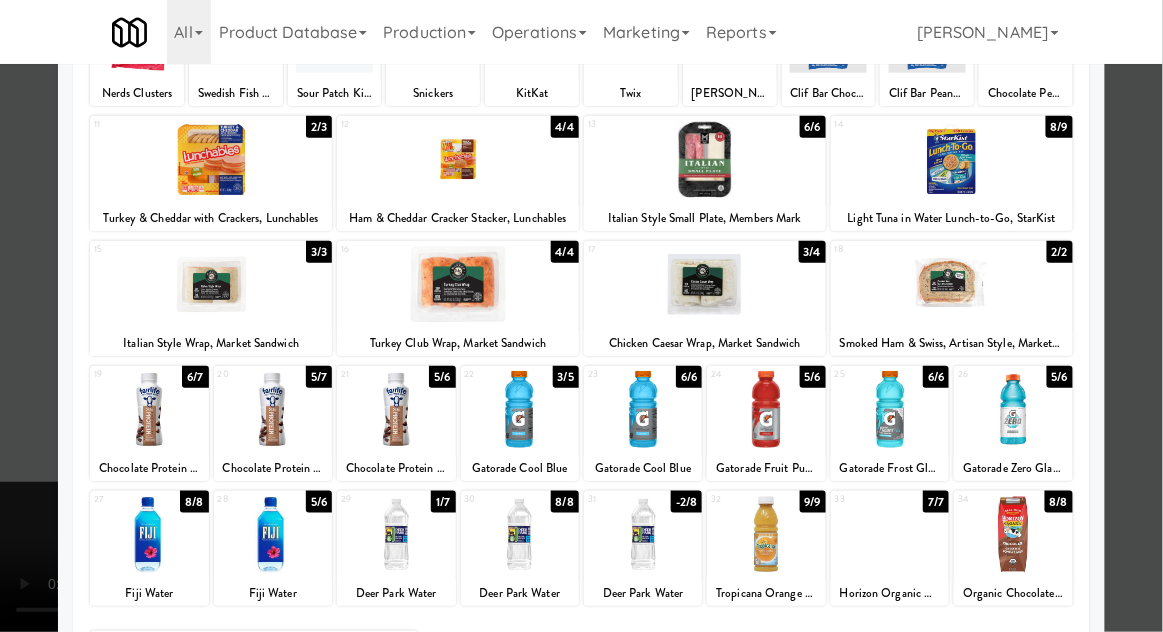 click at bounding box center (581, 316) 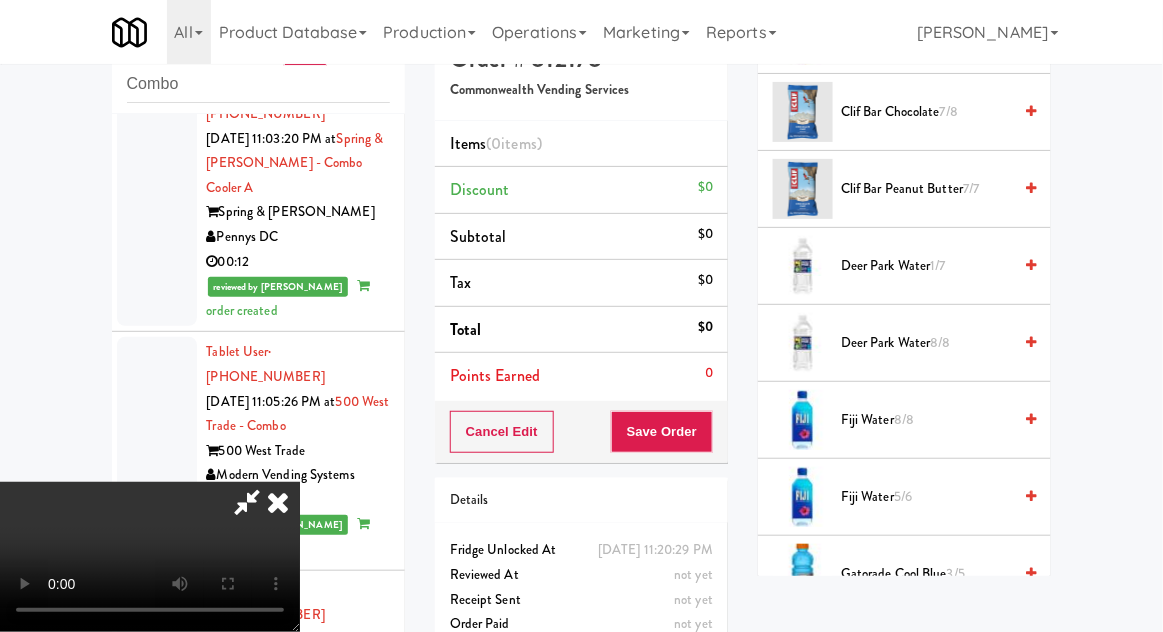scroll, scrollTop: 640, scrollLeft: 0, axis: vertical 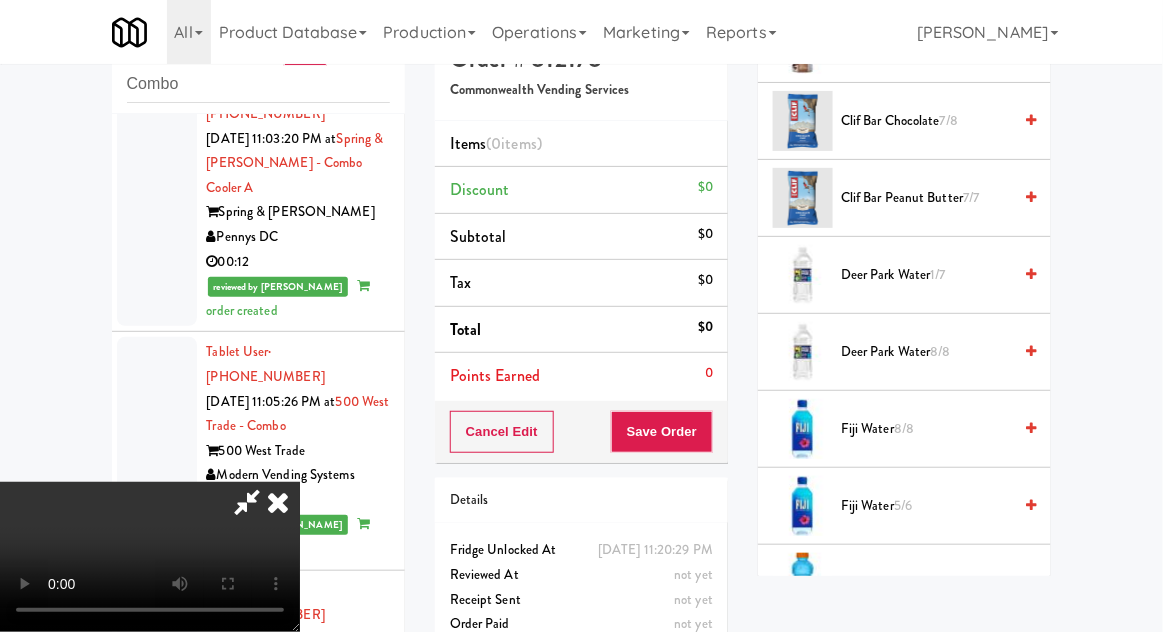 click on "8/8" at bounding box center [941, 351] 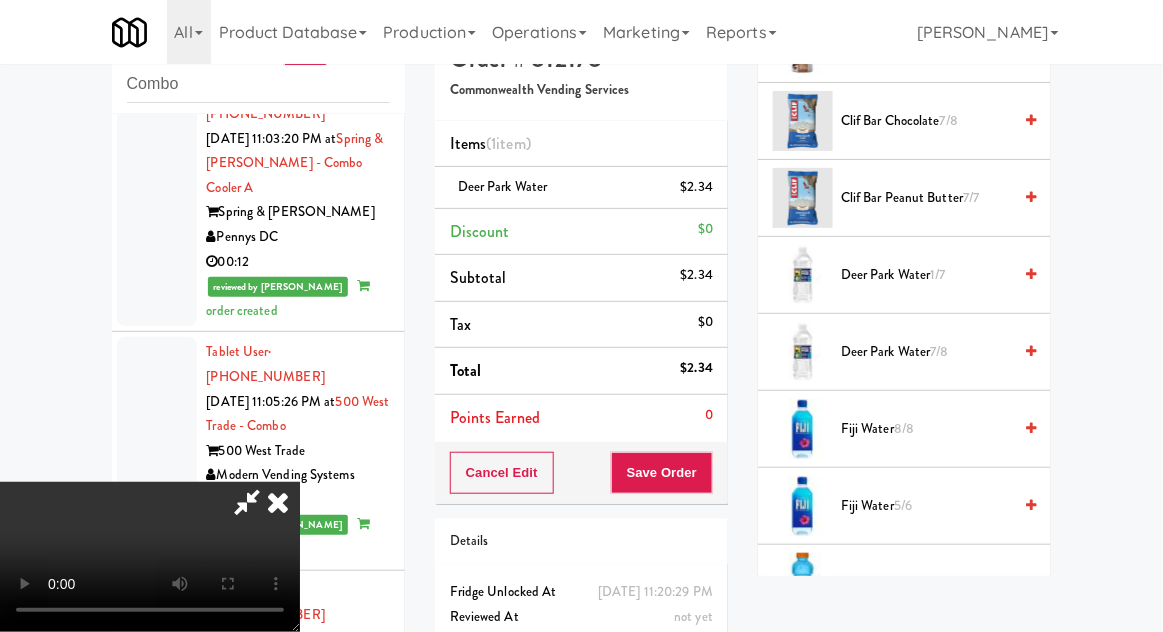 click on "Deer Park Water  7/8" at bounding box center (926, 352) 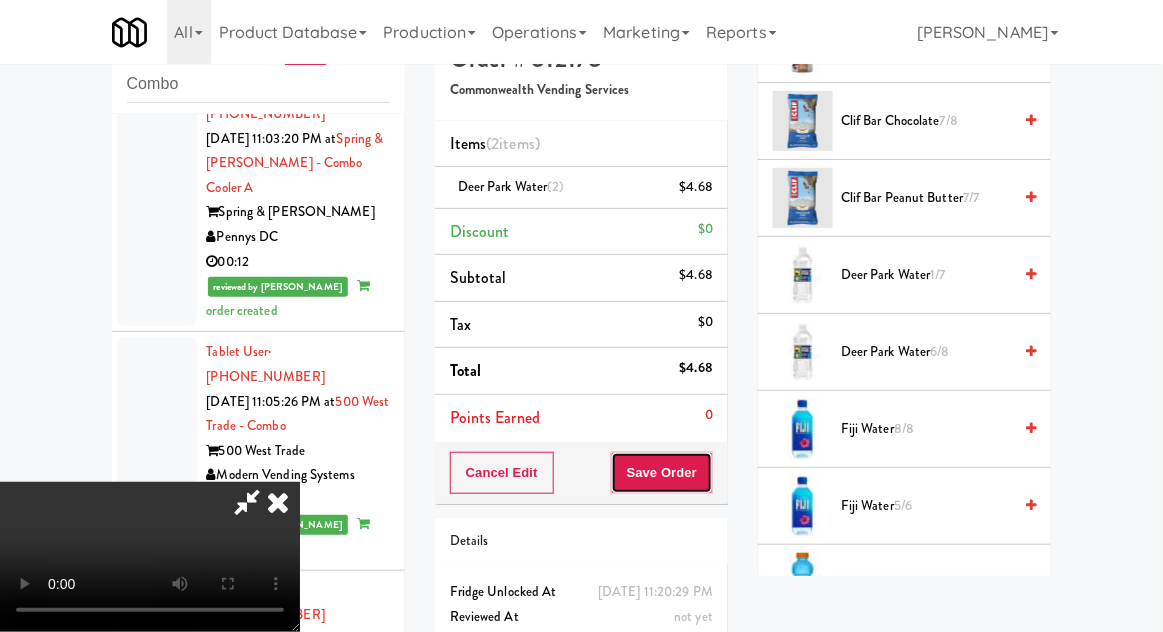 click on "Save Order" at bounding box center [662, 473] 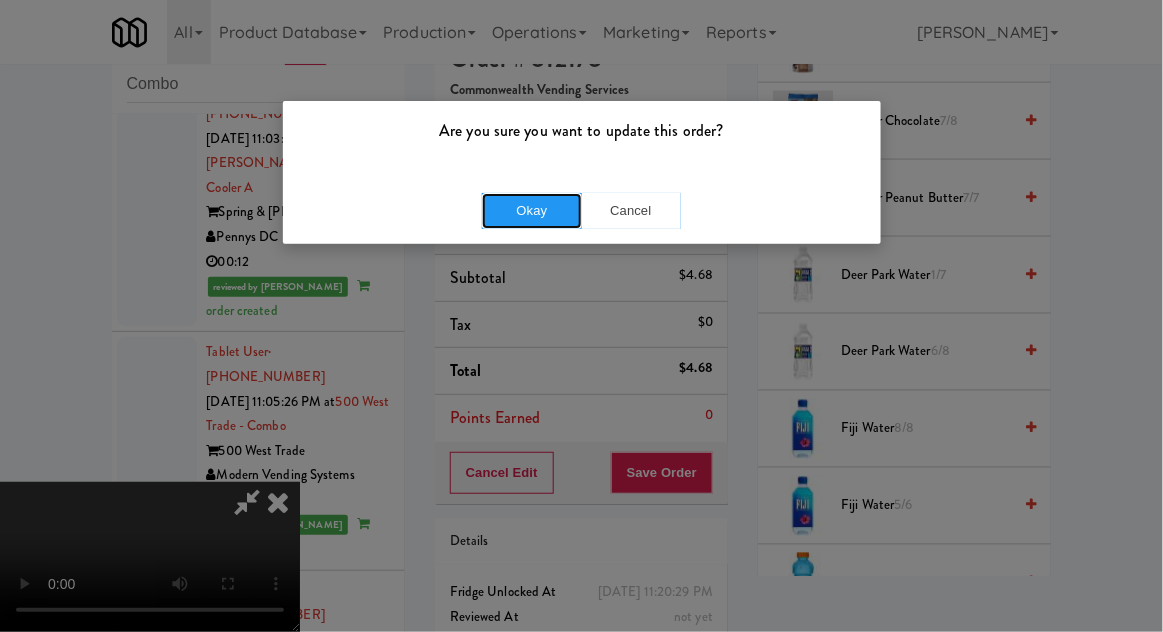 click on "Okay" at bounding box center (532, 211) 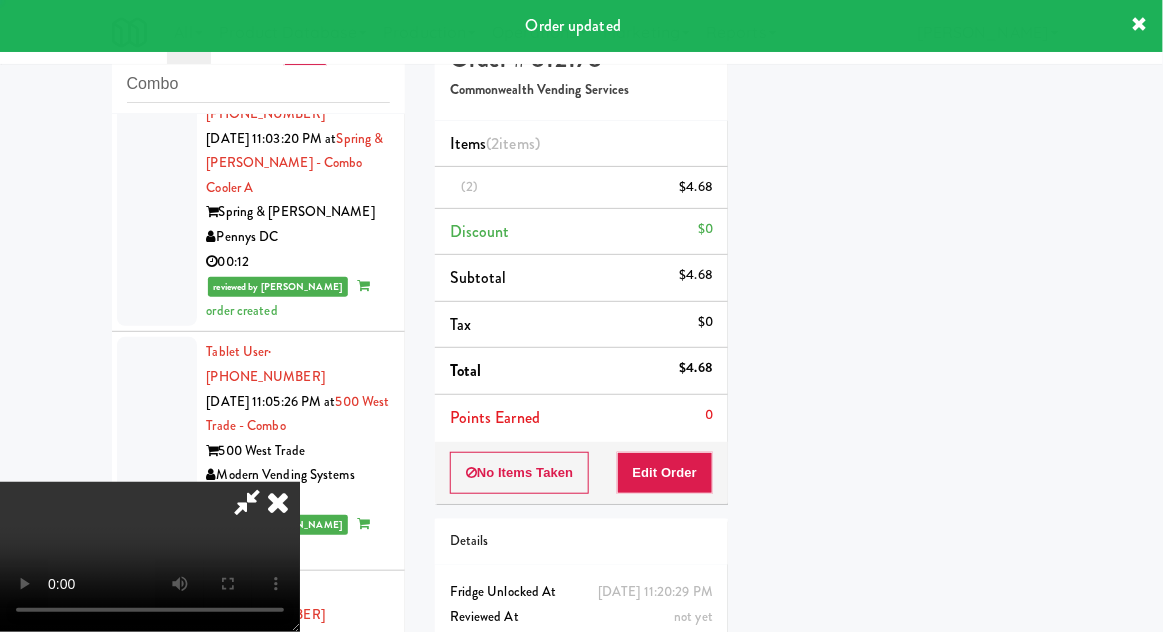 scroll, scrollTop: 197, scrollLeft: 0, axis: vertical 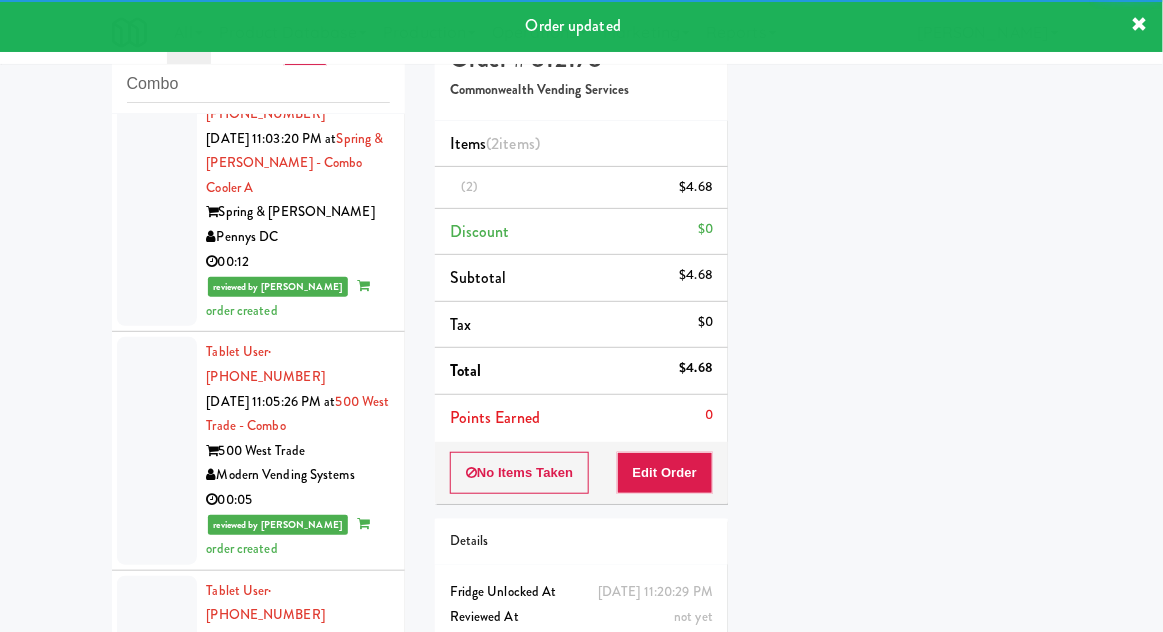 click at bounding box center (157, 1453) 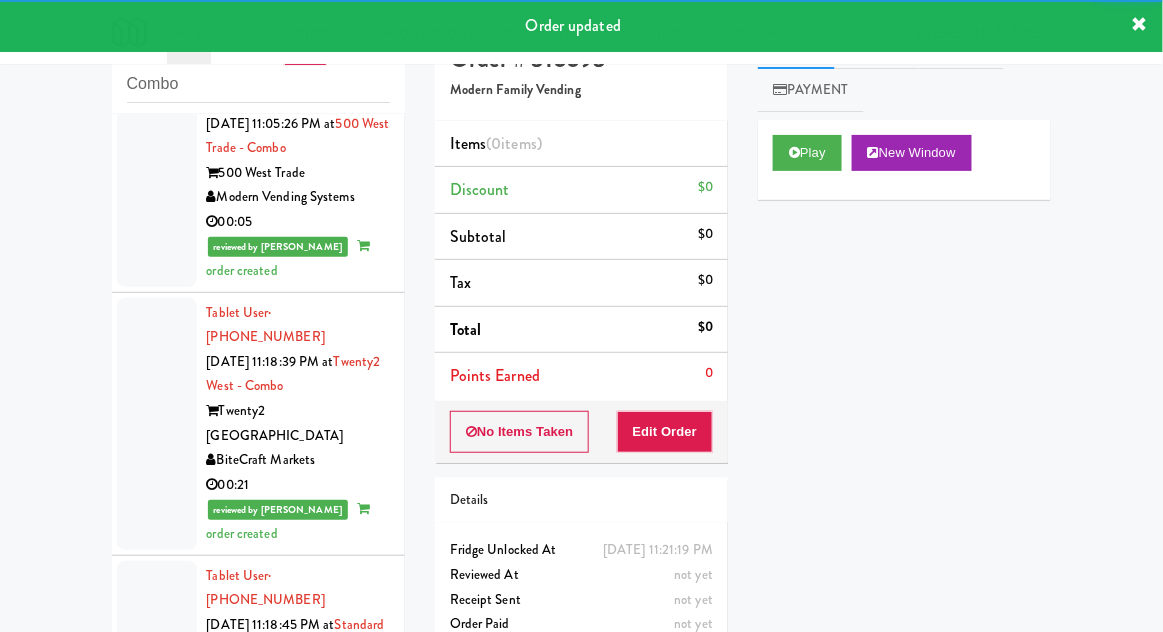 scroll, scrollTop: 5368, scrollLeft: 0, axis: vertical 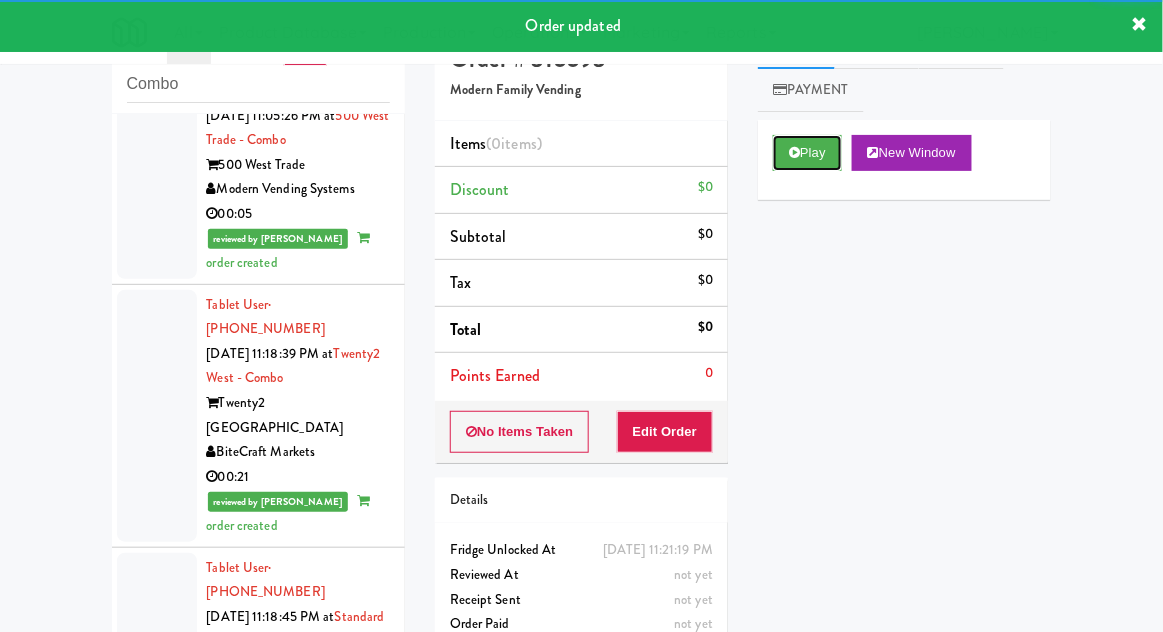 click on "Play" at bounding box center [807, 153] 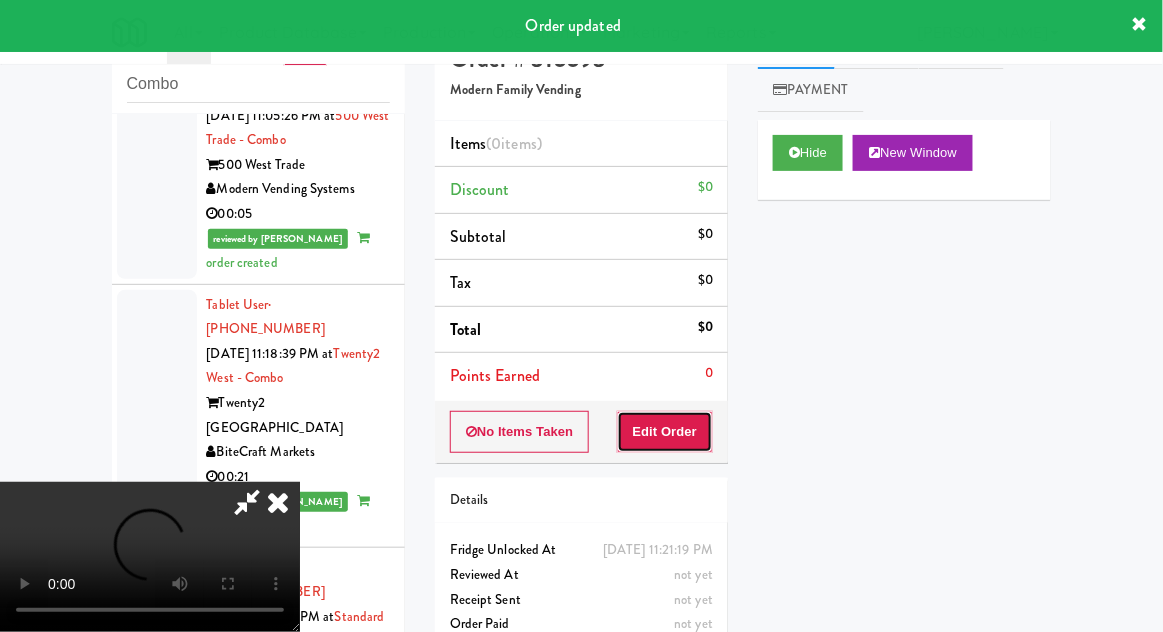 click on "Edit Order" at bounding box center [665, 432] 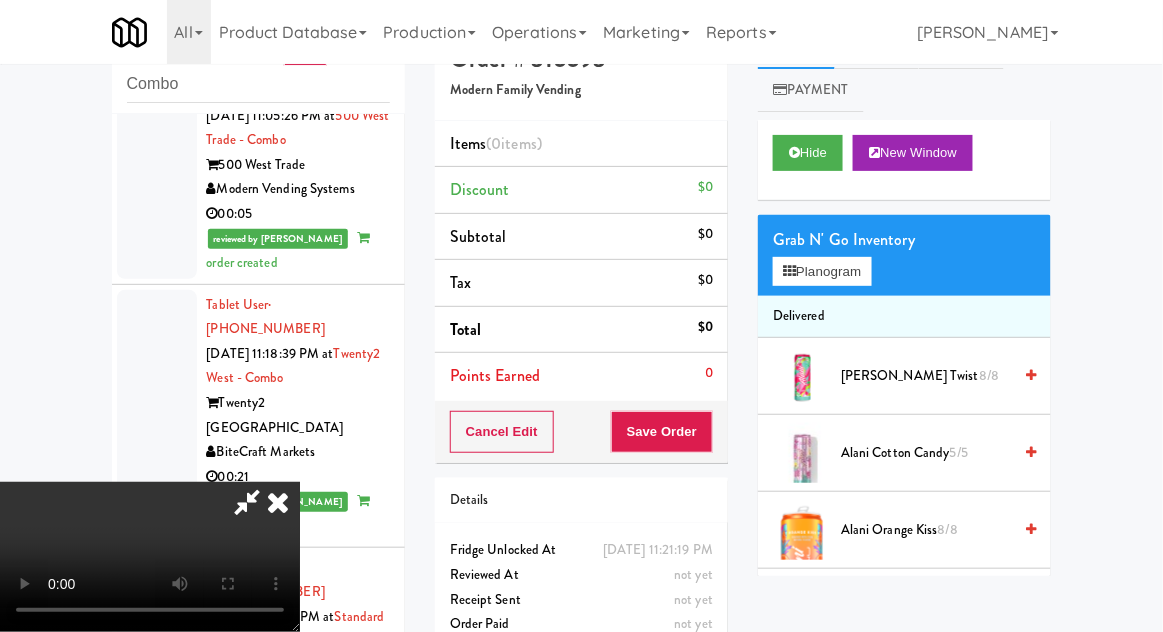 type 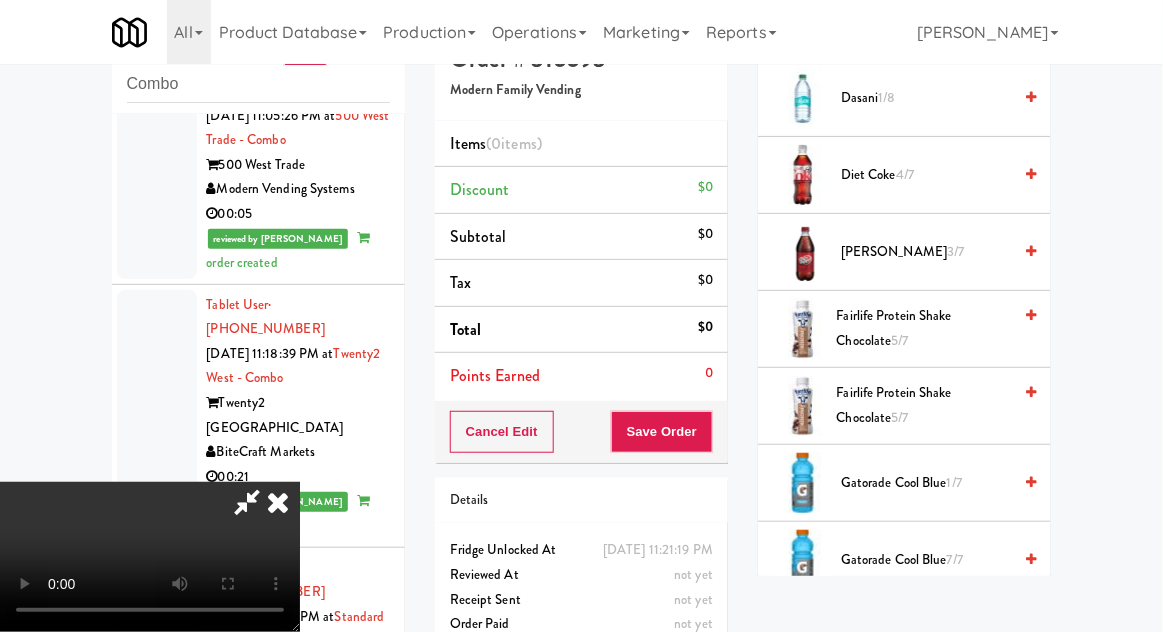scroll, scrollTop: 1202, scrollLeft: 0, axis: vertical 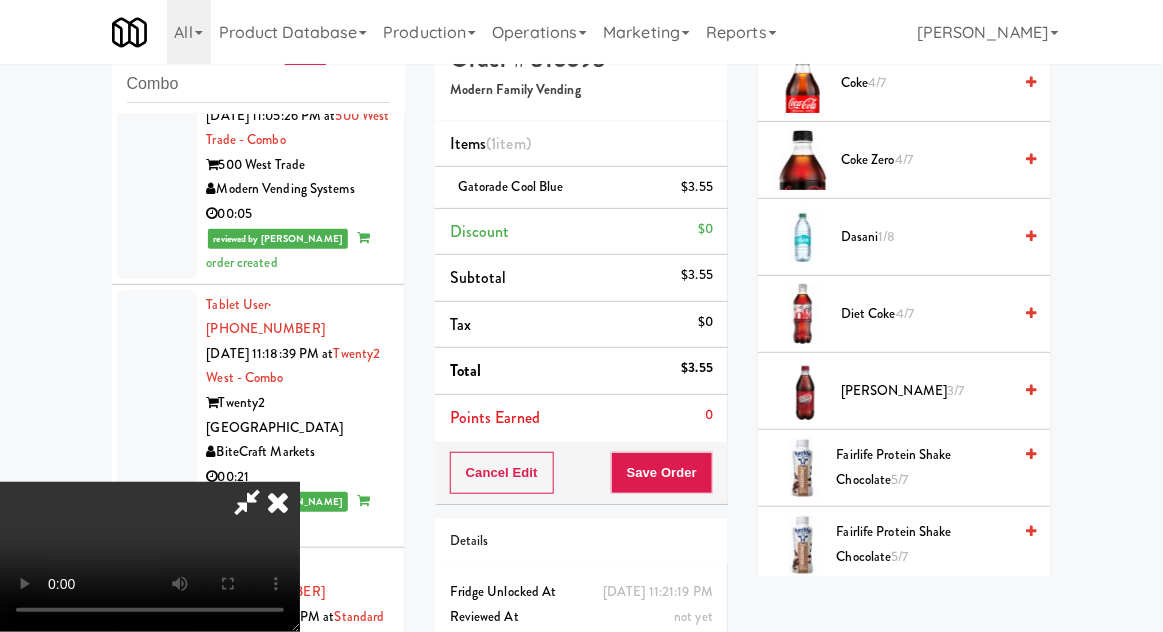 click on "3/7" at bounding box center [955, 390] 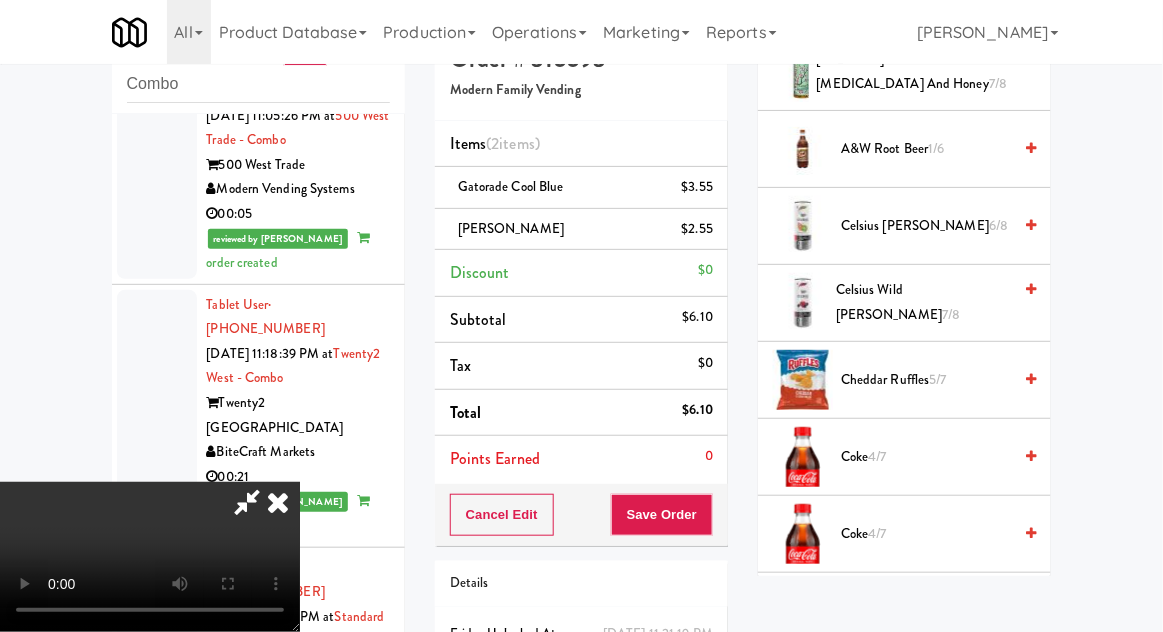 scroll, scrollTop: 611, scrollLeft: 0, axis: vertical 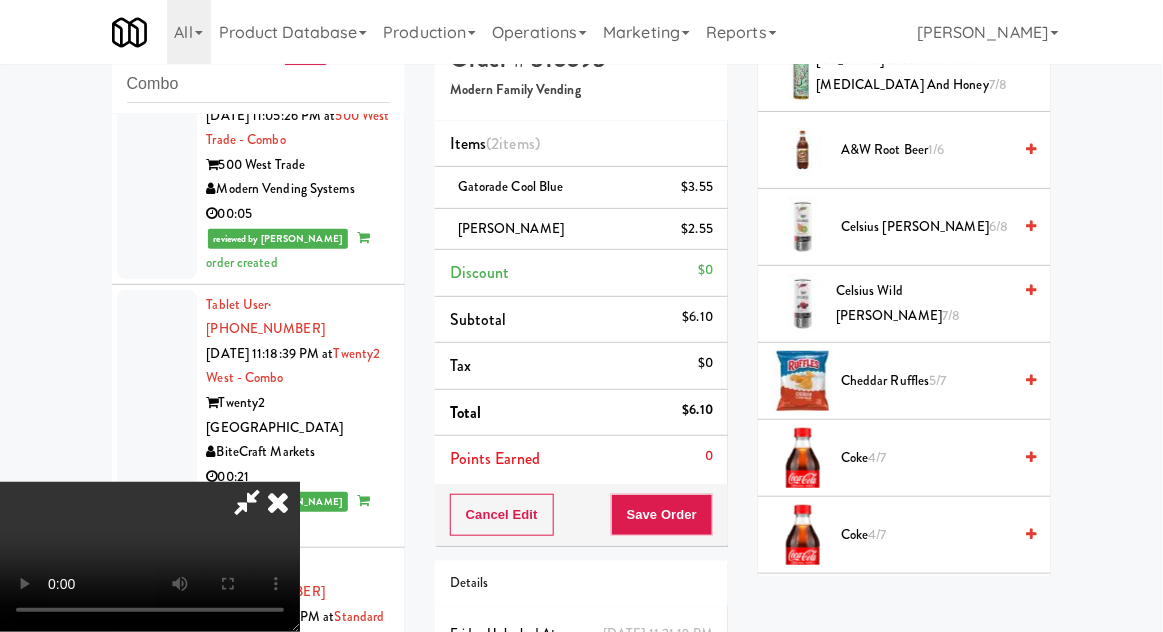 click on "Coke  4/7" at bounding box center [926, 535] 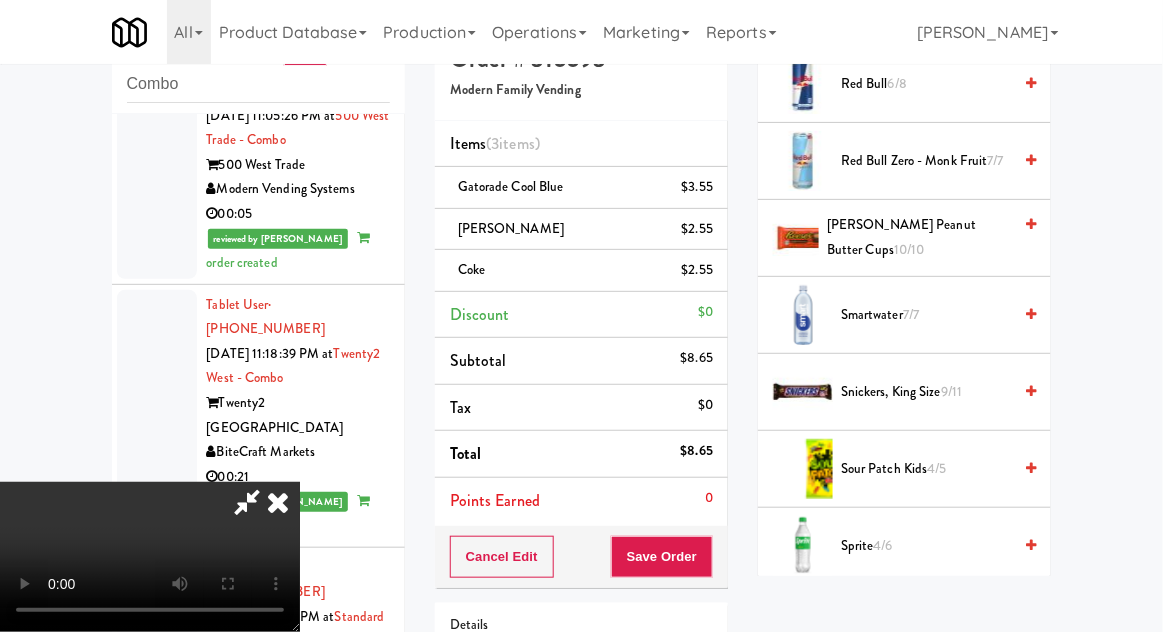 scroll, scrollTop: 2304, scrollLeft: 0, axis: vertical 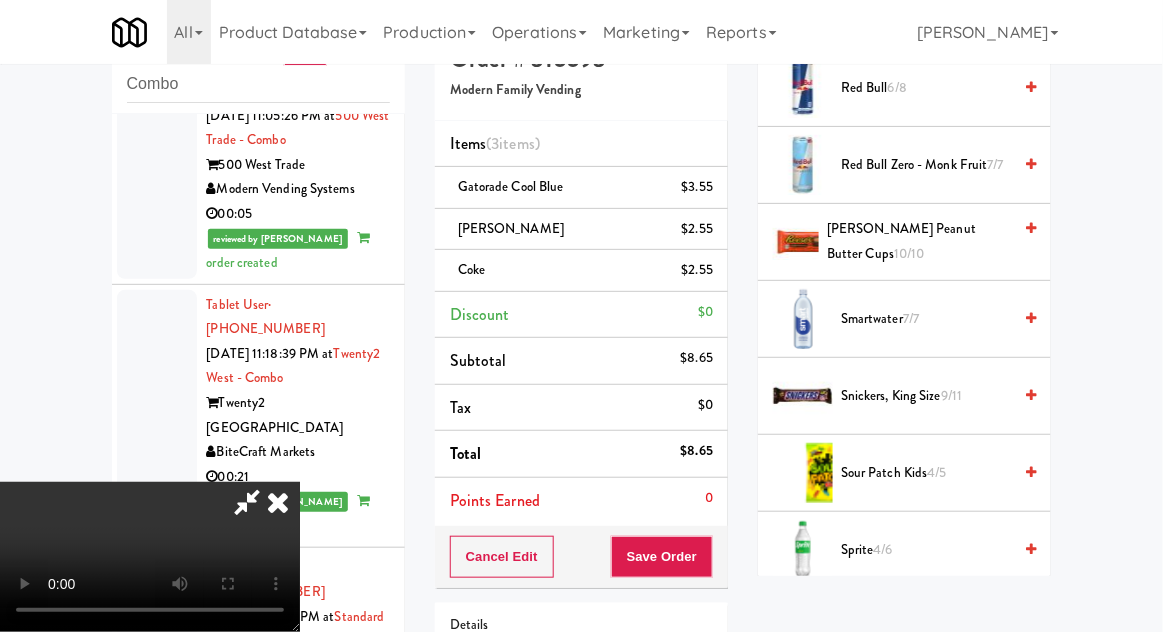 click on "Sprite  4/6" at bounding box center (926, 550) 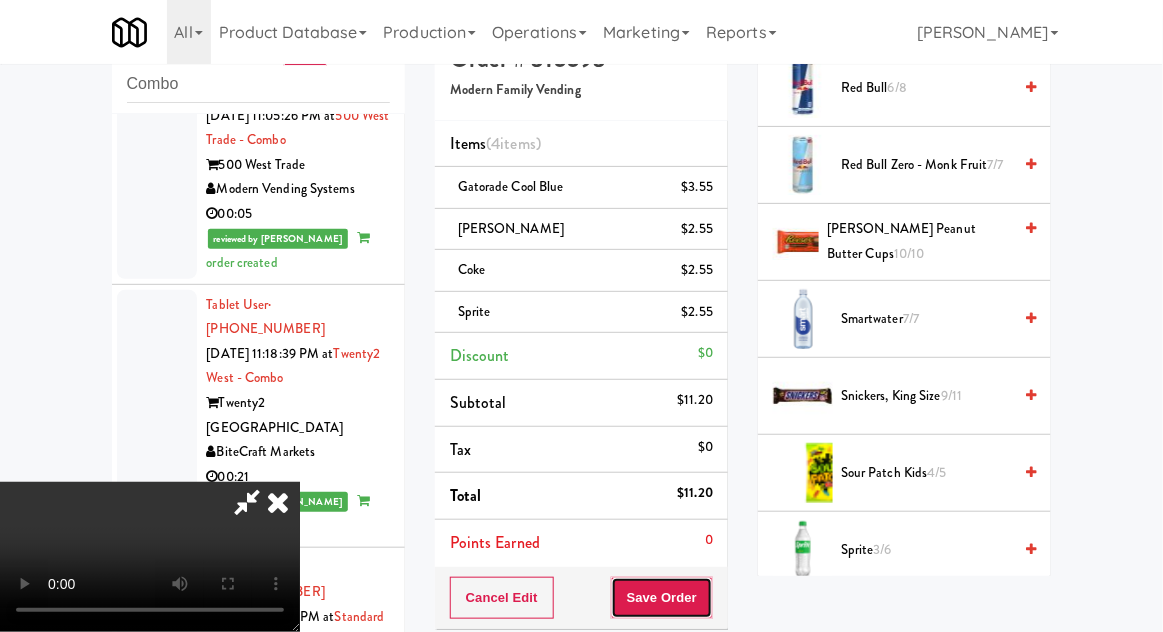 click on "Save Order" at bounding box center (662, 598) 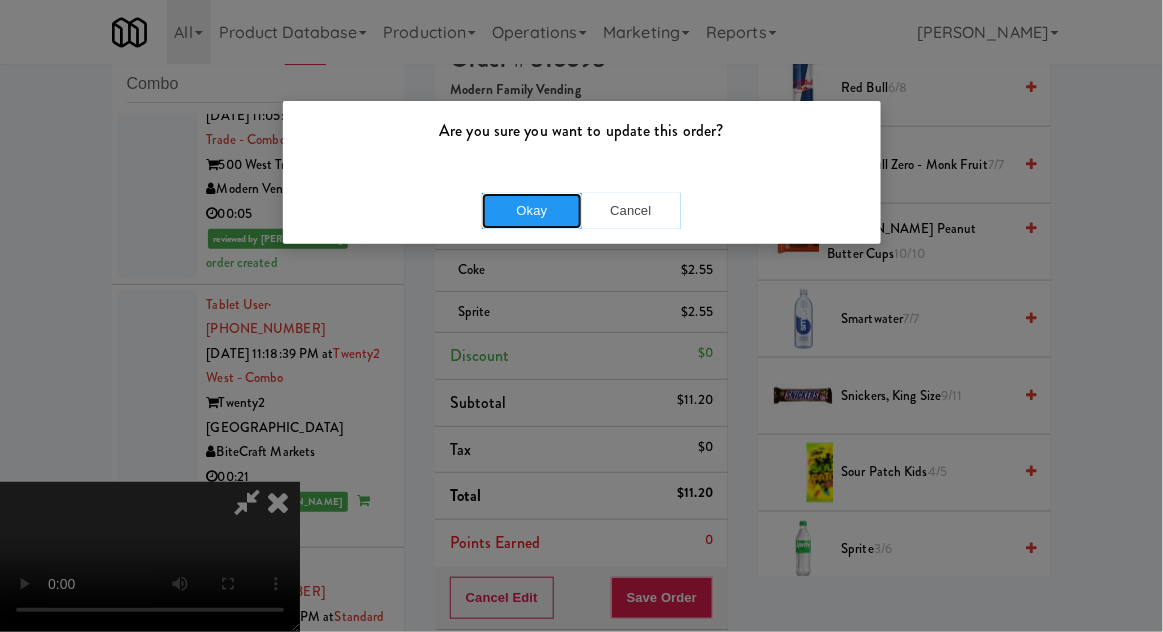 click on "Okay" at bounding box center (532, 211) 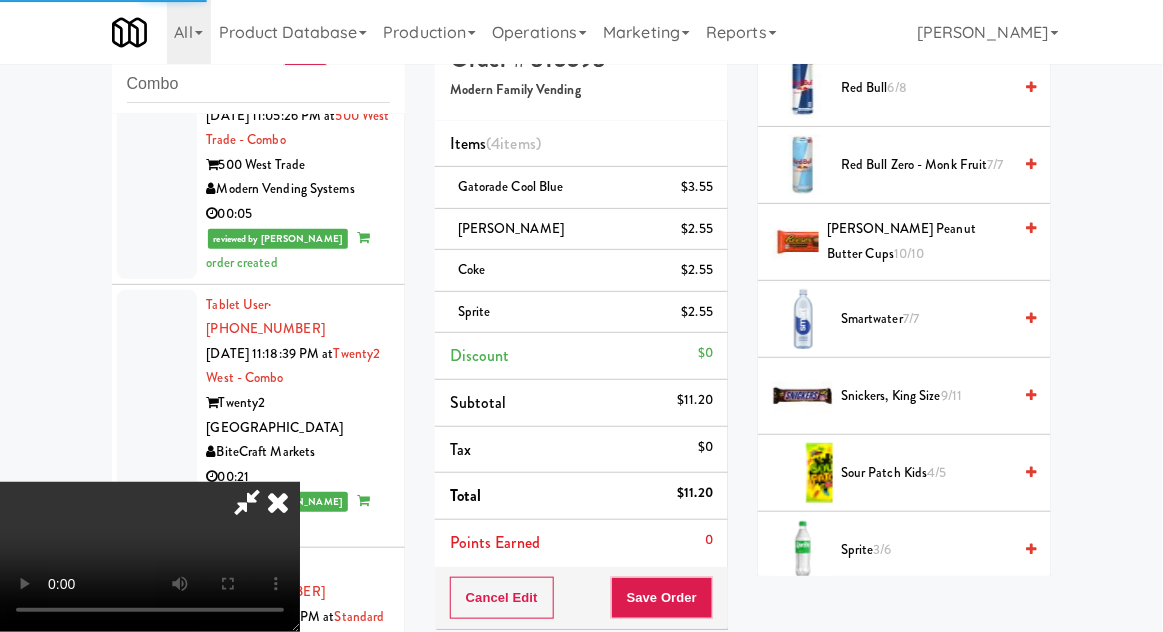 scroll, scrollTop: 197, scrollLeft: 0, axis: vertical 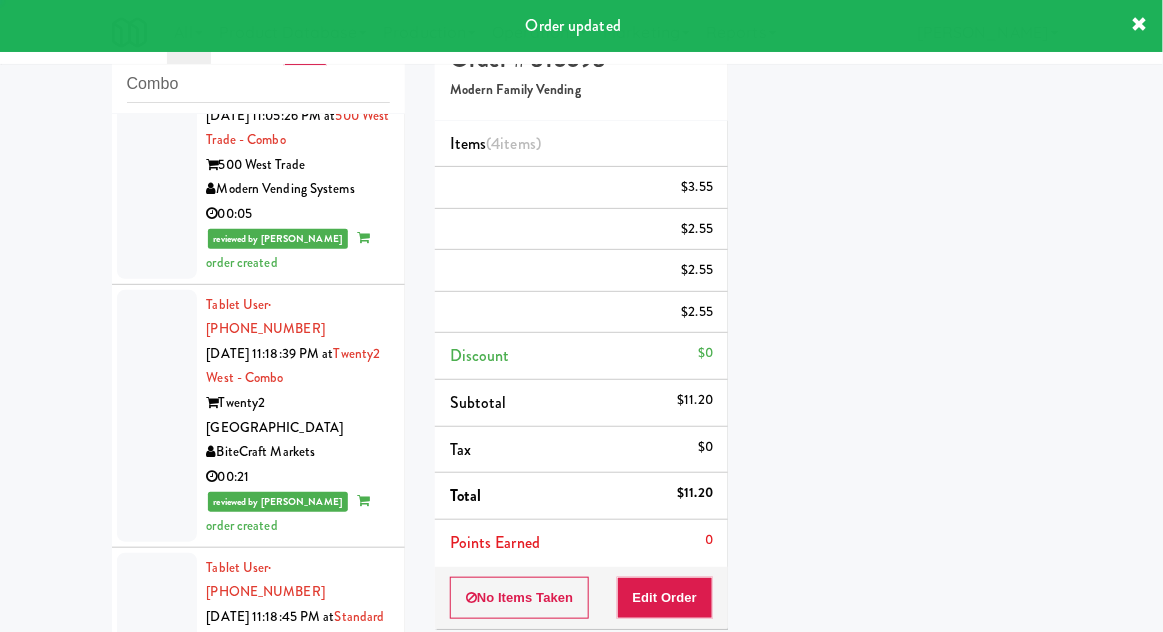 click at bounding box center [157, 1406] 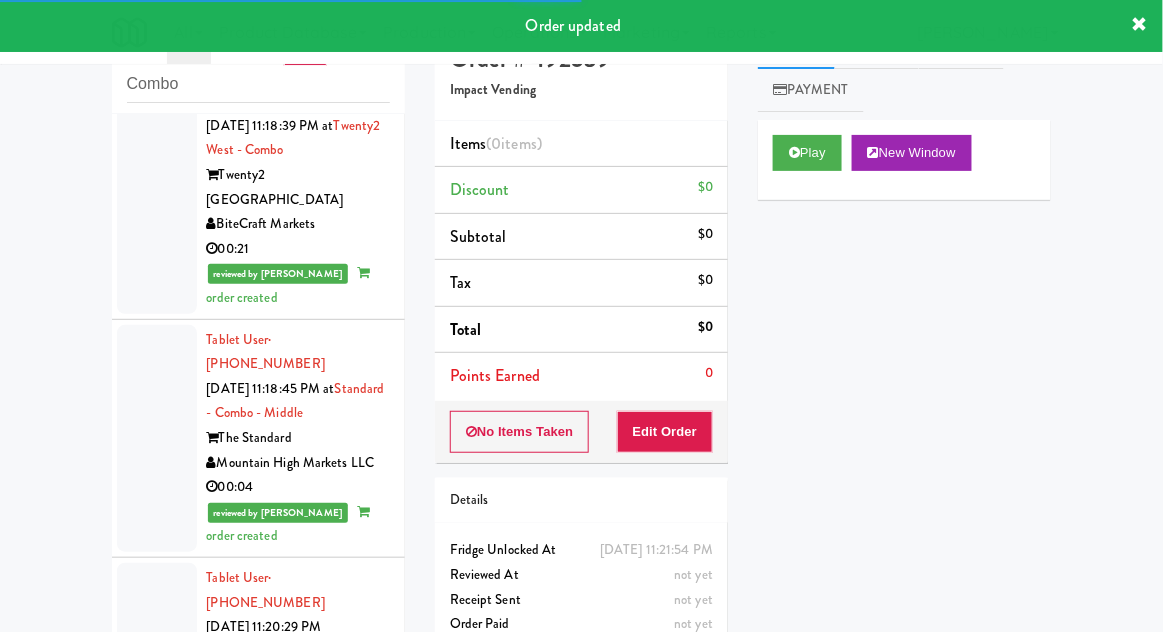 scroll, scrollTop: 5597, scrollLeft: 0, axis: vertical 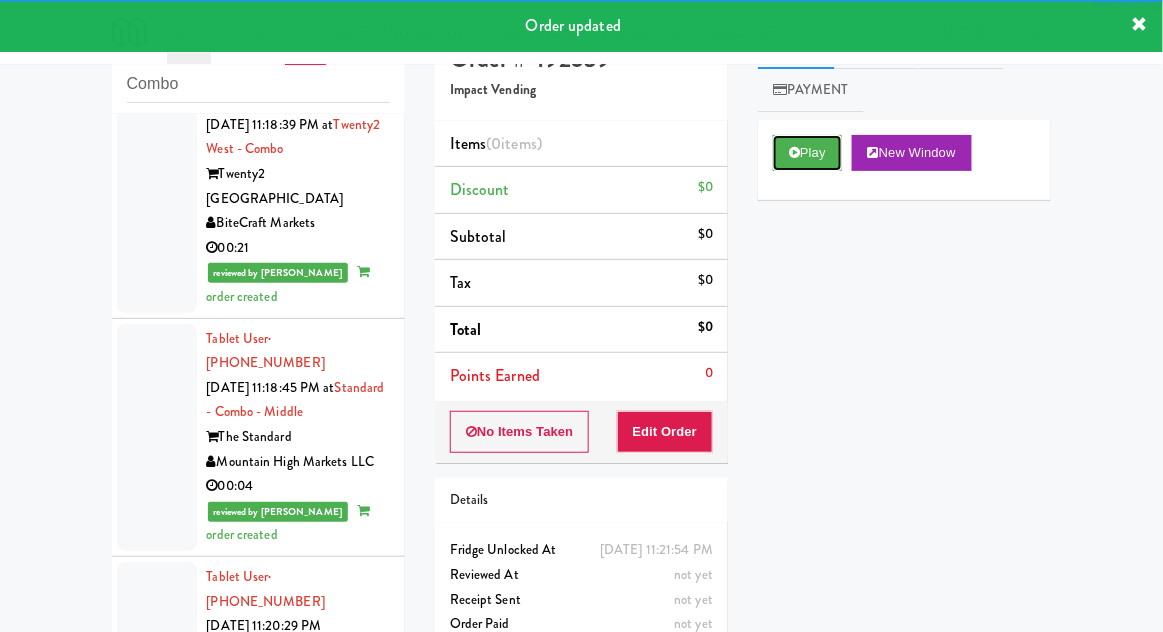 click on "Play" at bounding box center [807, 153] 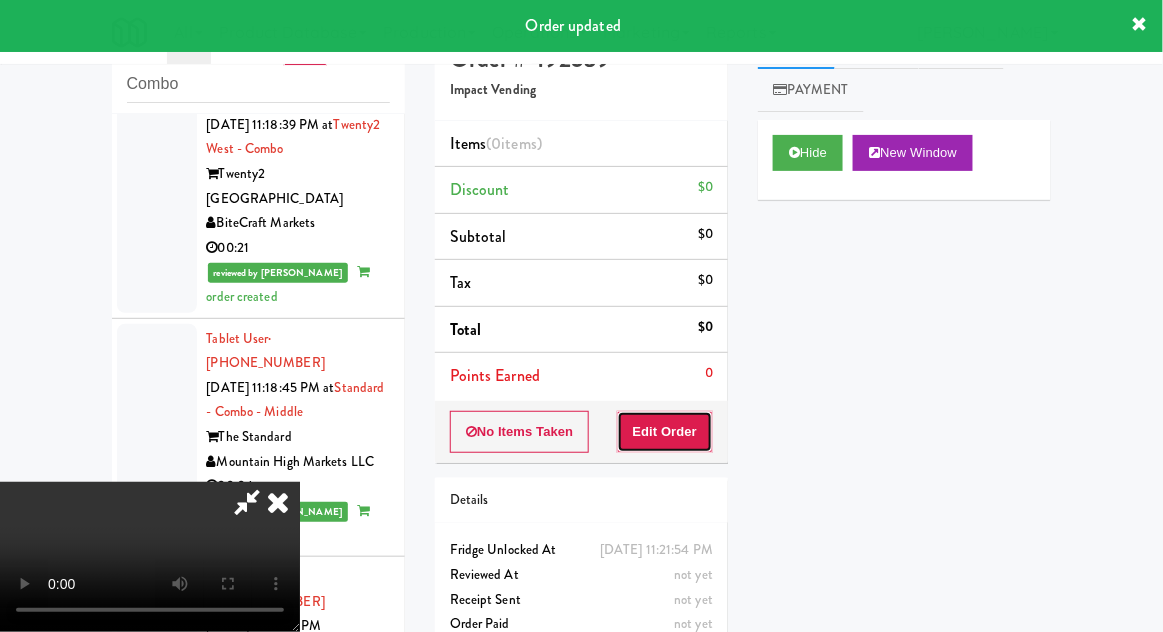 click on "Edit Order" at bounding box center (665, 432) 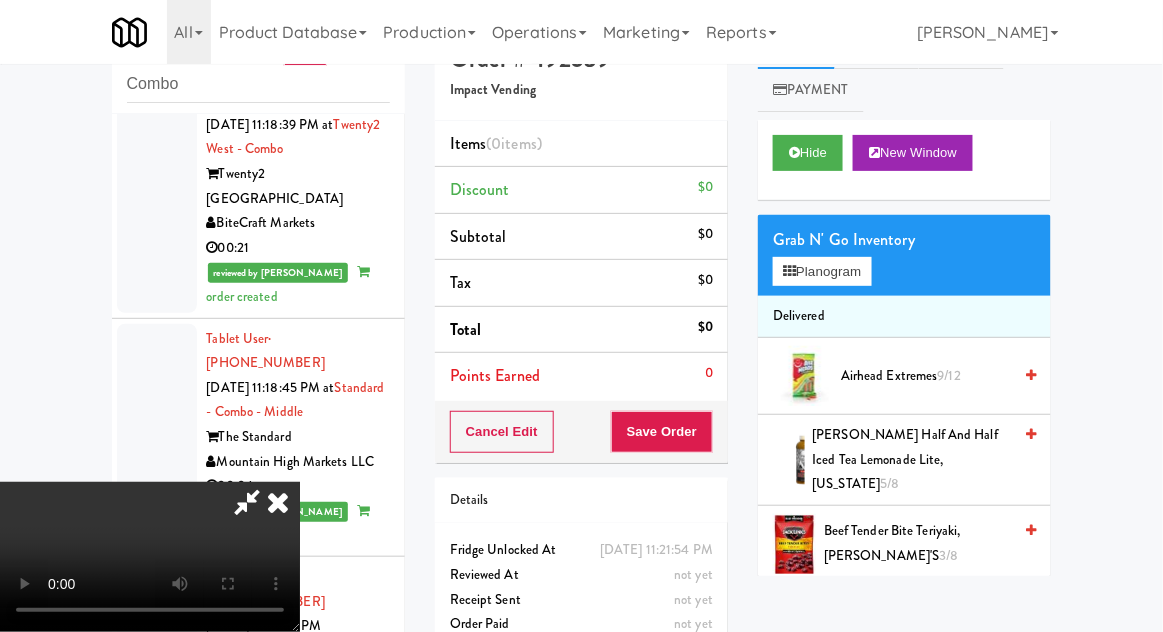 scroll, scrollTop: 73, scrollLeft: 0, axis: vertical 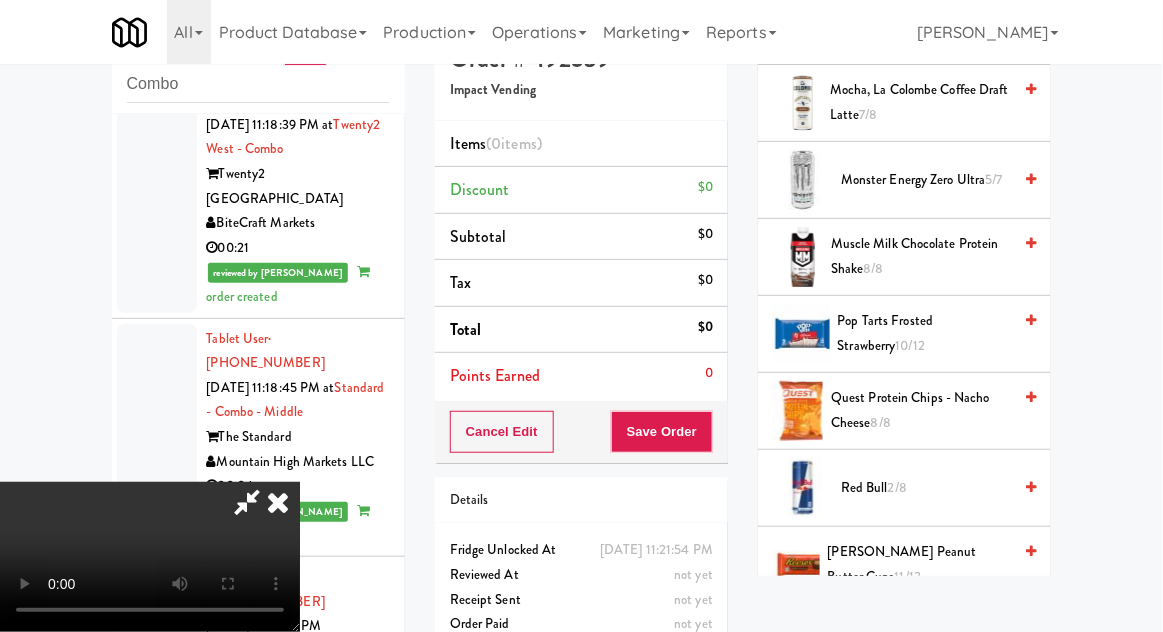 click on "2/8" at bounding box center (897, 487) 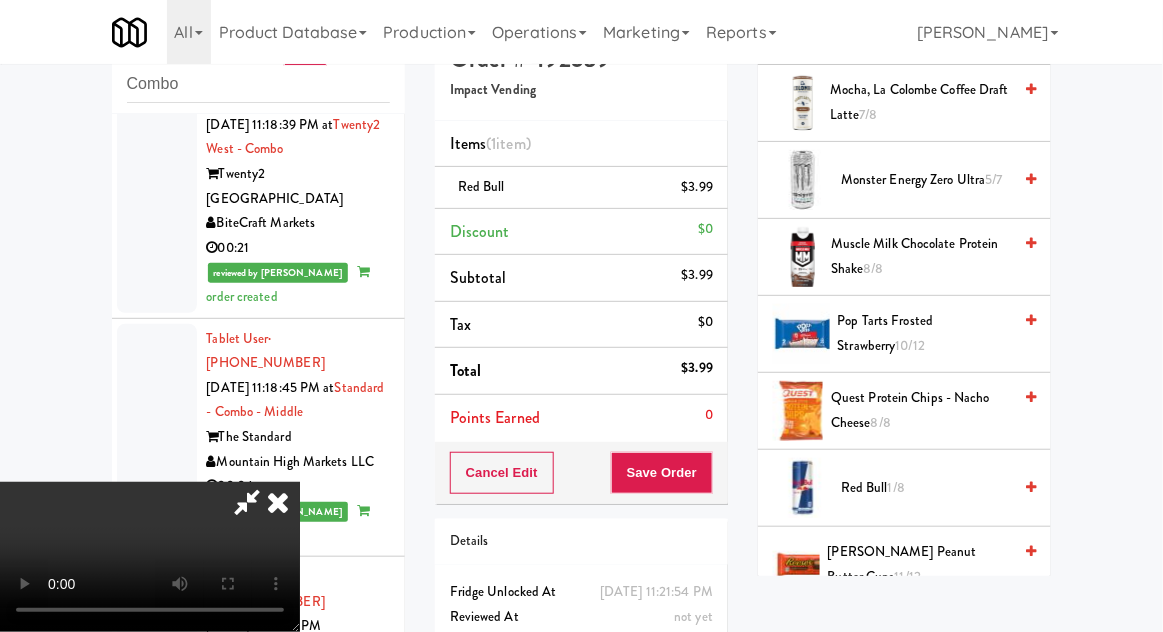 scroll, scrollTop: 73, scrollLeft: 0, axis: vertical 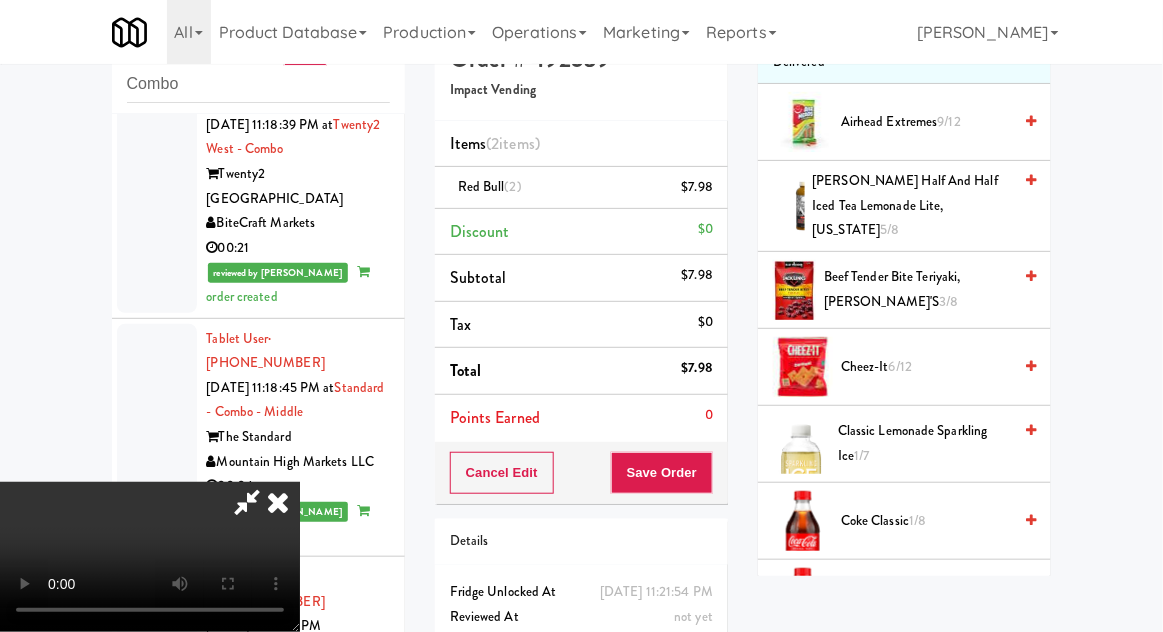 click on "Cheez-It  6/12" at bounding box center [926, 367] 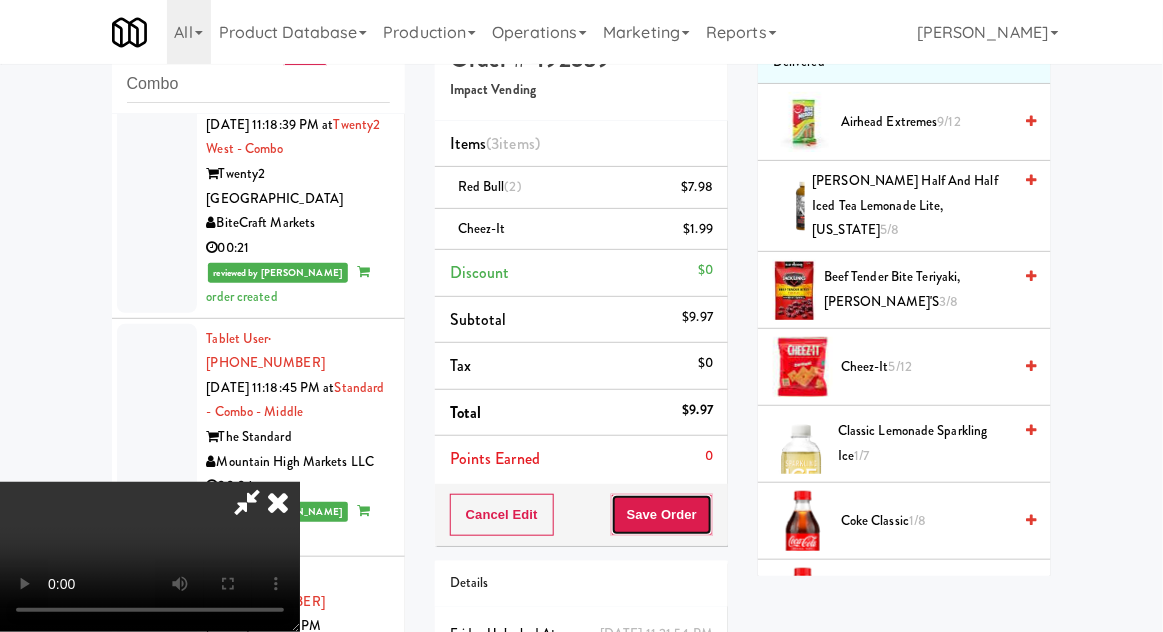 click on "Save Order" at bounding box center (662, 515) 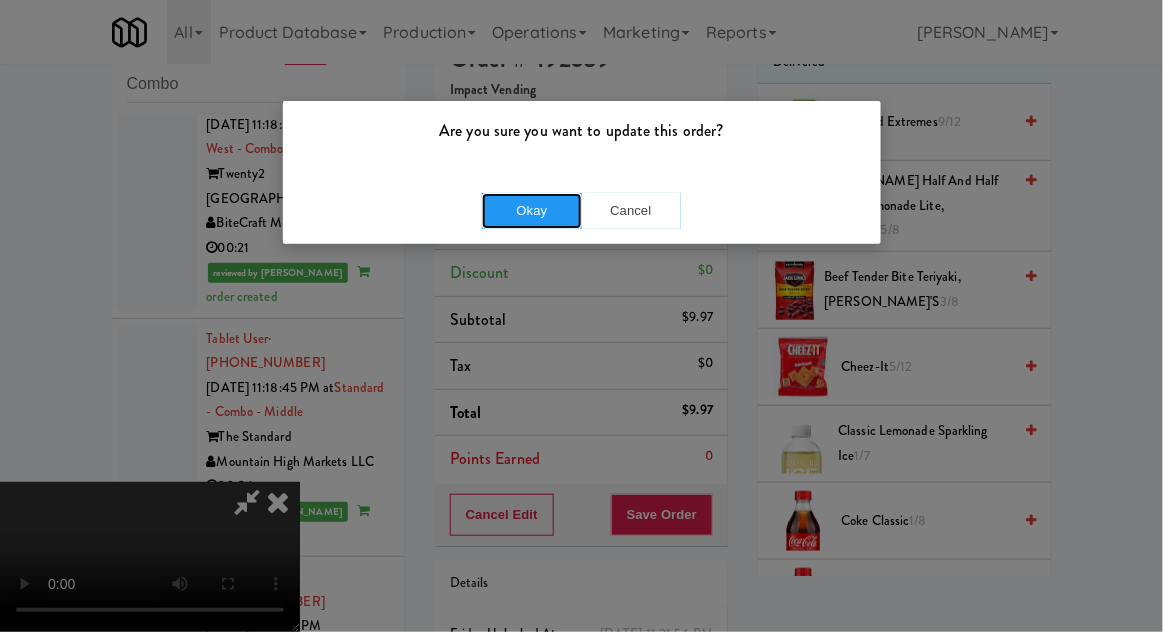 click on "Okay" at bounding box center (532, 211) 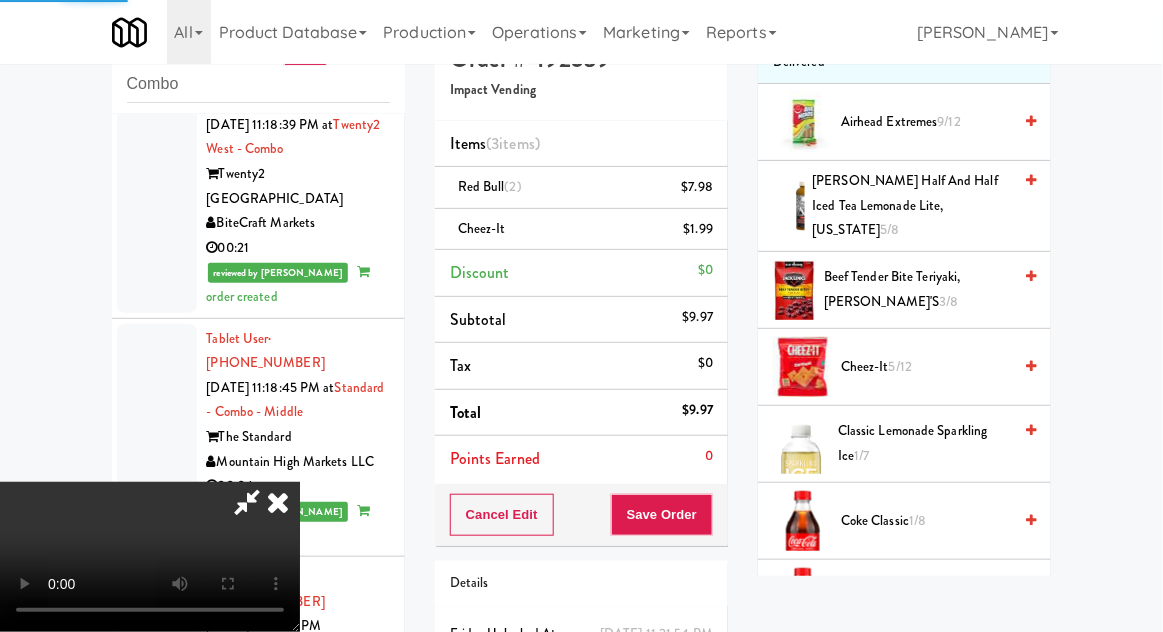 scroll, scrollTop: 197, scrollLeft: 0, axis: vertical 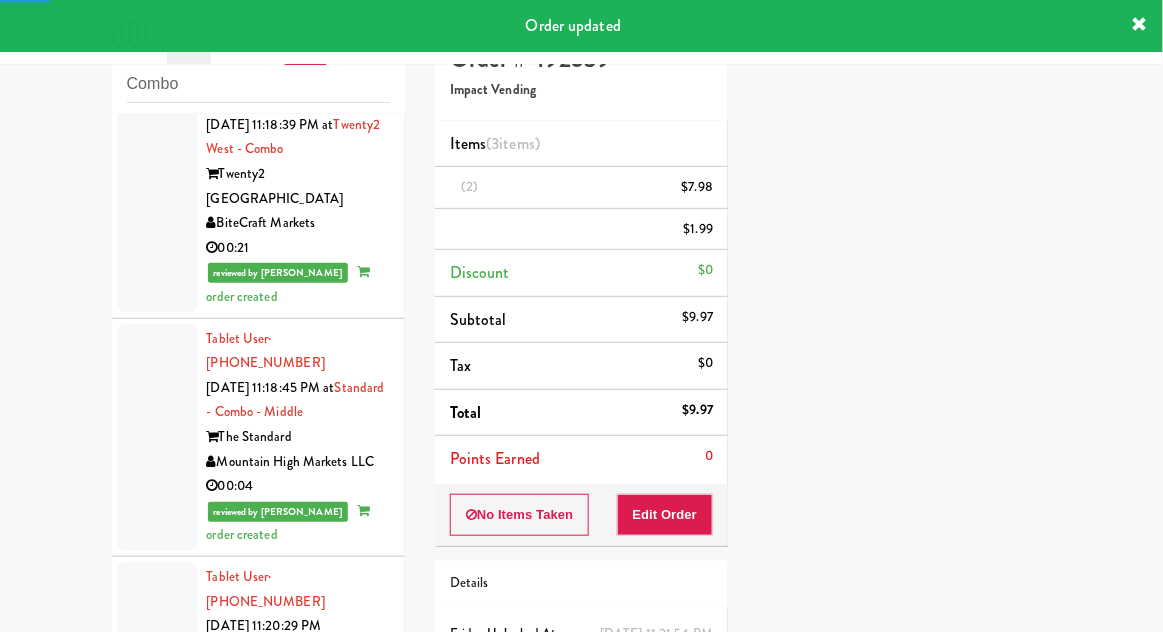 click at bounding box center (157, 1415) 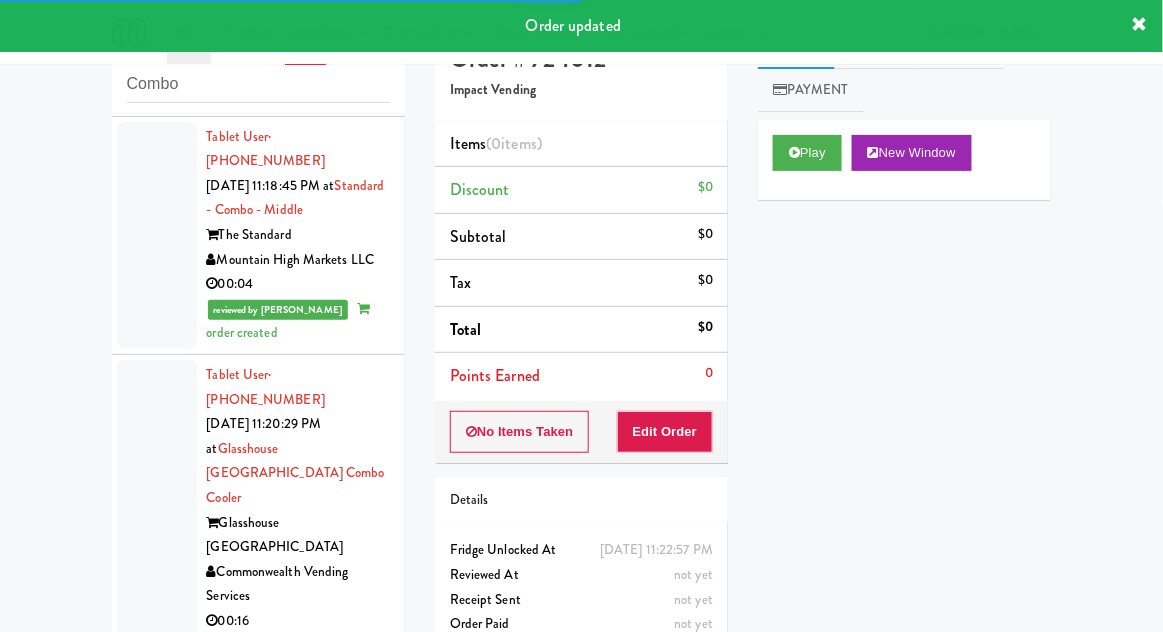 scroll, scrollTop: 5808, scrollLeft: 0, axis: vertical 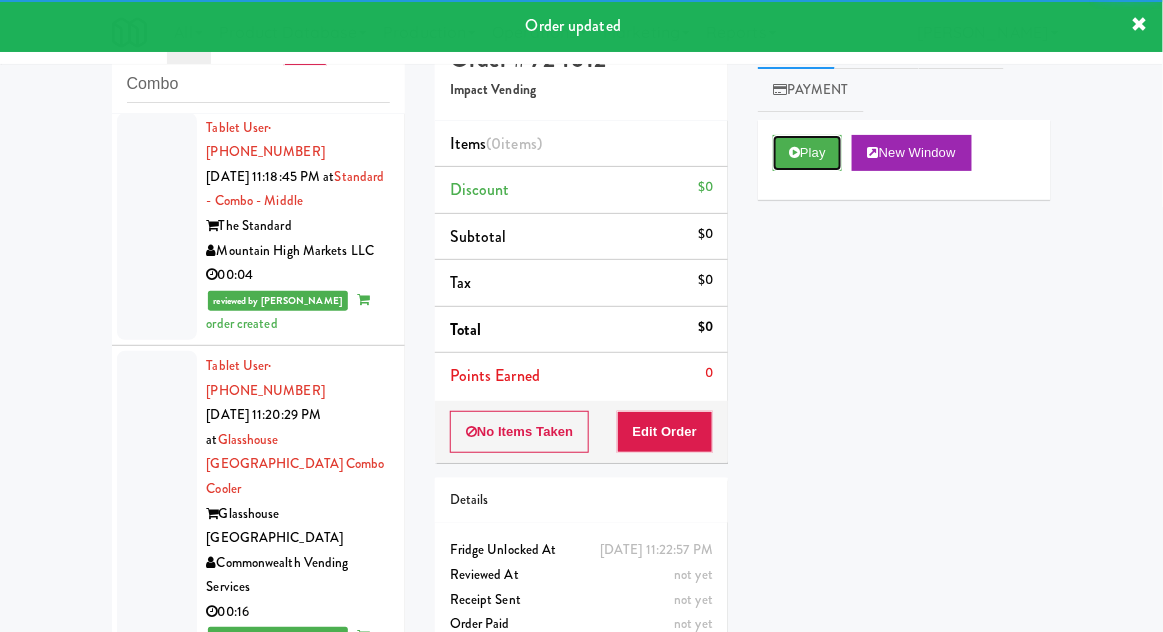 click on "Play" at bounding box center (807, 153) 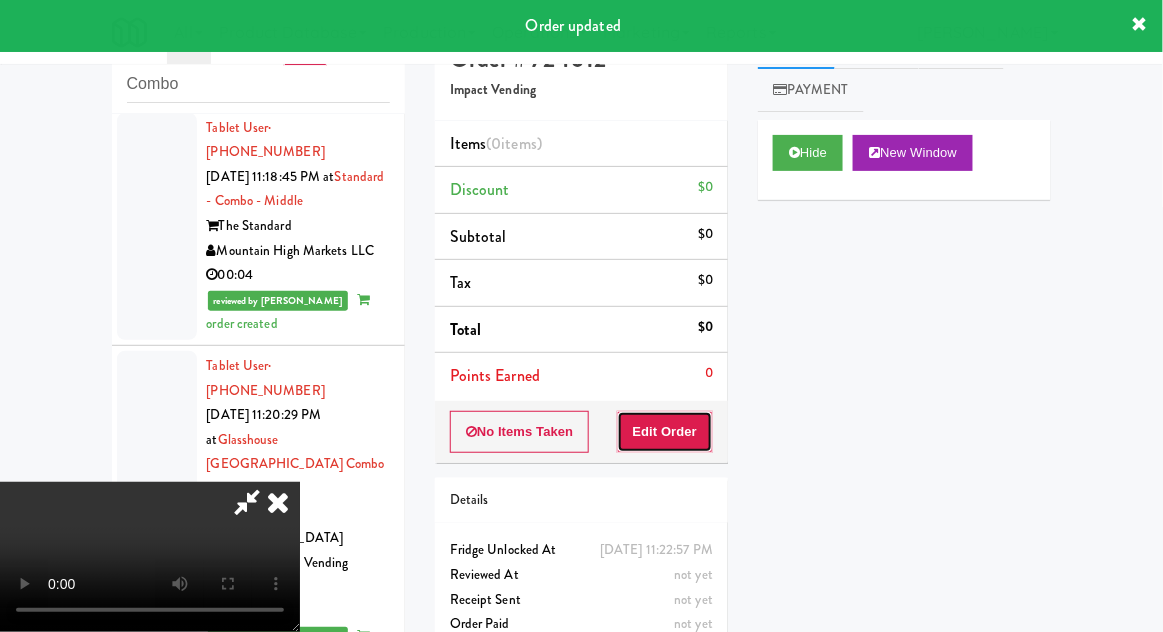 click on "Edit Order" at bounding box center (665, 432) 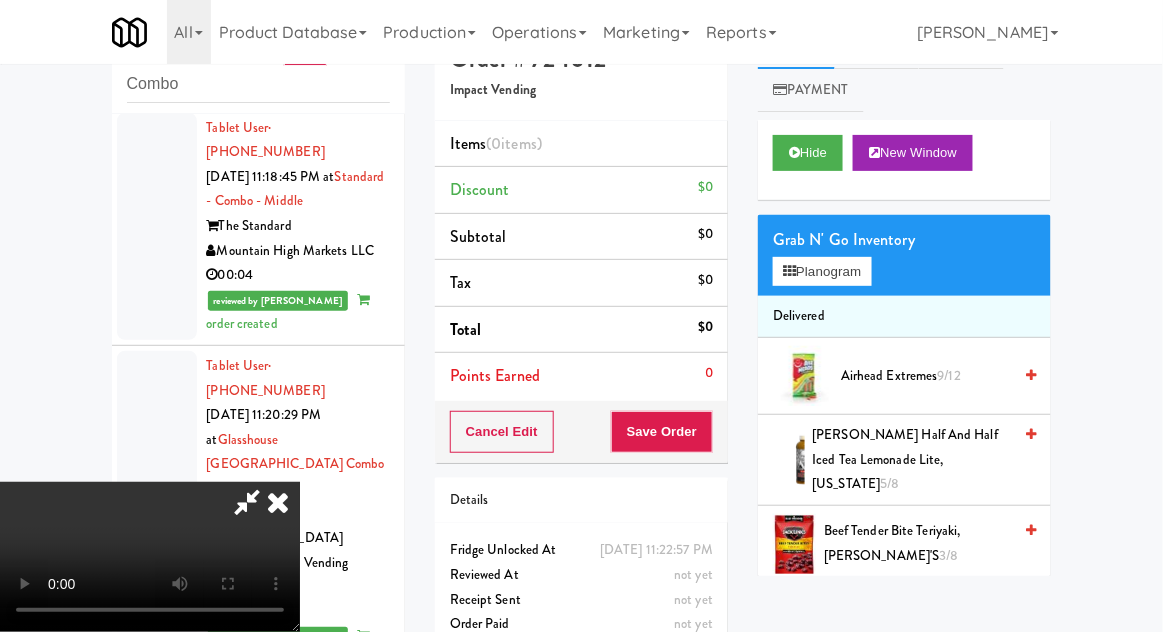 scroll, scrollTop: 73, scrollLeft: 0, axis: vertical 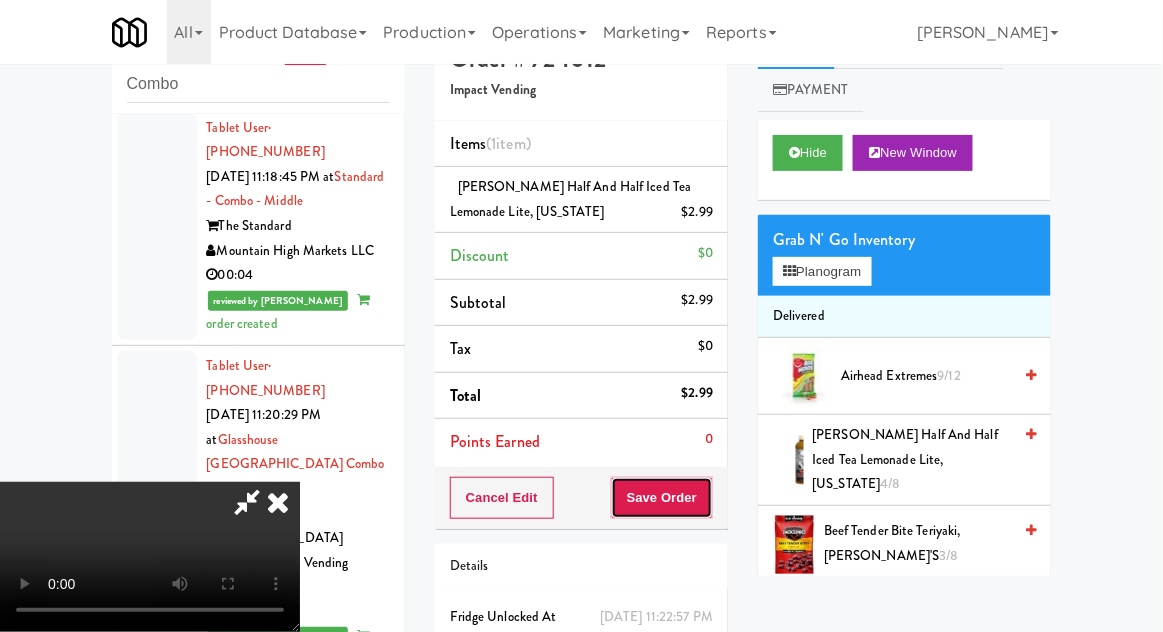 click on "Save Order" at bounding box center [662, 498] 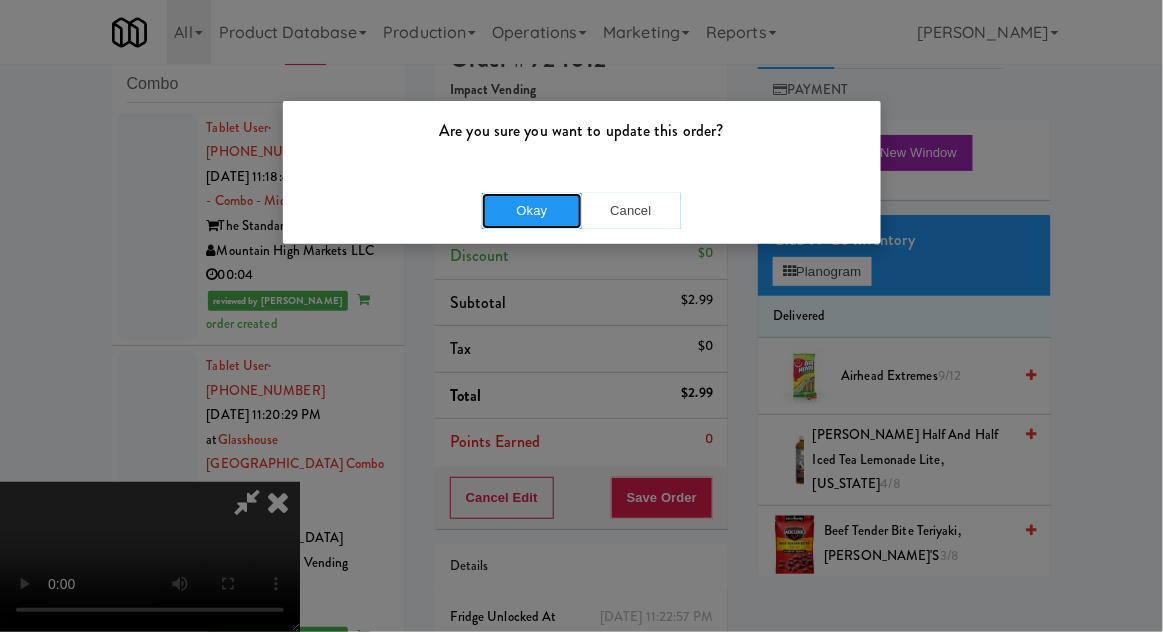 click on "Okay" at bounding box center [532, 211] 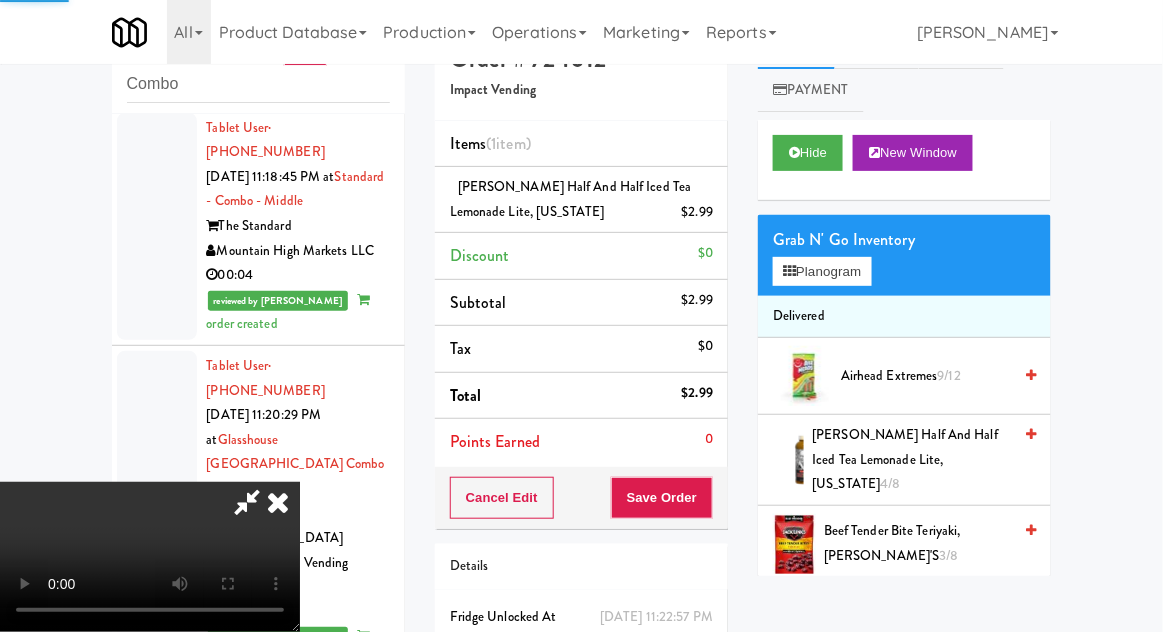 scroll, scrollTop: 0, scrollLeft: 0, axis: both 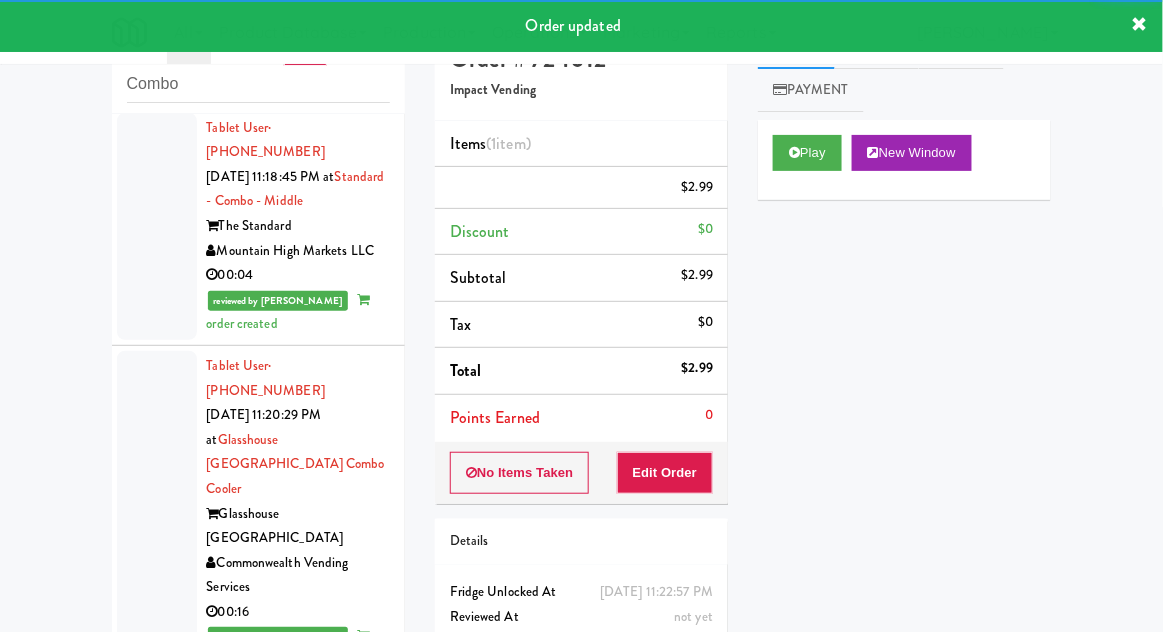 click at bounding box center (157, 1443) 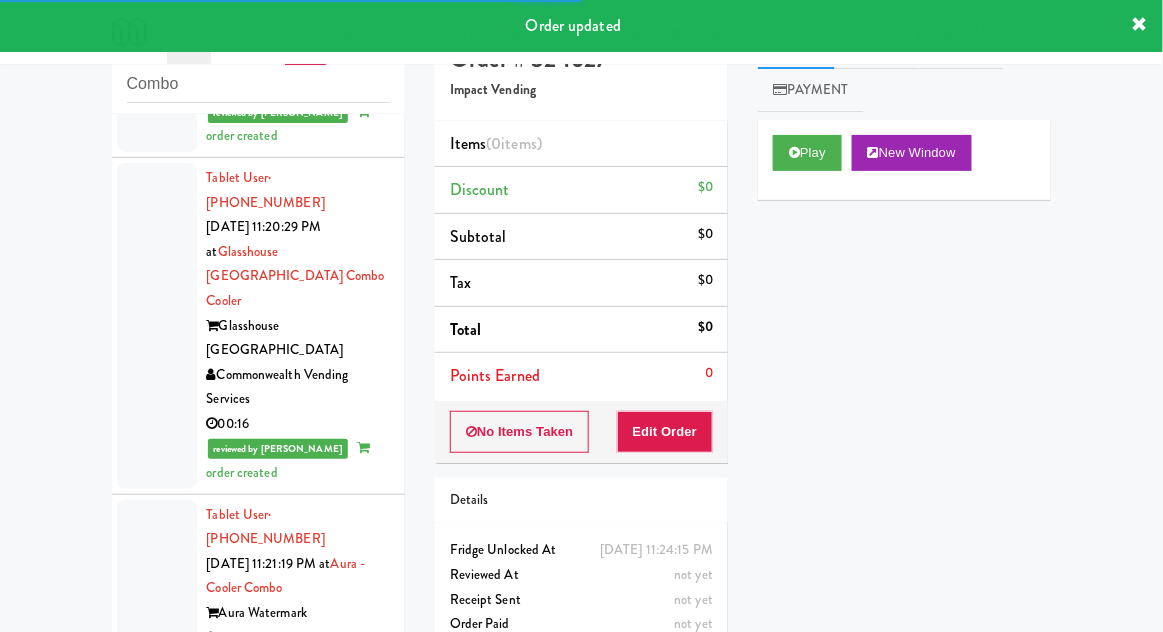 scroll, scrollTop: 6010, scrollLeft: 0, axis: vertical 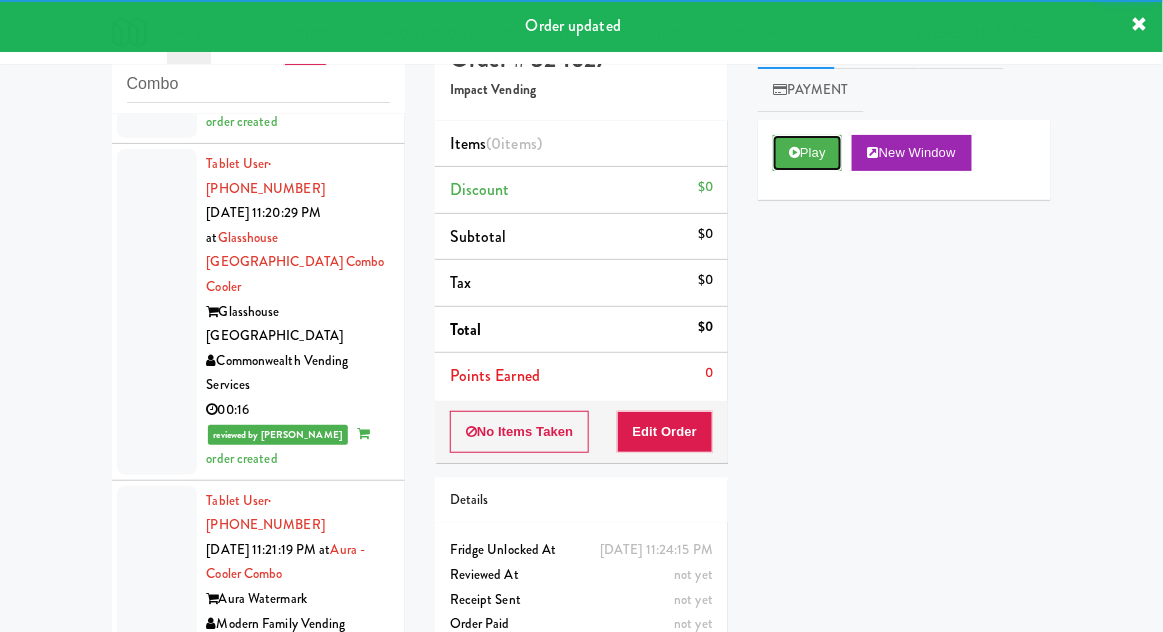 click on "Play" at bounding box center (807, 153) 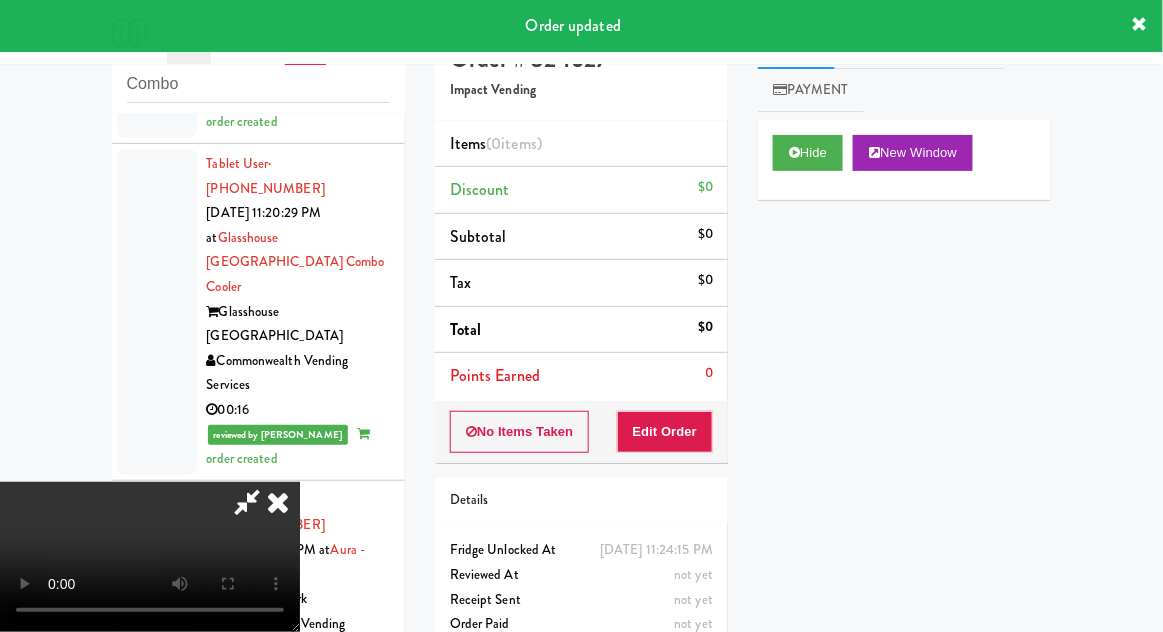 click on "Items  (0  items ) Discount  $0 Subtotal $0 Tax $0 Total $0 Points Earned  0" at bounding box center [581, 261] 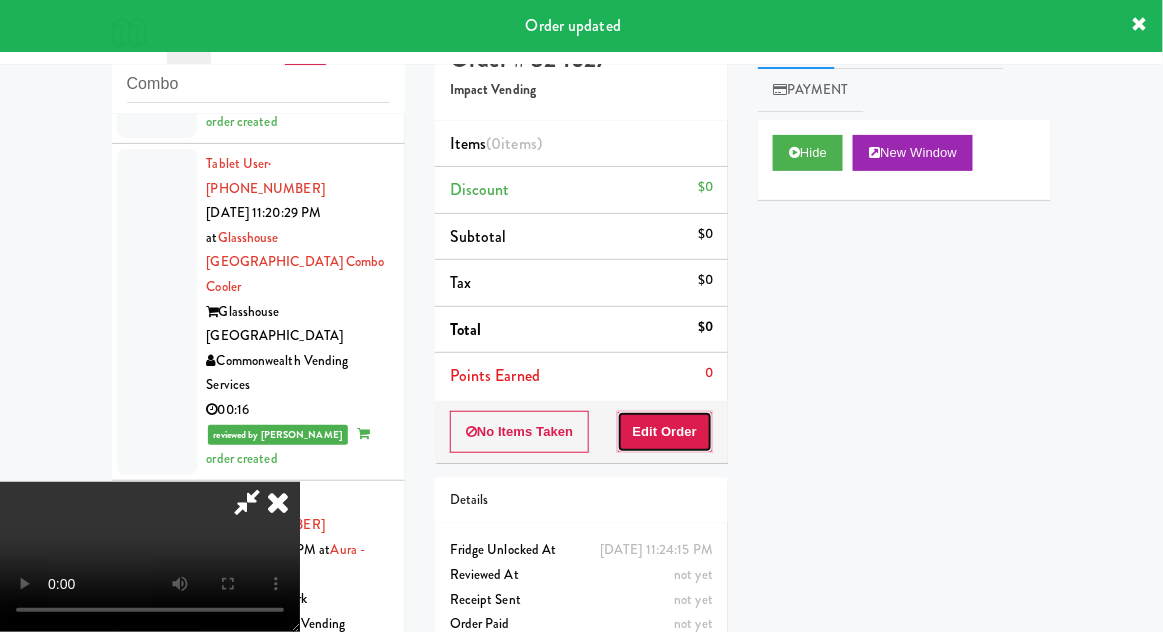 click on "Edit Order" at bounding box center [665, 432] 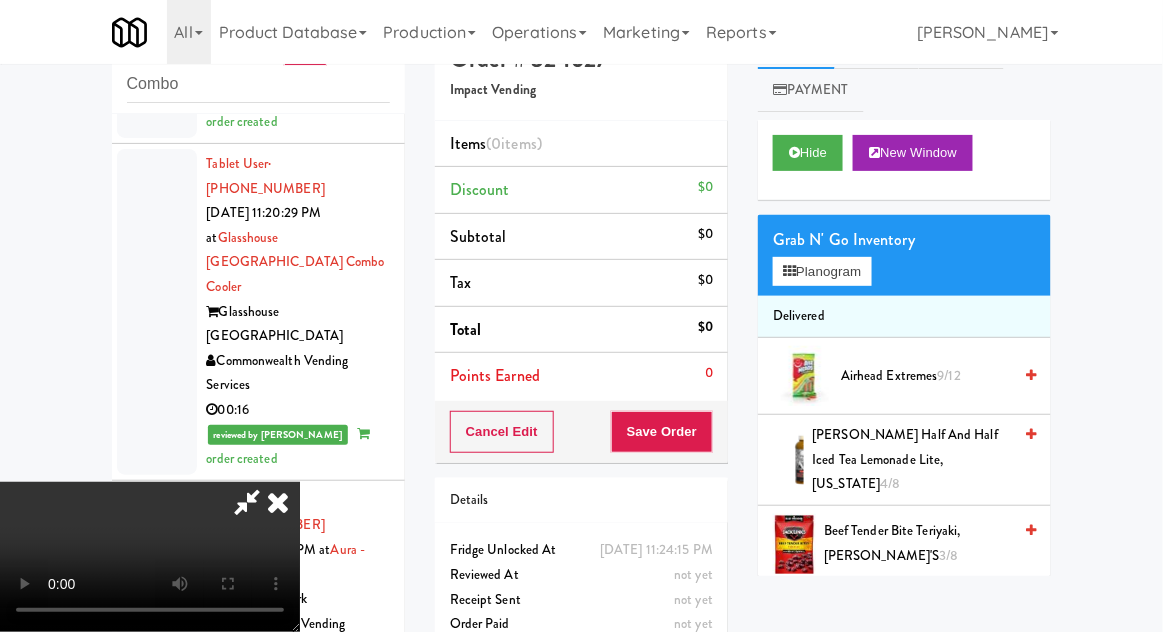 scroll, scrollTop: 73, scrollLeft: 0, axis: vertical 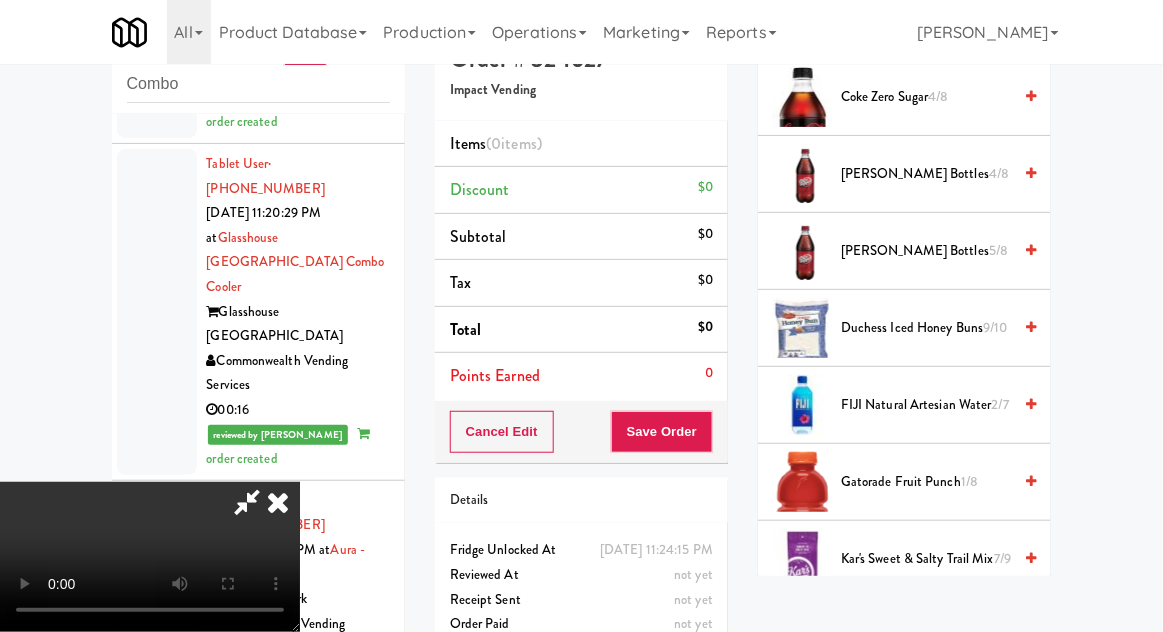 click on "1/8" at bounding box center (969, 481) 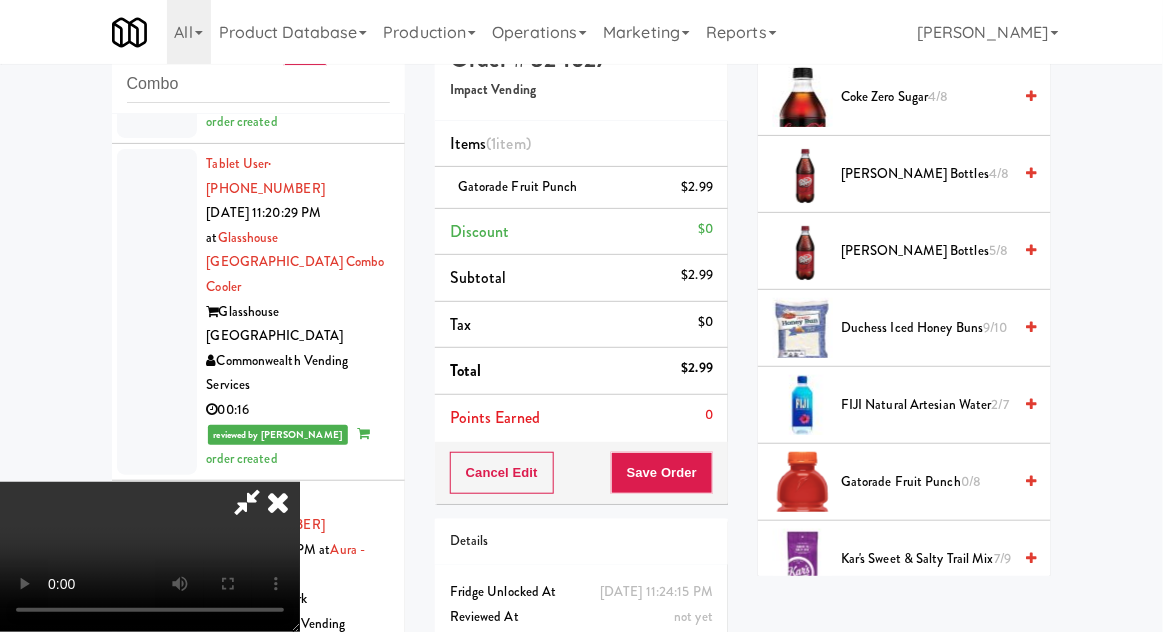 scroll, scrollTop: 73, scrollLeft: 0, axis: vertical 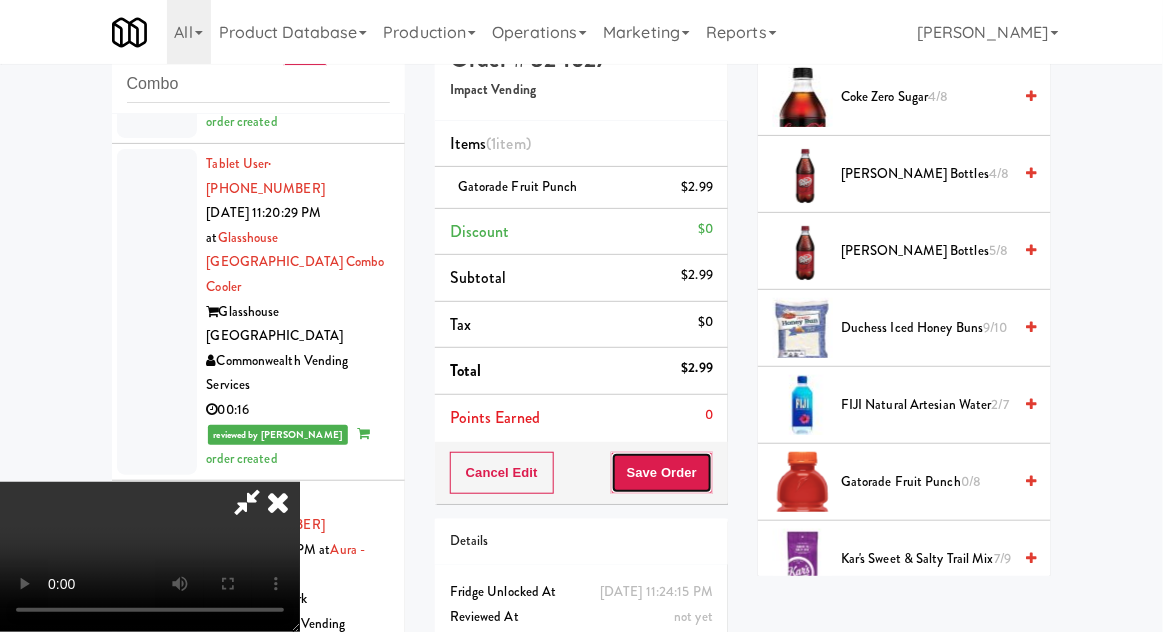 click on "Save Order" at bounding box center [662, 473] 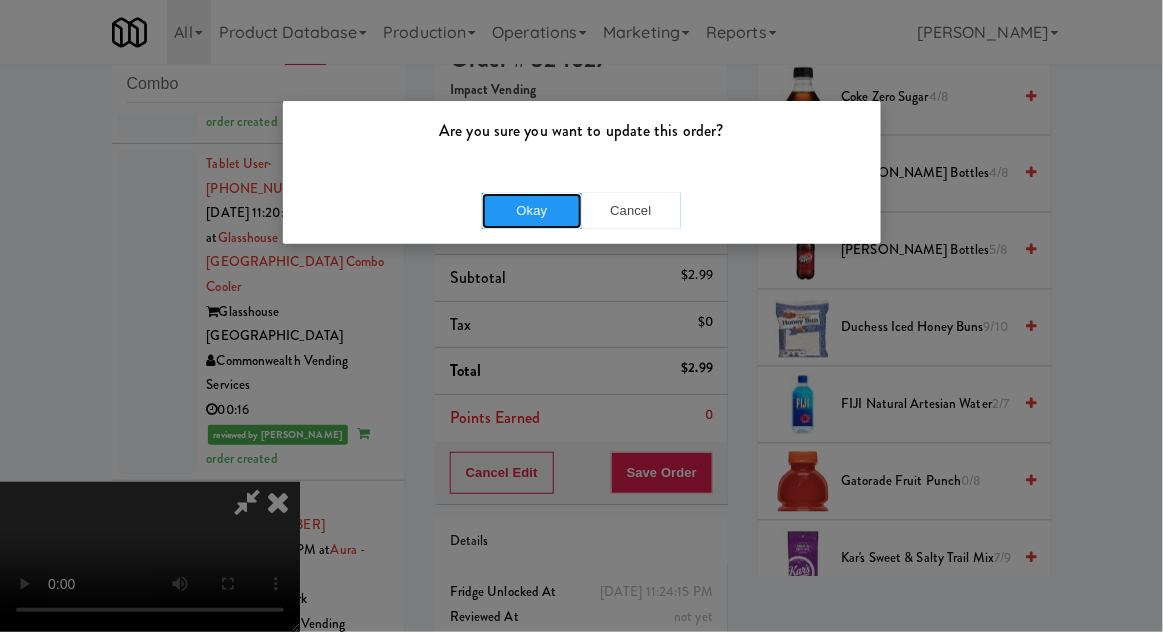 click on "Okay" at bounding box center (532, 211) 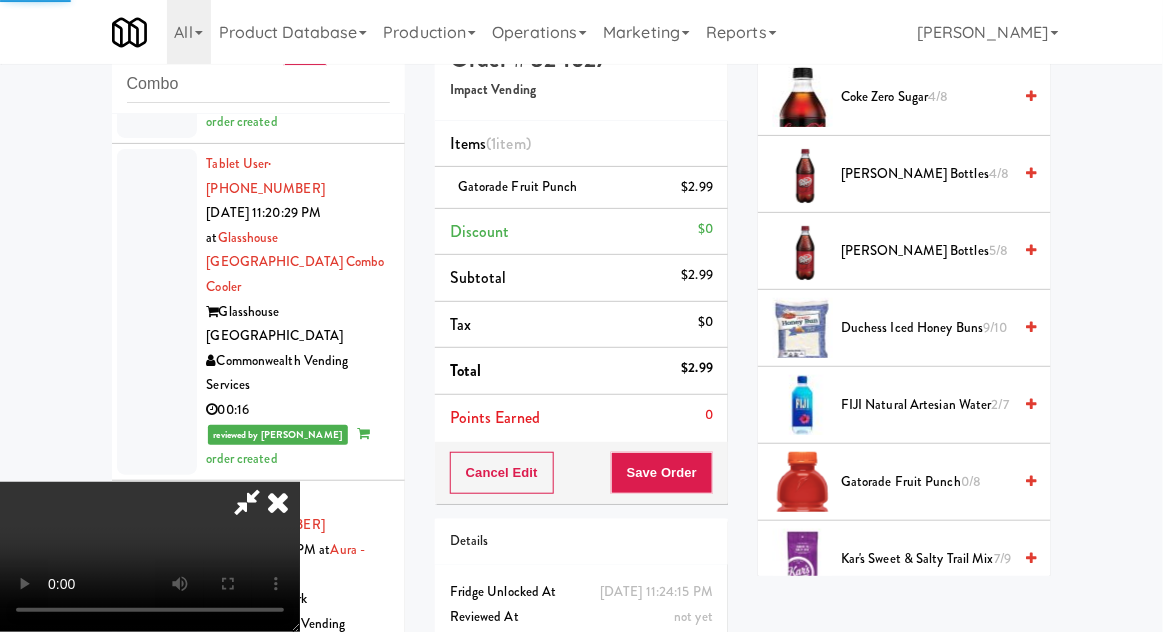 scroll, scrollTop: 197, scrollLeft: 0, axis: vertical 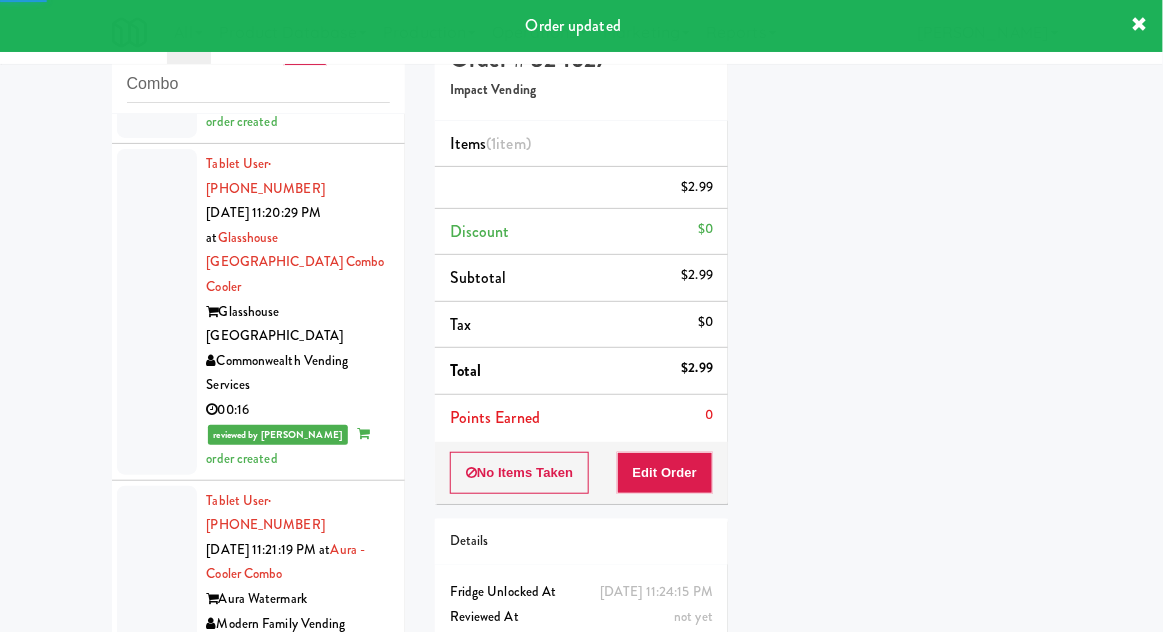 click at bounding box center (157, 1516) 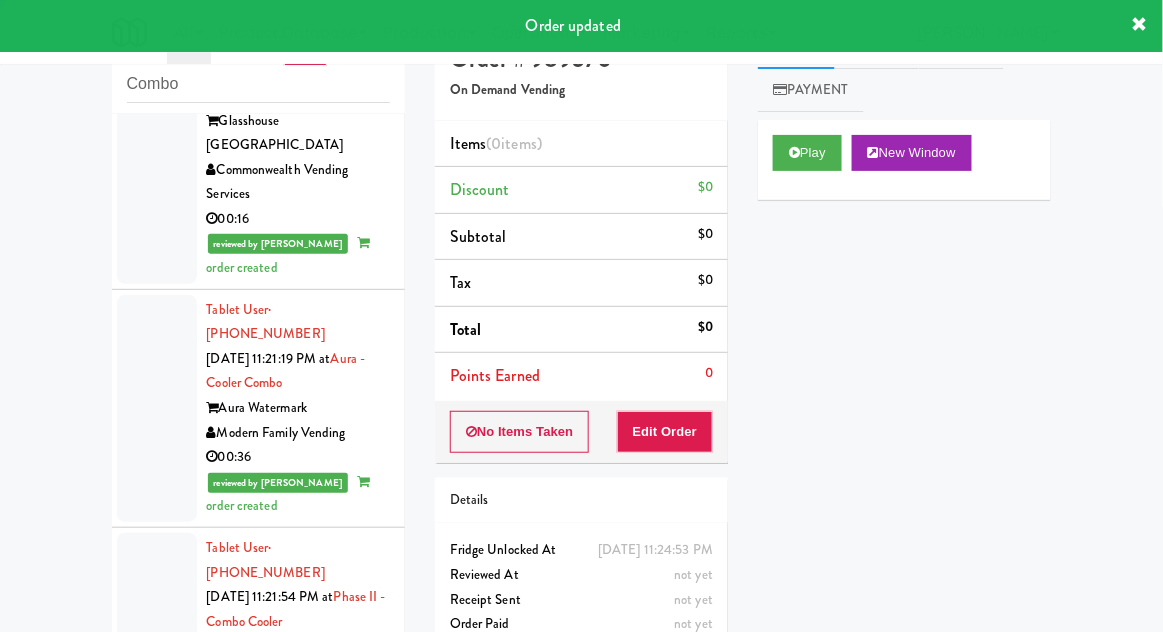 scroll, scrollTop: 6232, scrollLeft: 0, axis: vertical 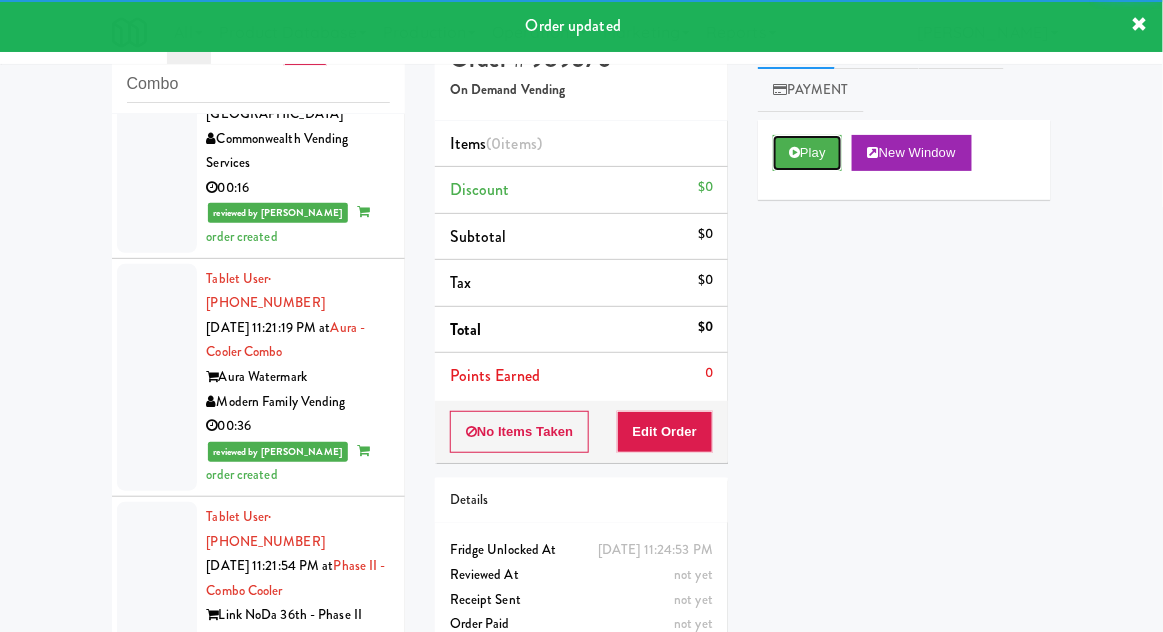 click on "Play" at bounding box center [807, 153] 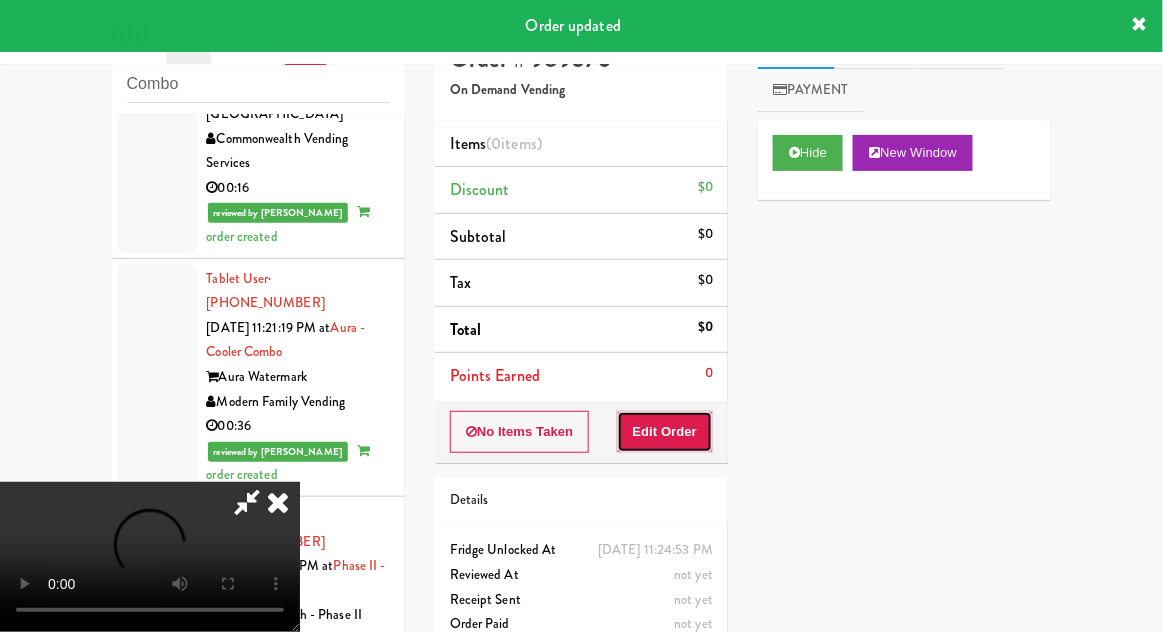 click on "Edit Order" at bounding box center [665, 432] 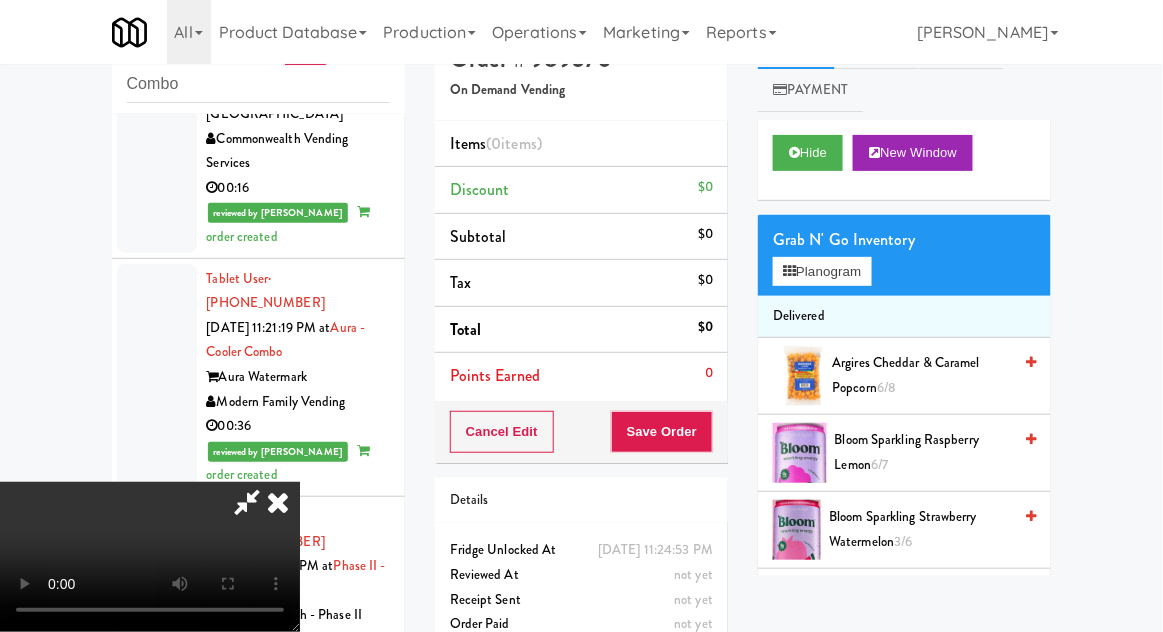 scroll, scrollTop: 73, scrollLeft: 0, axis: vertical 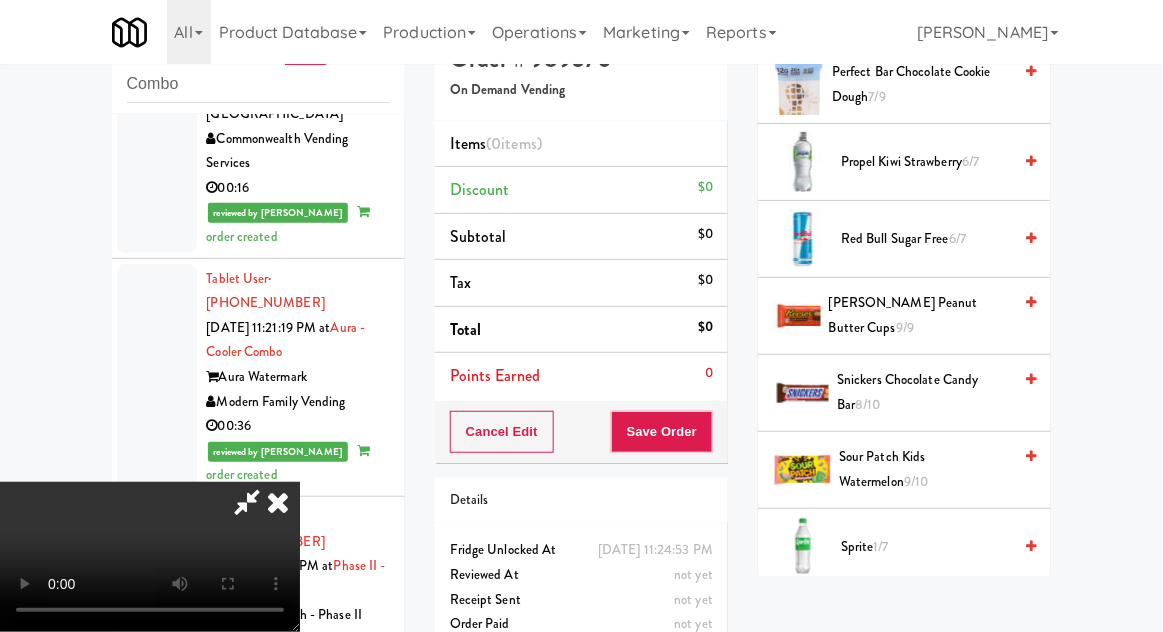 click on "Sprite  1/7" at bounding box center (926, 547) 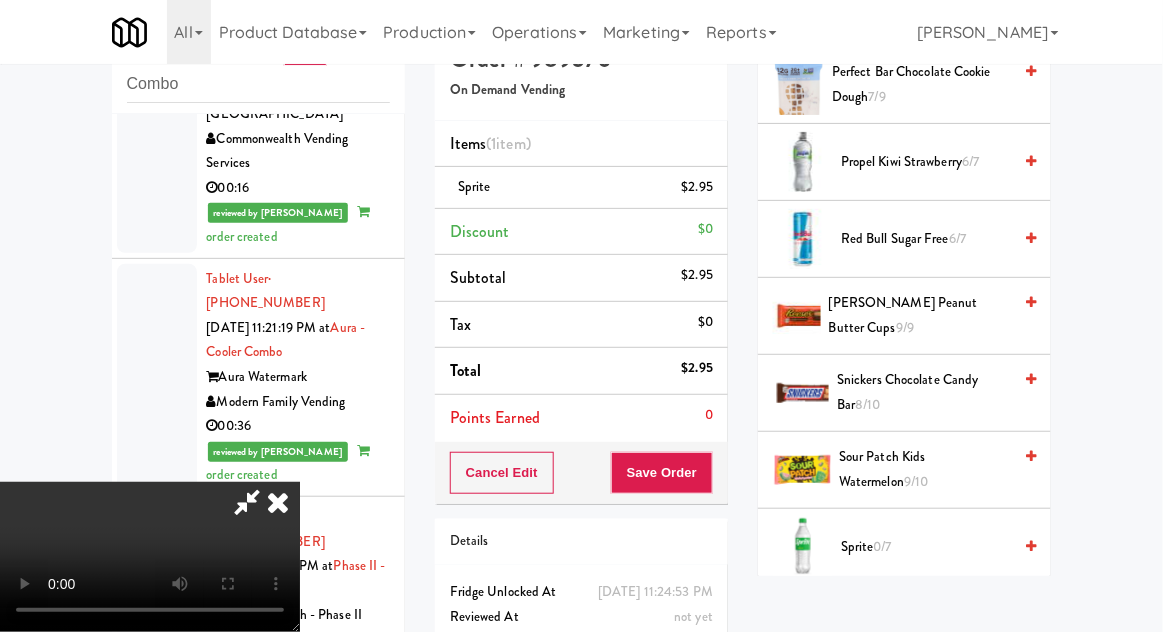 scroll, scrollTop: 73, scrollLeft: 0, axis: vertical 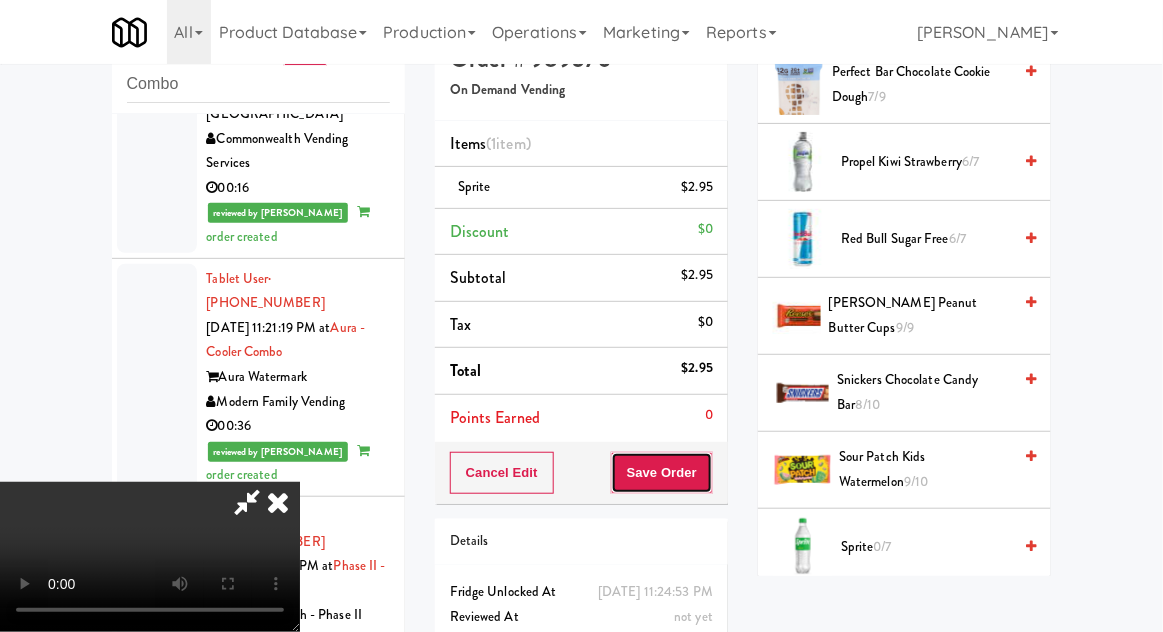 click on "Save Order" at bounding box center (662, 473) 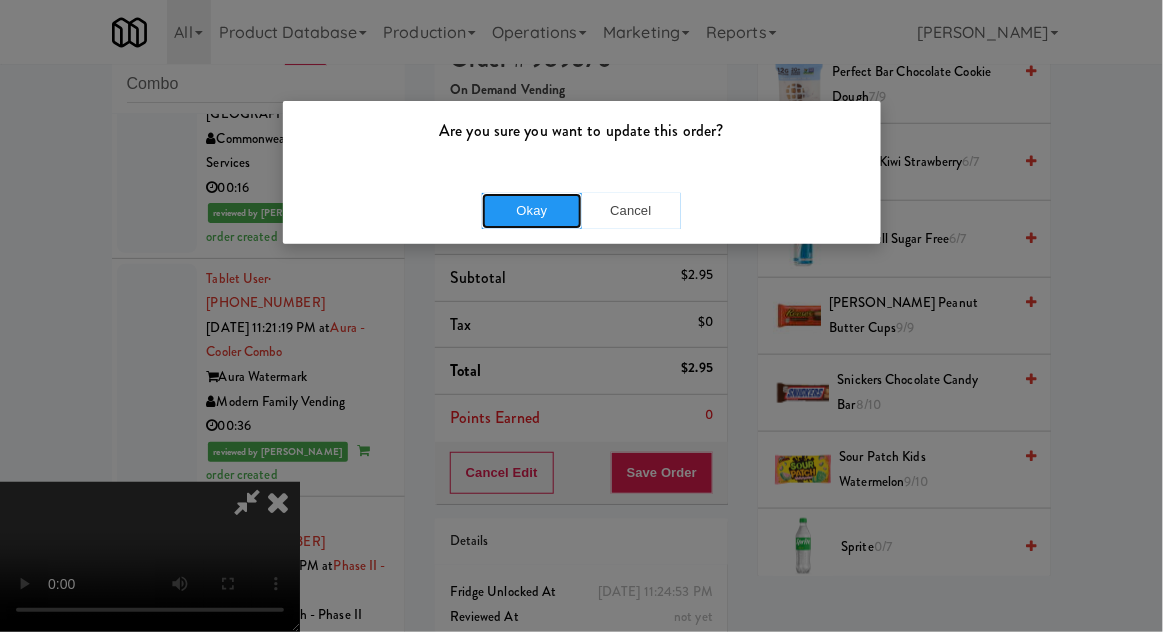 click on "Okay" at bounding box center (532, 211) 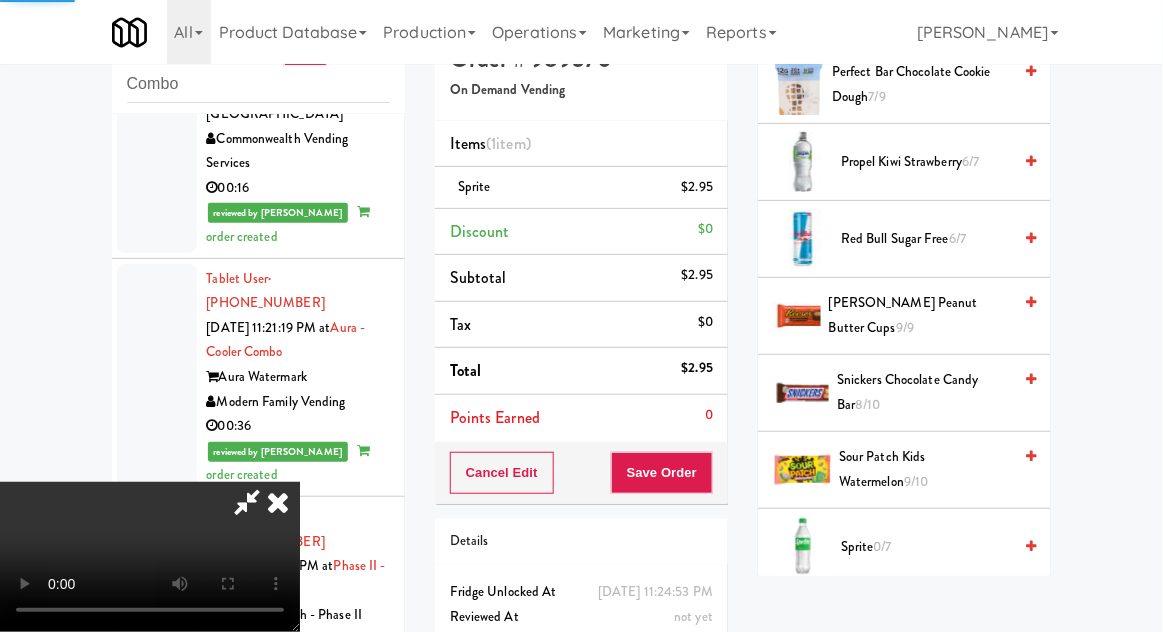 scroll, scrollTop: 197, scrollLeft: 0, axis: vertical 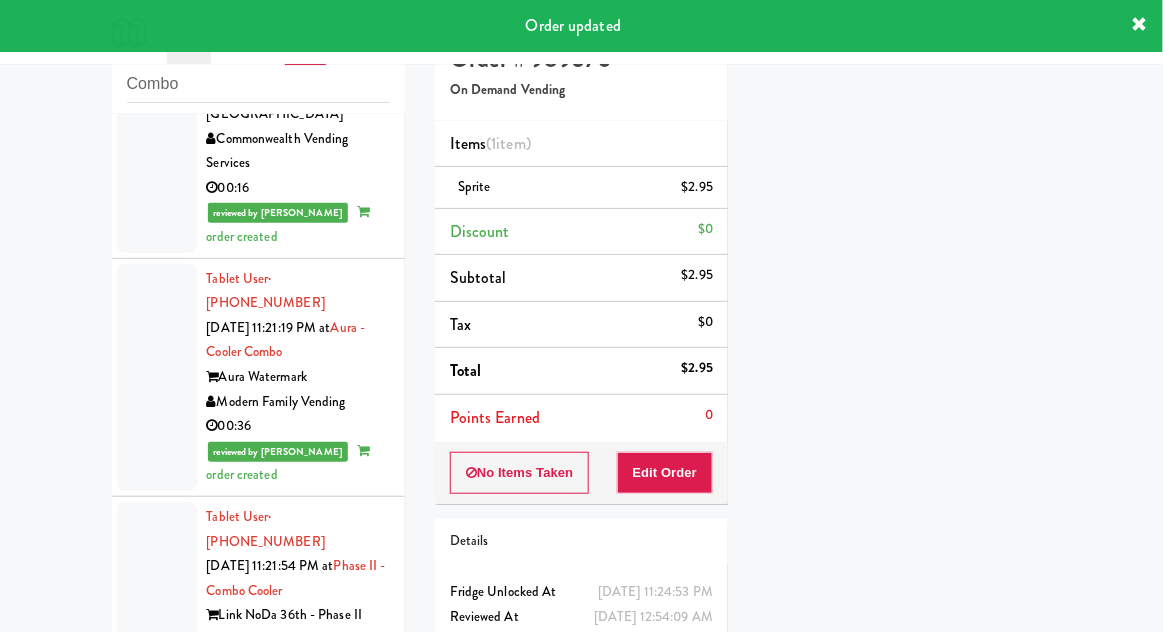 click at bounding box center [157, 1618] 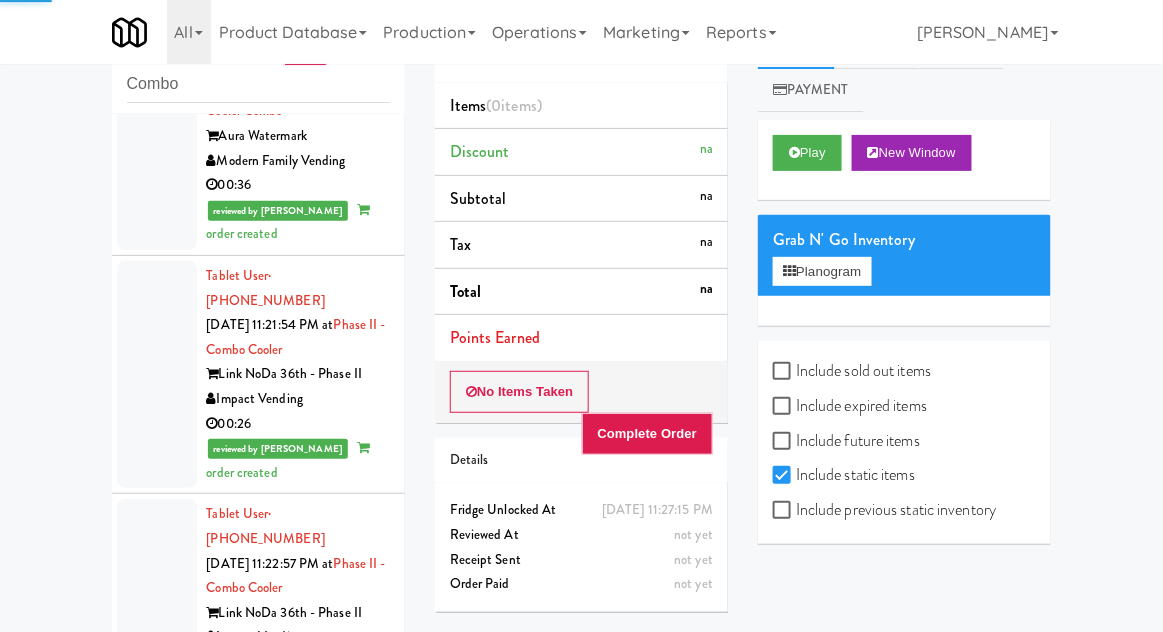 scroll, scrollTop: 6491, scrollLeft: 0, axis: vertical 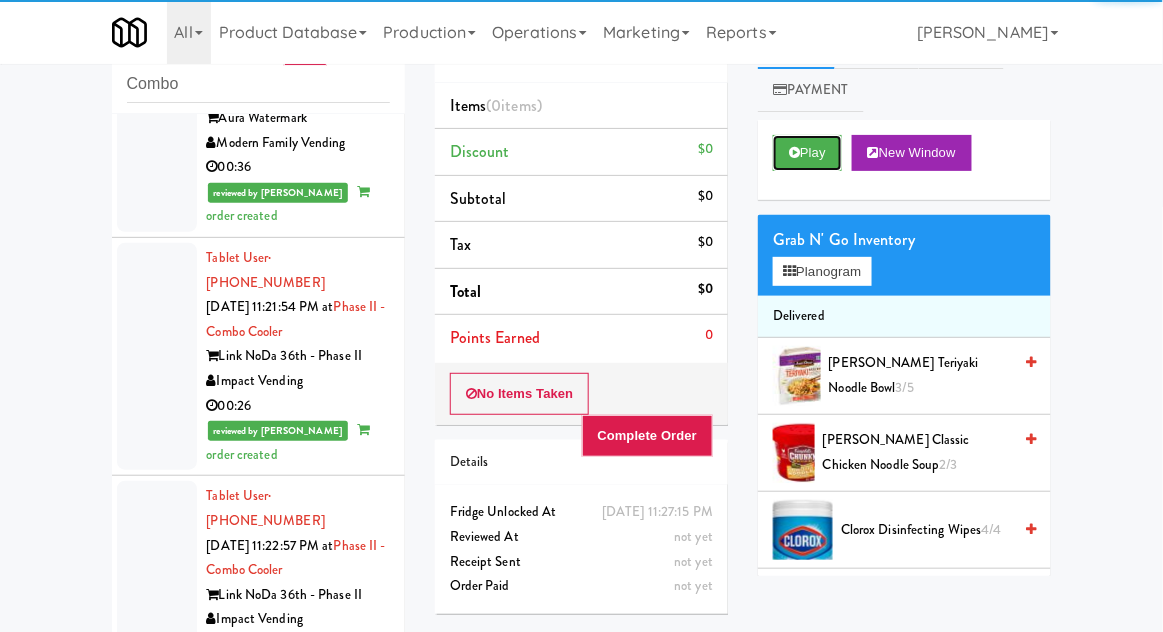 click on "Play" at bounding box center [807, 153] 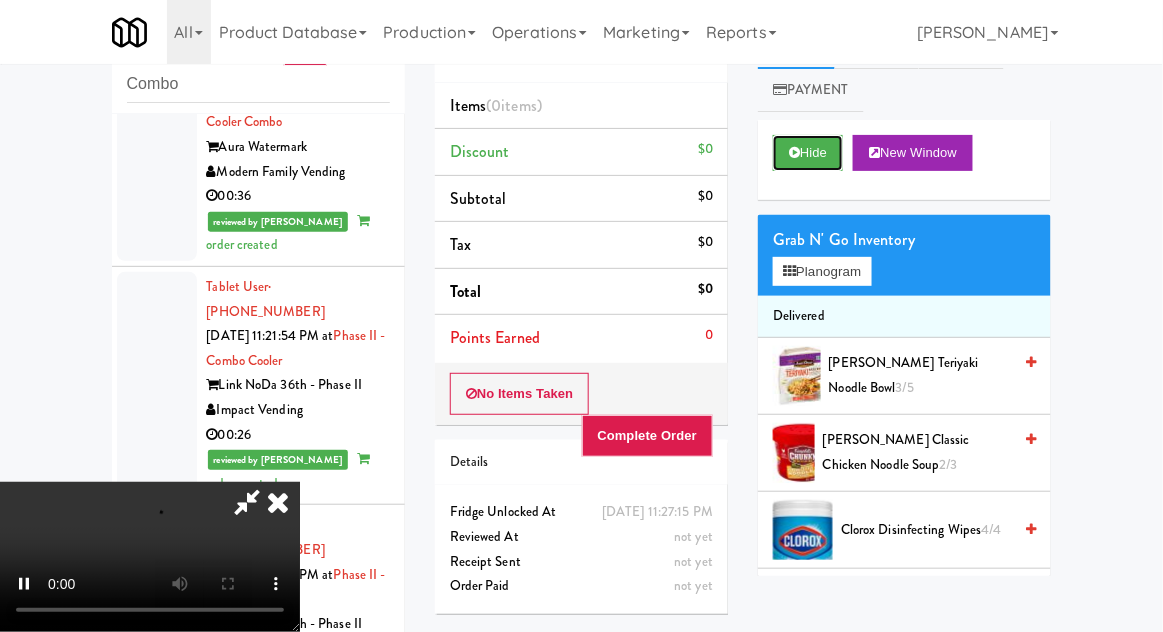 scroll, scrollTop: 6465, scrollLeft: 0, axis: vertical 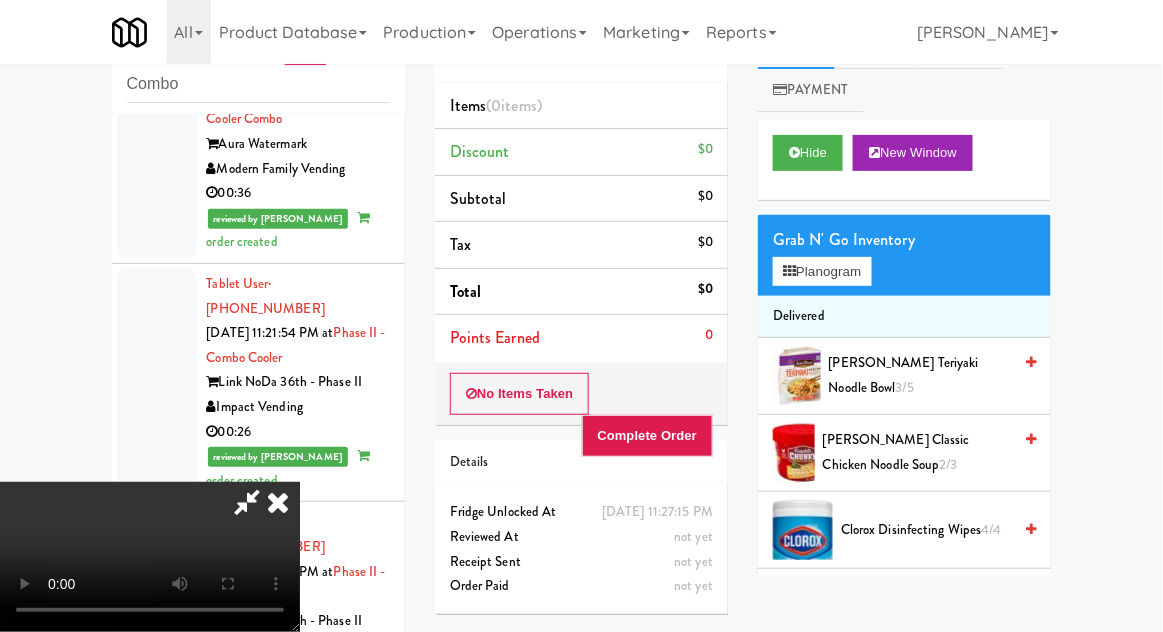 type 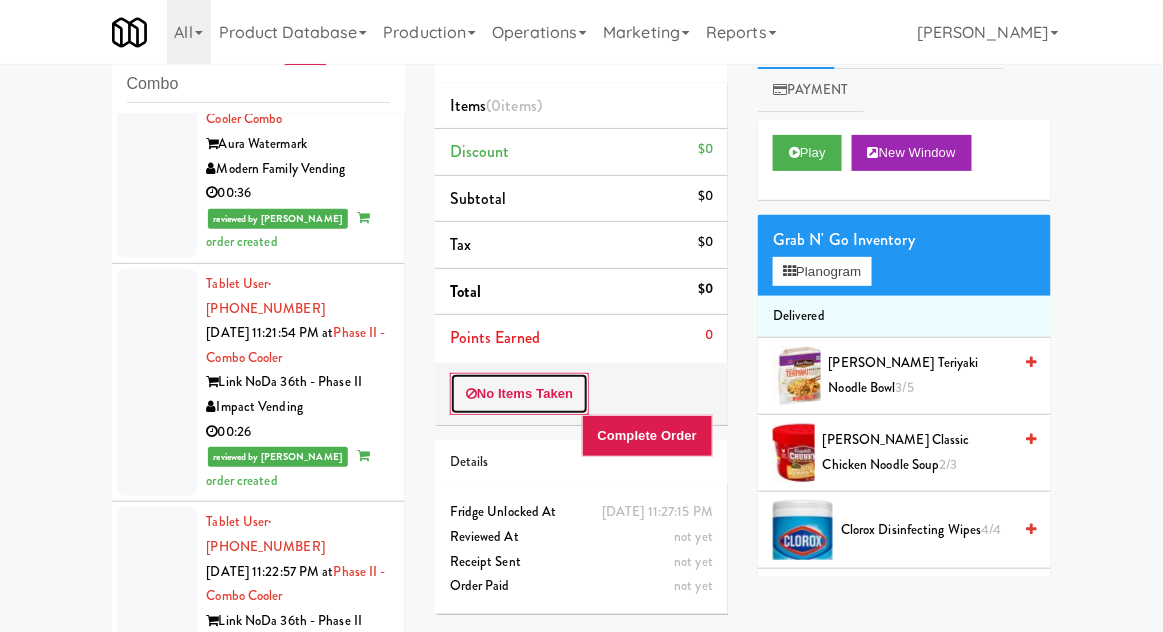 click on "No Items Taken" at bounding box center [520, 394] 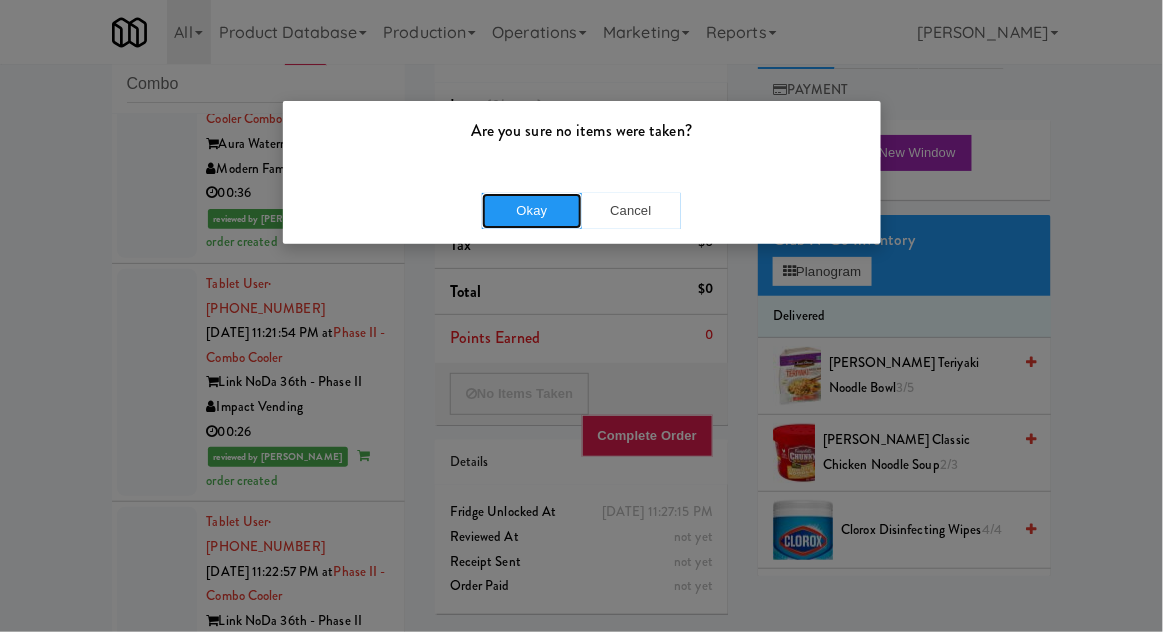 click on "Okay" at bounding box center (532, 211) 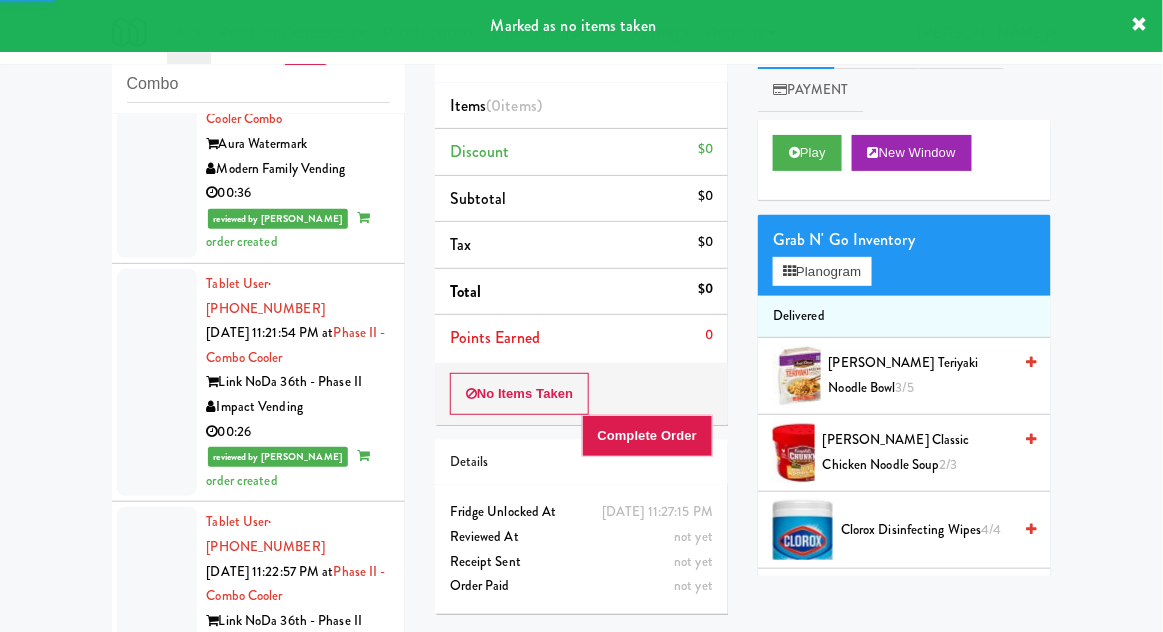 click at bounding box center (157, 1574) 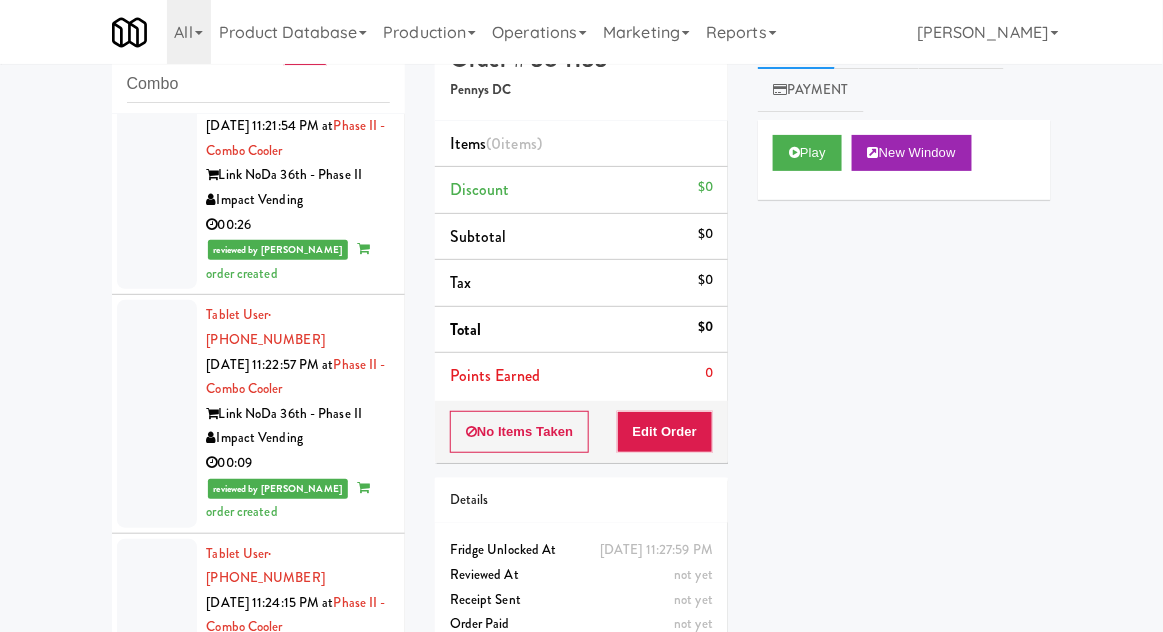 scroll, scrollTop: 6672, scrollLeft: 0, axis: vertical 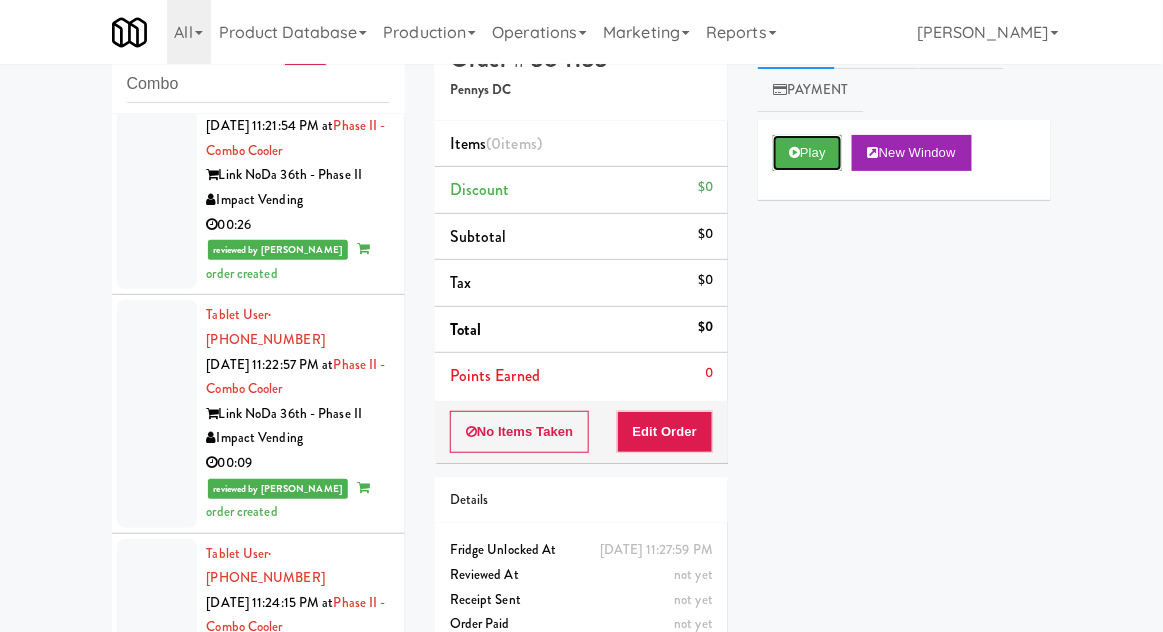 click on "Play" at bounding box center [807, 153] 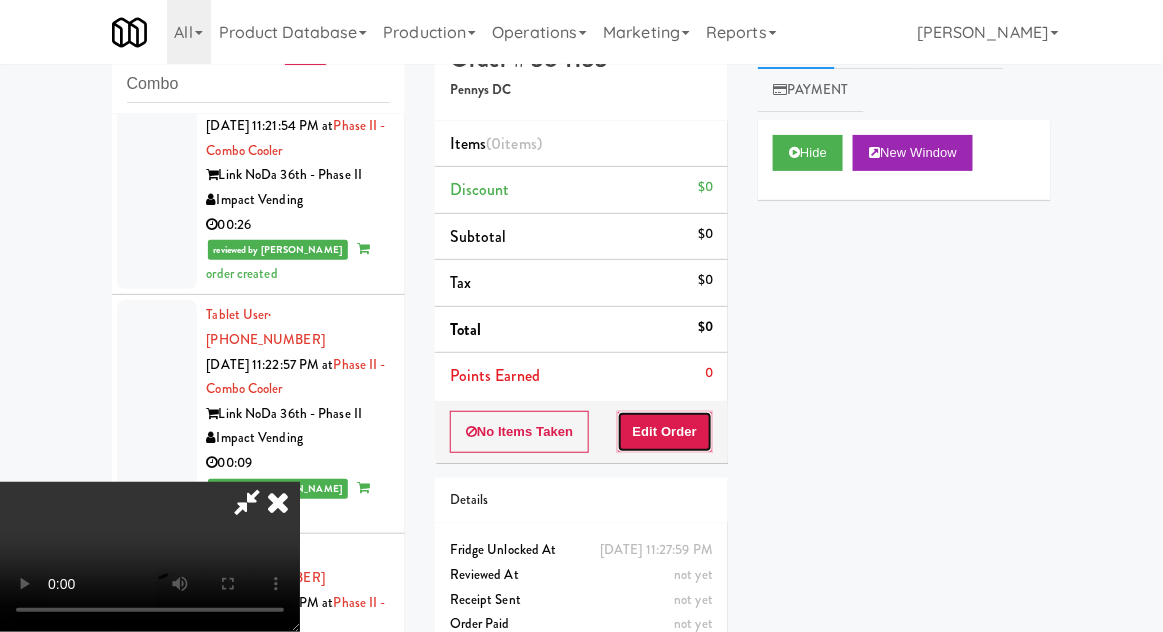 click on "Edit Order" at bounding box center [665, 432] 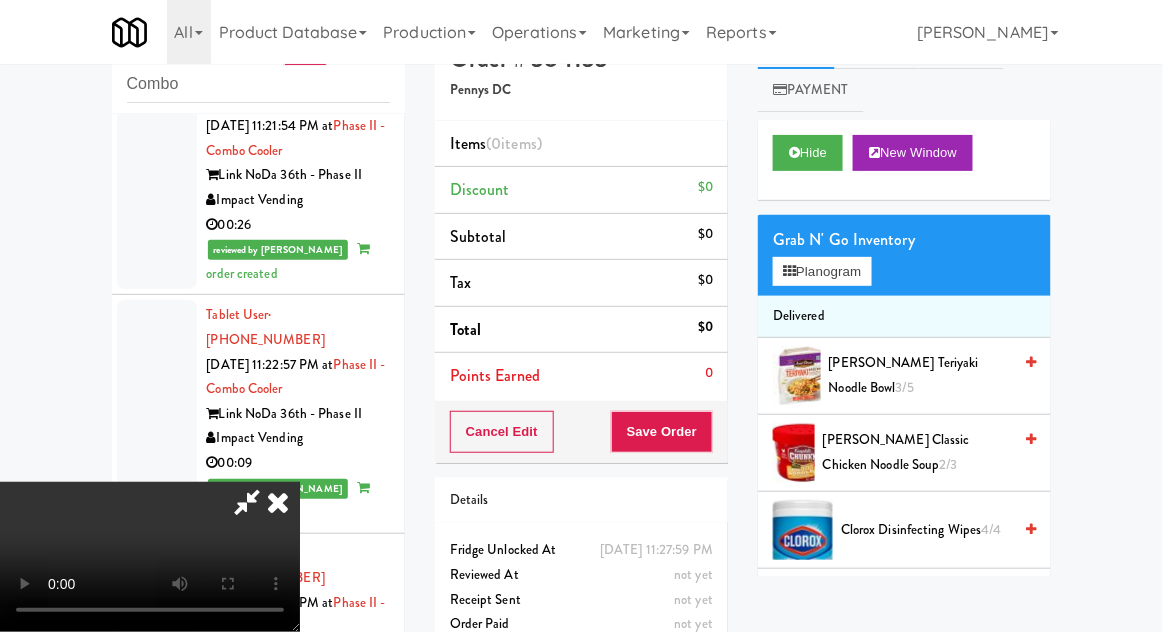 type 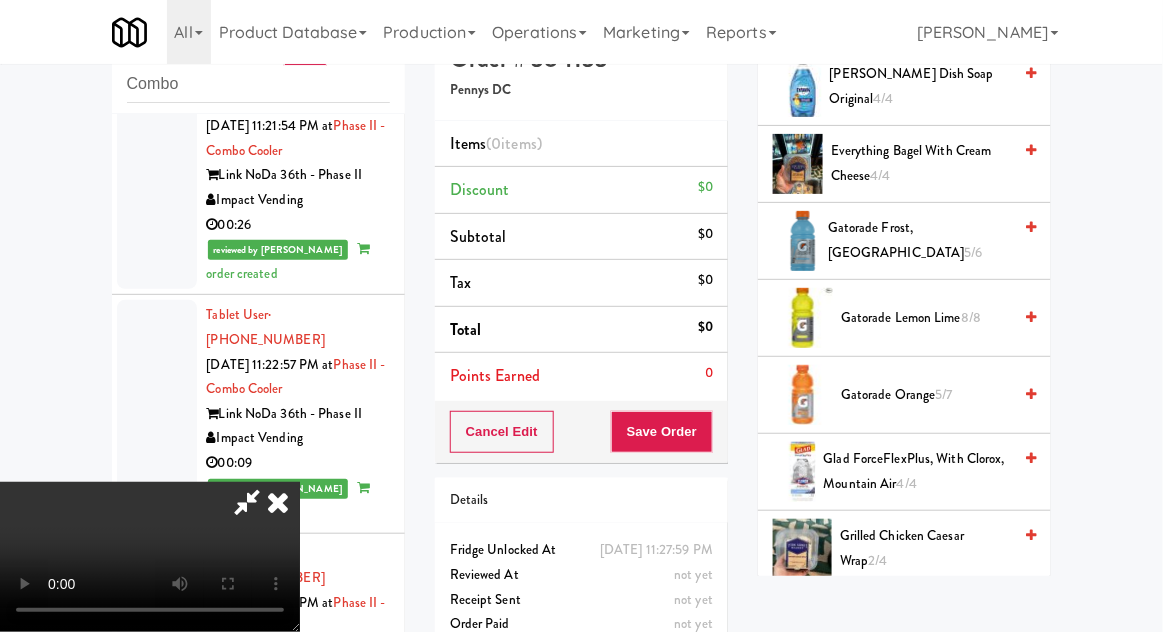 scroll, scrollTop: 518, scrollLeft: 0, axis: vertical 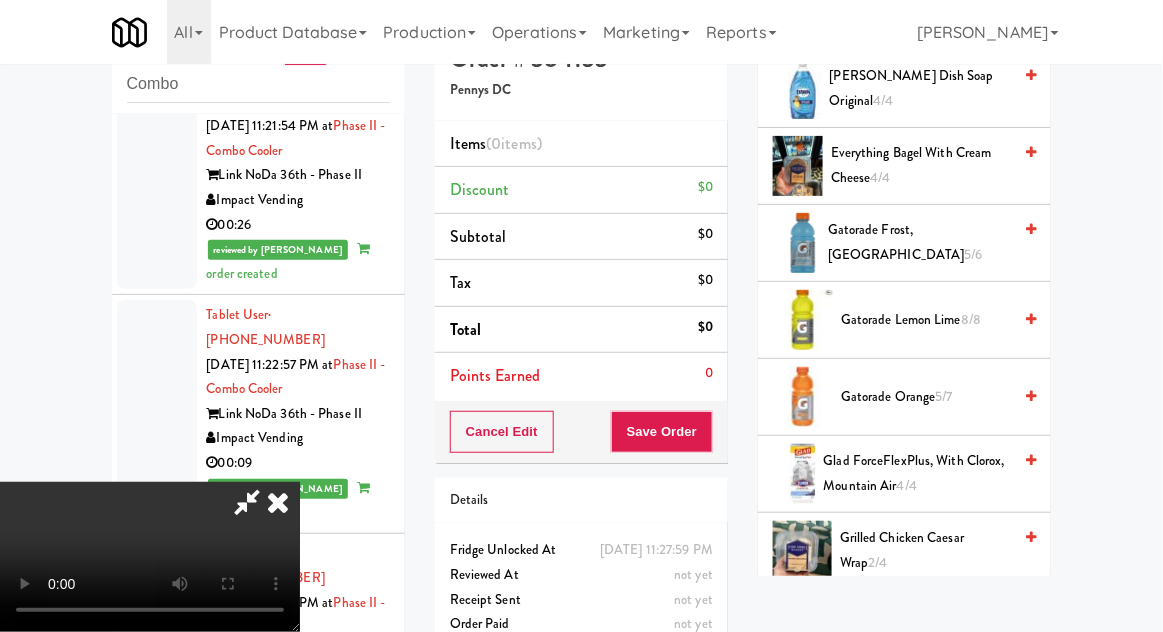 click on "5/7" at bounding box center (944, 396) 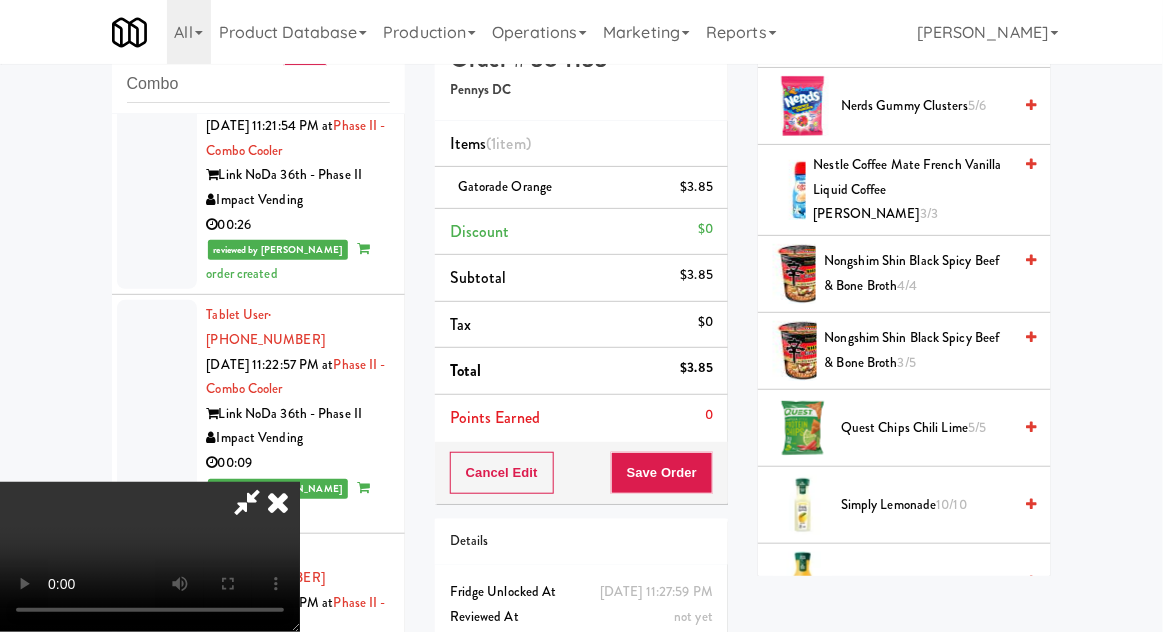 scroll, scrollTop: 1496, scrollLeft: 0, axis: vertical 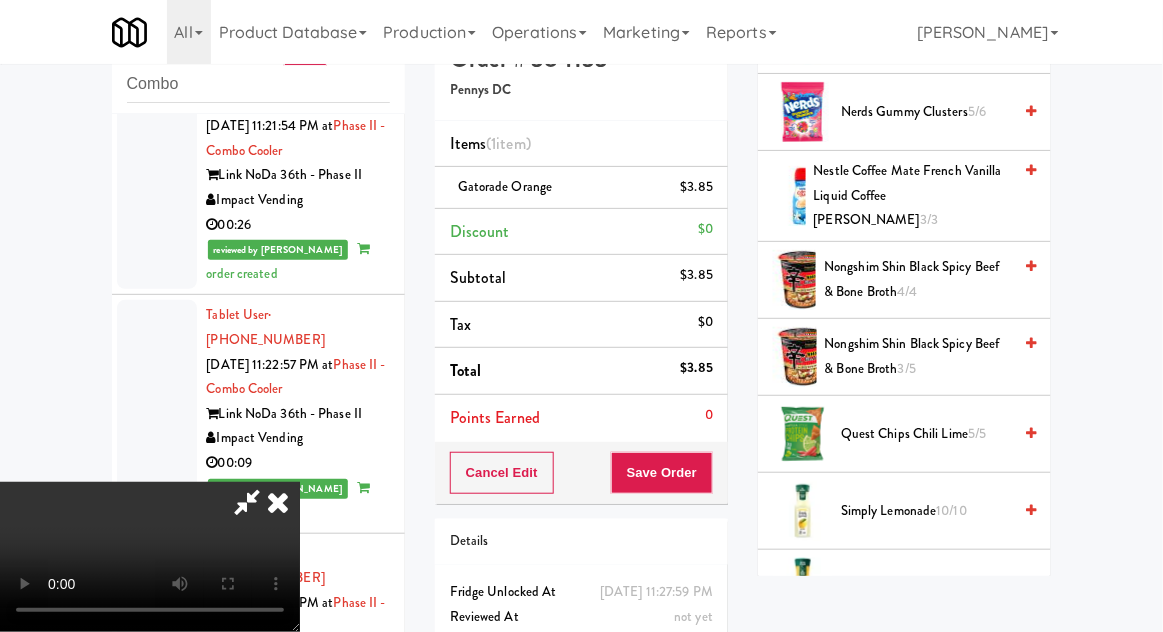 click on "Quest Chips Chili Lime  5/5" at bounding box center [926, 434] 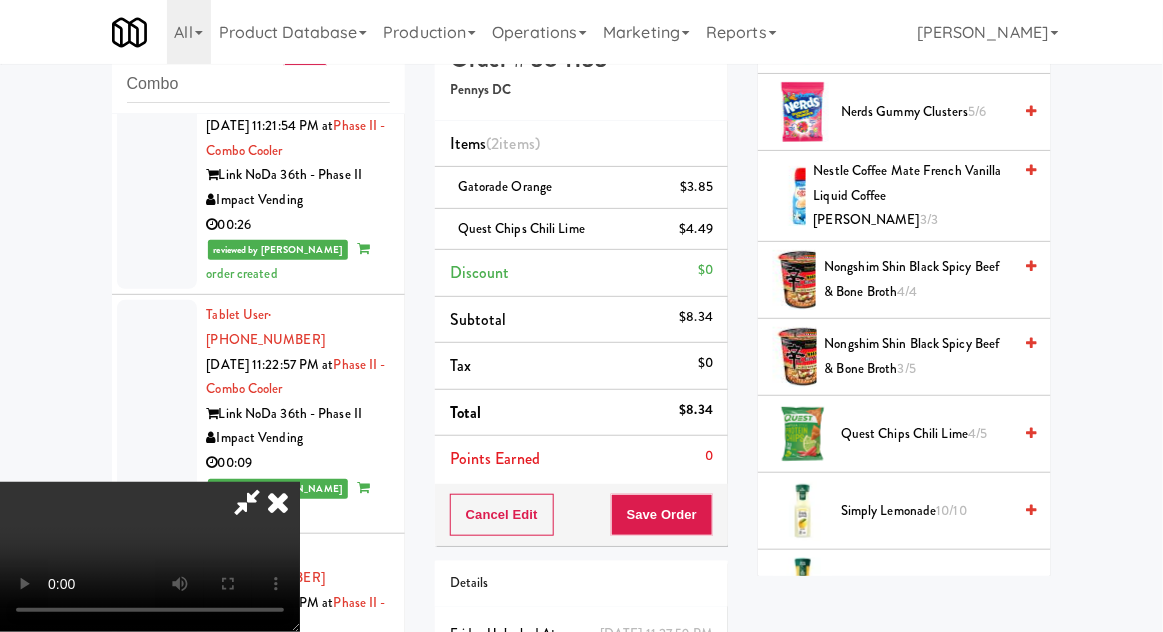 click on "Cancel Edit Save Order" at bounding box center (581, 515) 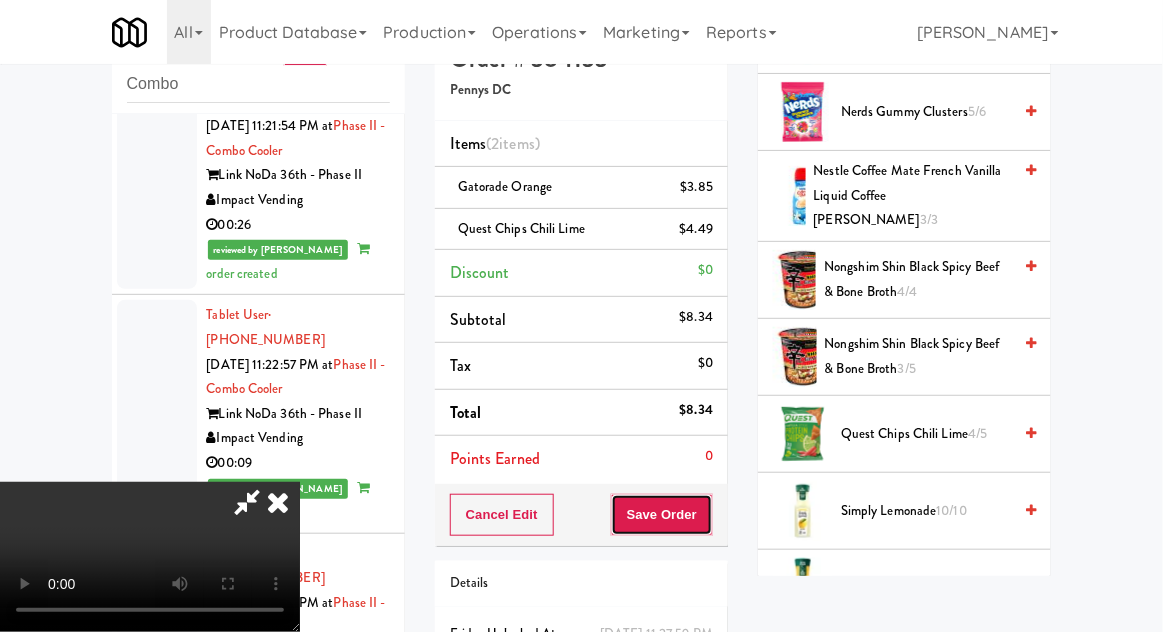 click on "Save Order" at bounding box center [662, 515] 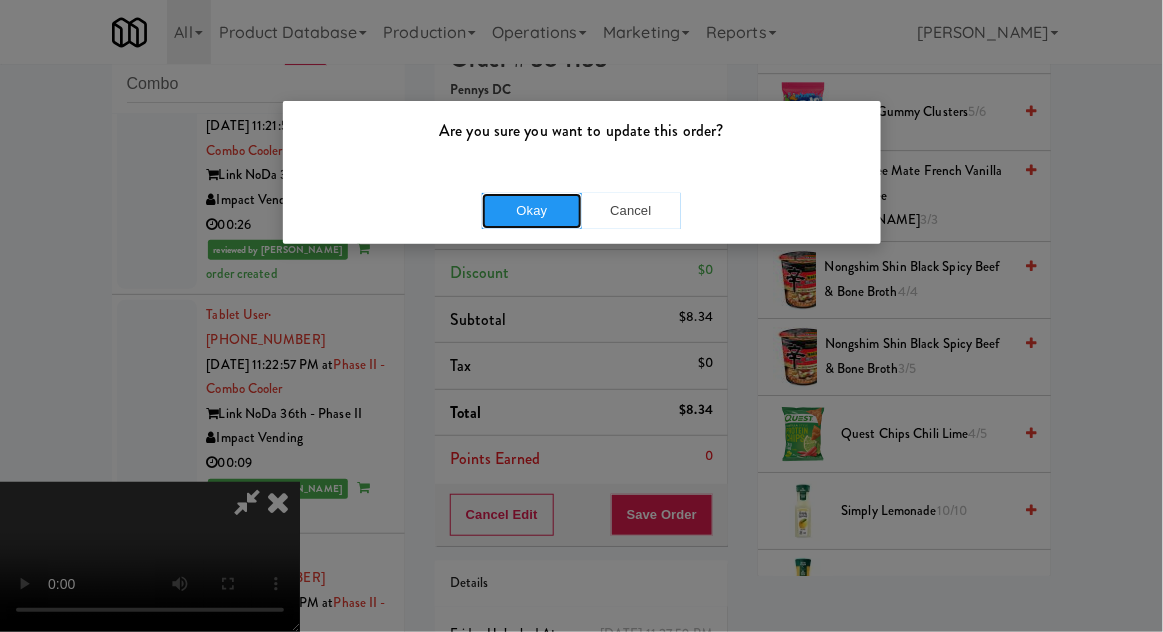click on "Okay" at bounding box center (532, 211) 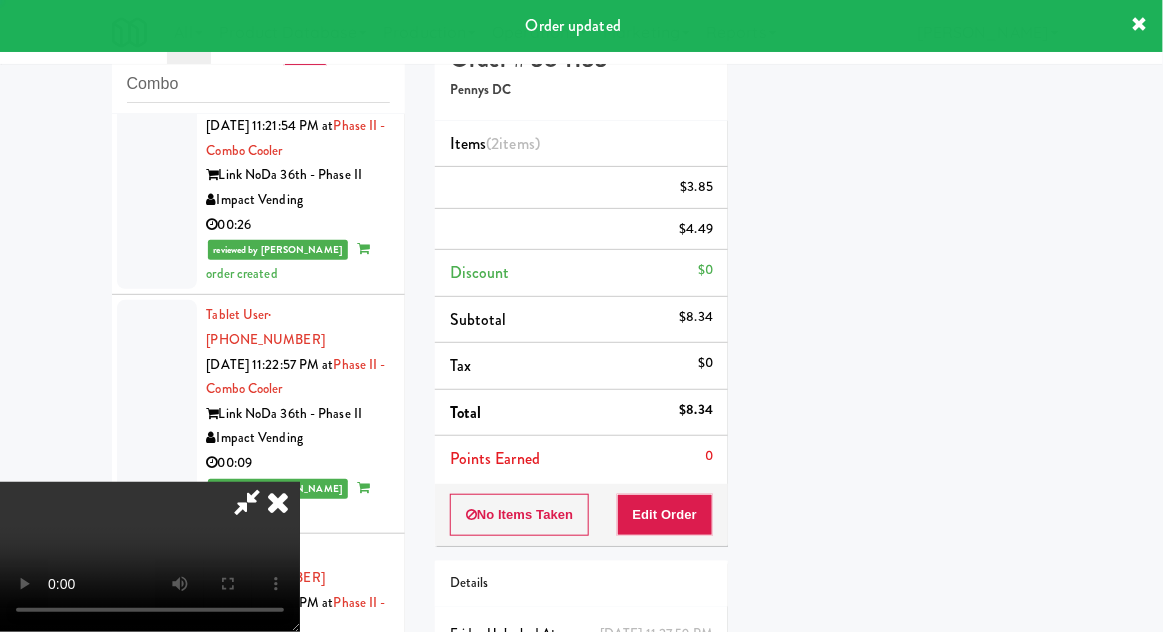 scroll, scrollTop: 197, scrollLeft: 0, axis: vertical 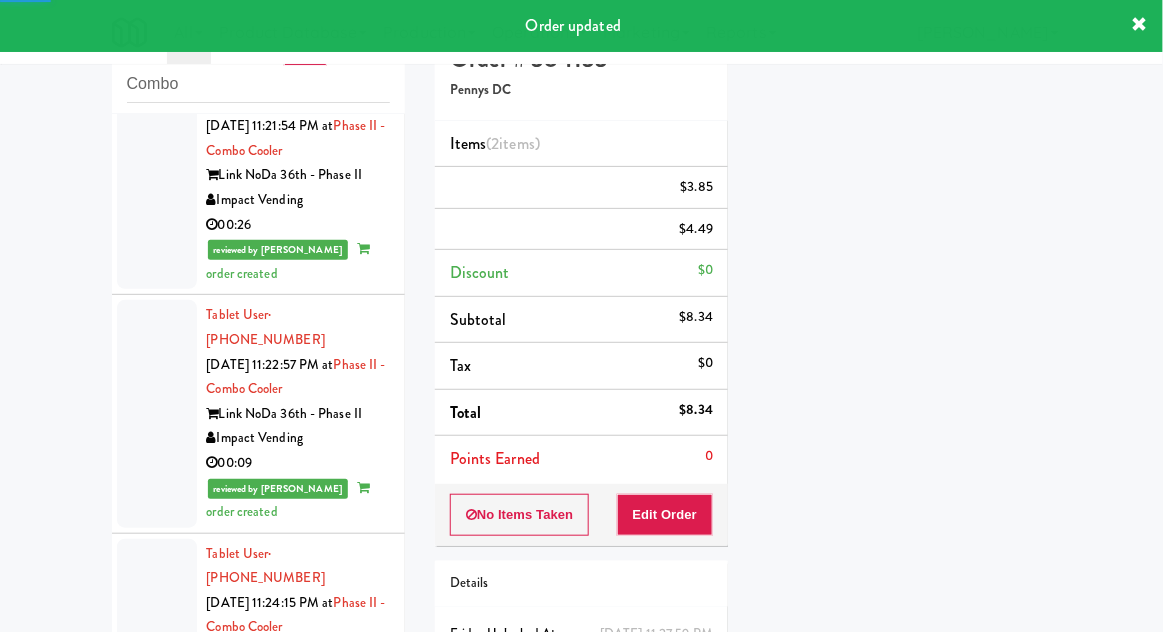 click at bounding box center (157, 1606) 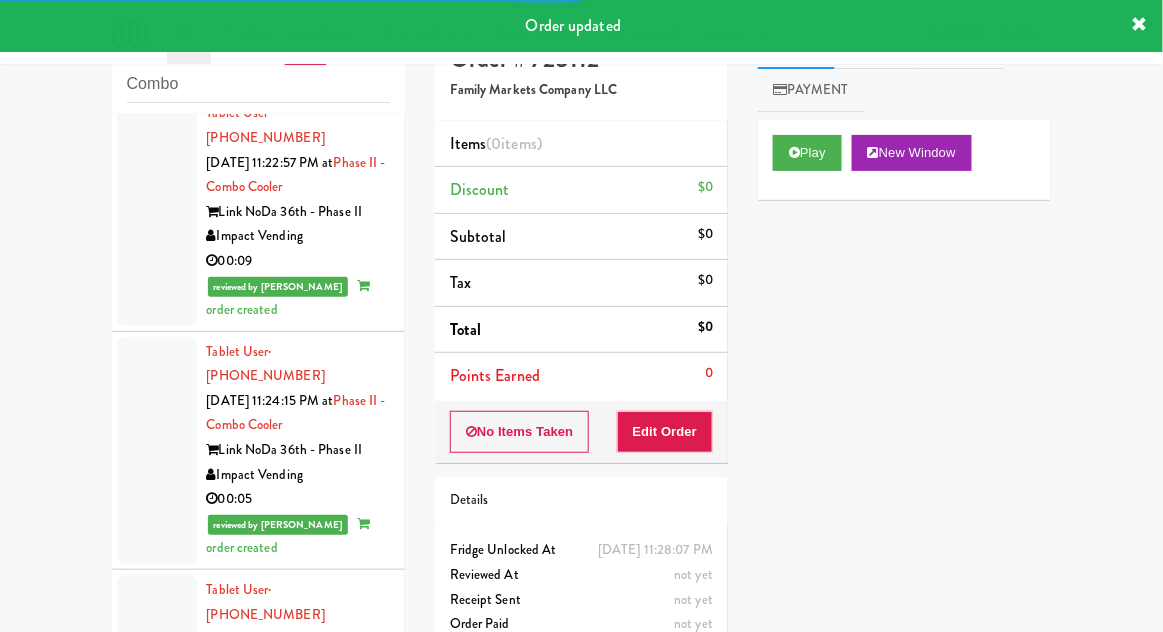 scroll, scrollTop: 6888, scrollLeft: 0, axis: vertical 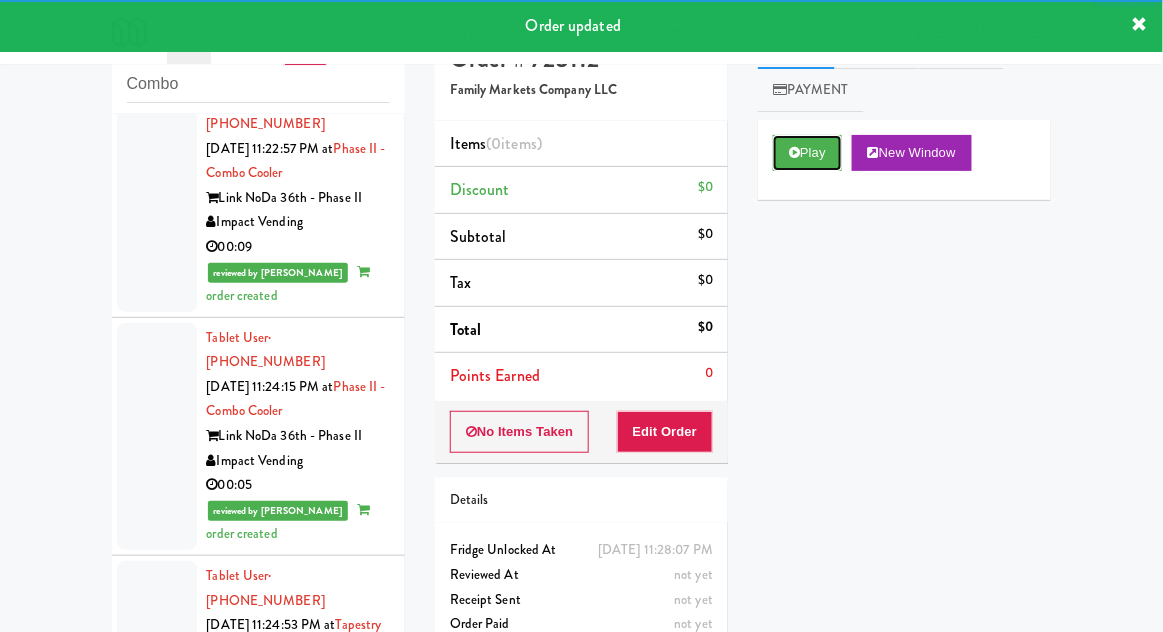 click on "Play" at bounding box center (807, 153) 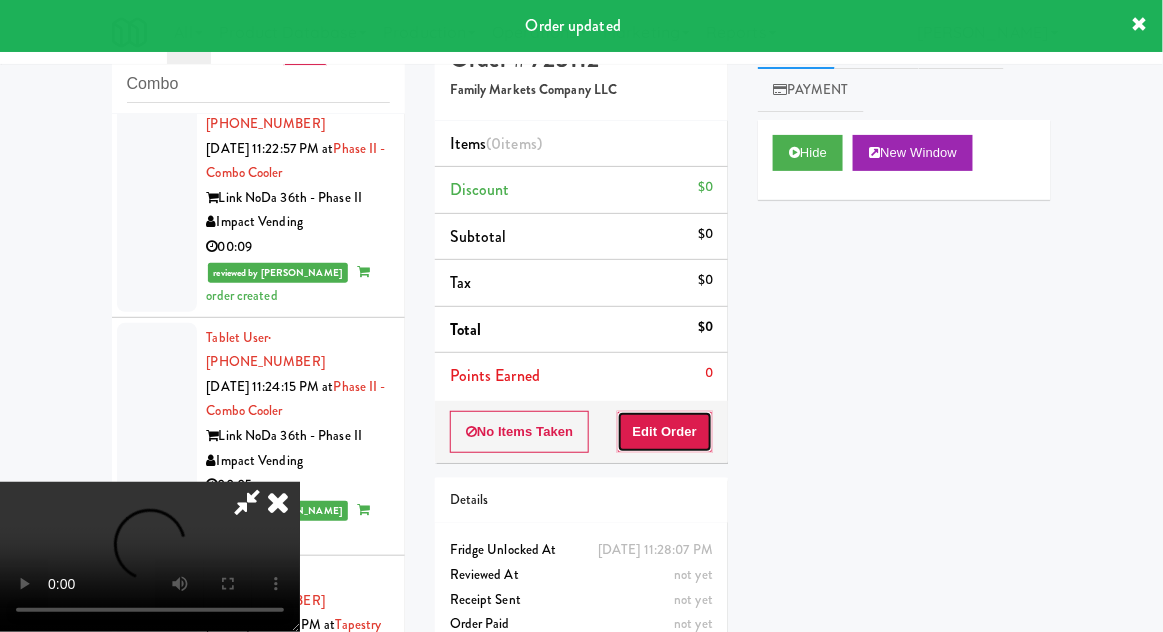 click on "Edit Order" at bounding box center (665, 432) 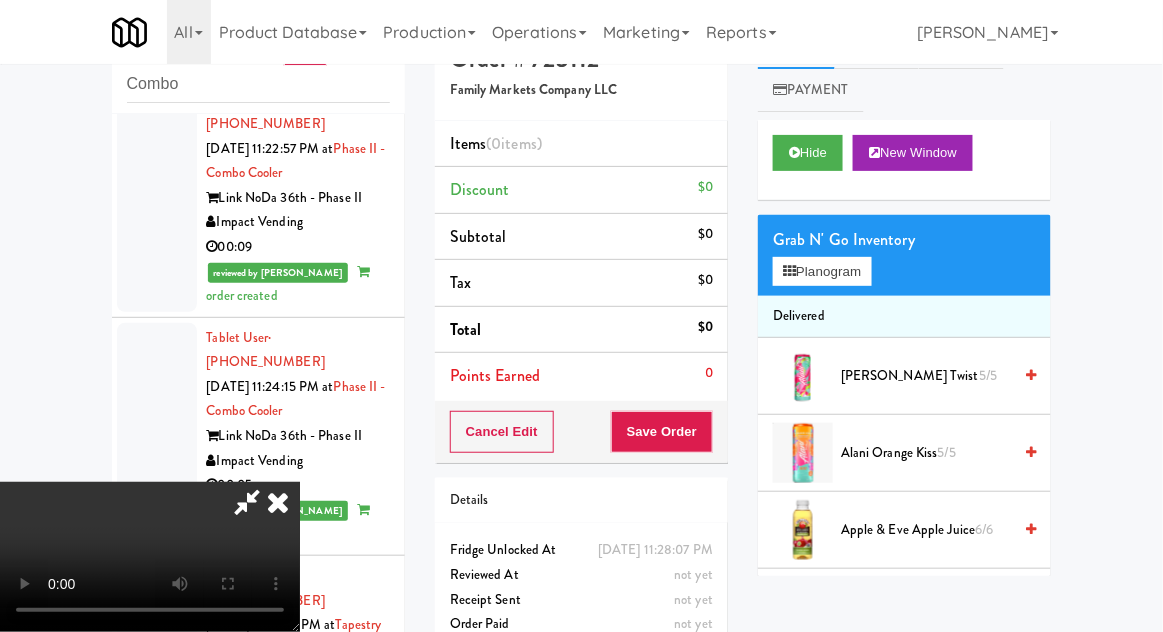 type 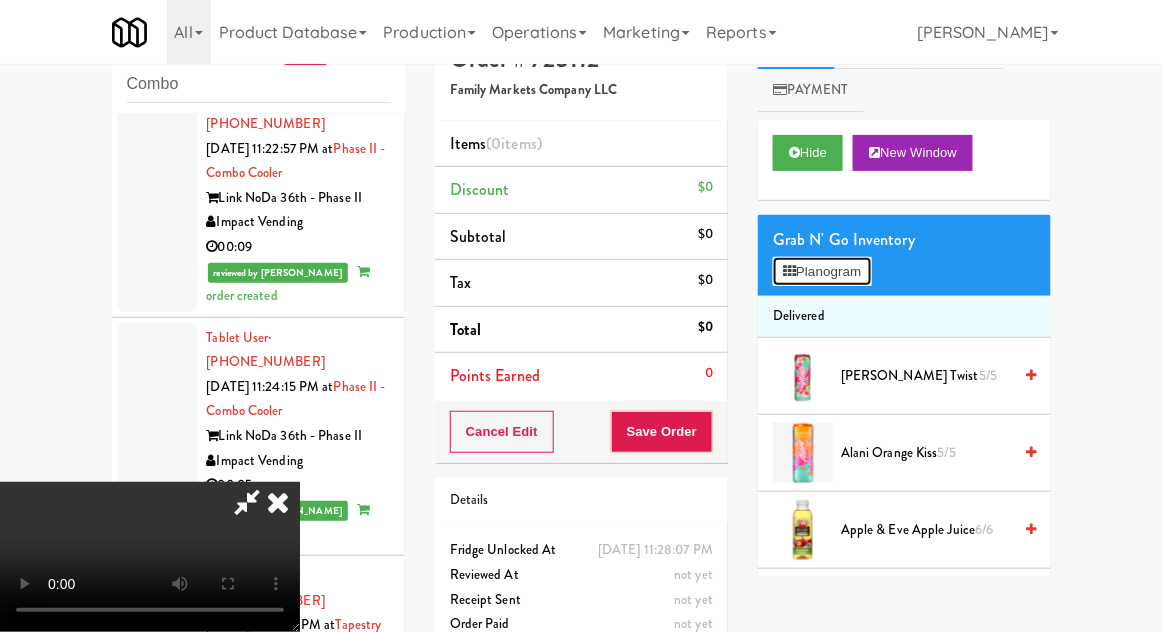 click on "Planogram" at bounding box center (822, 272) 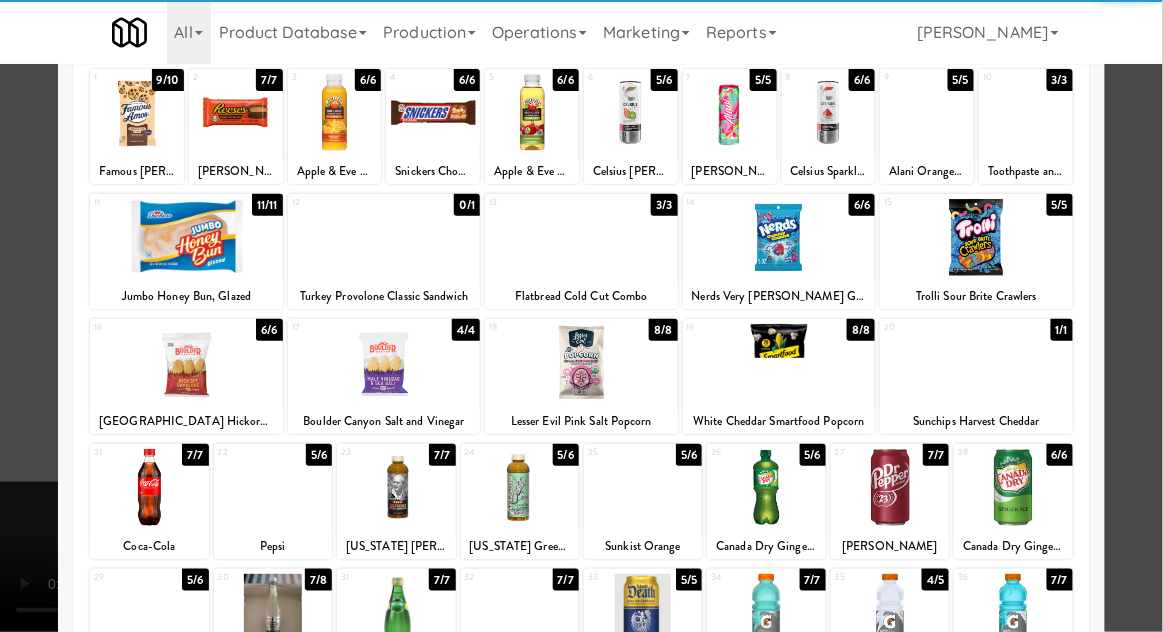 scroll, scrollTop: 131, scrollLeft: 0, axis: vertical 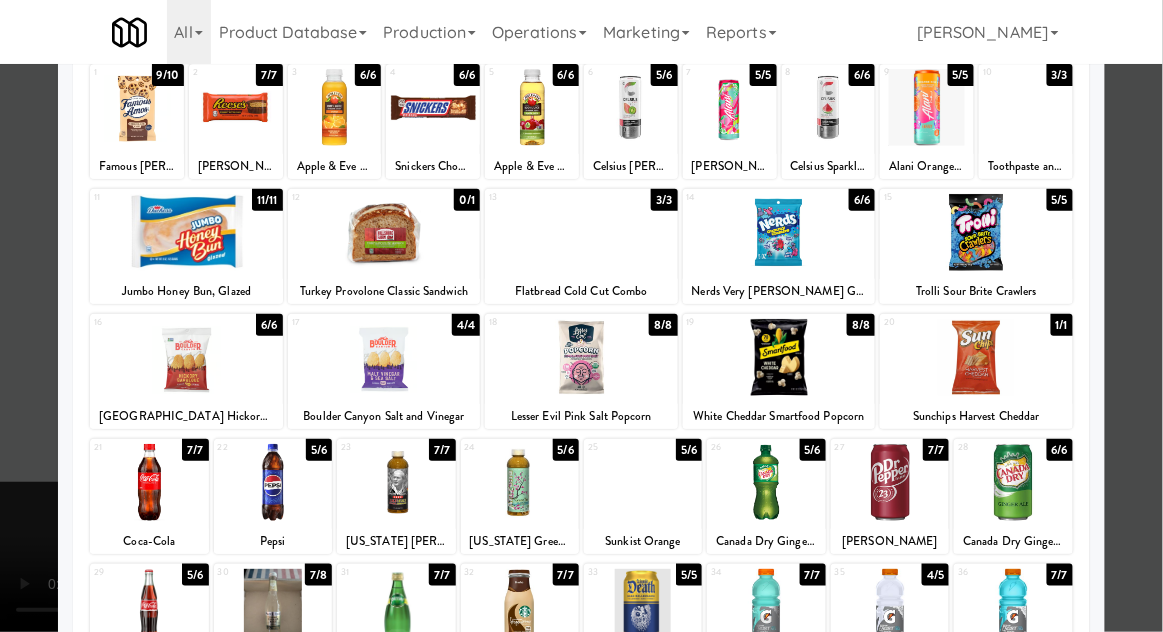 click at bounding box center (396, 607) 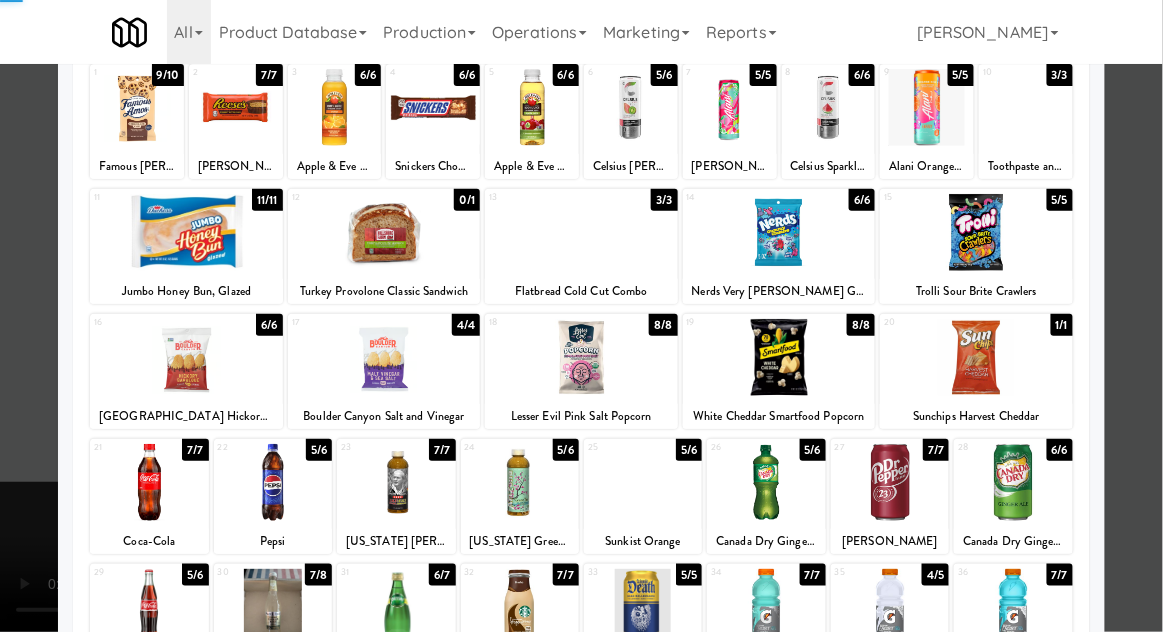 click at bounding box center [581, 316] 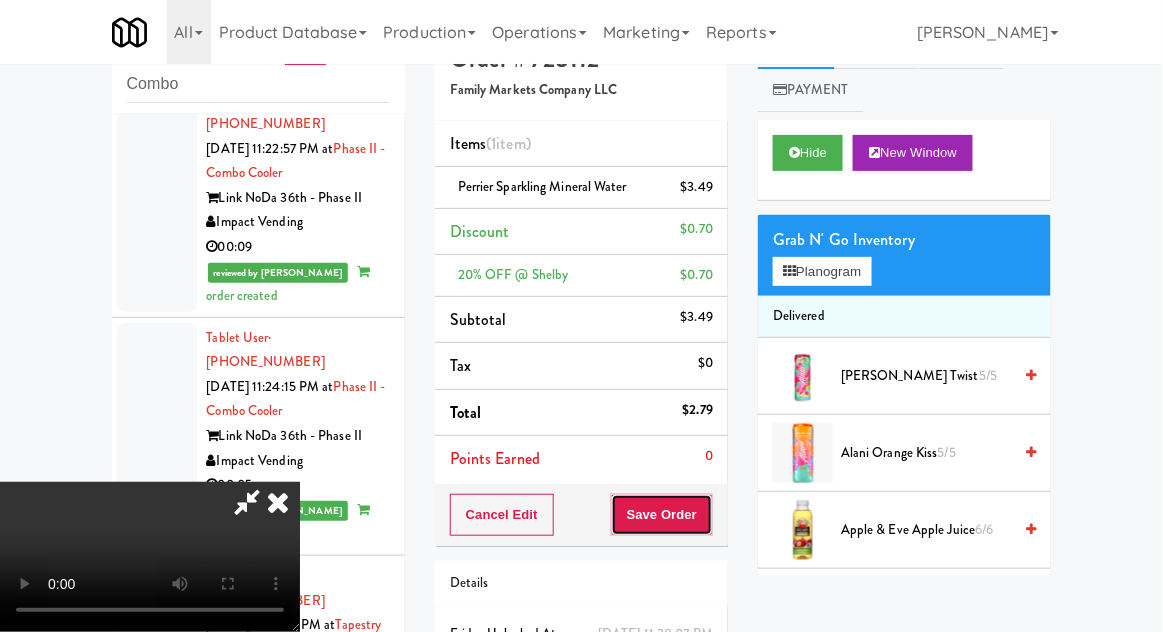 click on "Save Order" at bounding box center [662, 515] 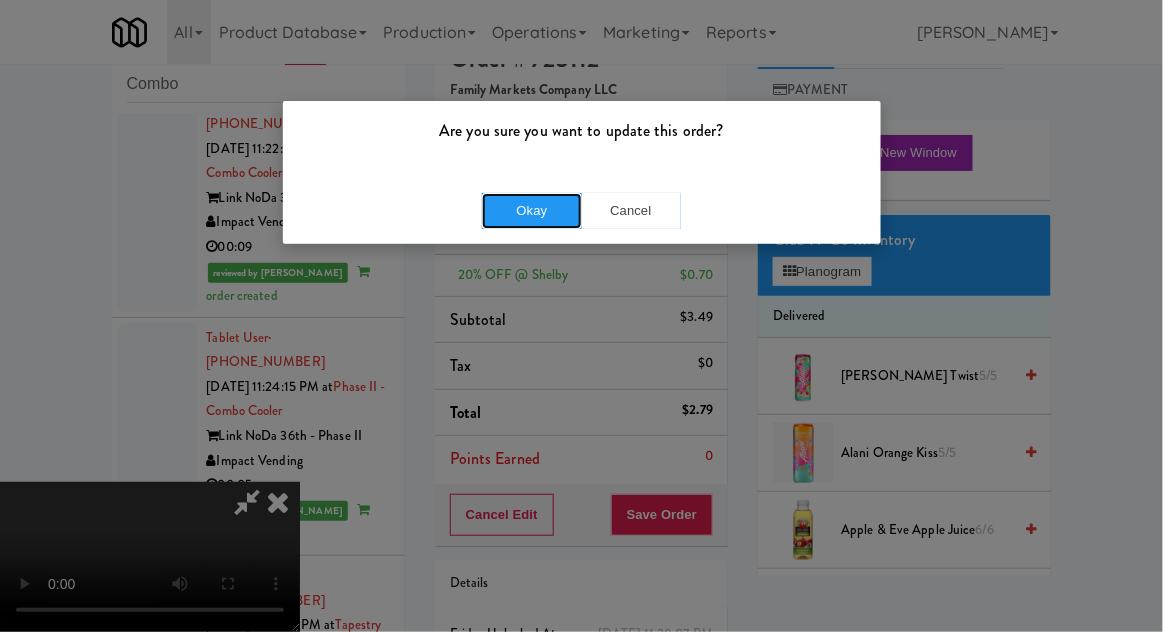 click on "Okay" at bounding box center (532, 211) 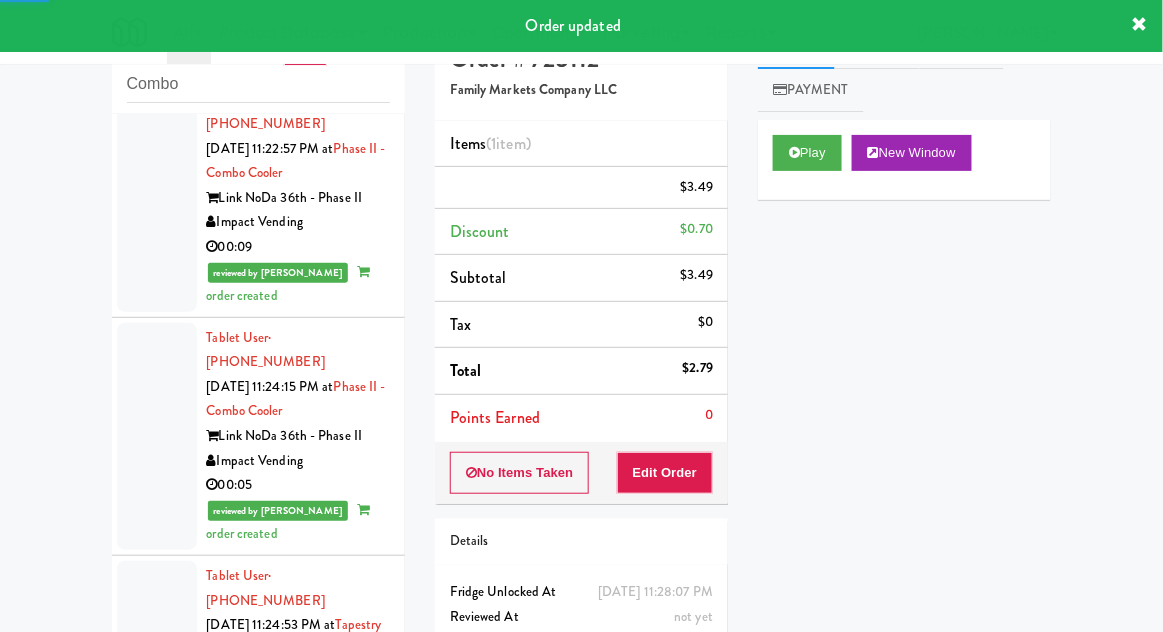 click on "inbox reviewed all    all     unclear take     inventory issue     suspicious     failed   Combo Tablet User  · (786) 939-2634 [DATE] 8:25:55 PM at  [GEOGRAPHIC_DATA] - Westdale  BiteCraft Markets  01:12 reviewed by [PERSON_NAME]  order created     Tablet User  · (786) 294-4392 [DATE] 8:35:49 PM at  [GEOGRAPHIC_DATA] - [GEOGRAPHIC_DATA] Markets  00:45     Tablet User  · (480) 387-7405 [DATE] 8:55:11 PM at  The Jack - Combo - Left  The Jack  Mountain High Markets LLC  00:32 reviewed by [PERSON_NAME]  order created     Tablet User  · (757) 404-8507 [DATE] 9:42:50 PM at  Cosmo Combo Unit  Cosmopolitan  VB Vending Company LLC  00:36 reviewed by [PERSON_NAME]  order created     Tablet User  · (248) 254-2398 [DATE] 9:44:40 PM at  Cosmo Combo Unit  Cosmopolitan  VB Vending Company LLC  00:41 reviewed by [PERSON_NAME]  order created     Tablet User  · (240) 515-1314 [DATE] 9:52:59 PM at  Metropolitan - Combo  Metropolitan  Pennys DC  00:22  order created" at bounding box center [581, 376] 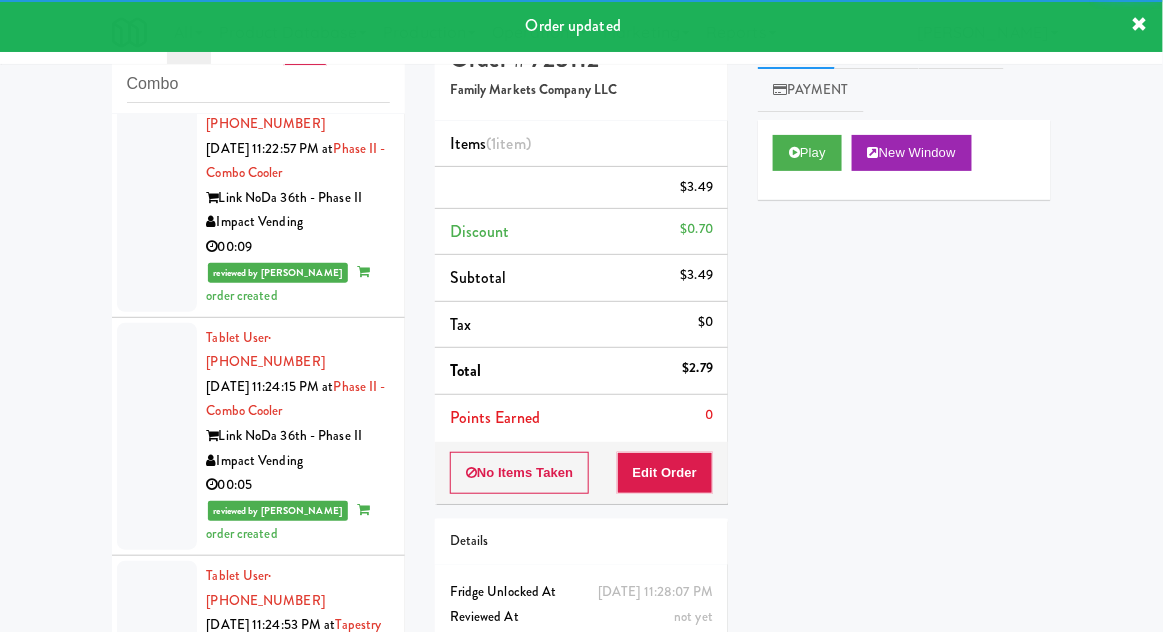 click at bounding box center (157, 1817) 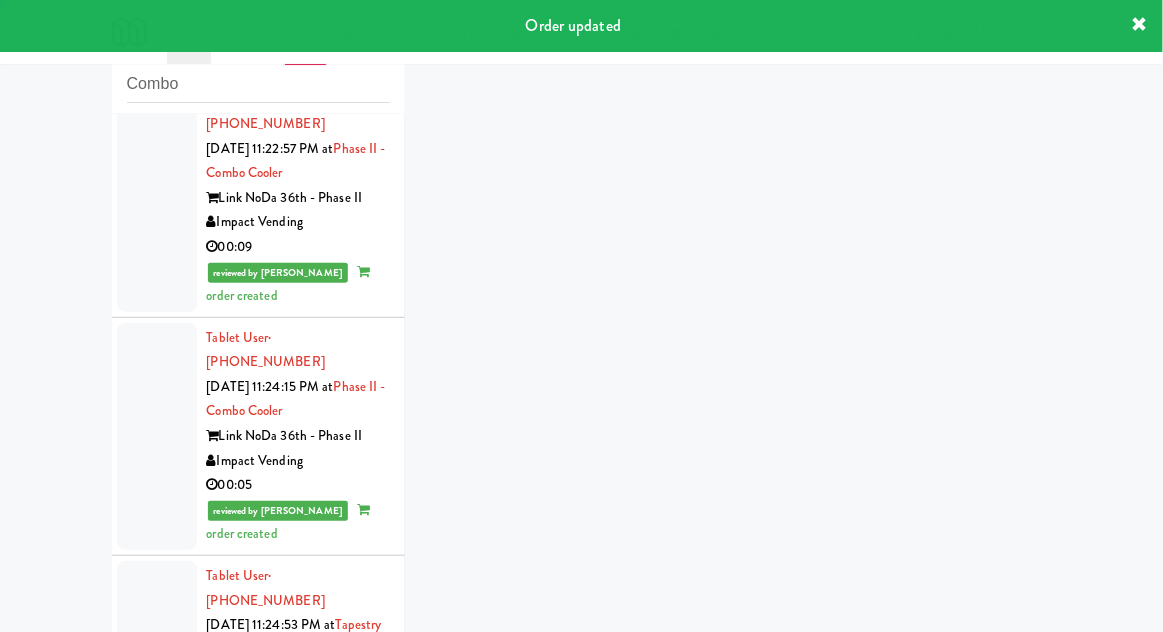 click at bounding box center (157, 1677) 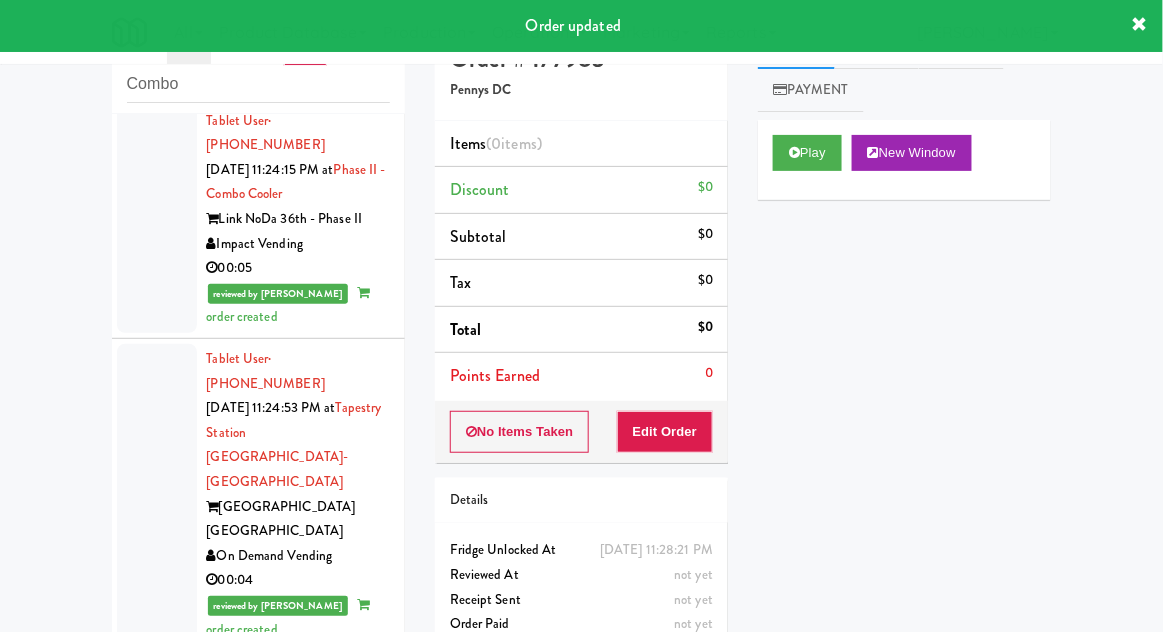scroll, scrollTop: 7105, scrollLeft: 0, axis: vertical 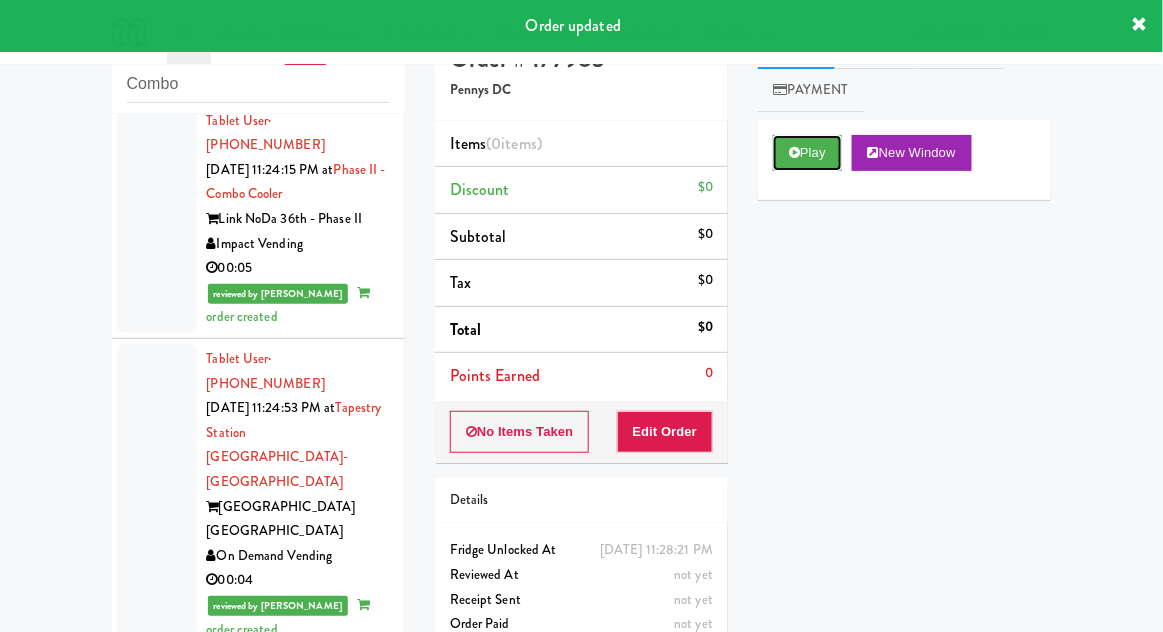 click on "Play" at bounding box center (807, 153) 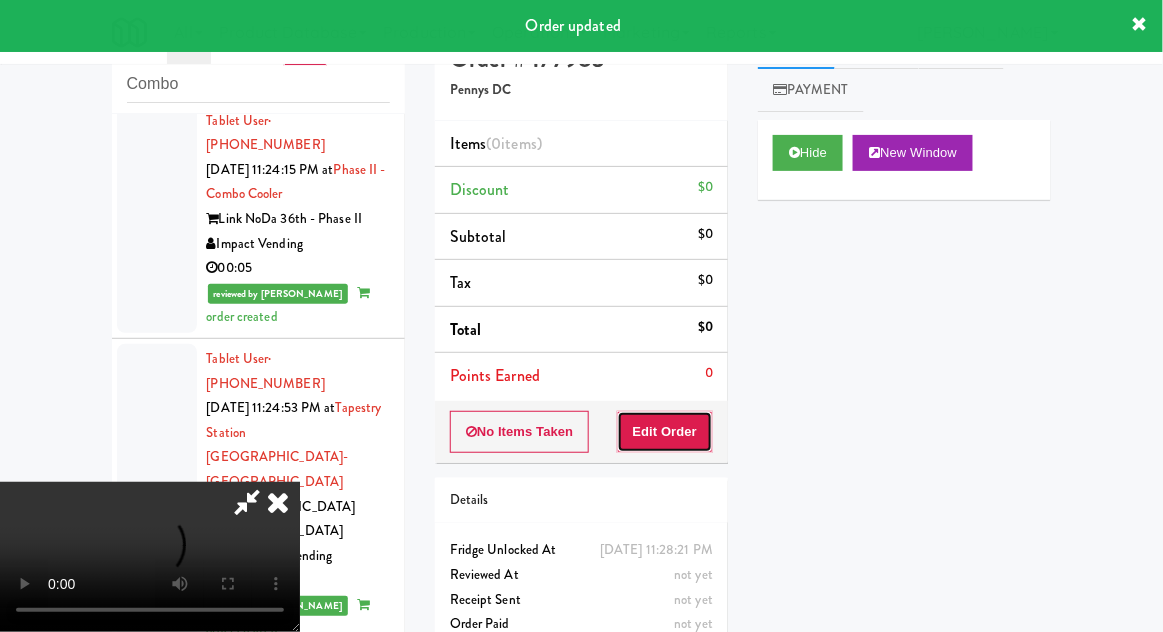 click on "Edit Order" at bounding box center (665, 432) 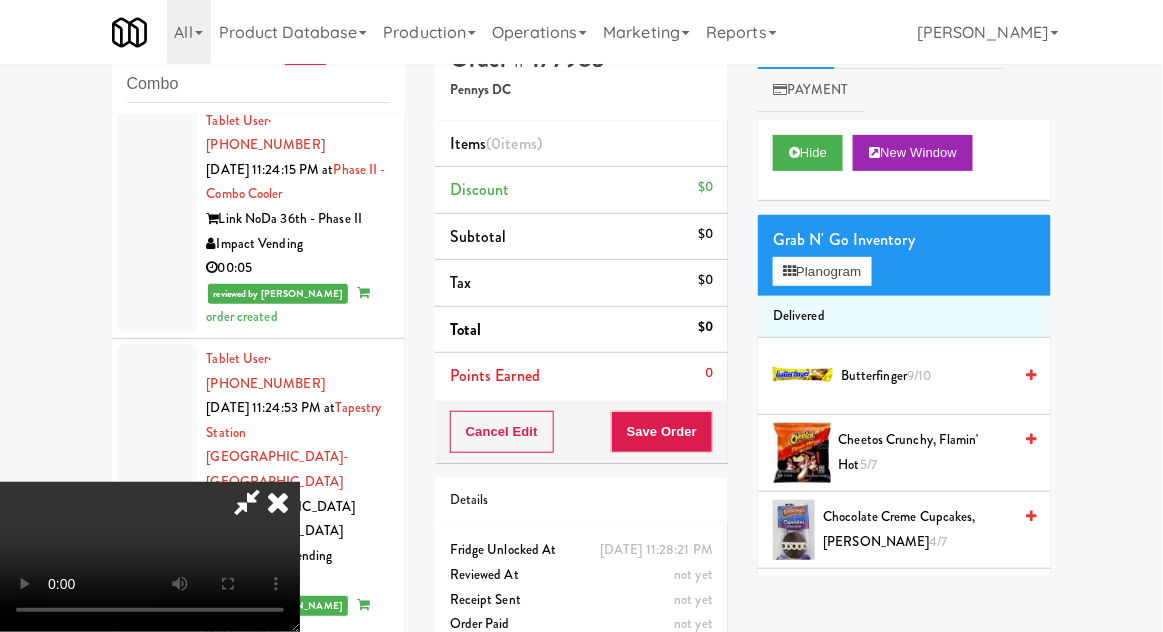 type 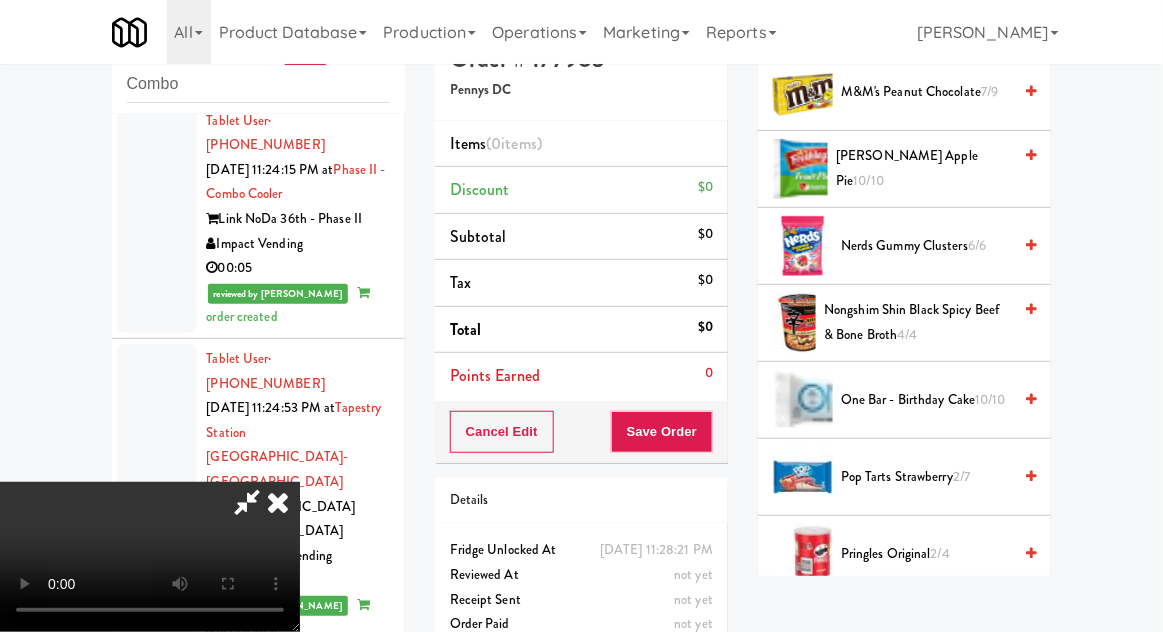 scroll, scrollTop: 1377, scrollLeft: 0, axis: vertical 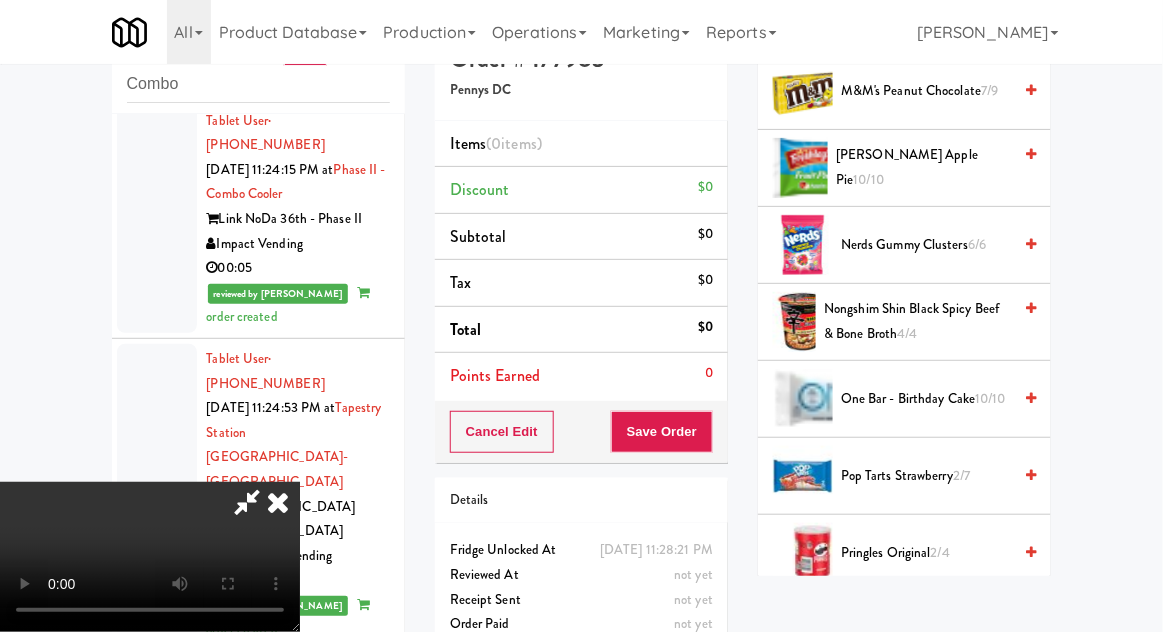 click on "Pop Tarts Strawberry  2/7" at bounding box center (926, 476) 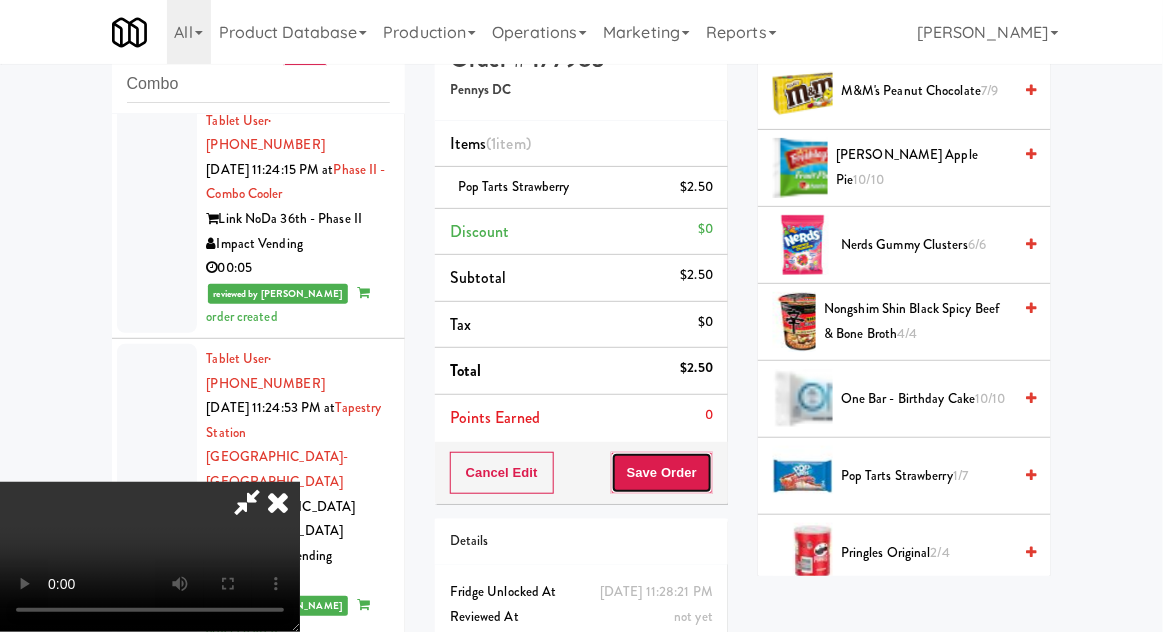 click on "Save Order" at bounding box center (662, 473) 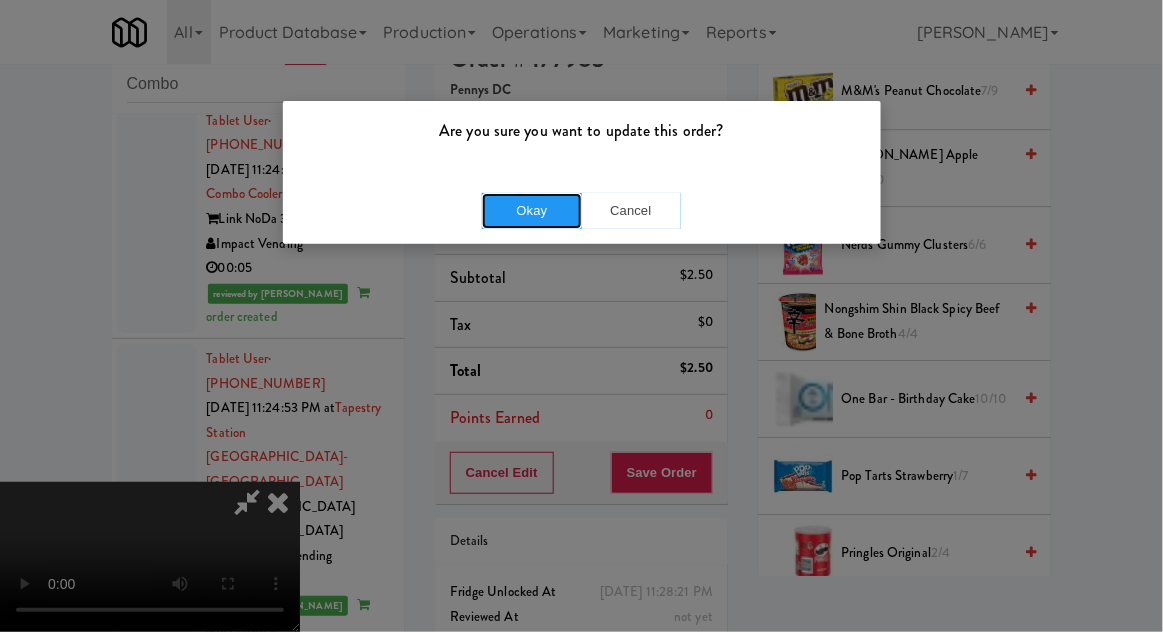 click on "Okay" at bounding box center (532, 211) 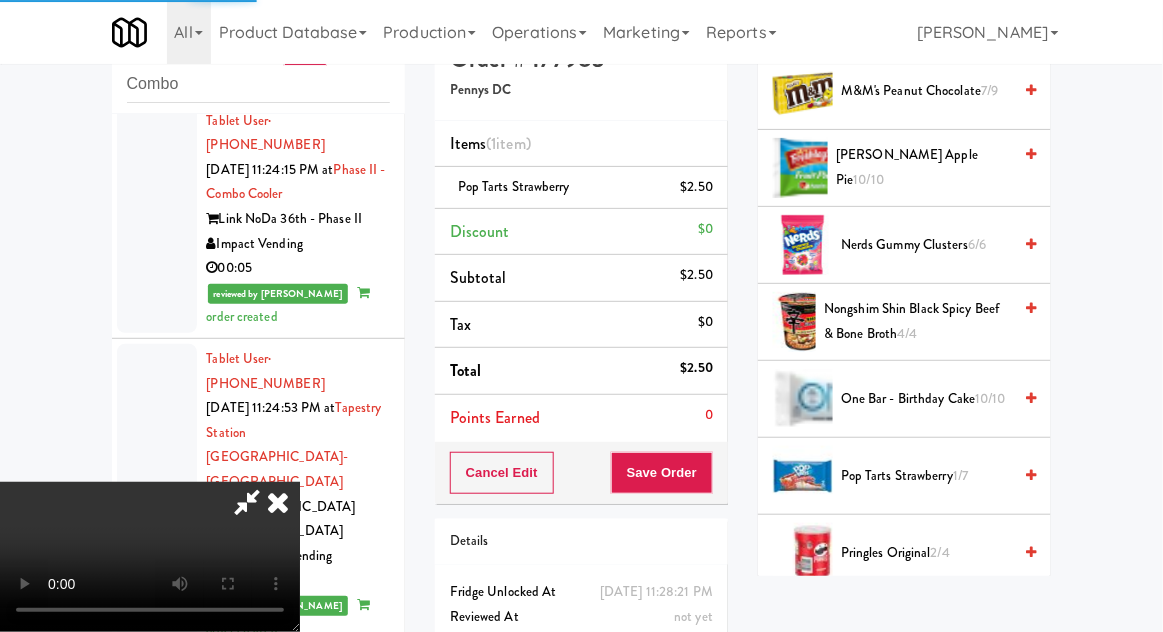 scroll, scrollTop: 197, scrollLeft: 0, axis: vertical 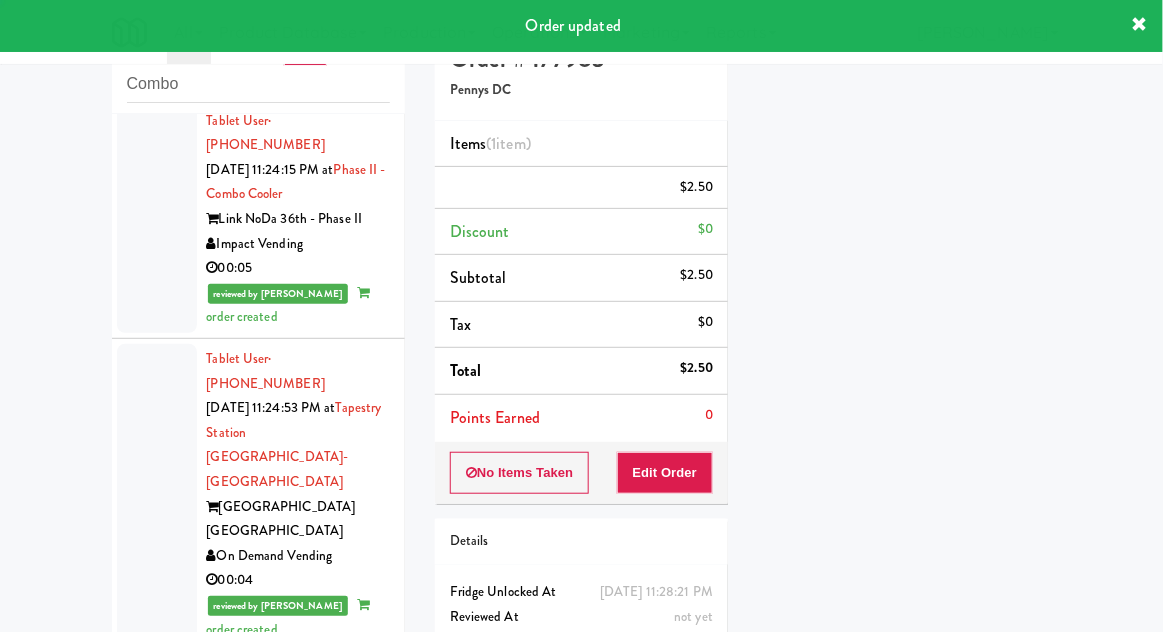 click at bounding box center [157, 1649] 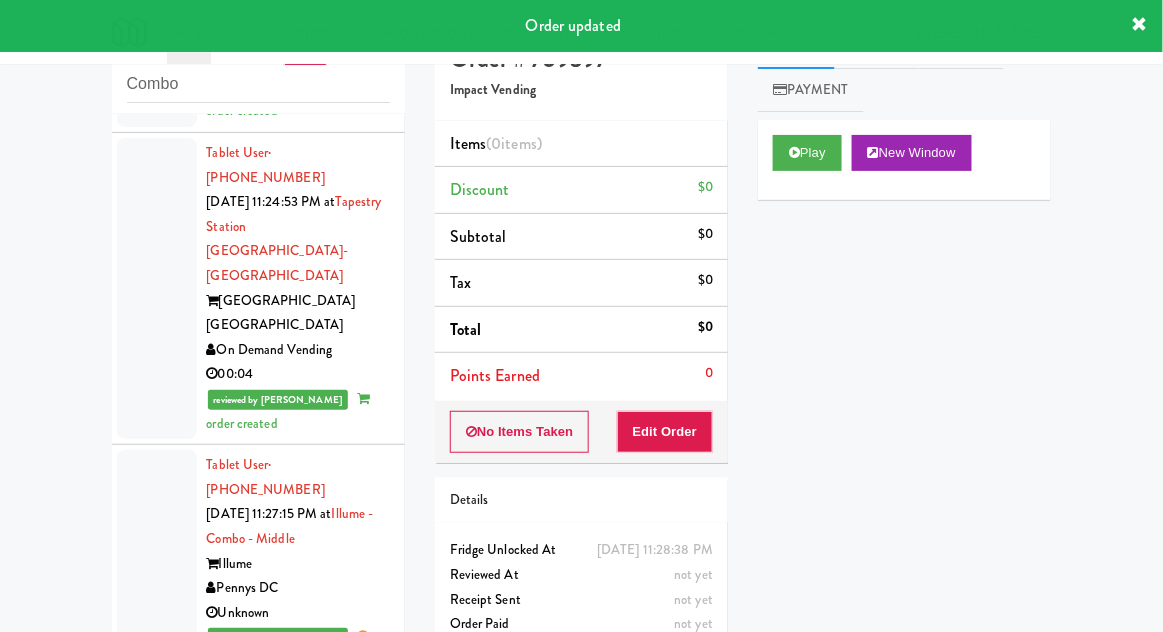 scroll, scrollTop: 7319, scrollLeft: 0, axis: vertical 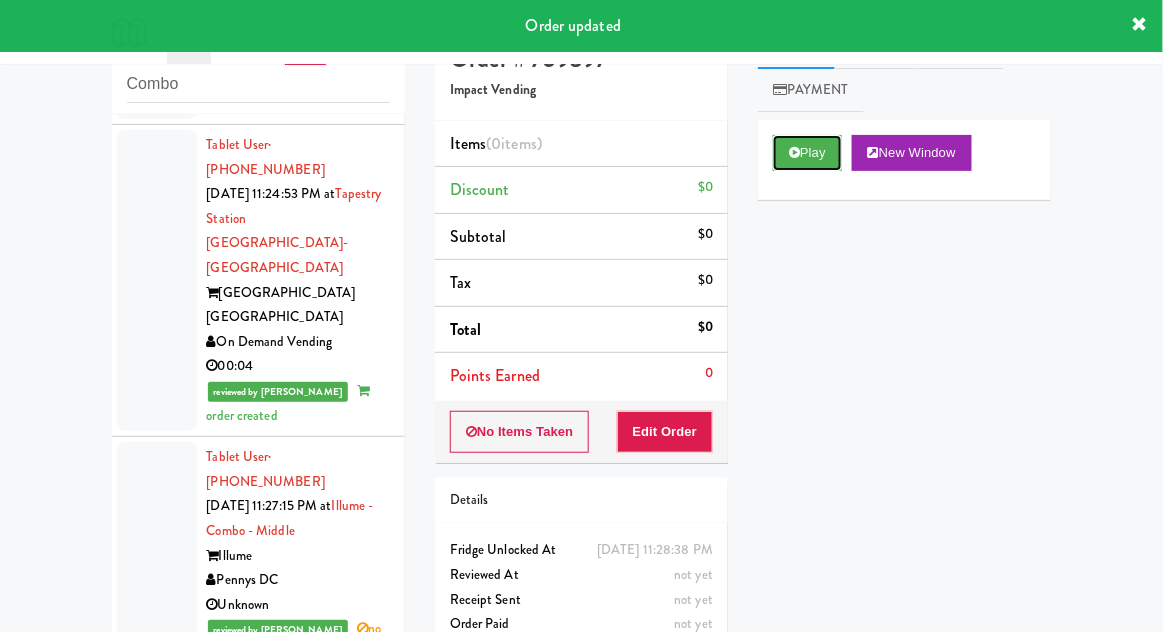 click on "Play" at bounding box center (807, 153) 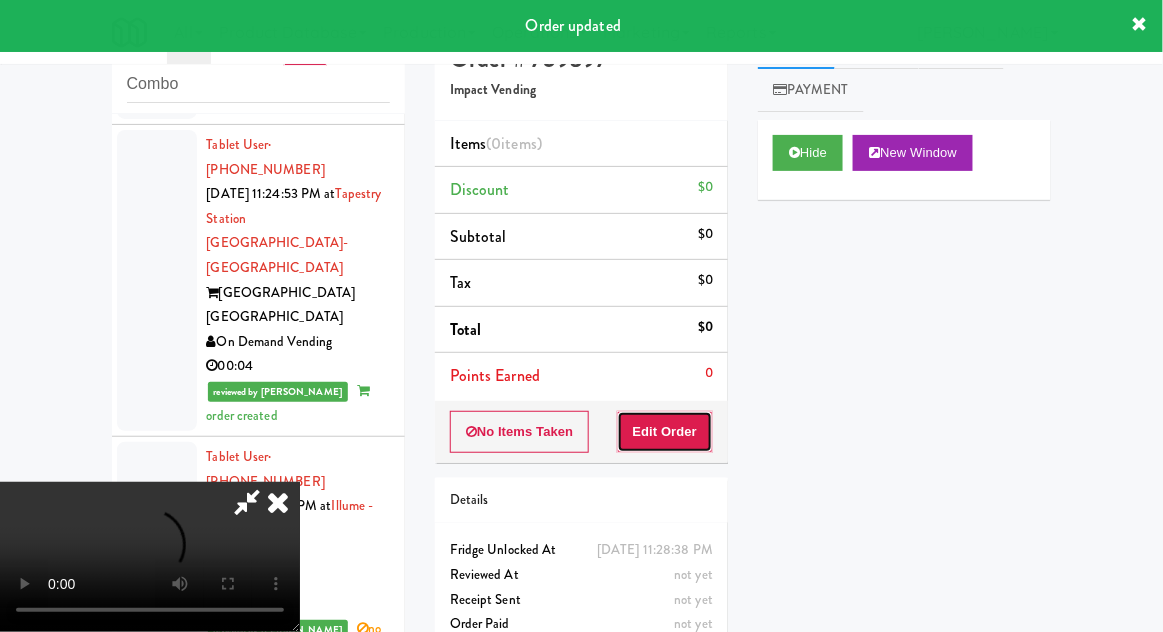 click on "Edit Order" at bounding box center [665, 432] 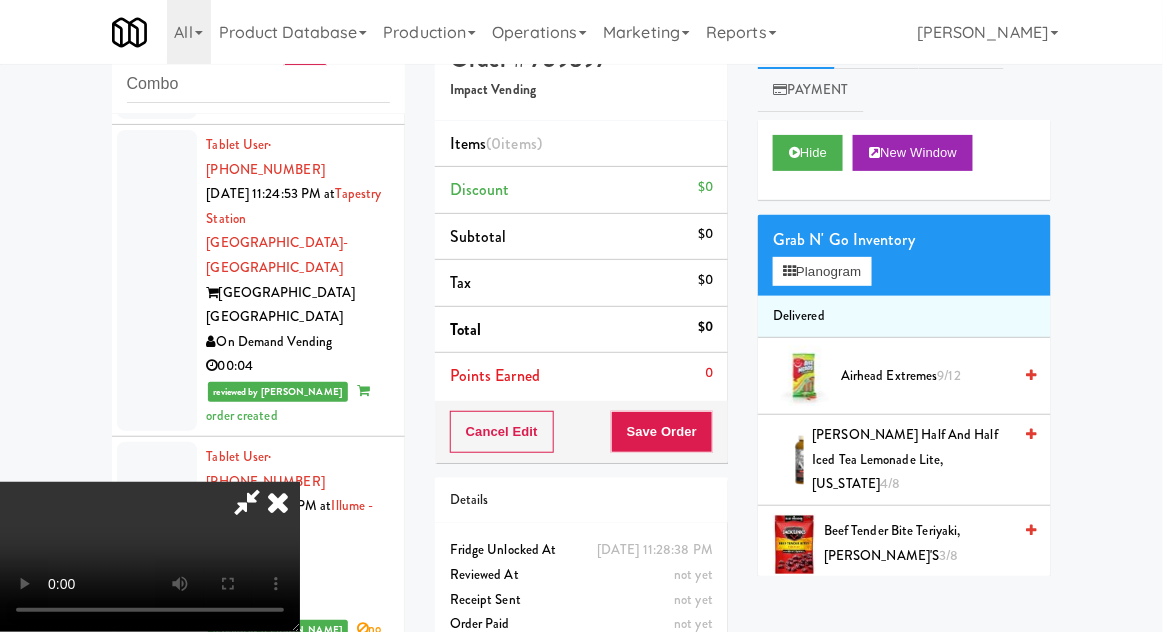 scroll, scrollTop: 73, scrollLeft: 0, axis: vertical 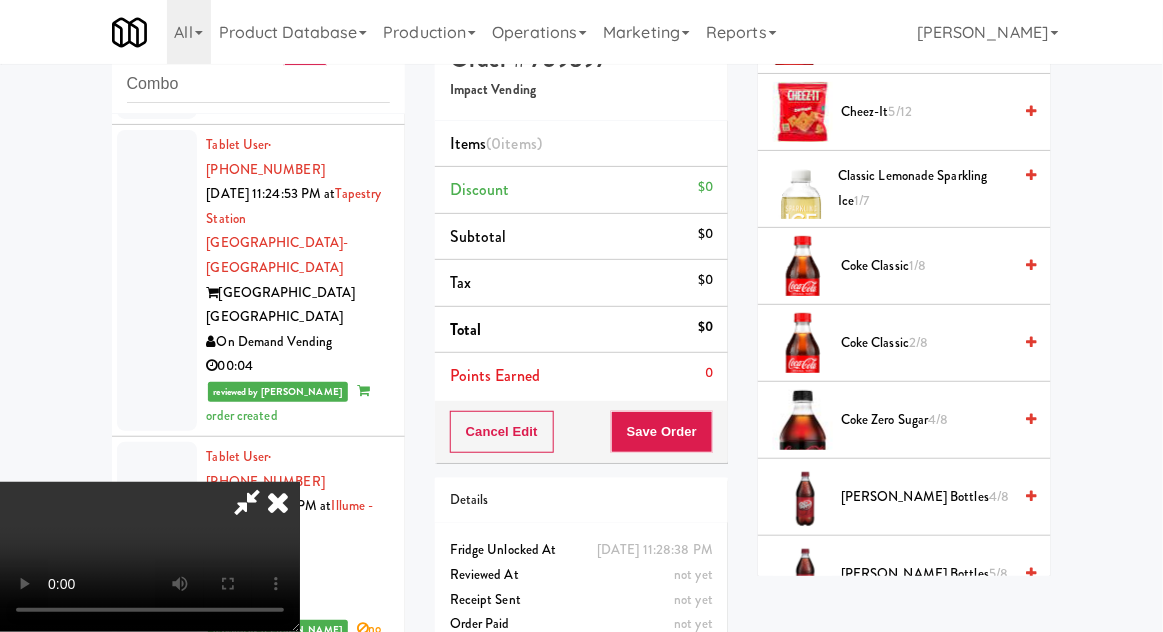 click on "Coke Classic  2/8" at bounding box center (926, 343) 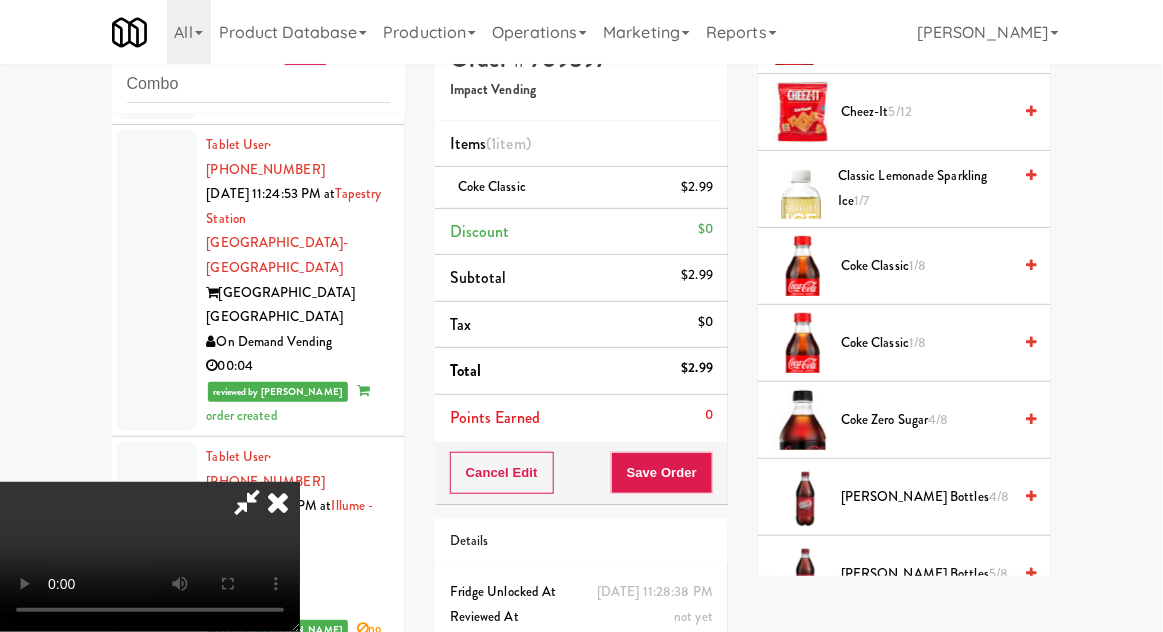 scroll, scrollTop: 0, scrollLeft: 0, axis: both 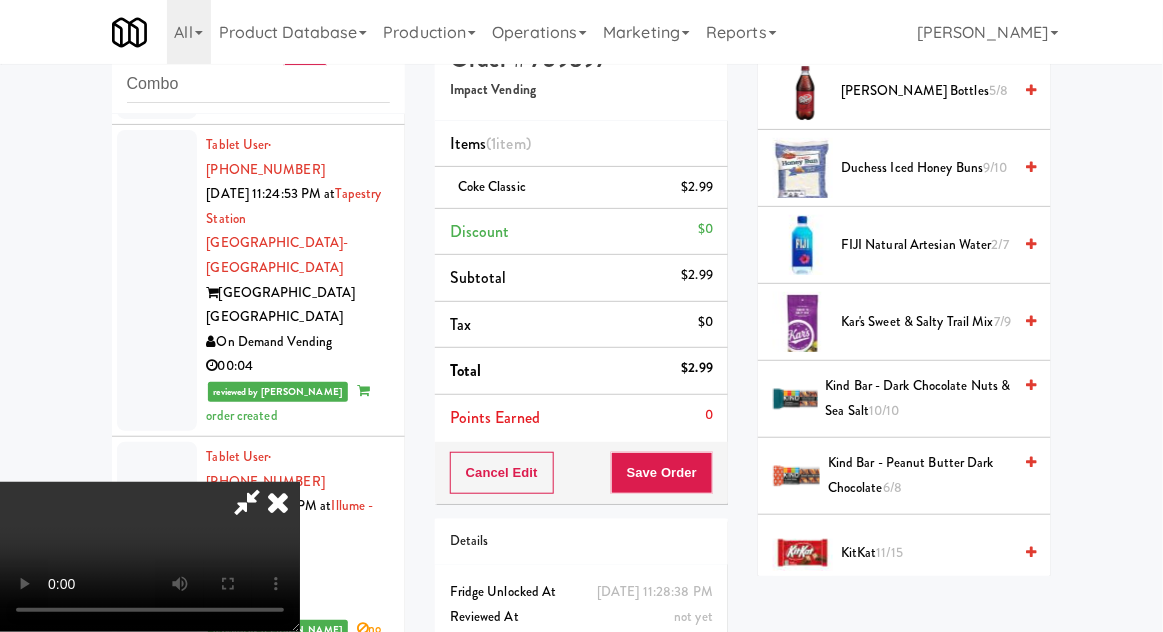 click on "KitKat  11/15" at bounding box center [926, 553] 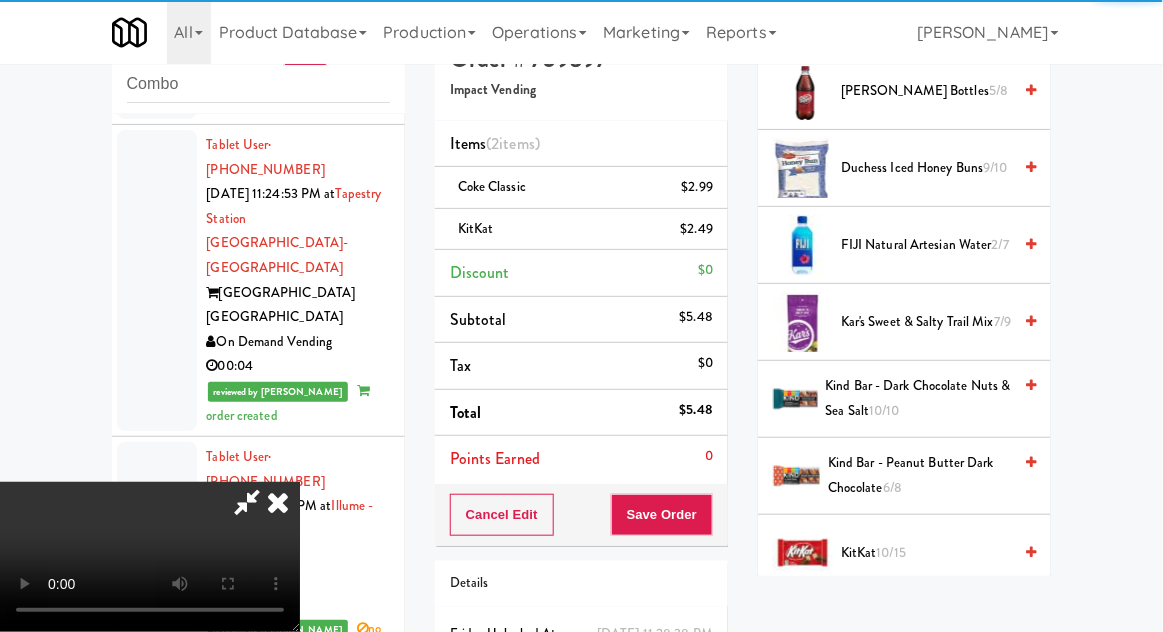 scroll, scrollTop: 73, scrollLeft: 0, axis: vertical 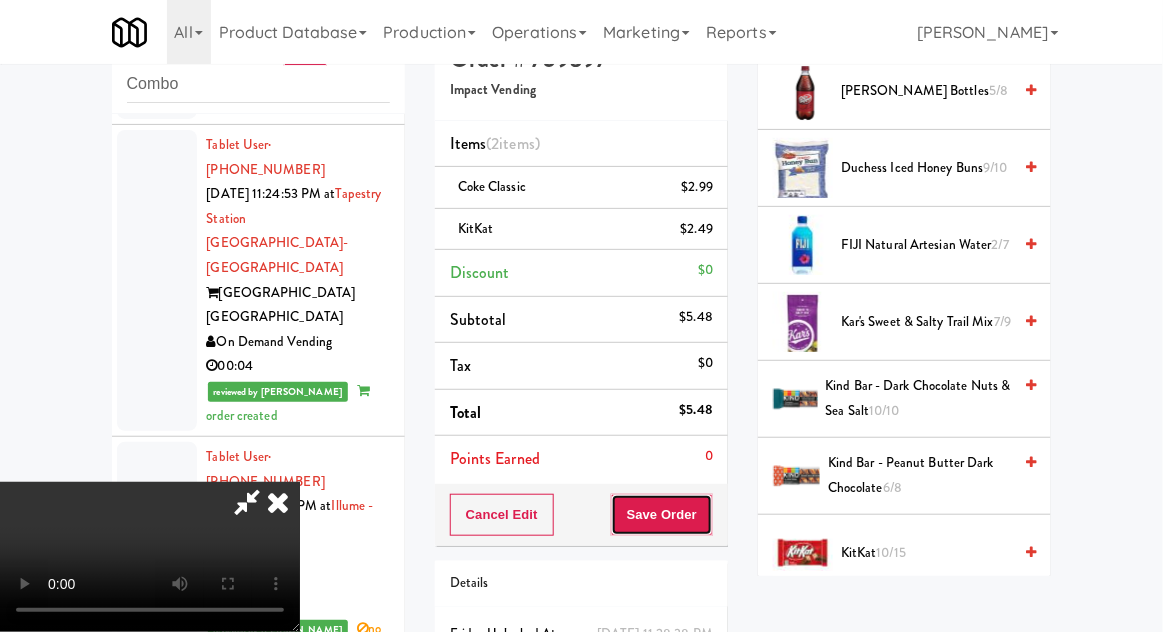 click on "Save Order" at bounding box center (662, 515) 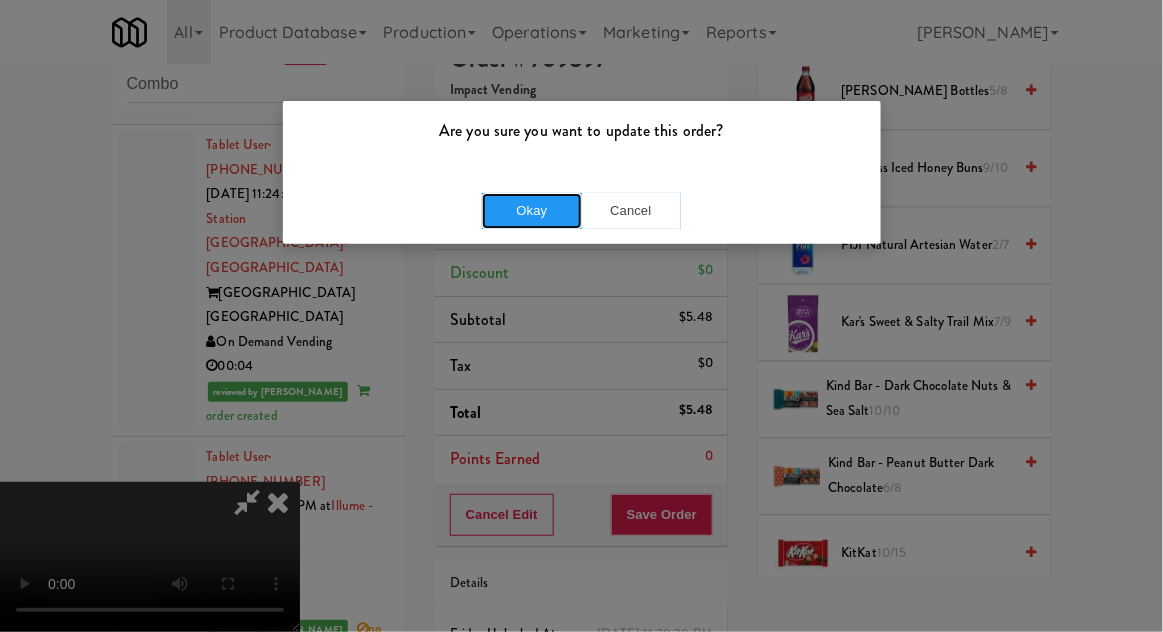 click on "Okay" at bounding box center [532, 211] 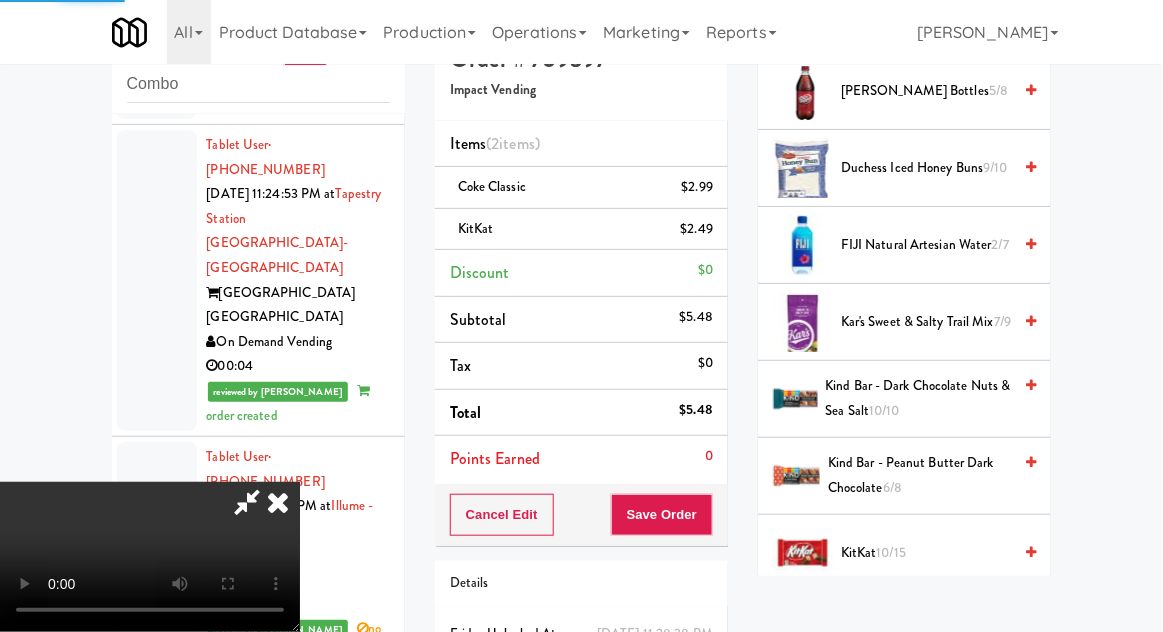 scroll, scrollTop: 197, scrollLeft: 0, axis: vertical 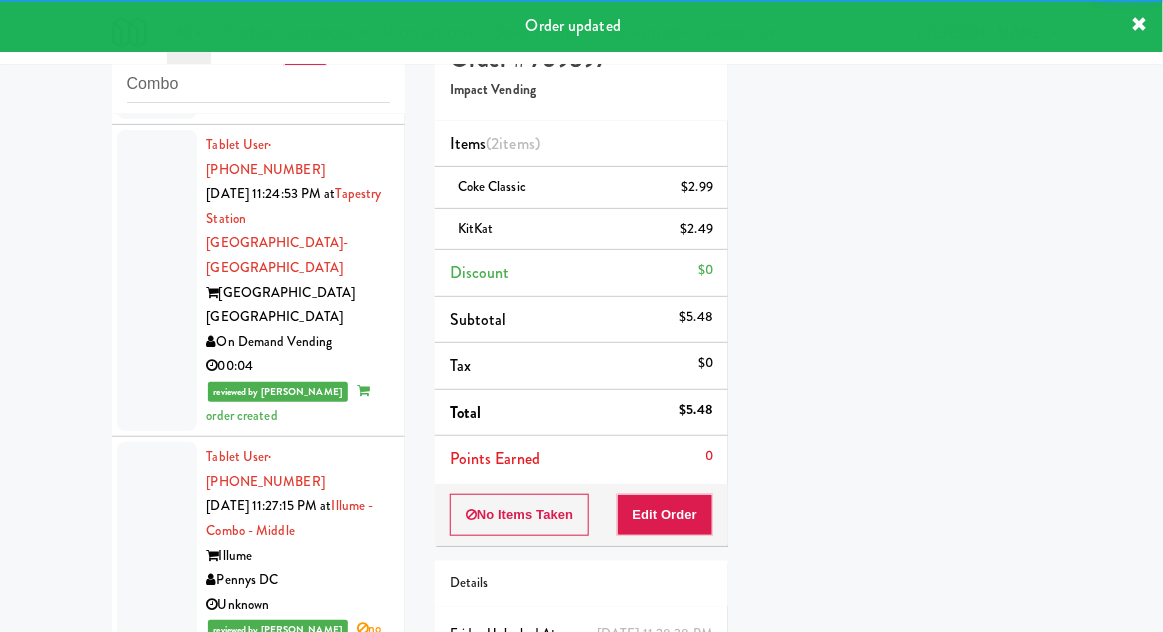click at bounding box center [157, 1723] 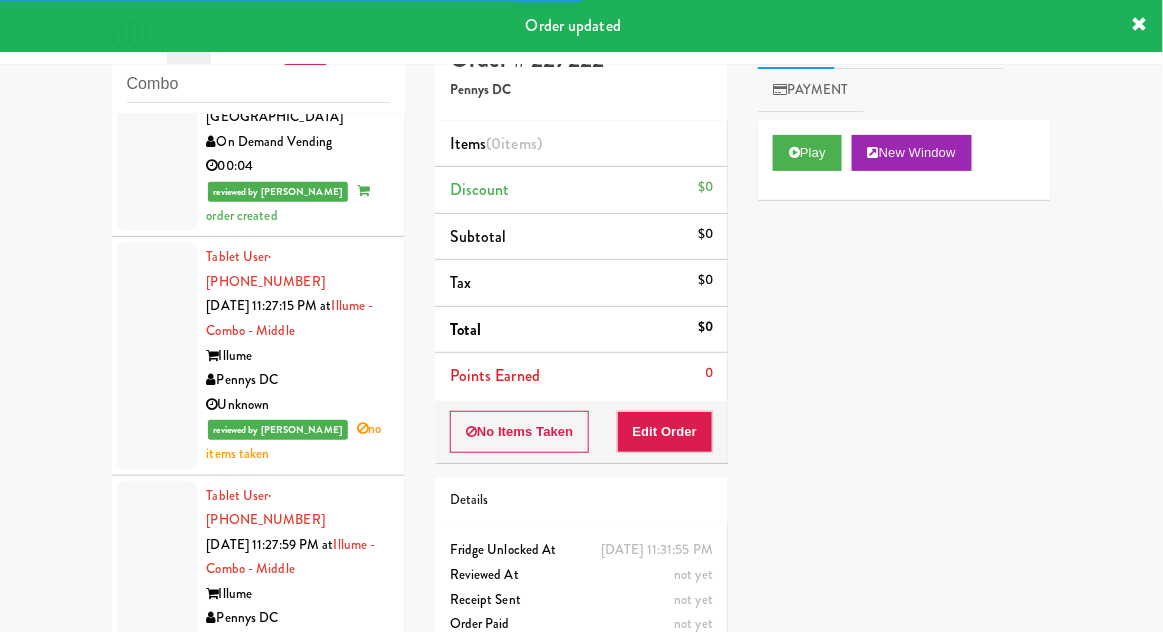 scroll, scrollTop: 7521, scrollLeft: 0, axis: vertical 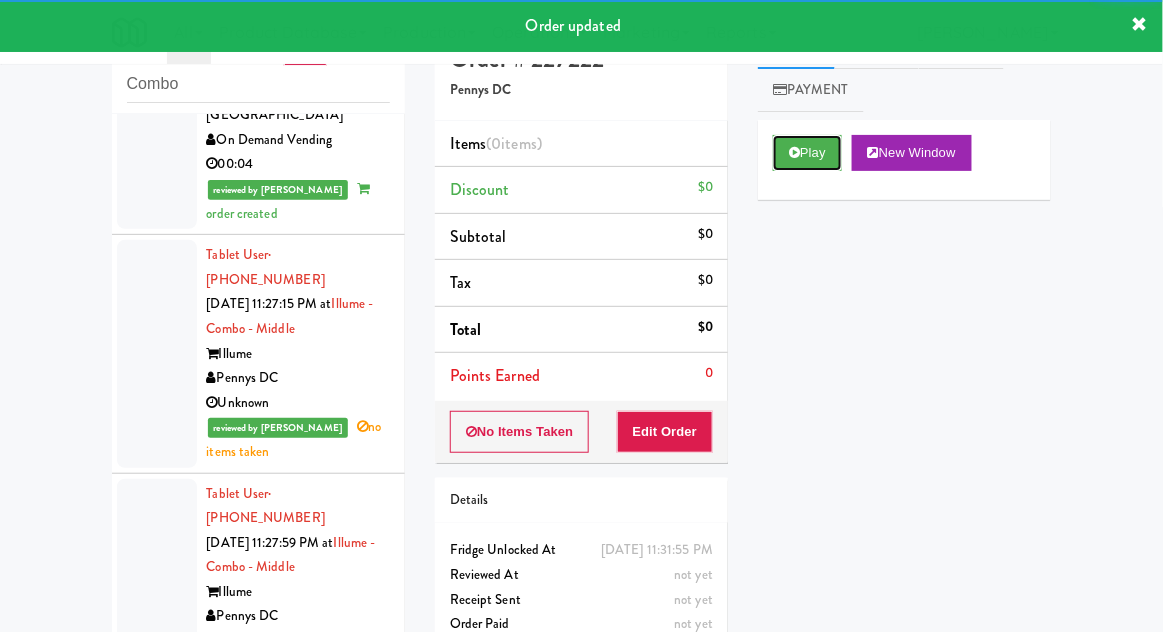 click on "Play" at bounding box center [807, 153] 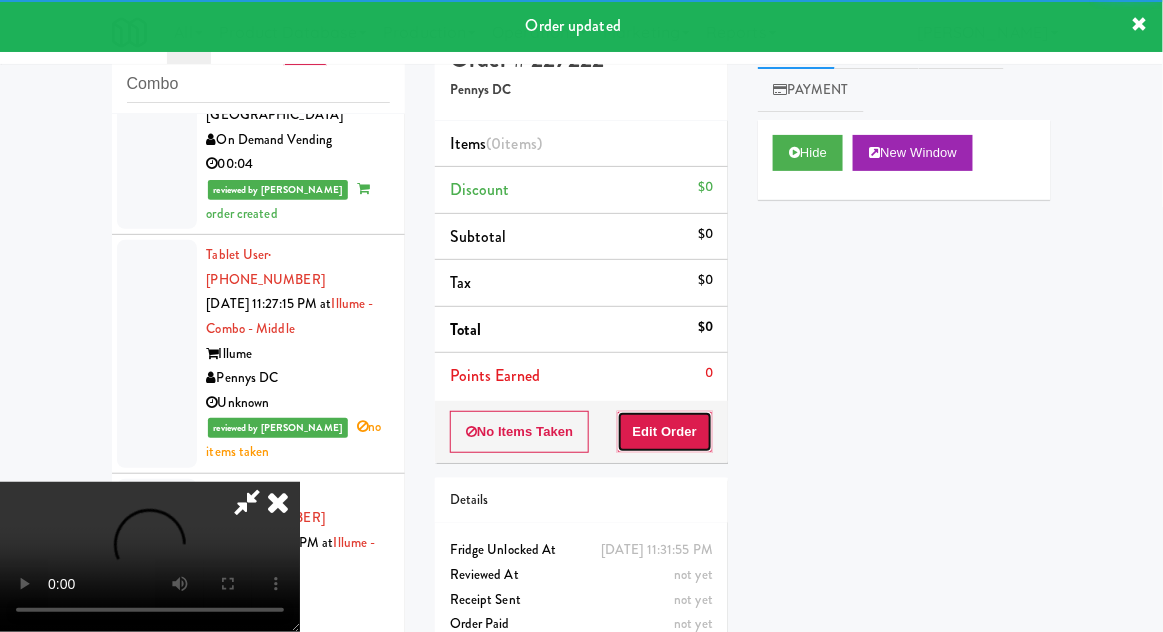 click on "Edit Order" at bounding box center (665, 432) 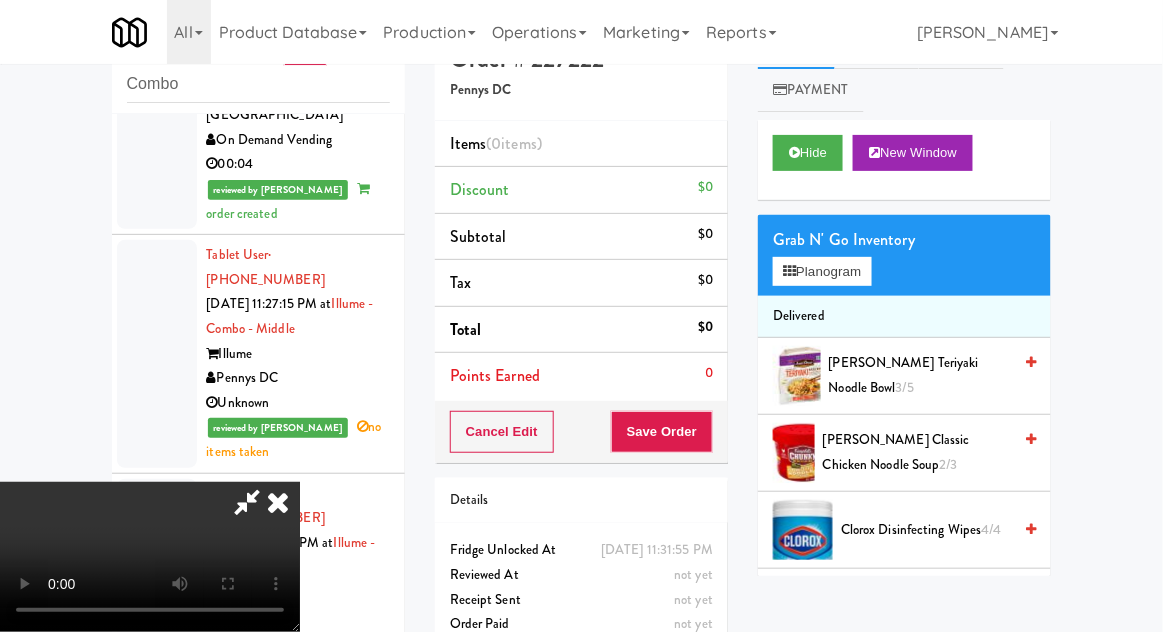 type 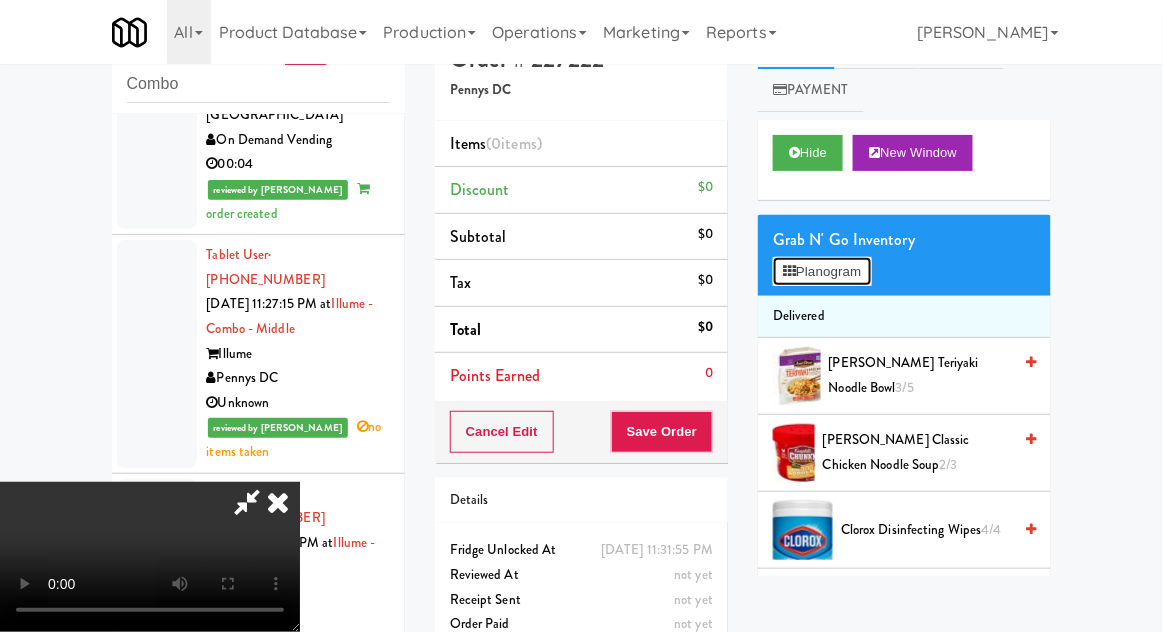 click on "Planogram" at bounding box center (822, 272) 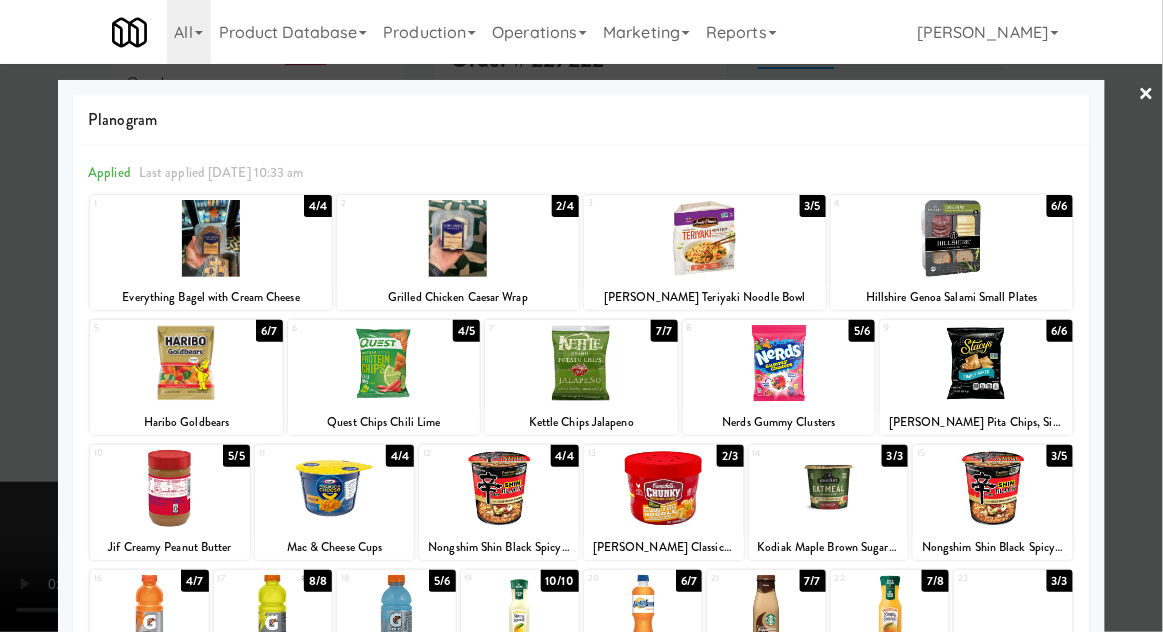 click on "Everything Bagel with Cream Cheese" at bounding box center (211, 297) 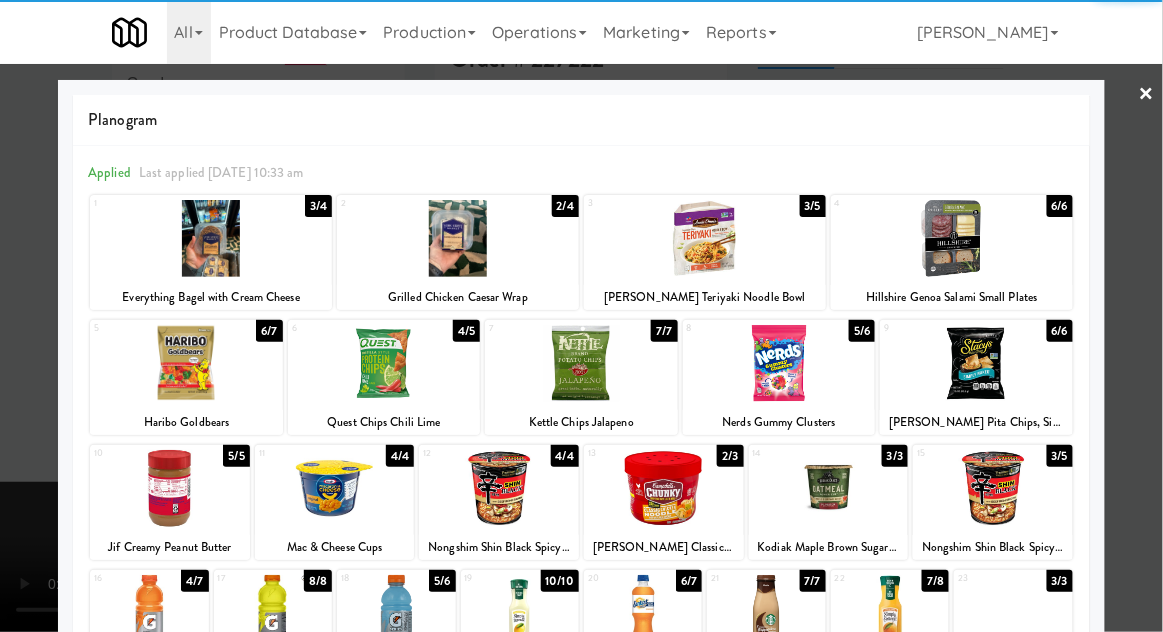 click at bounding box center [581, 316] 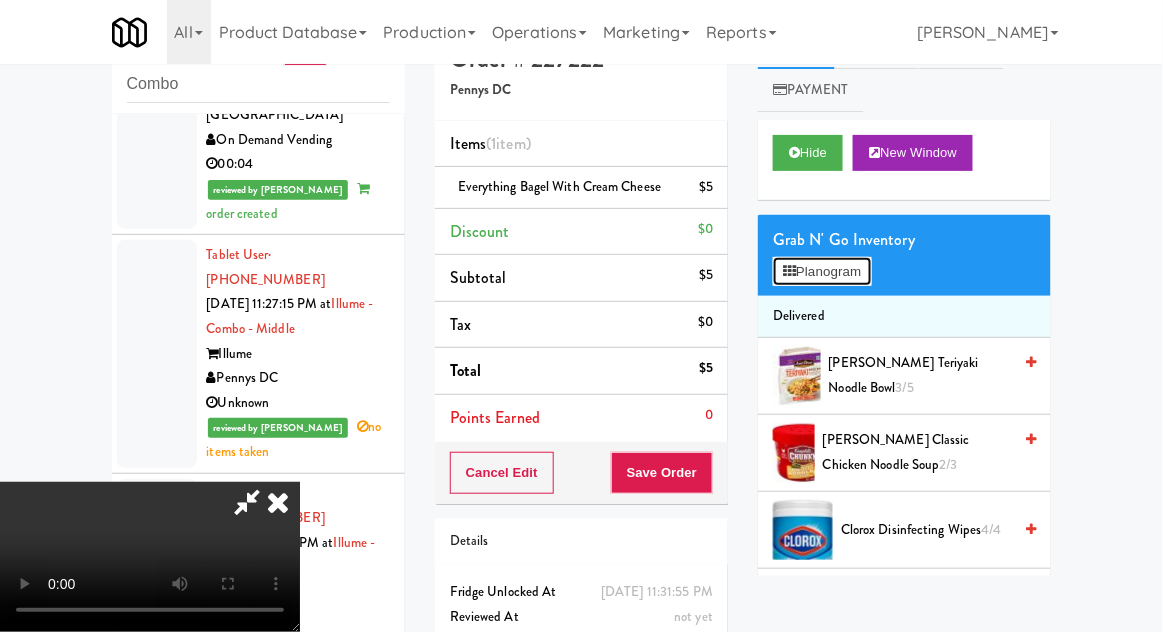 click on "Planogram" at bounding box center (822, 272) 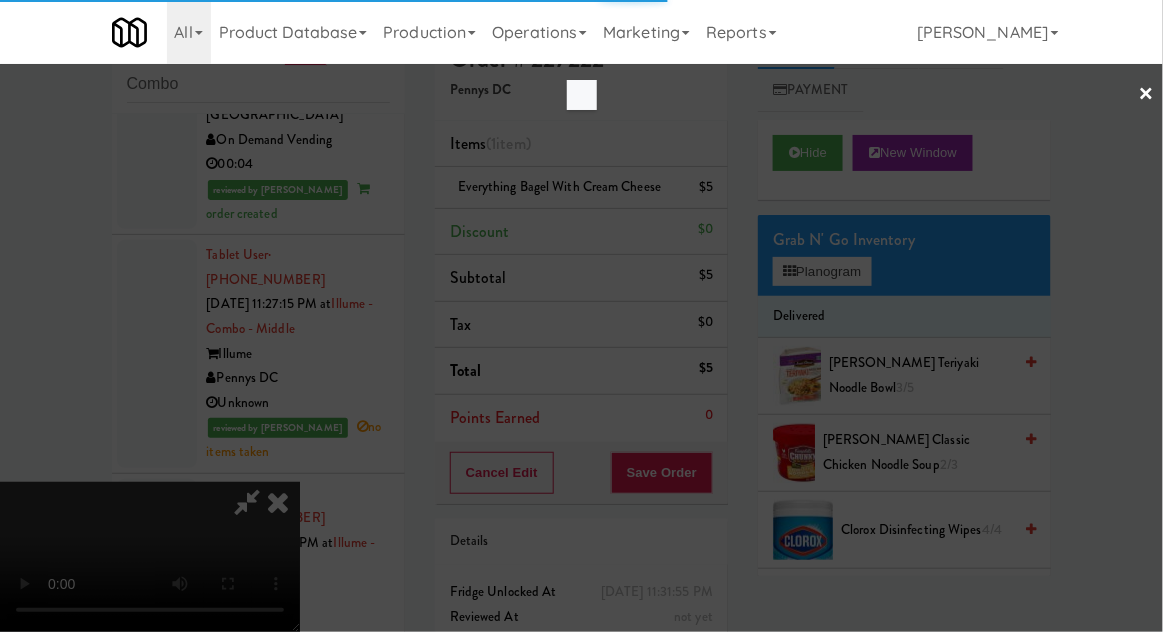 click at bounding box center [581, 316] 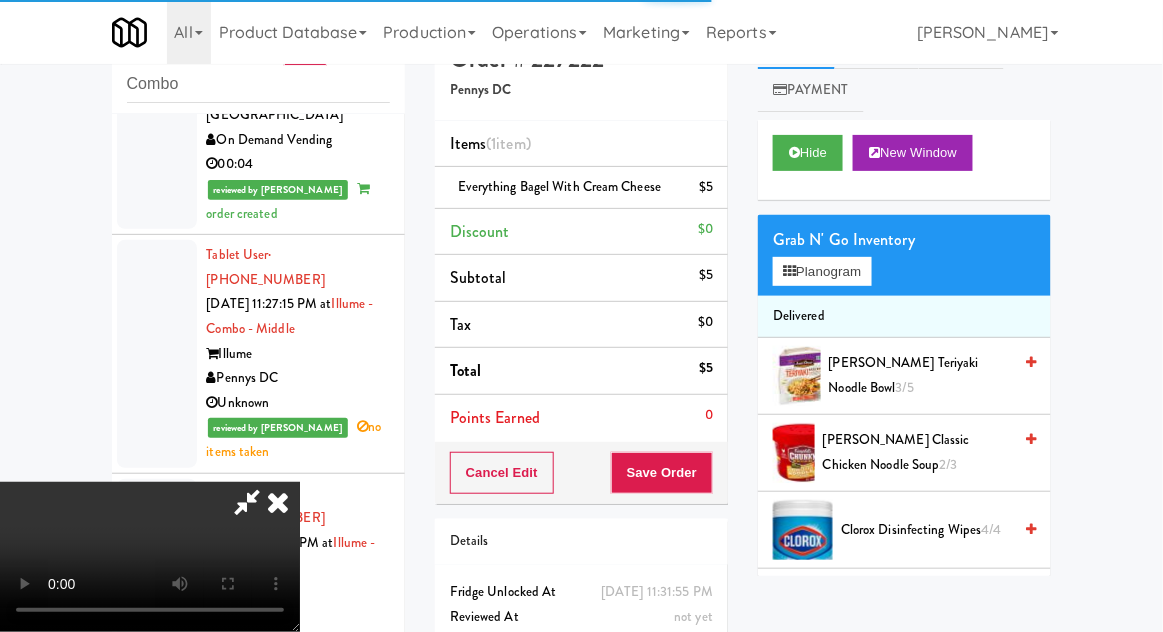click on "inbox reviewed all    all     unclear take     inventory issue     suspicious     failed   Combo Tablet User  · (786) 939-2634 [DATE] 8:25:55 PM at  [GEOGRAPHIC_DATA] - Westdale  BiteCraft Markets  01:12 reviewed by [PERSON_NAME]  order created     Tablet User  · (786) 294-4392 [DATE] 8:35:49 PM at  [GEOGRAPHIC_DATA] - [GEOGRAPHIC_DATA] Markets  00:45     Tablet User  · (480) 387-7405 [DATE] 8:55:11 PM at  The Jack - Combo - Left  The Jack  Mountain High Markets LLC  00:32 reviewed by [PERSON_NAME]  order created     Tablet User  · (757) 404-8507 [DATE] 9:42:50 PM at  Cosmo Combo Unit  Cosmopolitan  VB Vending Company LLC  00:36 reviewed by [PERSON_NAME]  order created     Tablet User  · (248) 254-2398 [DATE] 9:44:40 PM at  Cosmo Combo Unit  Cosmopolitan  VB Vending Company LLC  00:41 reviewed by [PERSON_NAME]  order created     Tablet User  · (240) 515-1314 [DATE] 9:52:59 PM at  Metropolitan - Combo  Metropolitan  Pennys DC  00:22  order created" at bounding box center [581, 376] 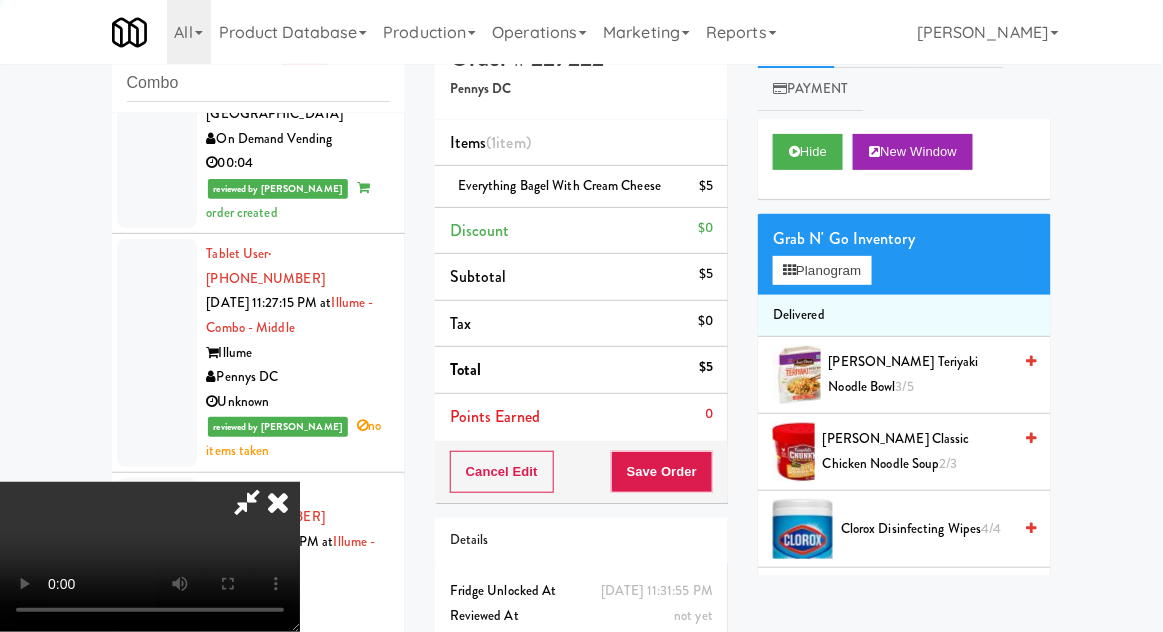 scroll, scrollTop: 50, scrollLeft: 0, axis: vertical 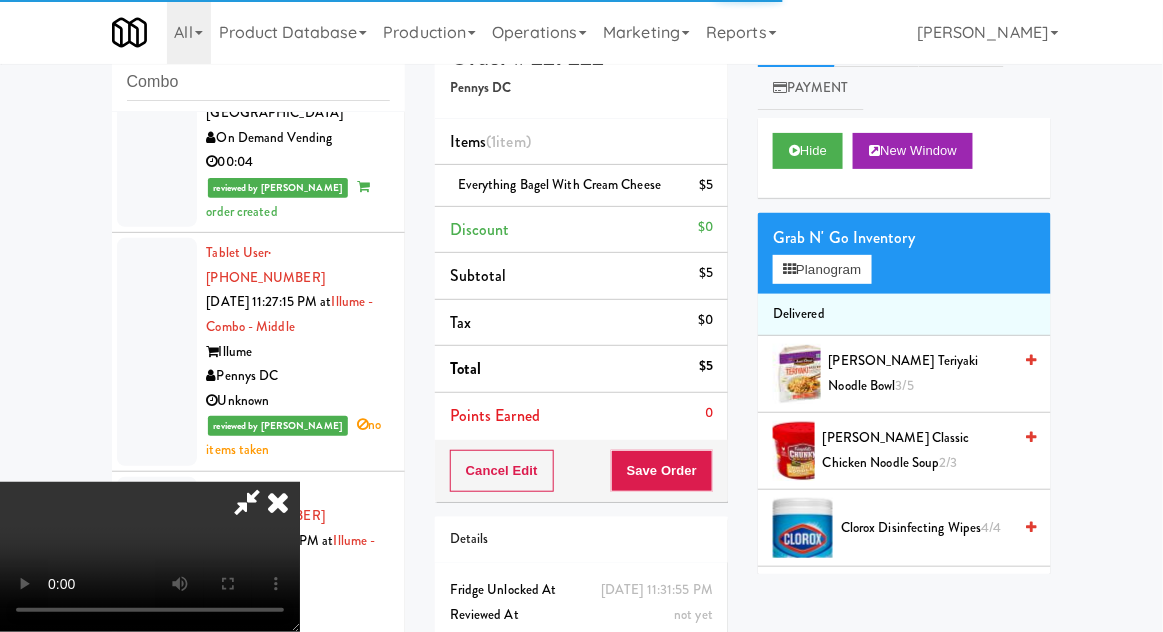 click at bounding box center (278, 502) 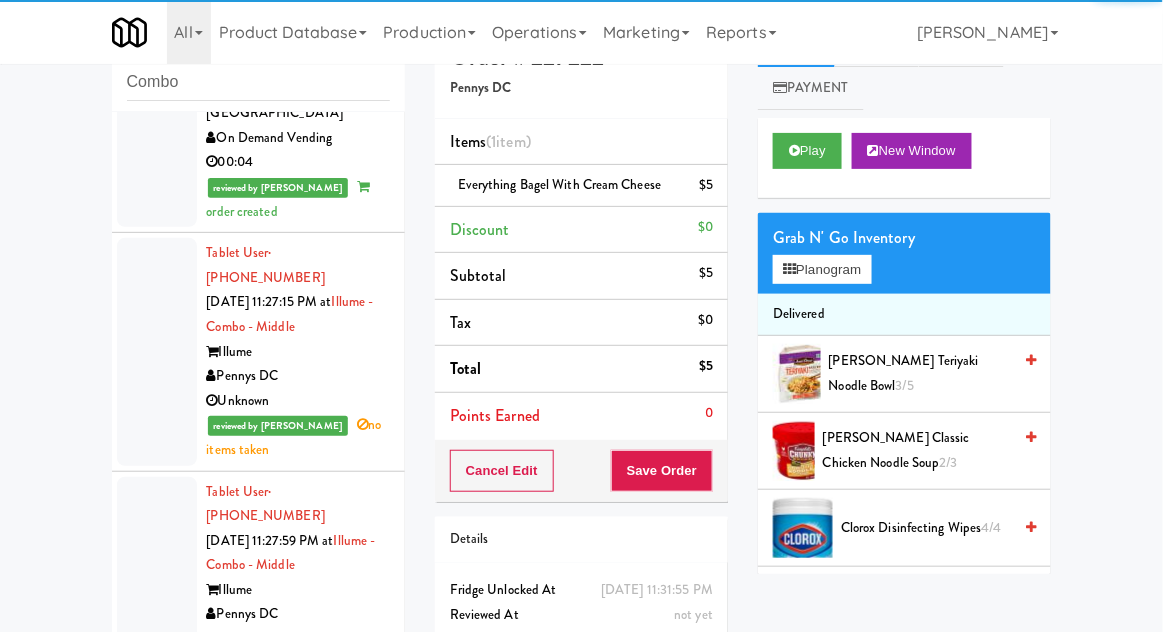 click at bounding box center (157, 1708) 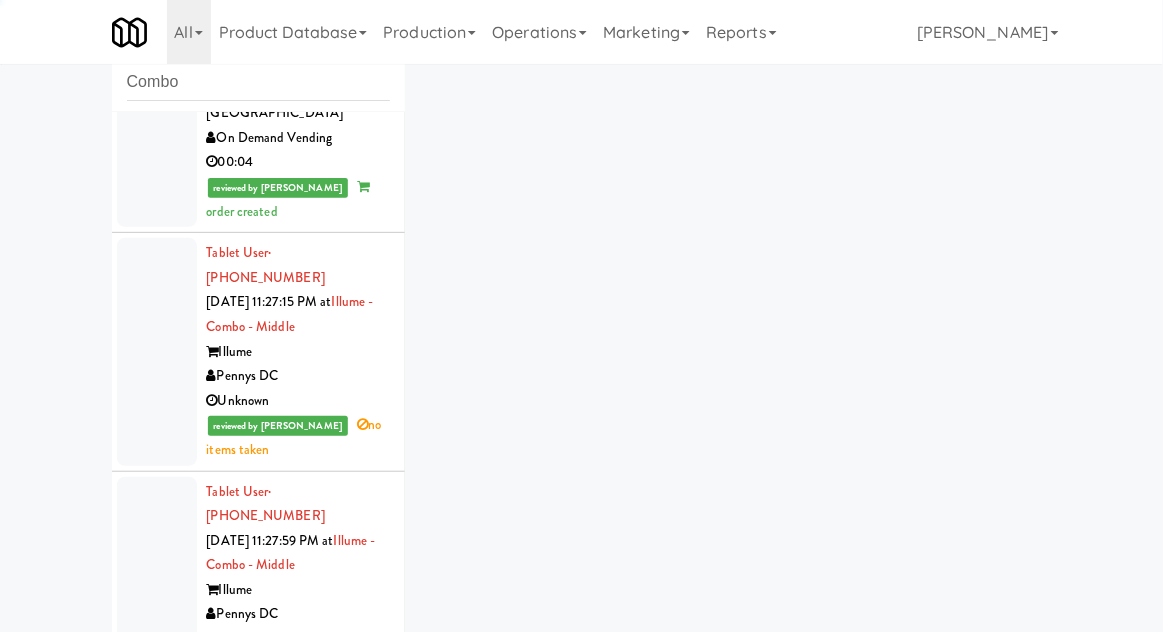 scroll, scrollTop: 48, scrollLeft: 0, axis: vertical 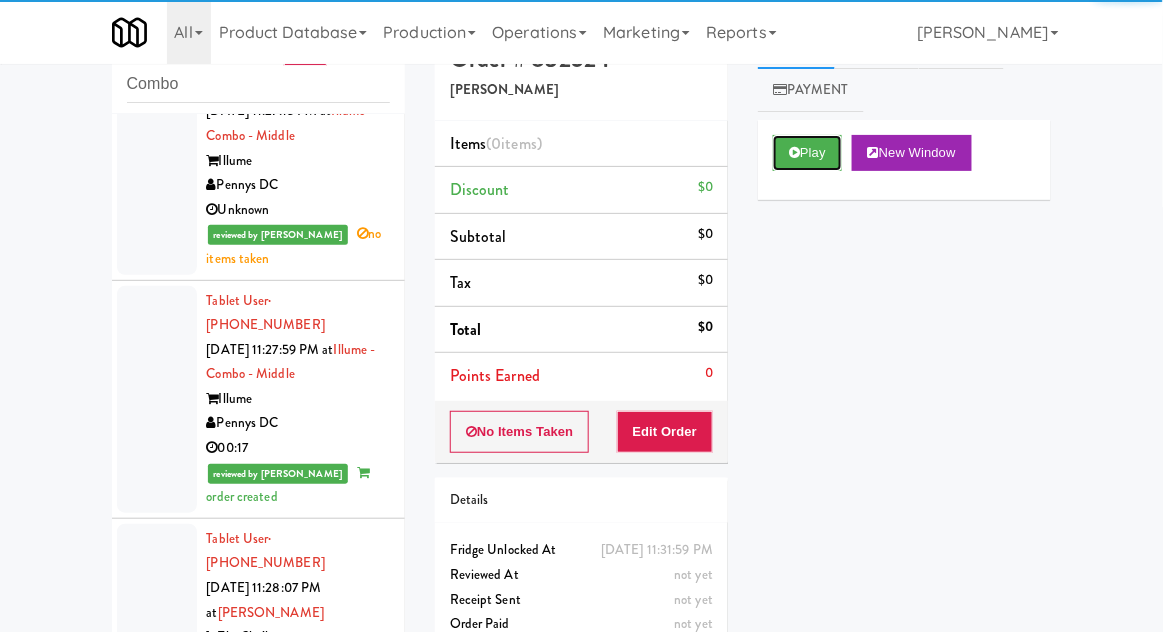 click on "Play" at bounding box center [807, 153] 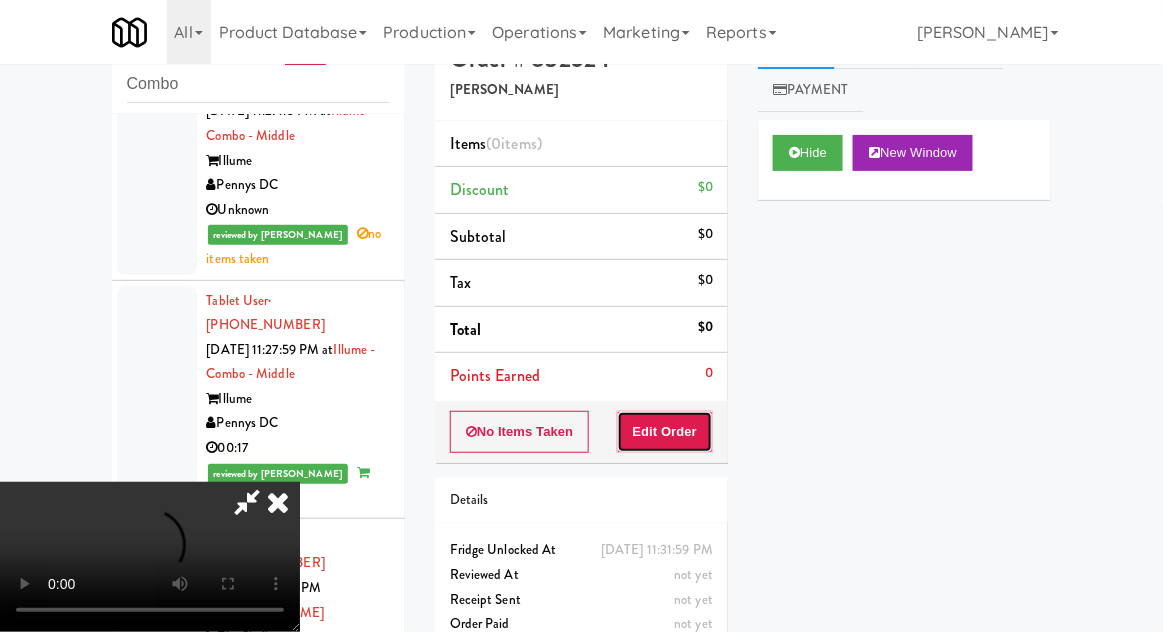 click on "Edit Order" at bounding box center (665, 432) 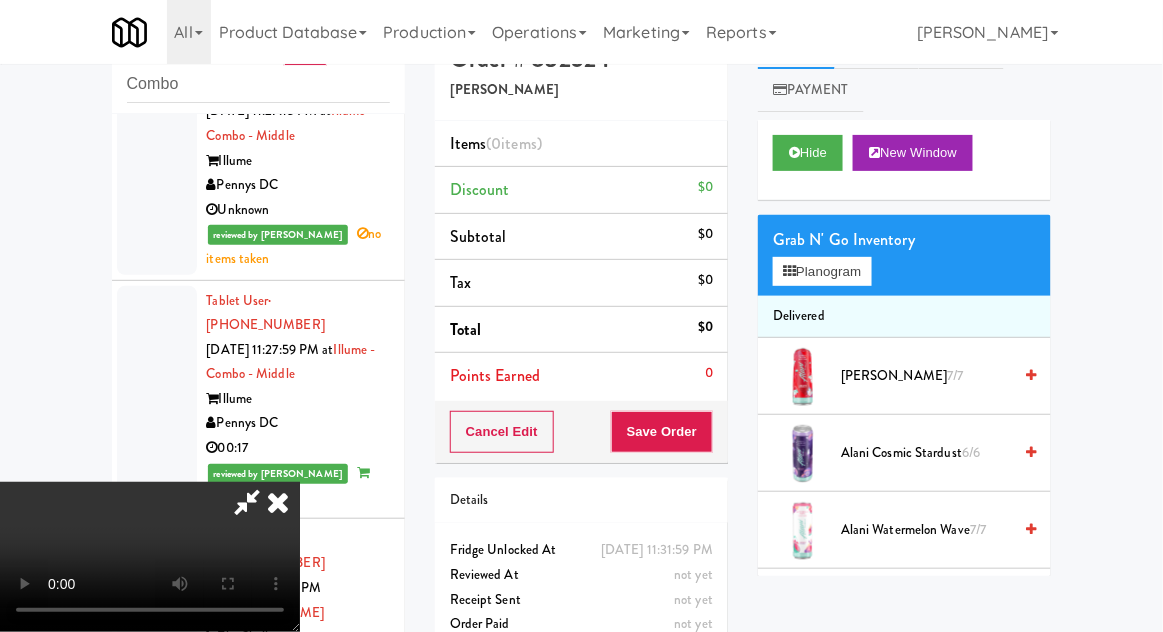 type 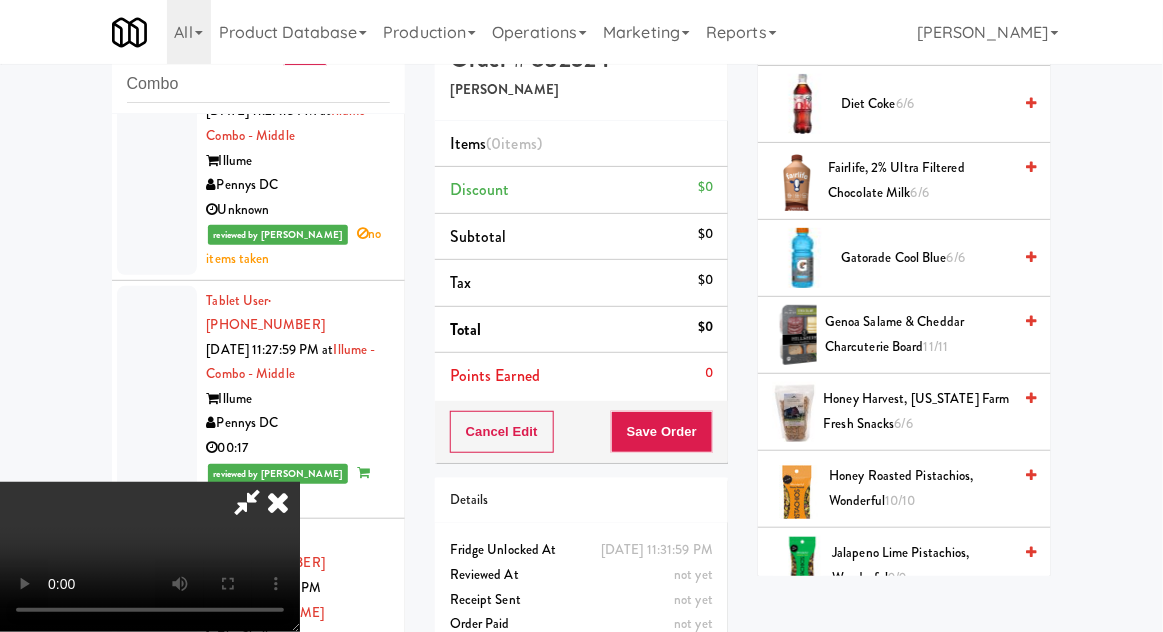 scroll, scrollTop: 816, scrollLeft: 0, axis: vertical 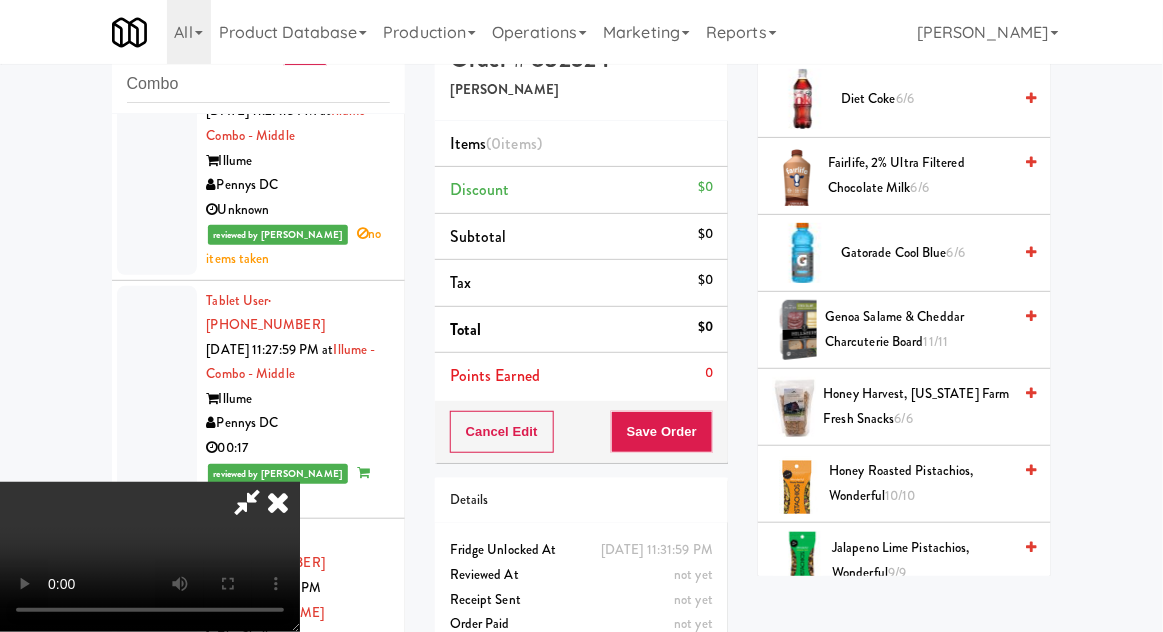 click on "Jalapeno Lime Pistachios, Wonderful  9/9" at bounding box center [921, 560] 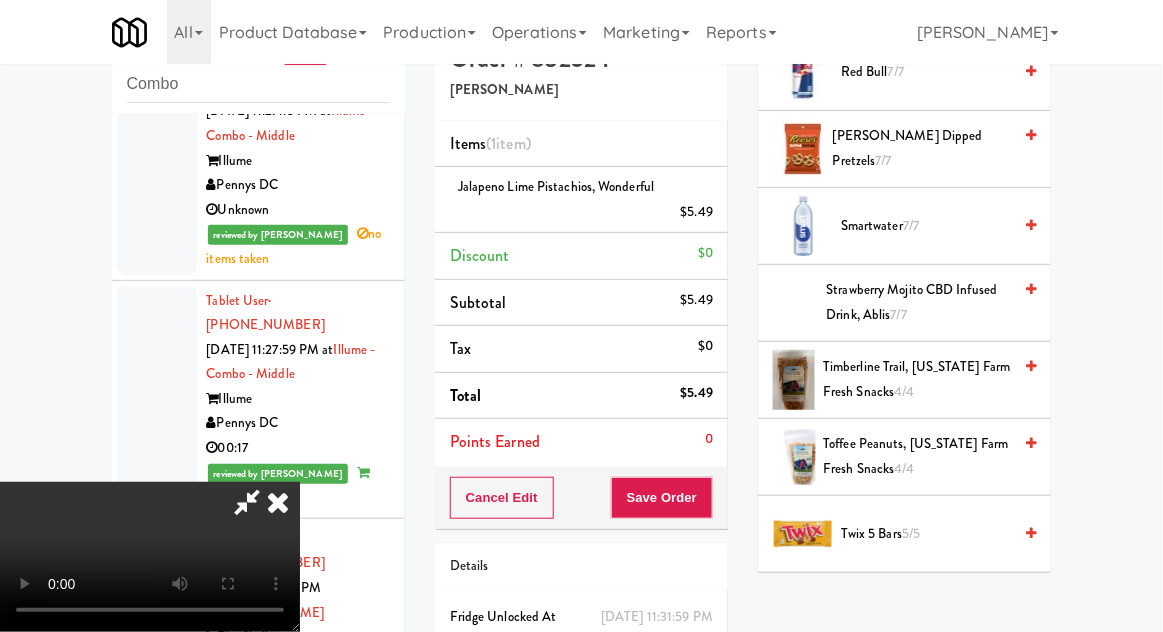 scroll, scrollTop: 1768, scrollLeft: 0, axis: vertical 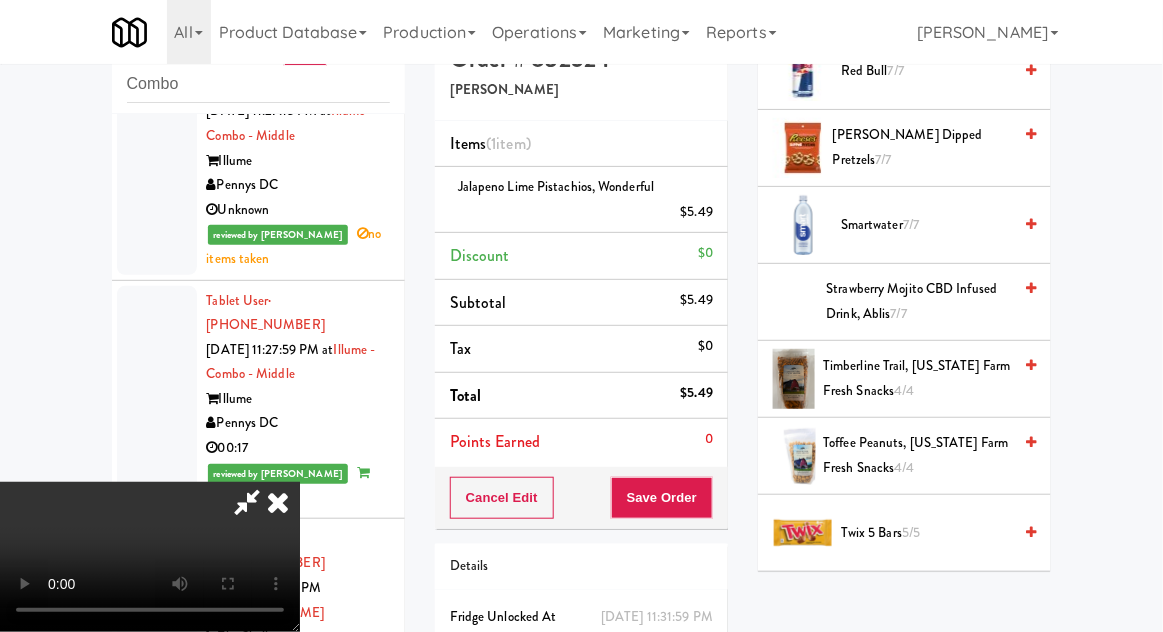 click on "5/5" at bounding box center (911, 532) 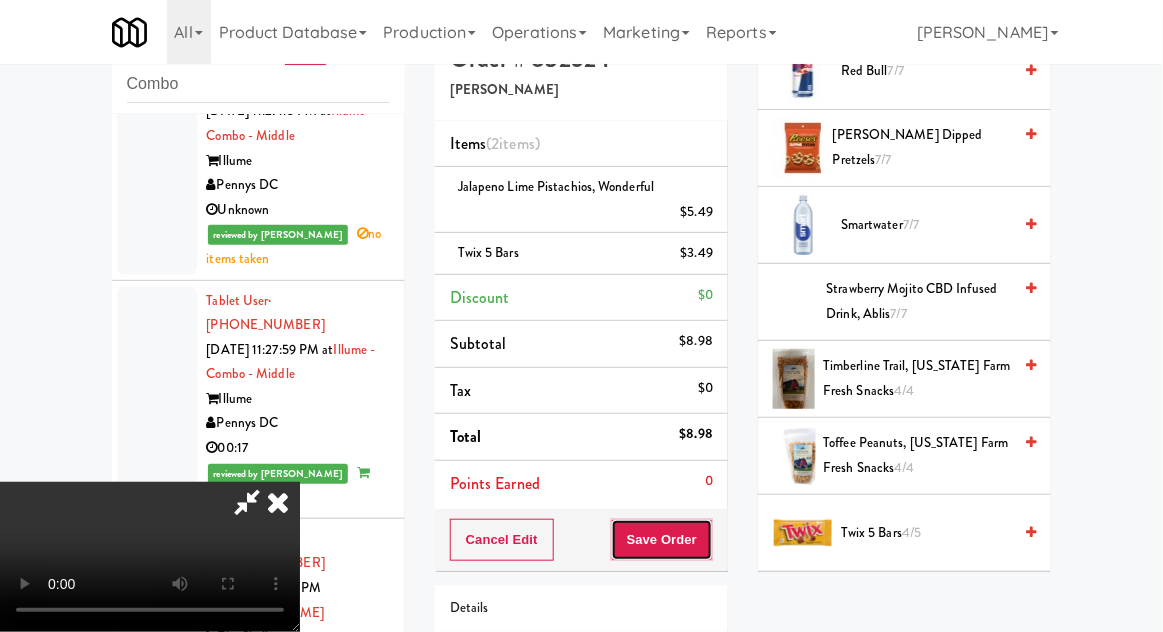 click on "Save Order" at bounding box center (662, 540) 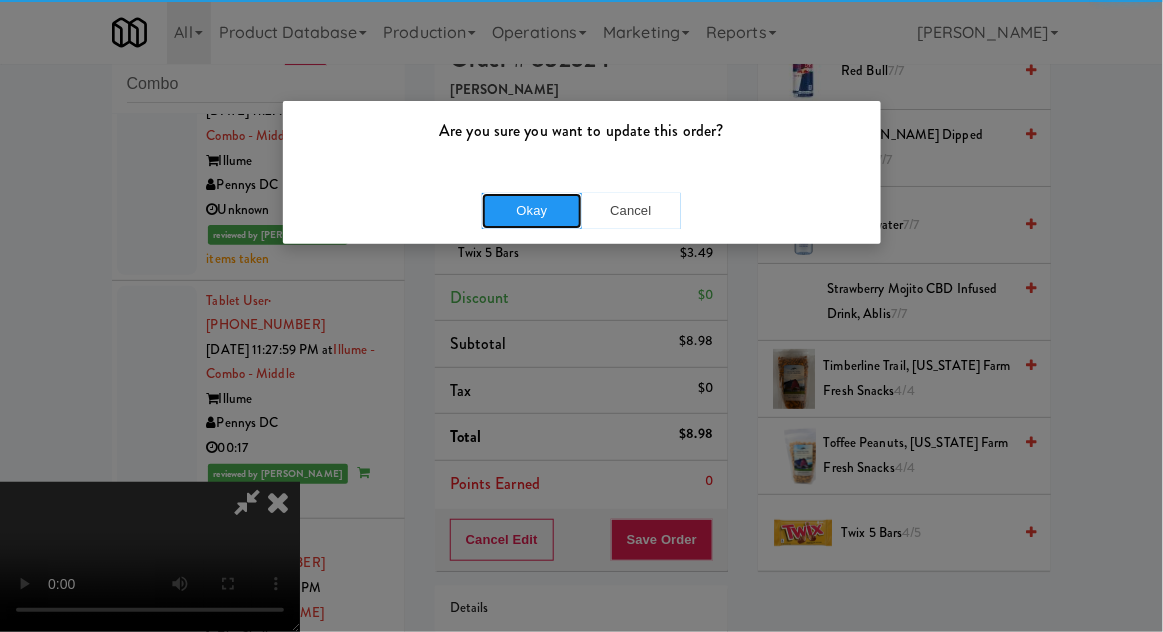 click on "Okay" at bounding box center (532, 211) 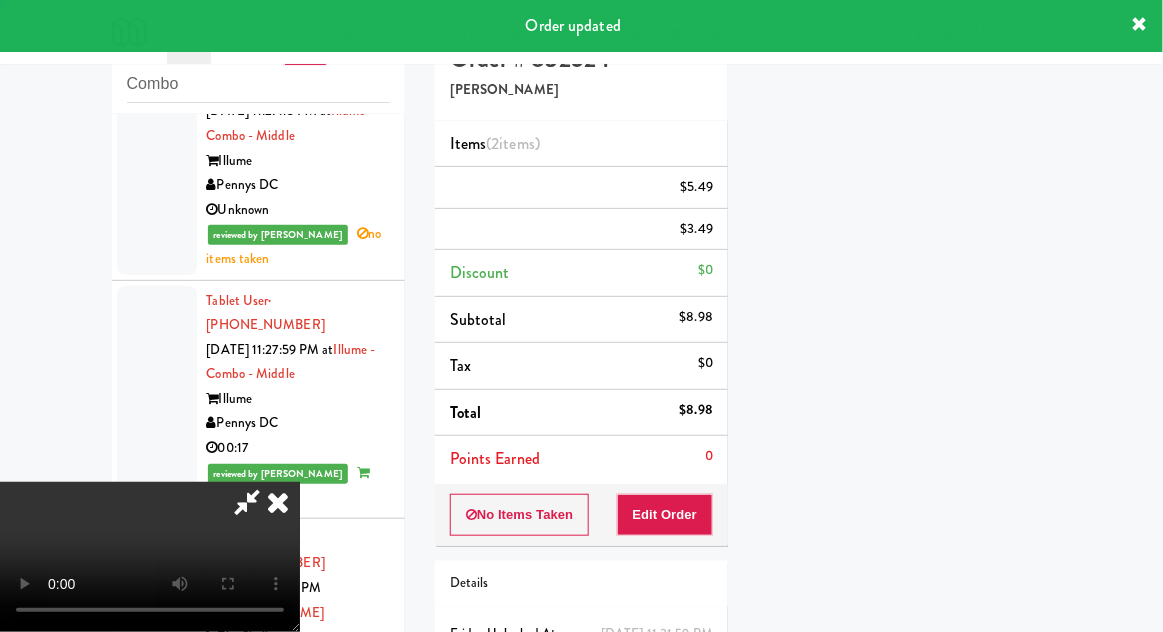 scroll, scrollTop: 197, scrollLeft: 0, axis: vertical 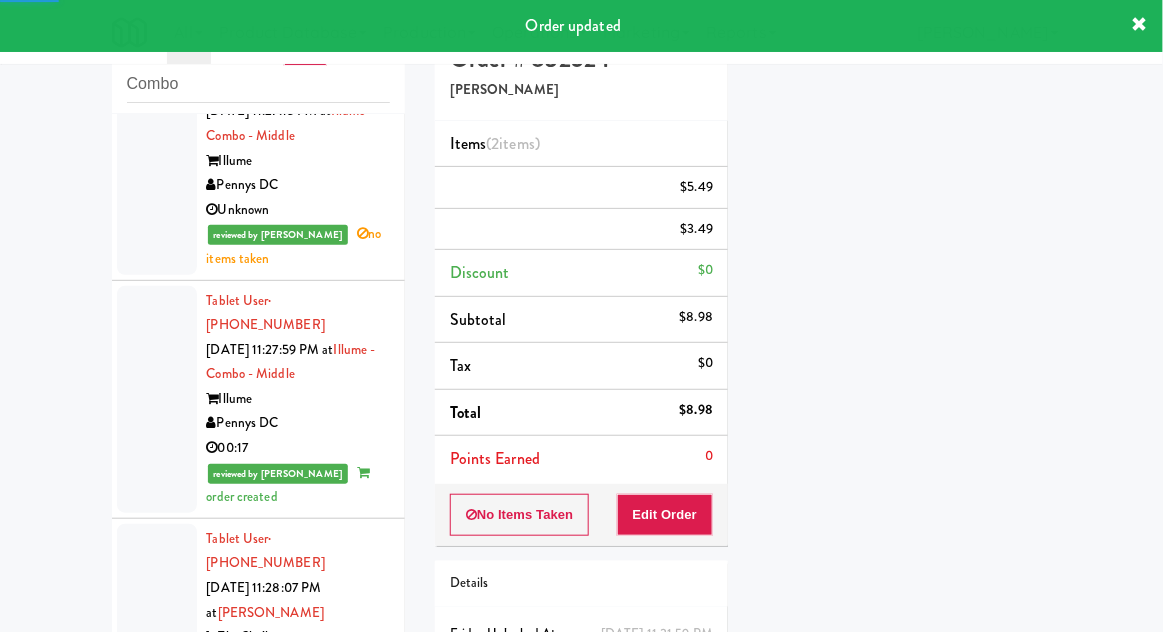 click at bounding box center [157, 1706] 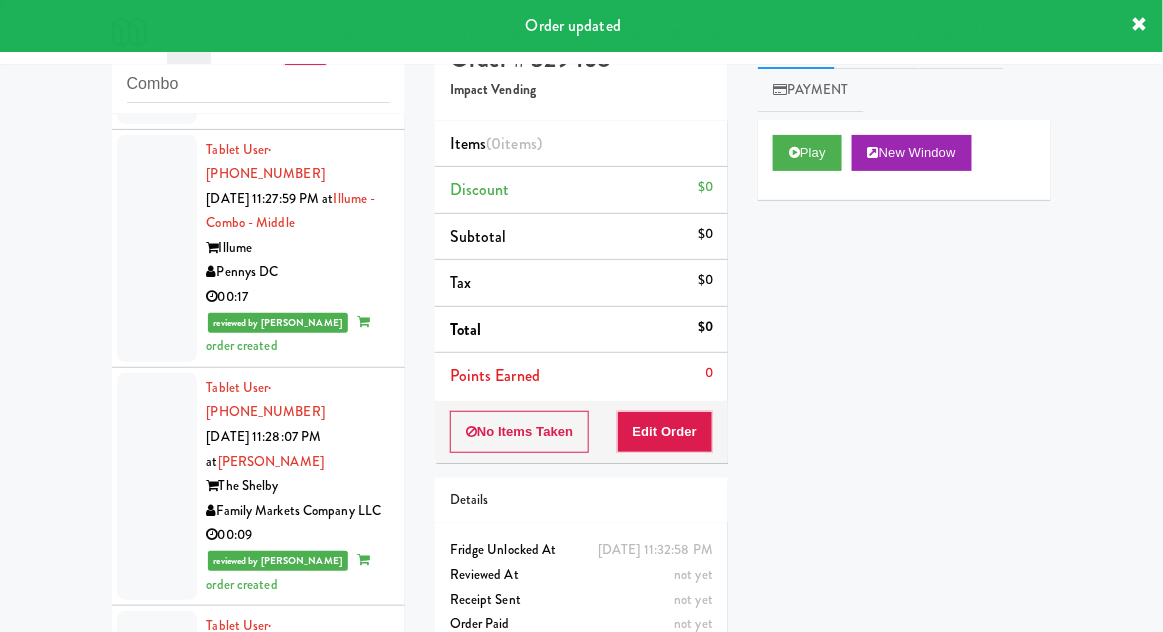 scroll, scrollTop: 7909, scrollLeft: 0, axis: vertical 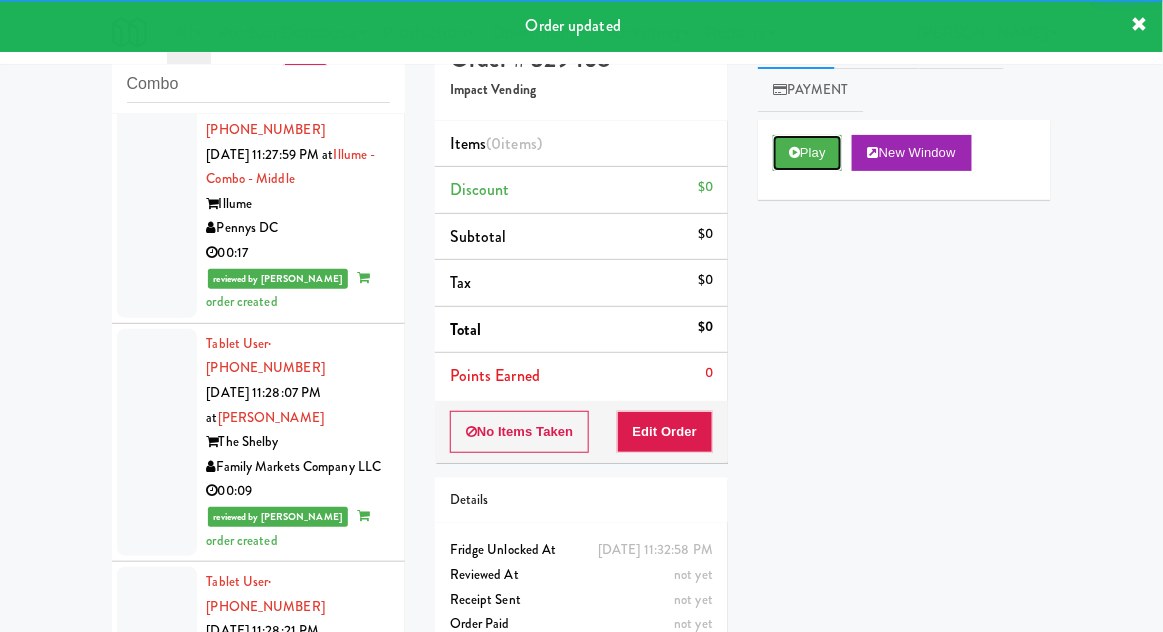 click on "Play" at bounding box center [807, 153] 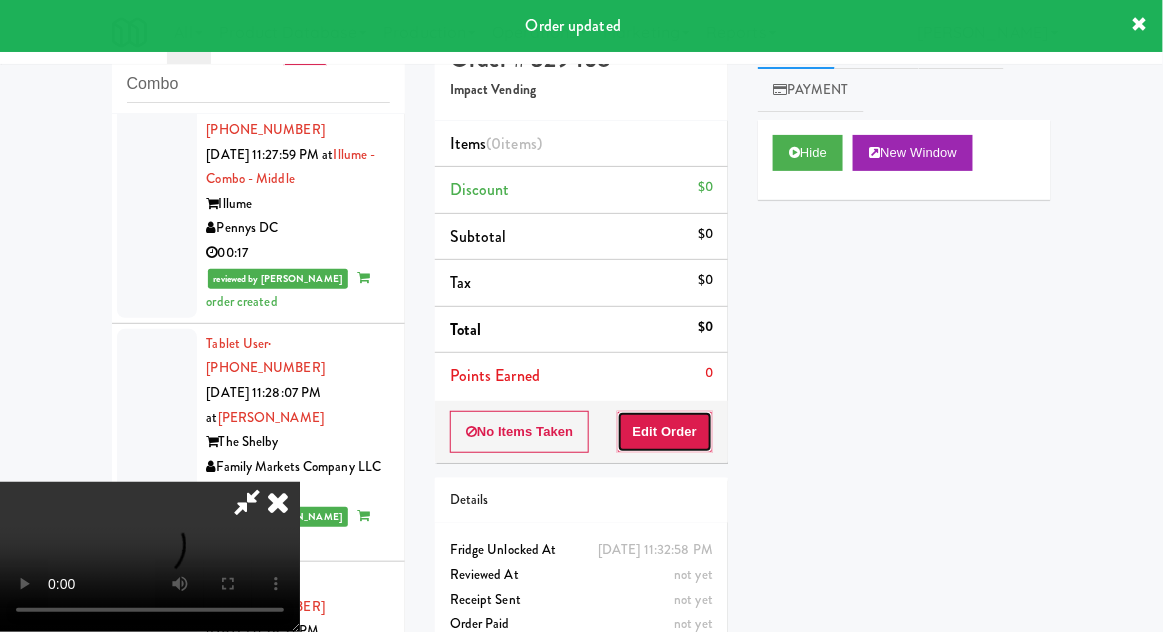 click on "Edit Order" at bounding box center (665, 432) 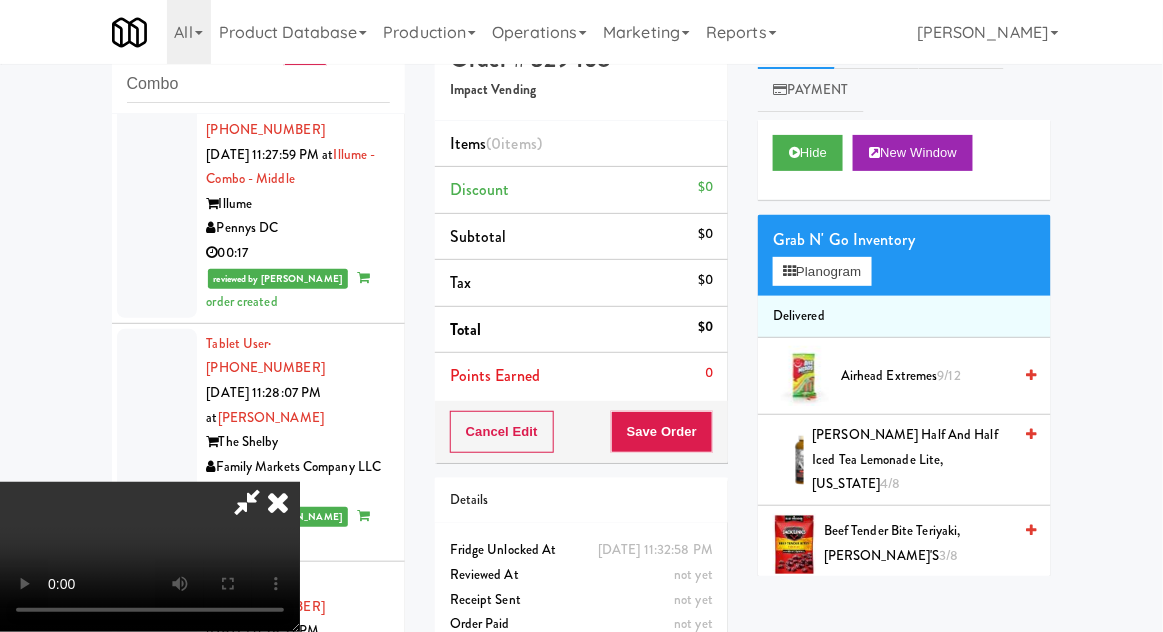 scroll, scrollTop: 73, scrollLeft: 0, axis: vertical 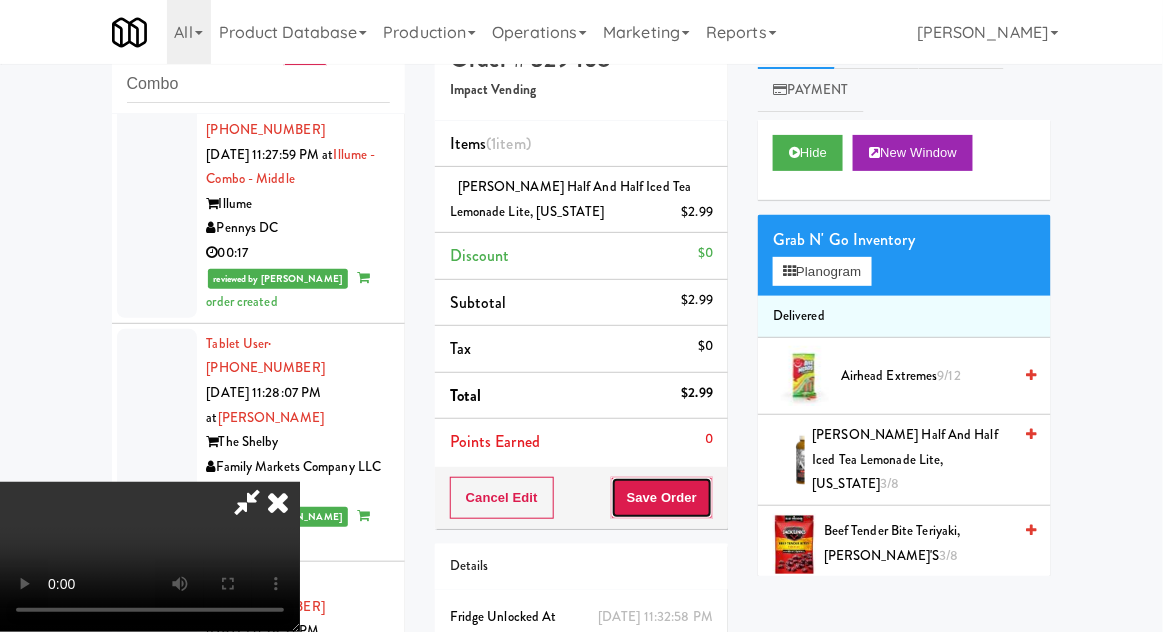 click on "Save Order" at bounding box center (662, 498) 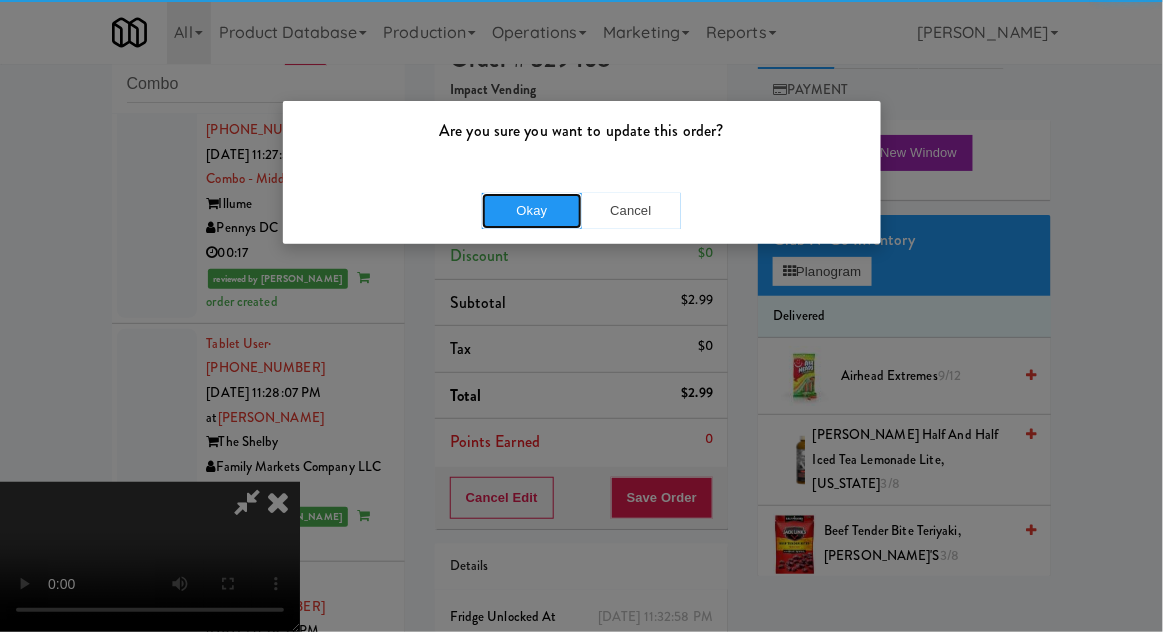 click on "Okay" at bounding box center [532, 211] 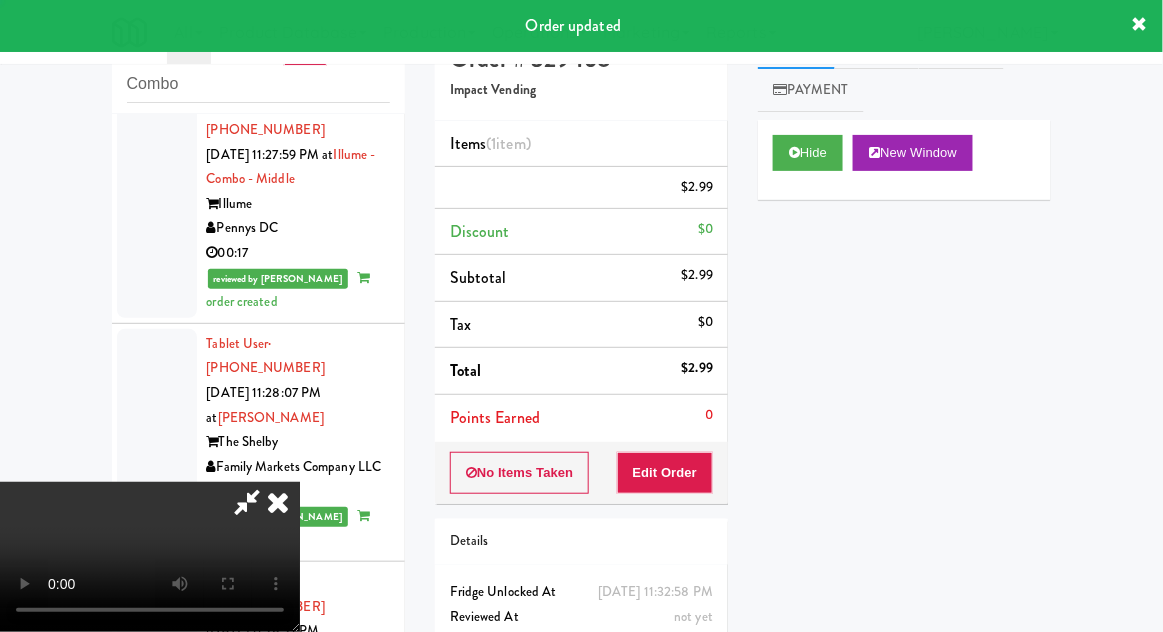 scroll, scrollTop: 0, scrollLeft: 0, axis: both 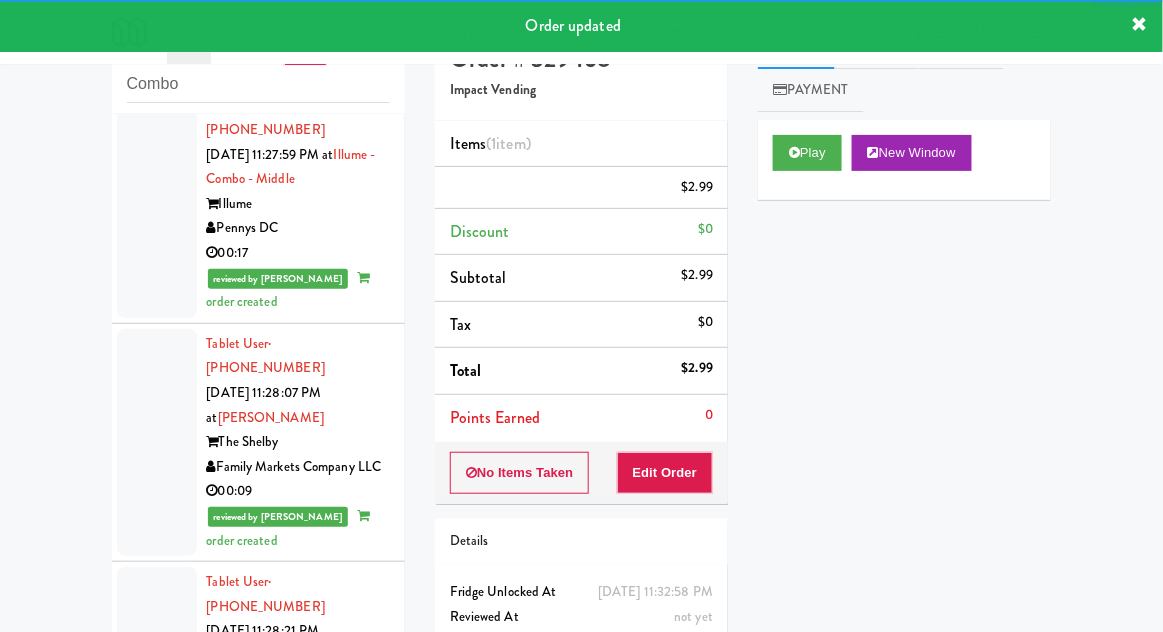 click at bounding box center (157, 1750) 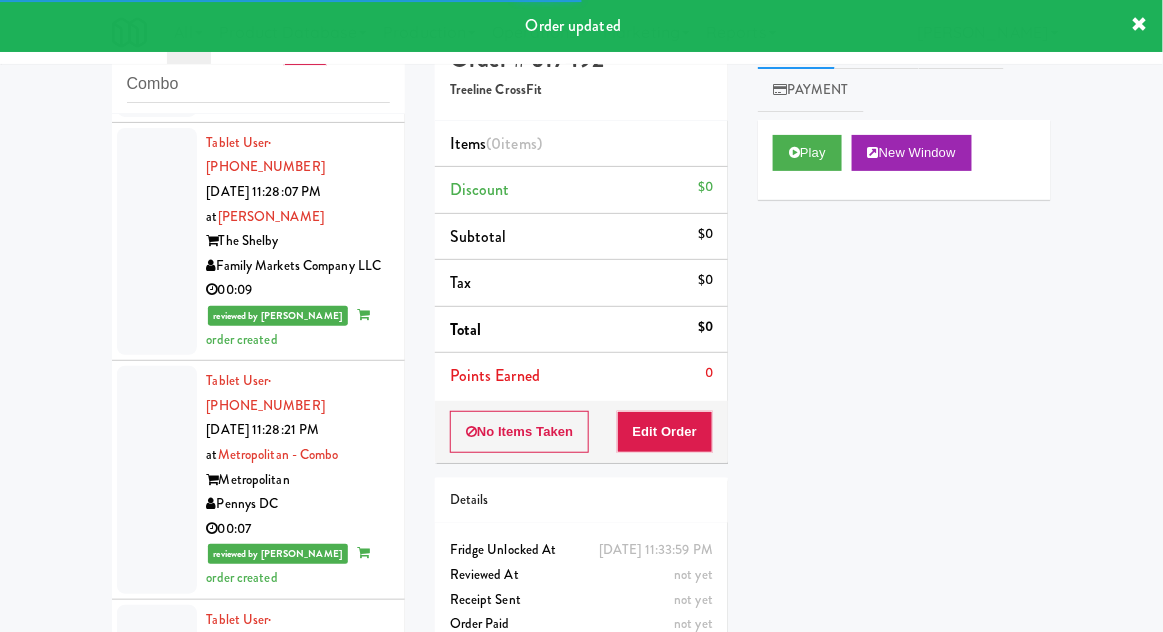 scroll, scrollTop: 8131, scrollLeft: 0, axis: vertical 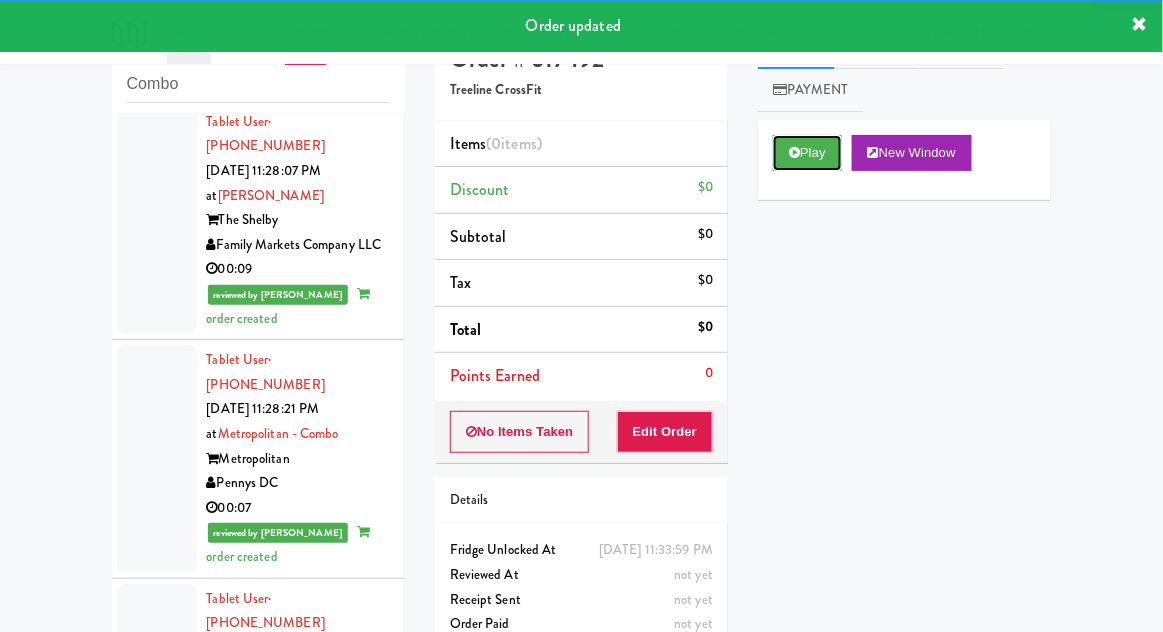 click on "Play" at bounding box center (807, 153) 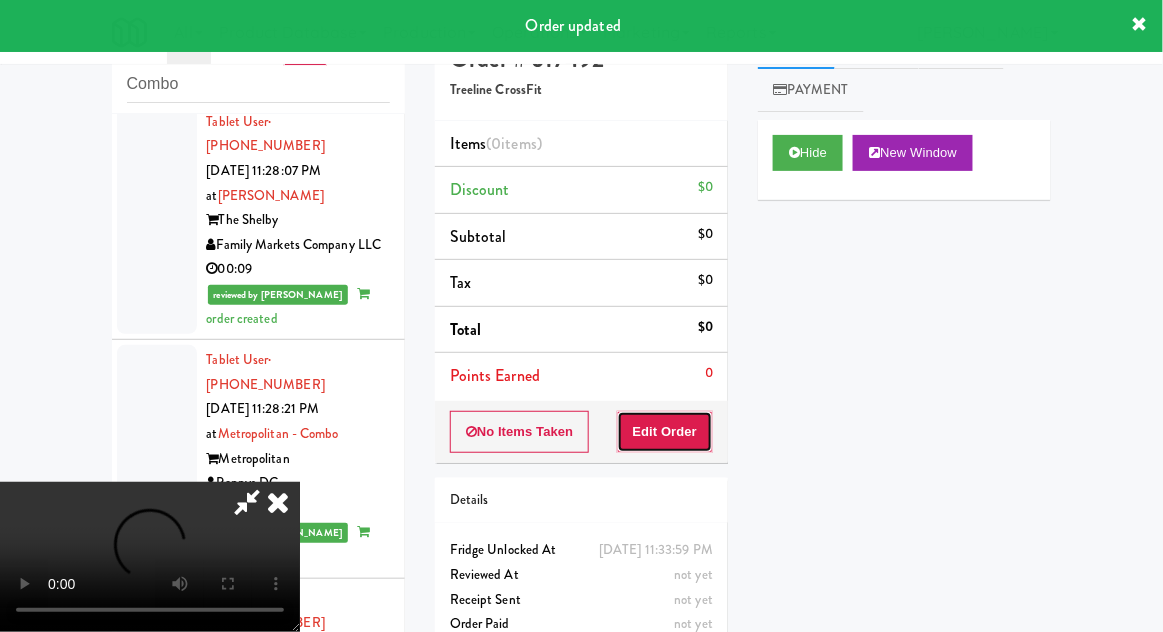 click on "Edit Order" at bounding box center [665, 432] 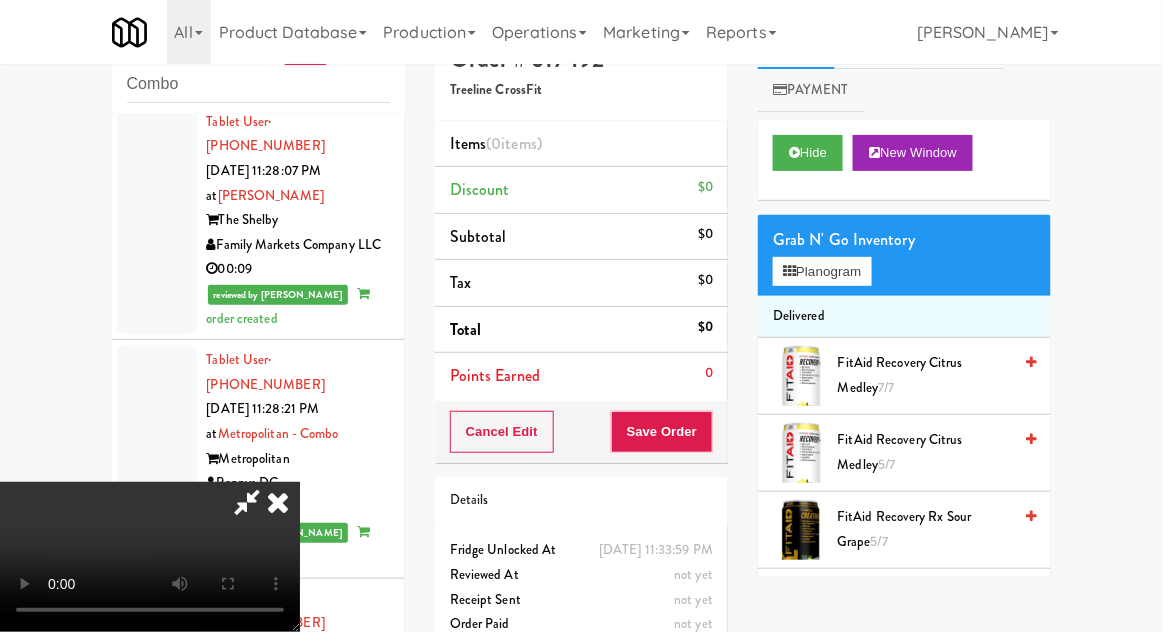scroll, scrollTop: 73, scrollLeft: 0, axis: vertical 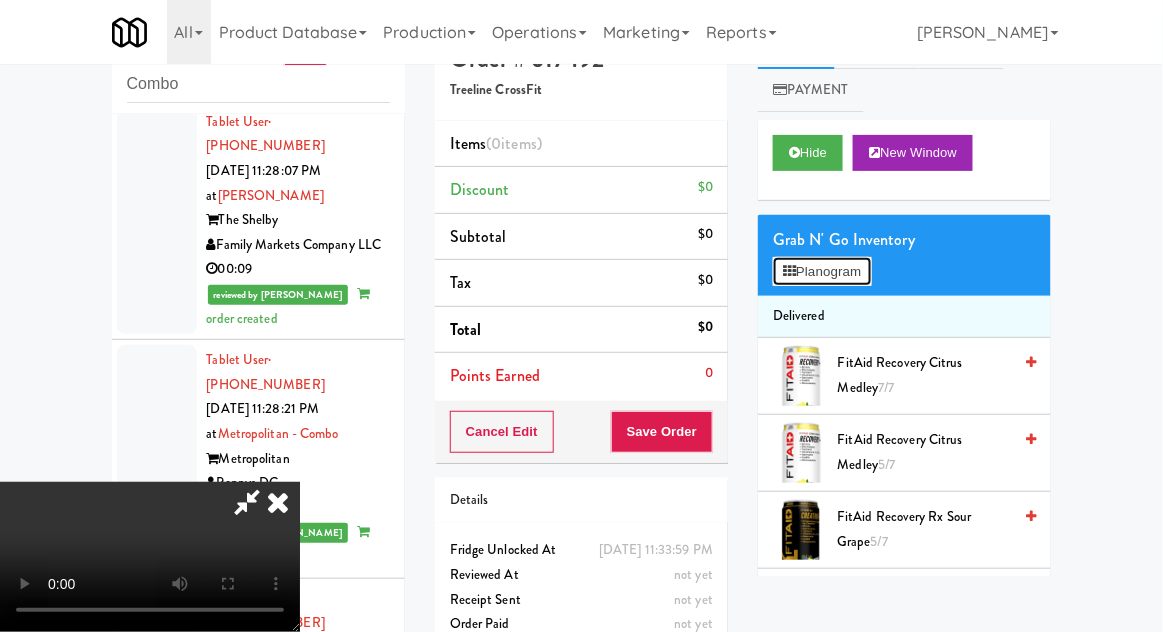 click on "Planogram" at bounding box center (822, 272) 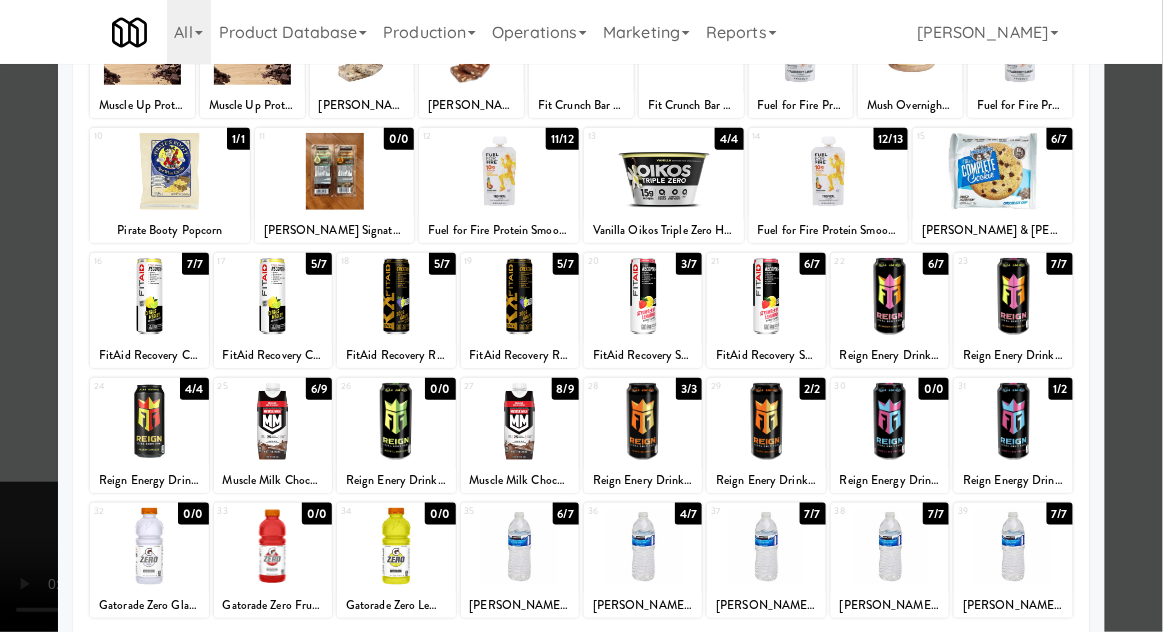 scroll, scrollTop: 193, scrollLeft: 0, axis: vertical 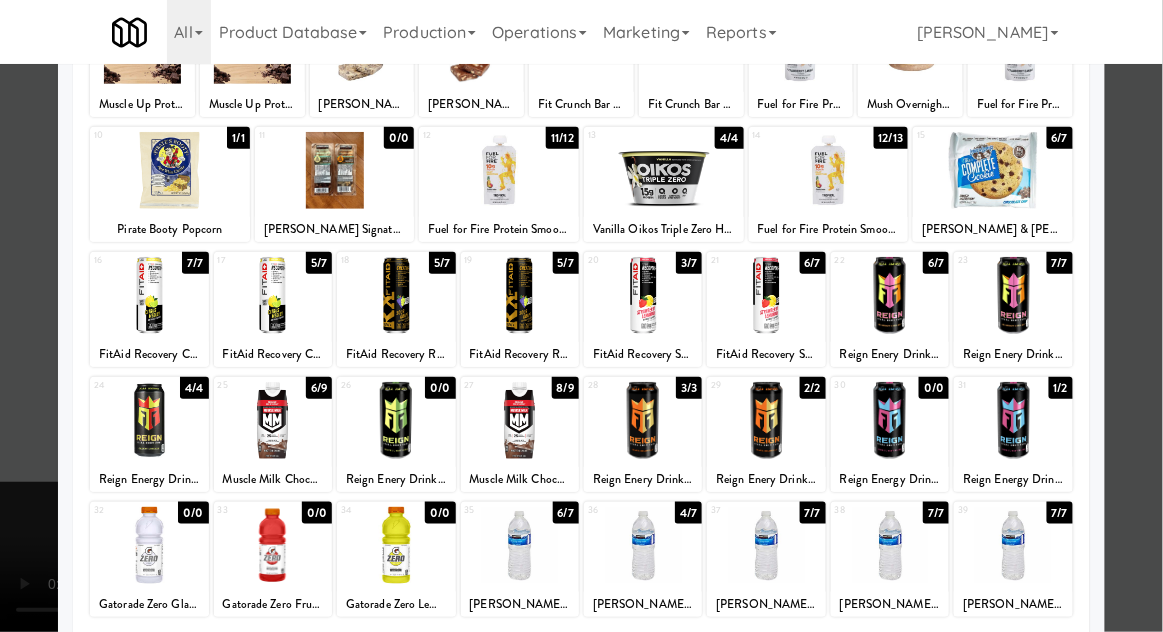 click at bounding box center [273, 420] 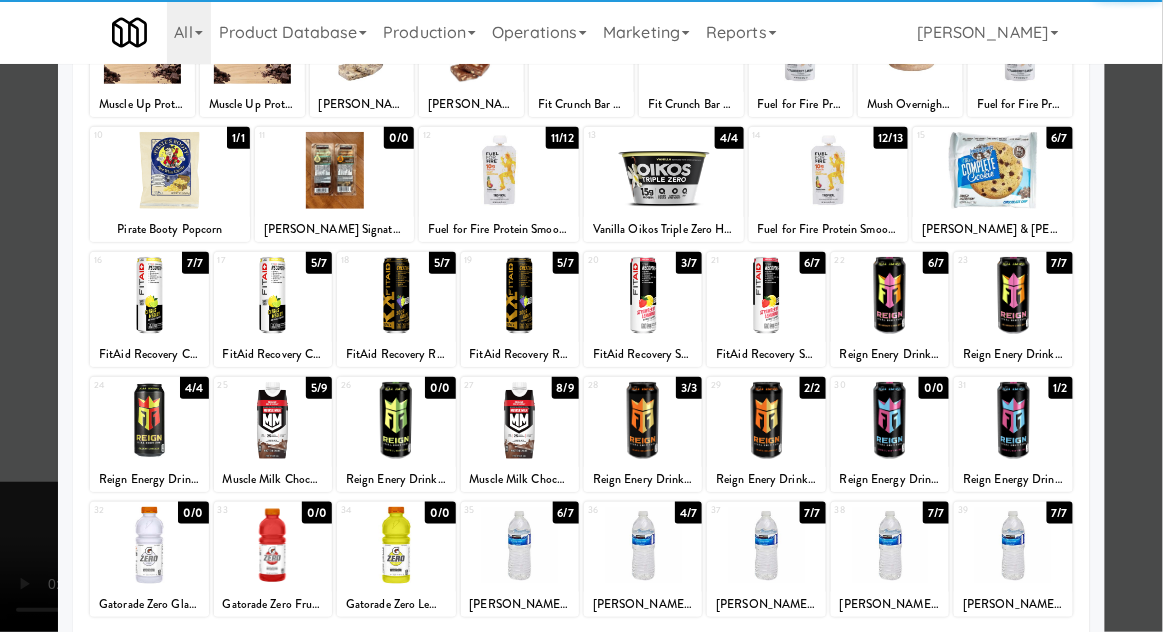 click at bounding box center [581, 316] 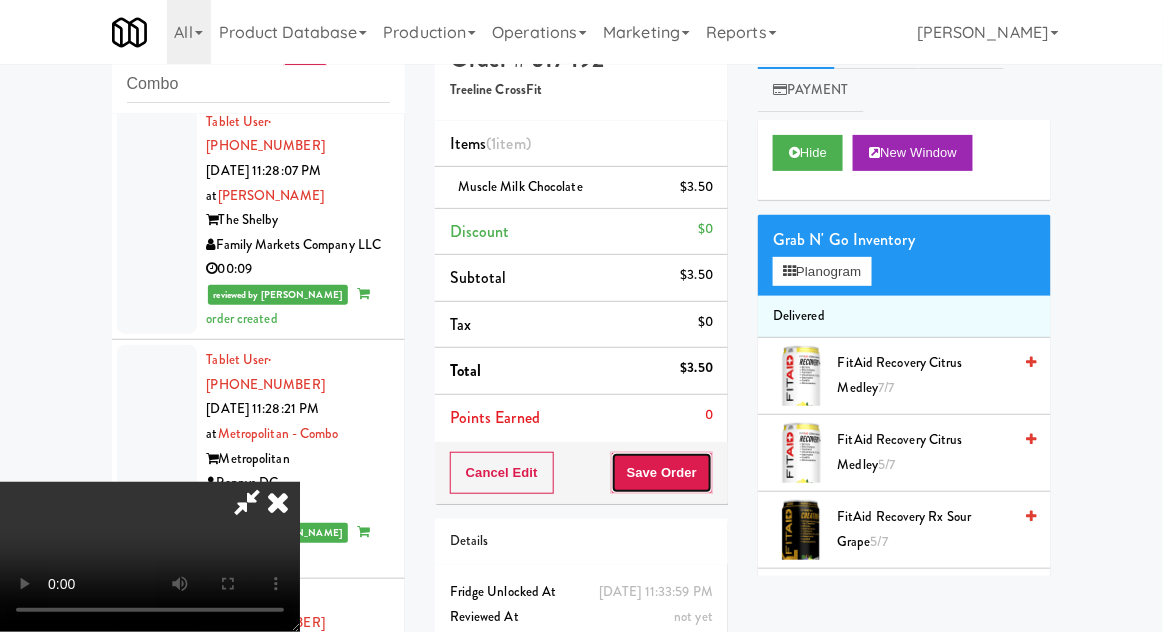 click on "Save Order" at bounding box center [662, 473] 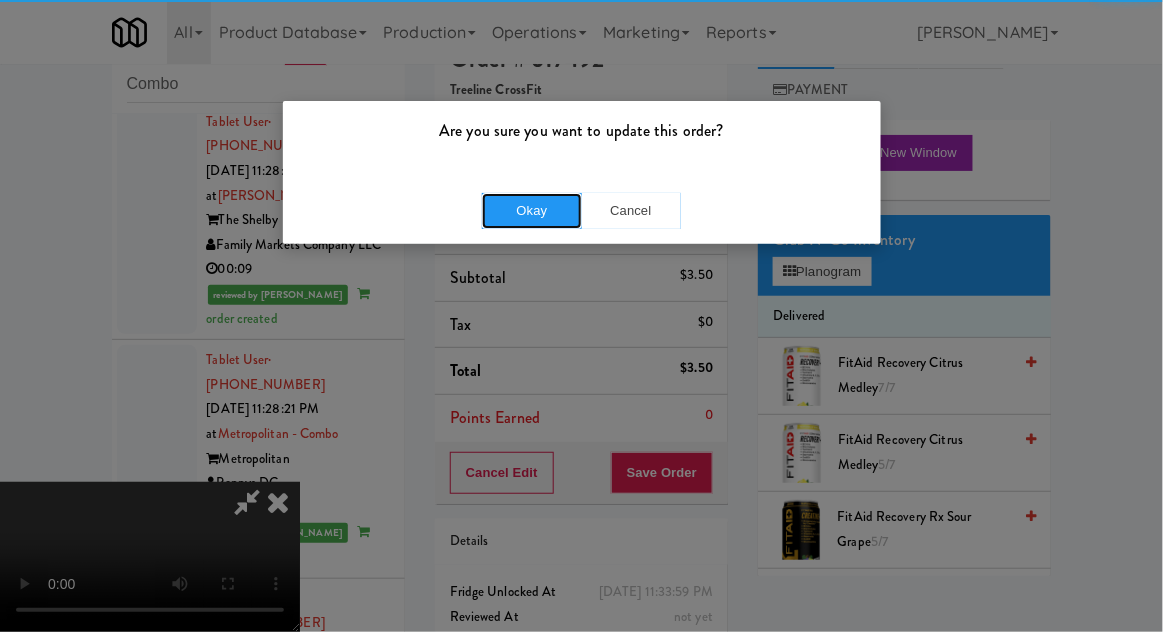 click on "Okay" at bounding box center (532, 211) 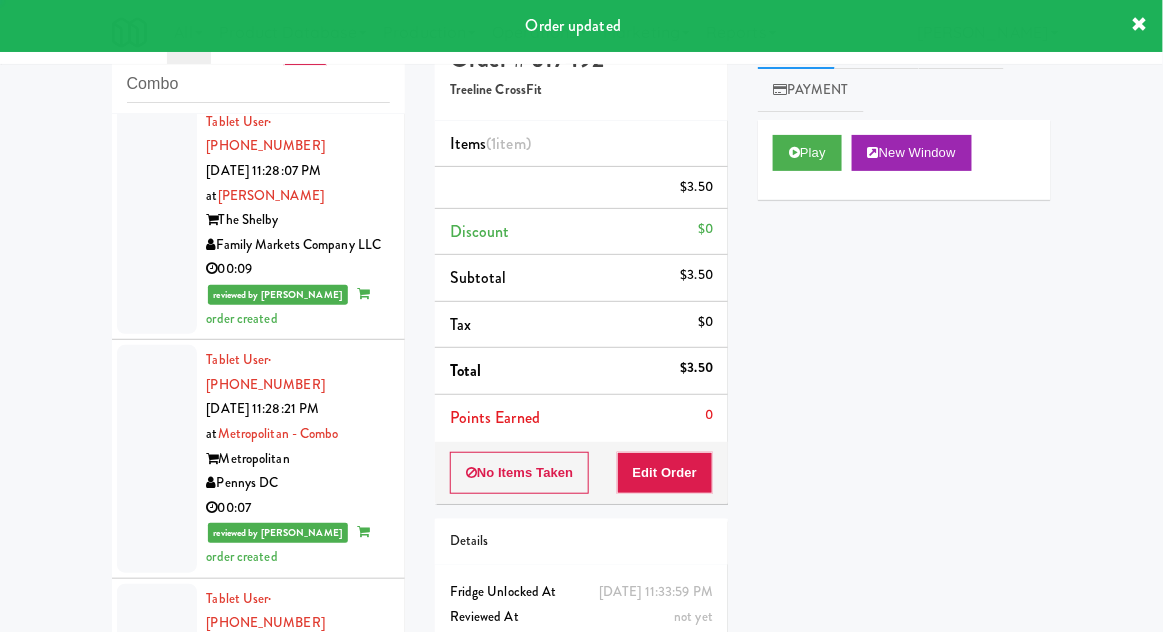 scroll, scrollTop: 0, scrollLeft: 0, axis: both 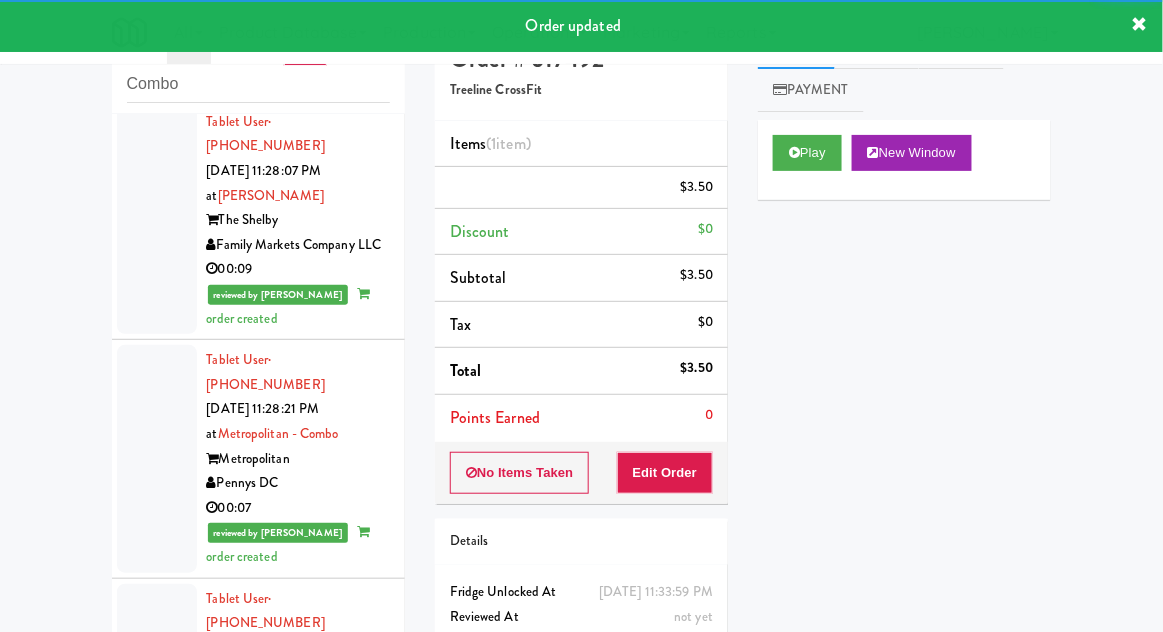 click at bounding box center (157, 1778) 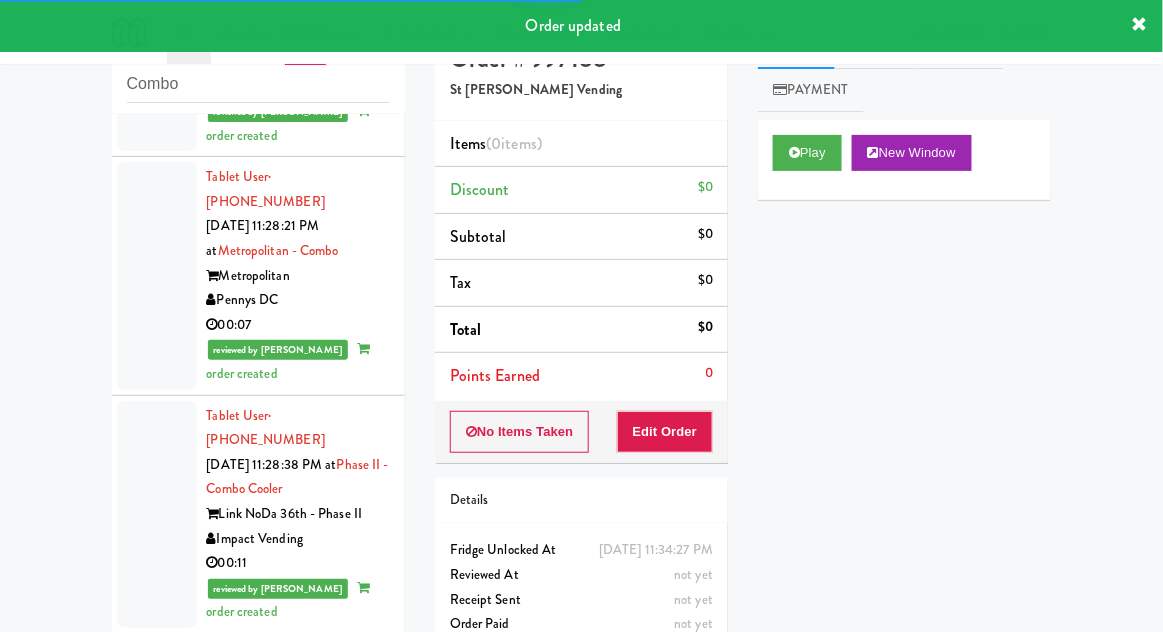 scroll, scrollTop: 8315, scrollLeft: 0, axis: vertical 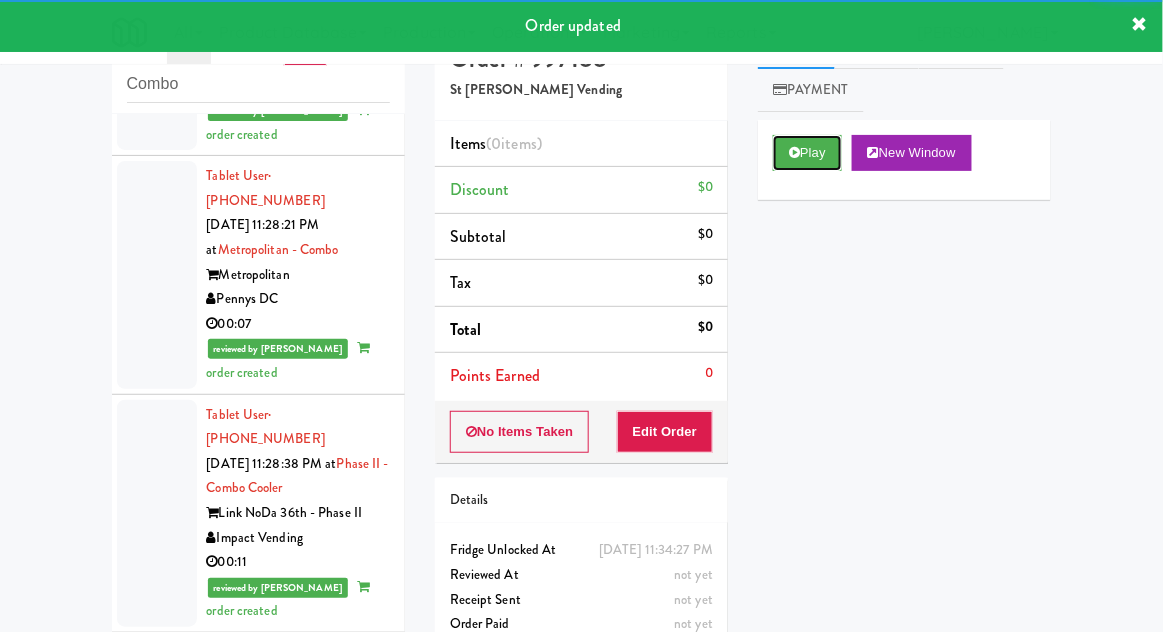 click on "Play" at bounding box center (807, 153) 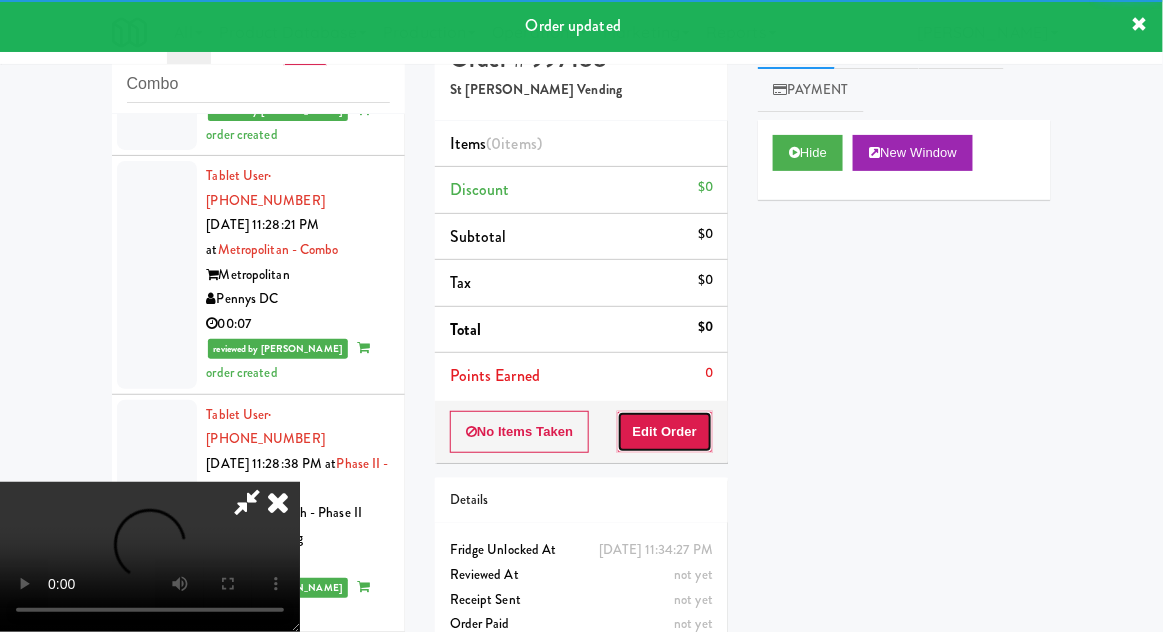click on "Edit Order" at bounding box center (665, 432) 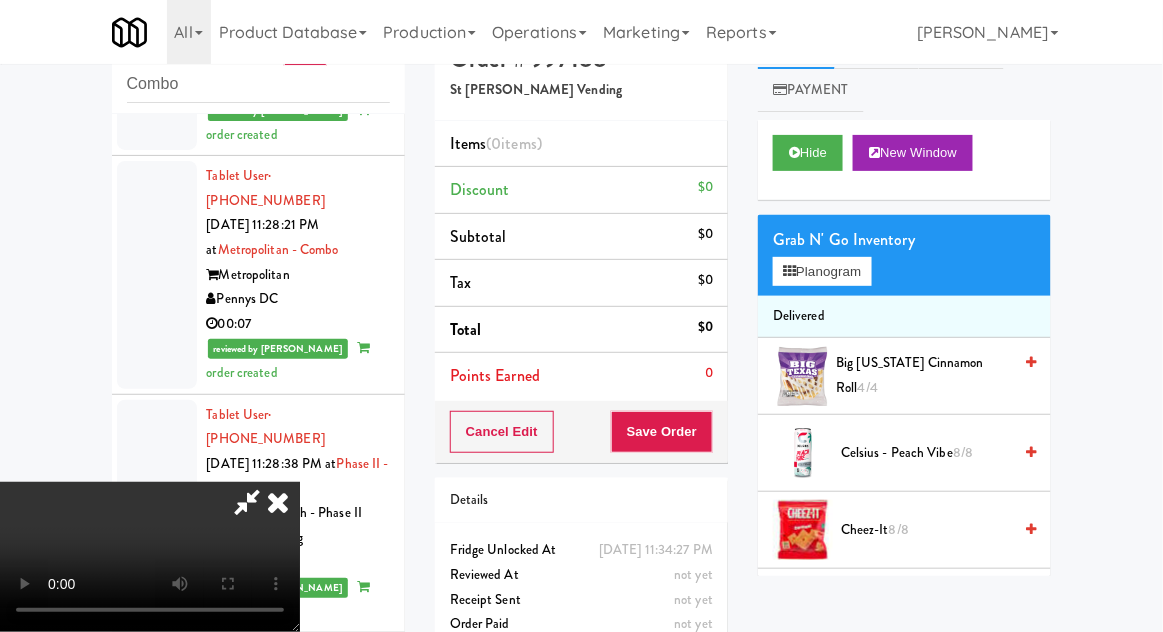 type 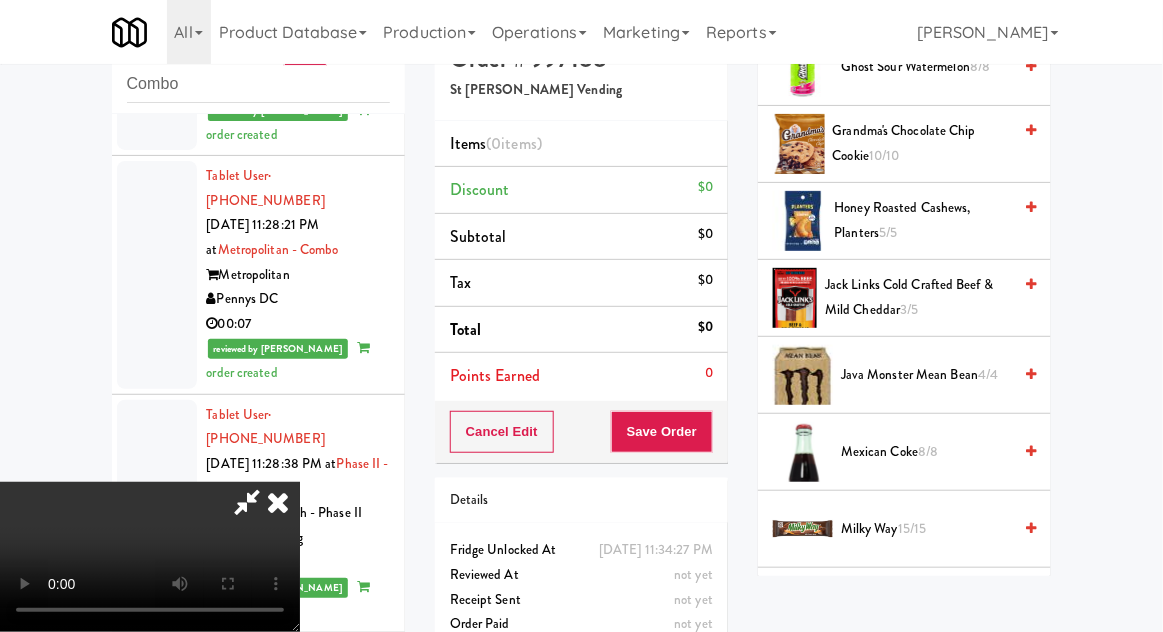 scroll, scrollTop: 1172, scrollLeft: 0, axis: vertical 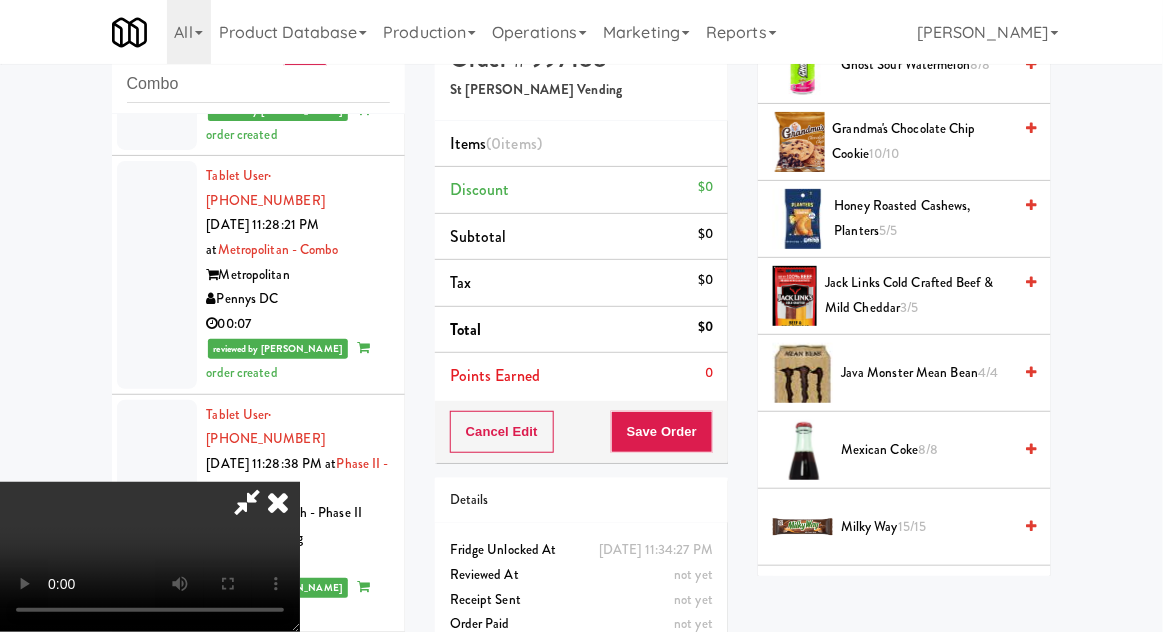 click on "8/8" at bounding box center [928, 449] 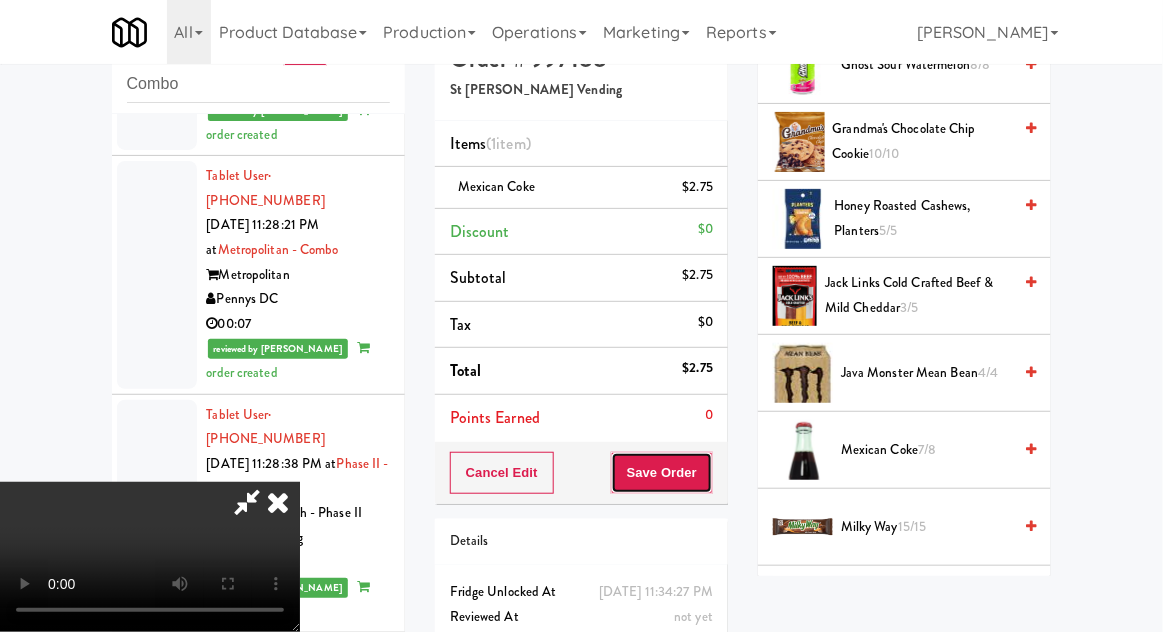 click on "Save Order" at bounding box center [662, 473] 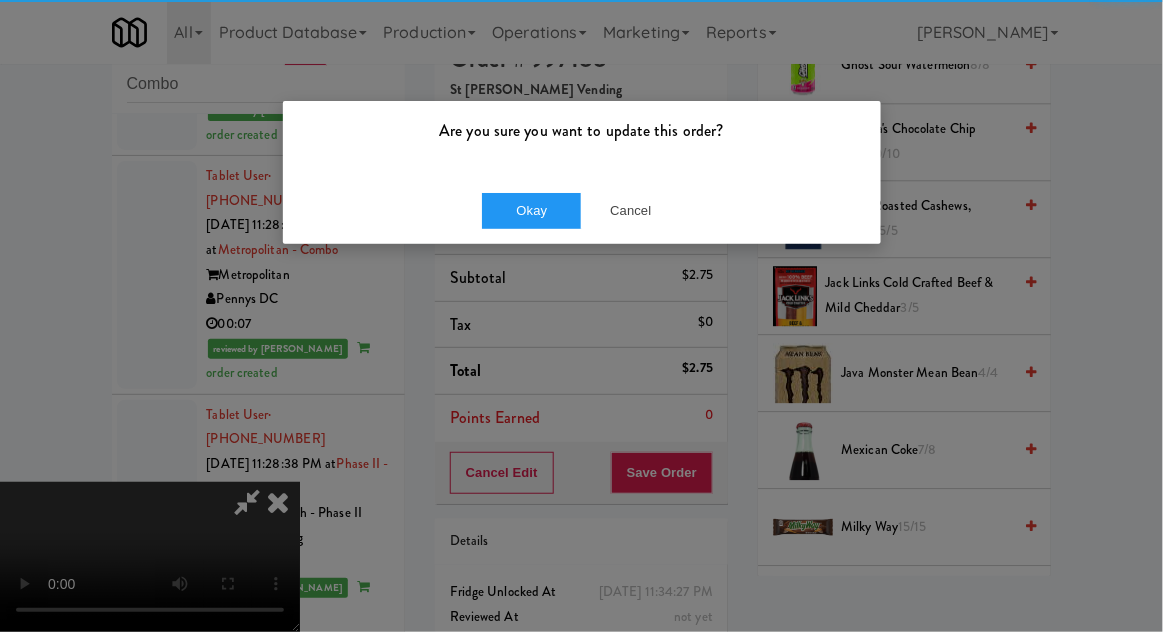 click on "Okay Cancel" at bounding box center [582, 210] 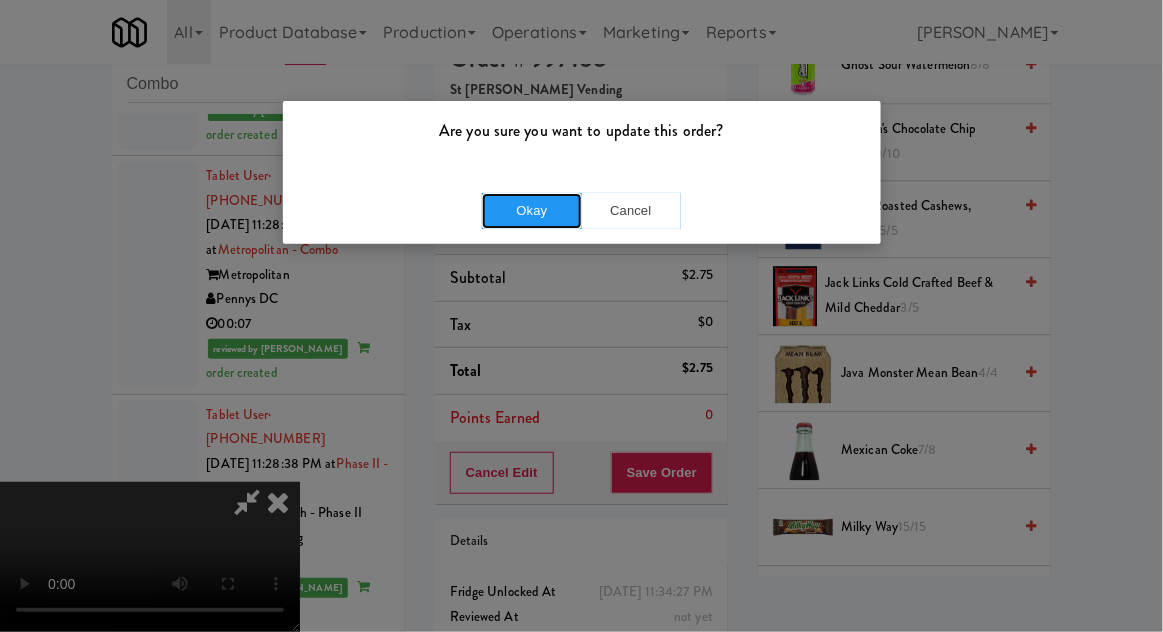 click on "Okay" at bounding box center [532, 211] 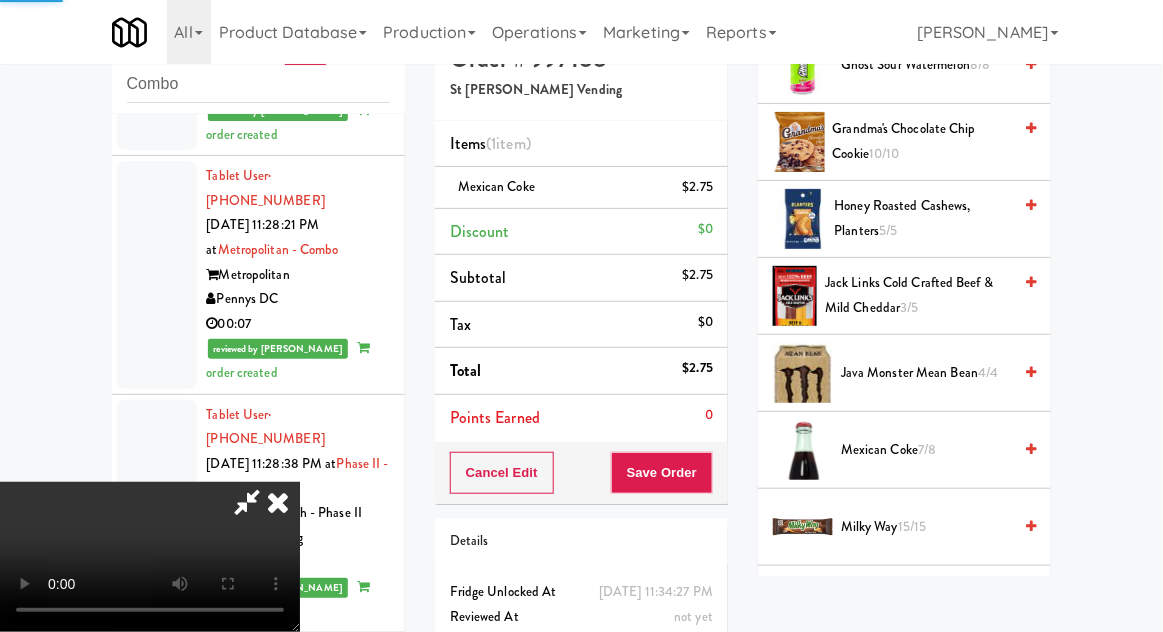 scroll, scrollTop: 197, scrollLeft: 0, axis: vertical 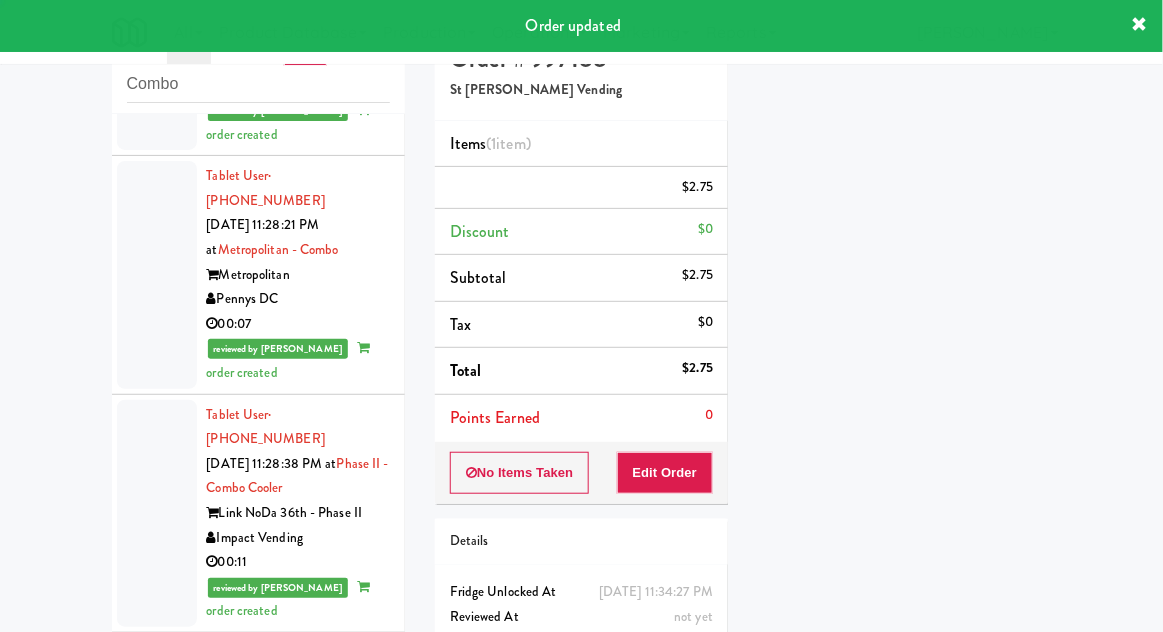 click at bounding box center (157, 1845) 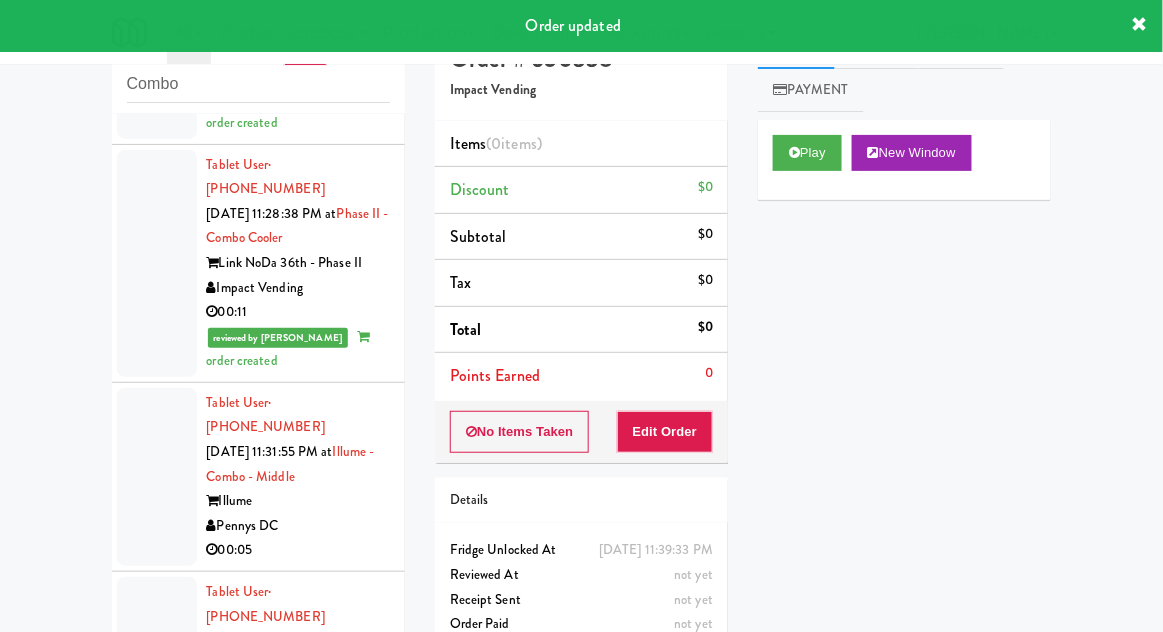scroll, scrollTop: 8566, scrollLeft: 0, axis: vertical 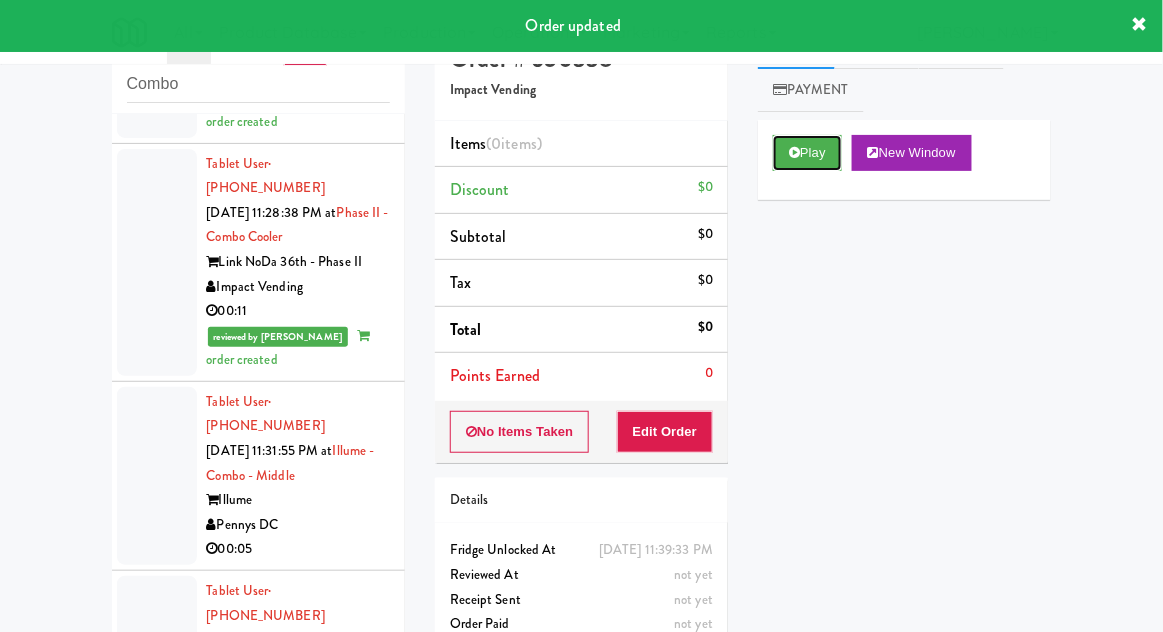 click on "Play" at bounding box center [807, 153] 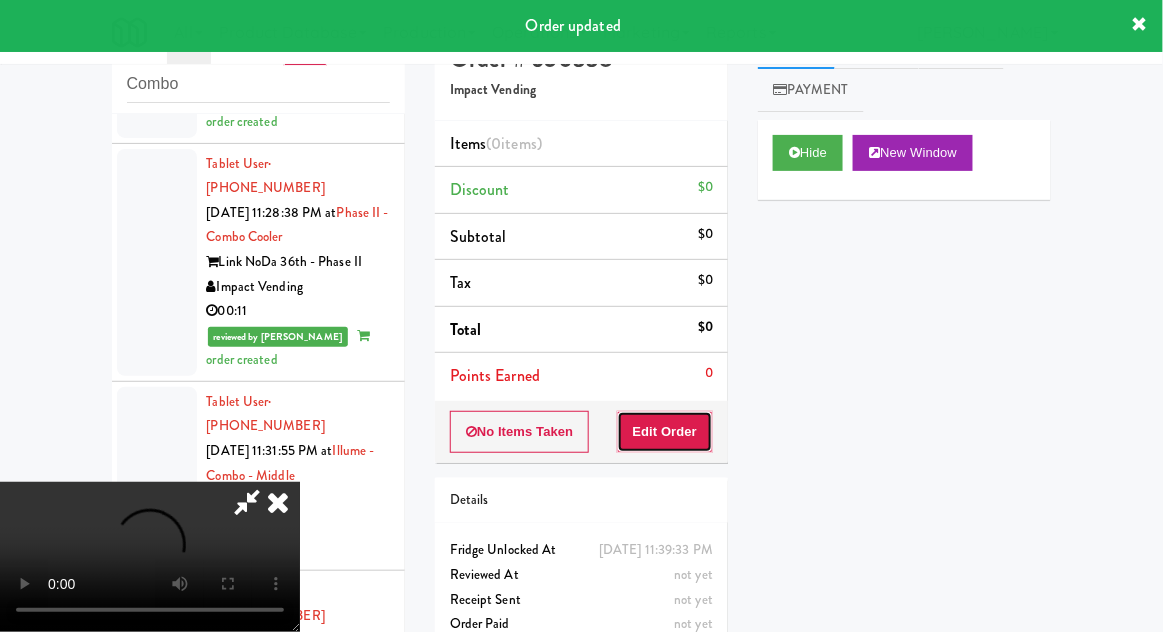 click on "Edit Order" at bounding box center (665, 432) 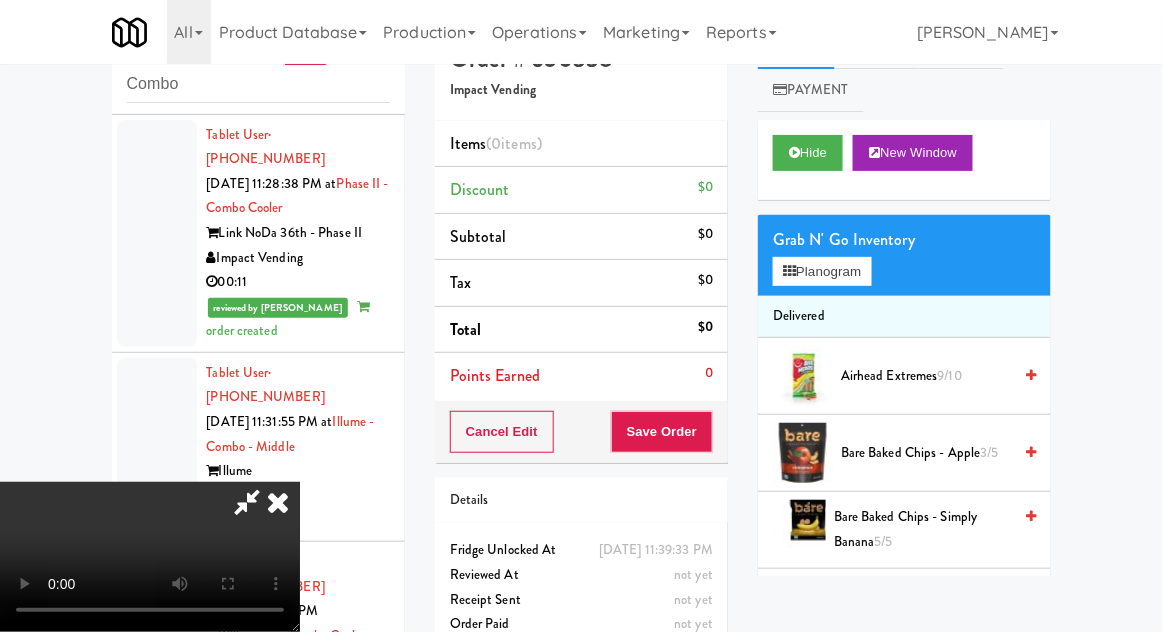 scroll, scrollTop: 8595, scrollLeft: 0, axis: vertical 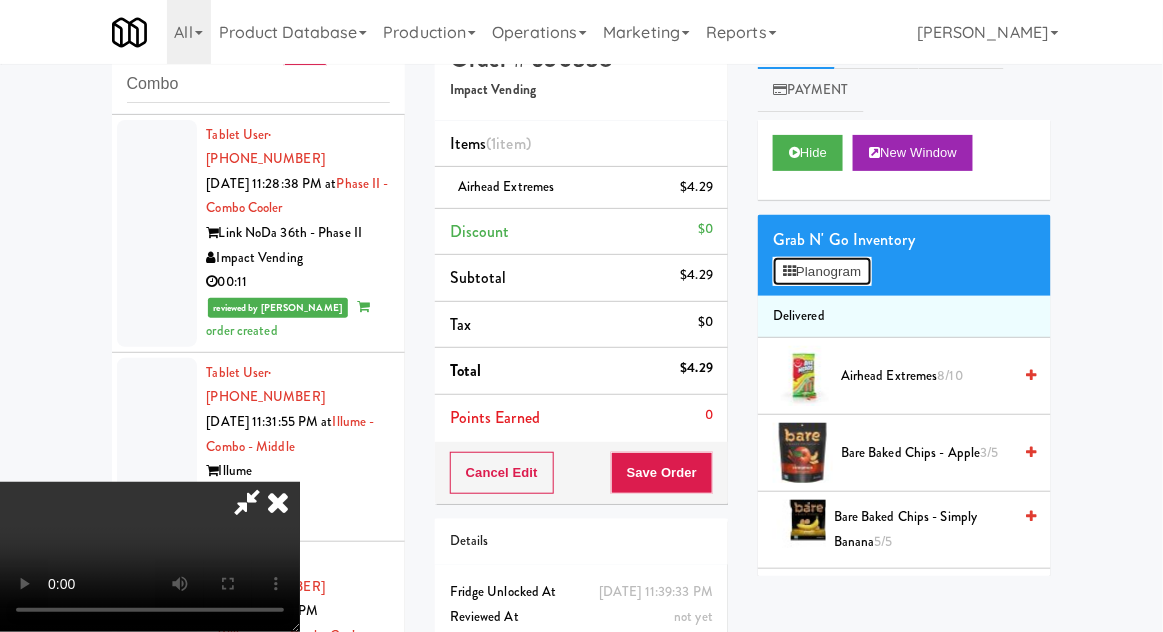 click on "Planogram" at bounding box center (822, 272) 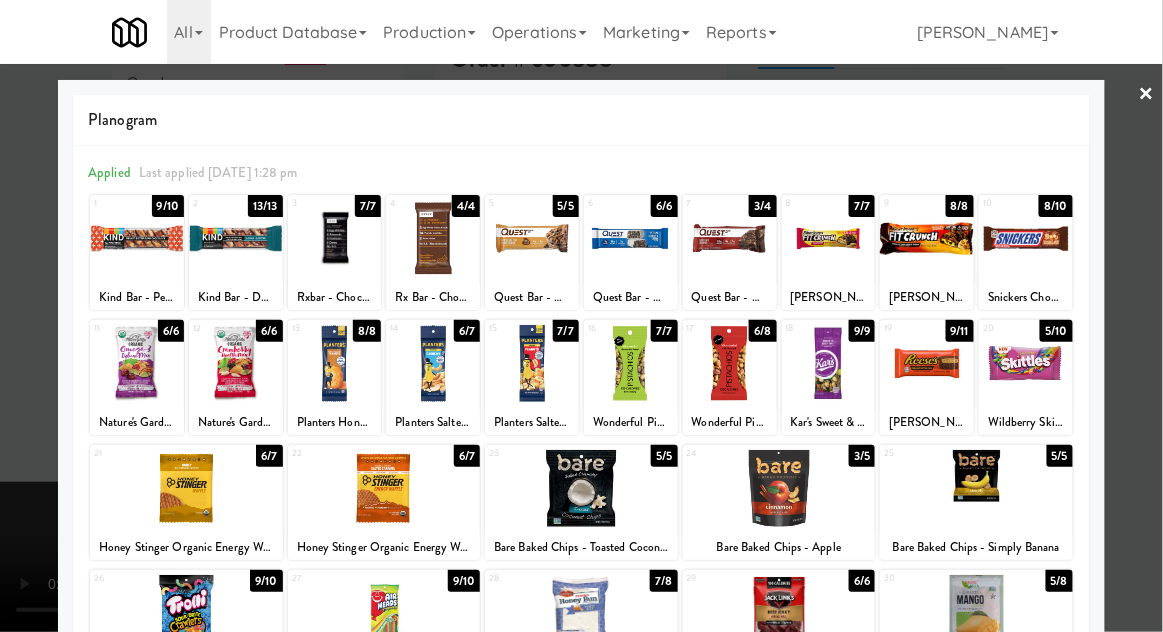 click at bounding box center (532, 363) 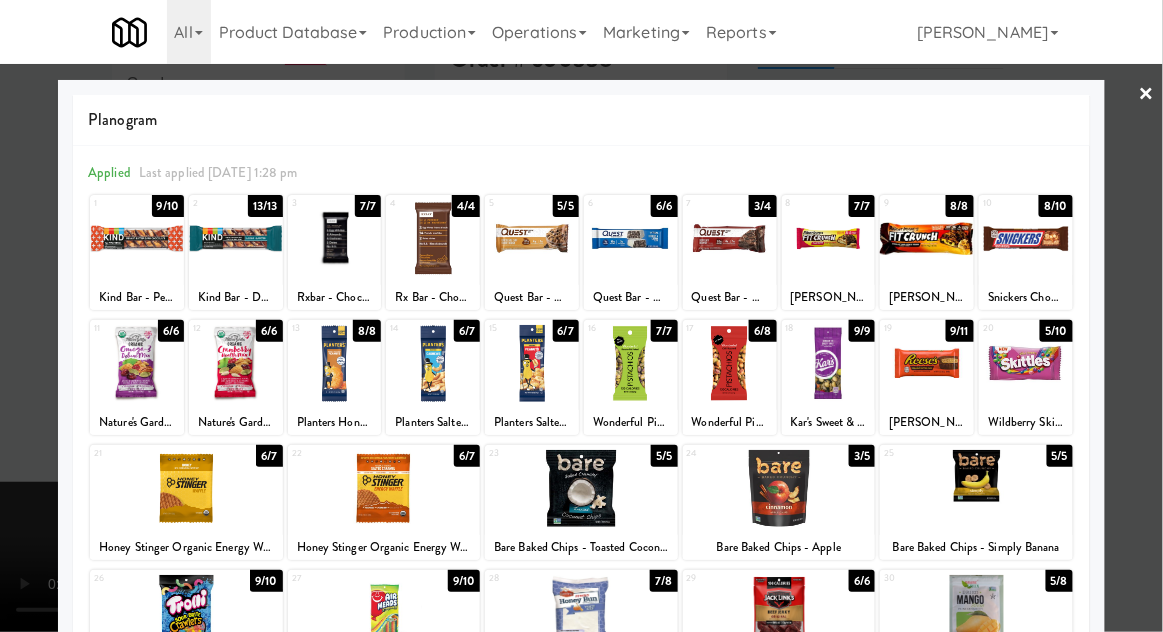 click at bounding box center (581, 316) 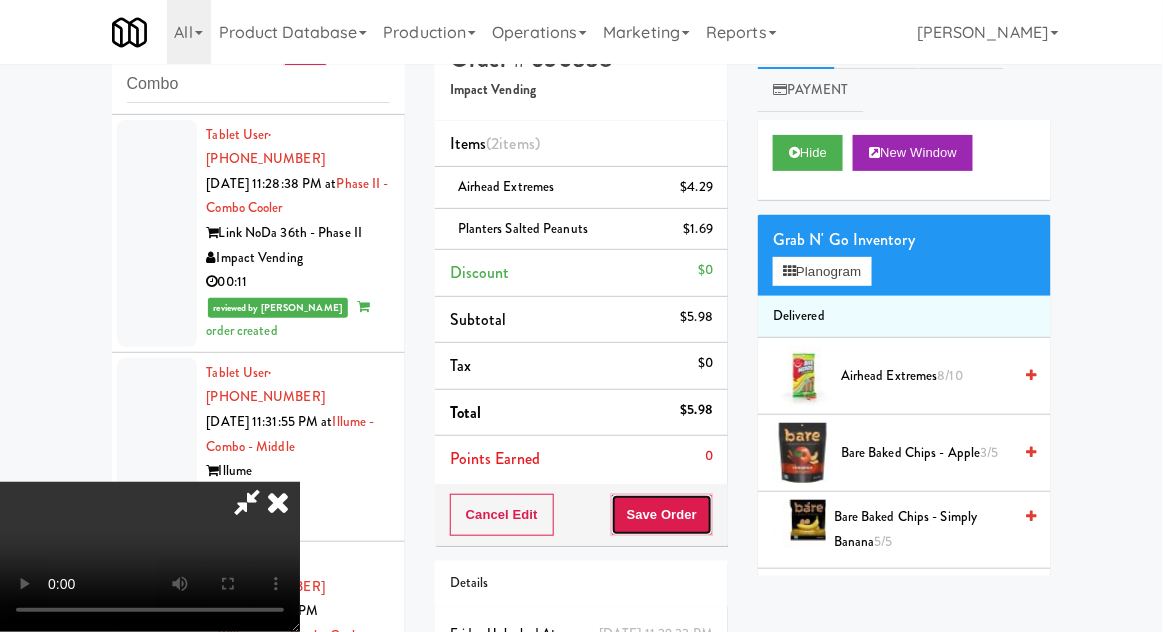 click on "Save Order" at bounding box center (662, 515) 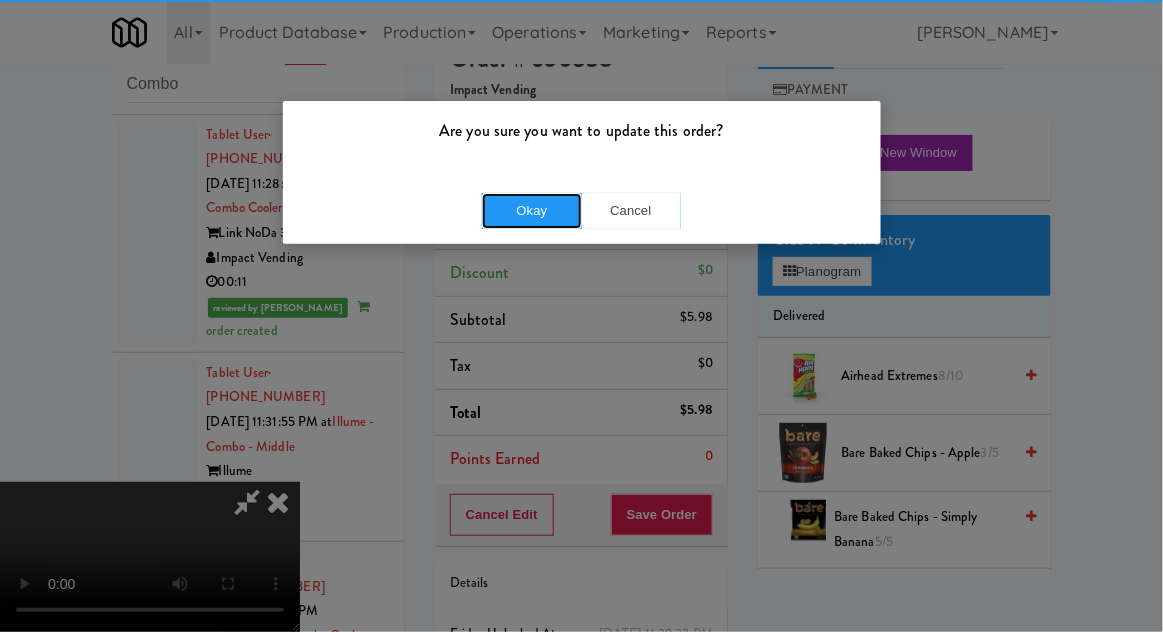 click on "Okay" at bounding box center [532, 211] 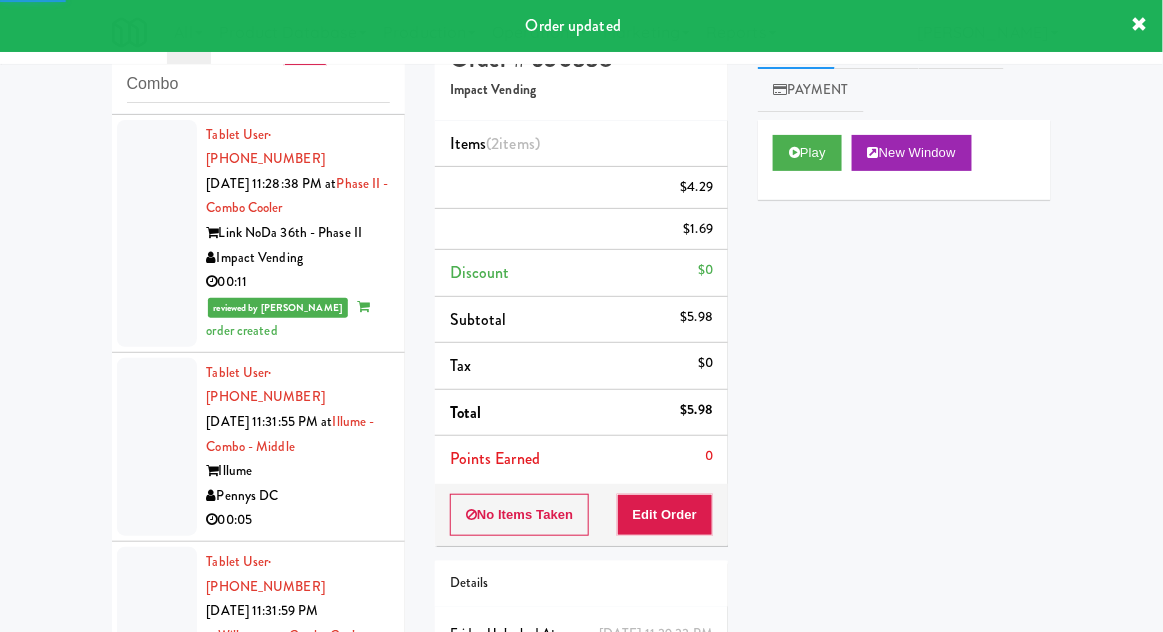 click at bounding box center (157, 1803) 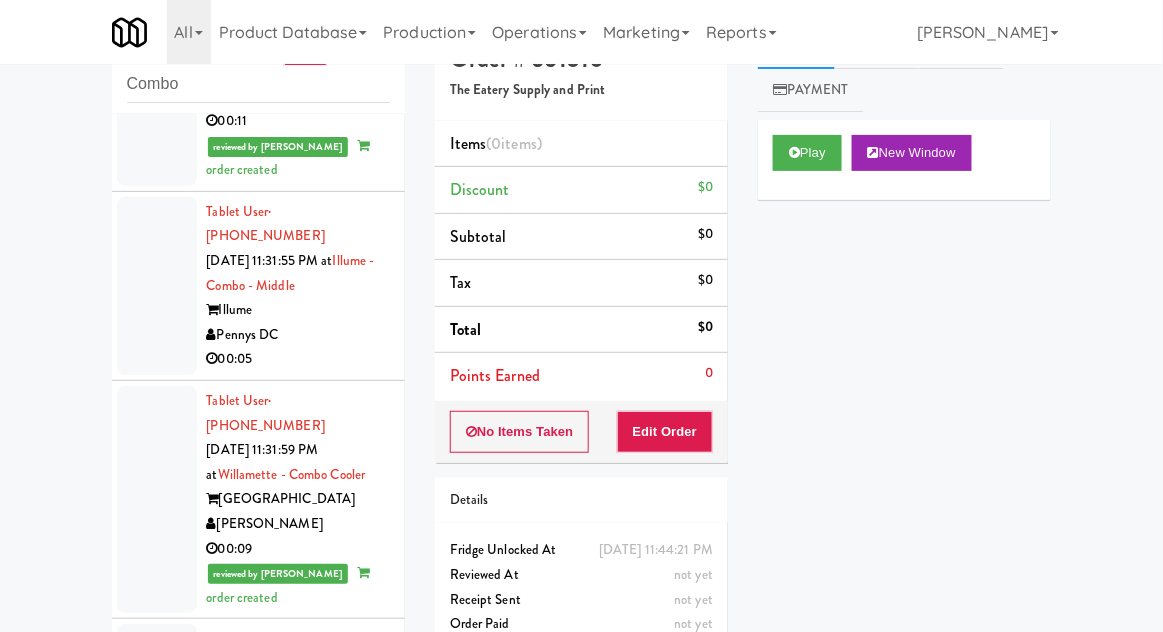 scroll, scrollTop: 8757, scrollLeft: 0, axis: vertical 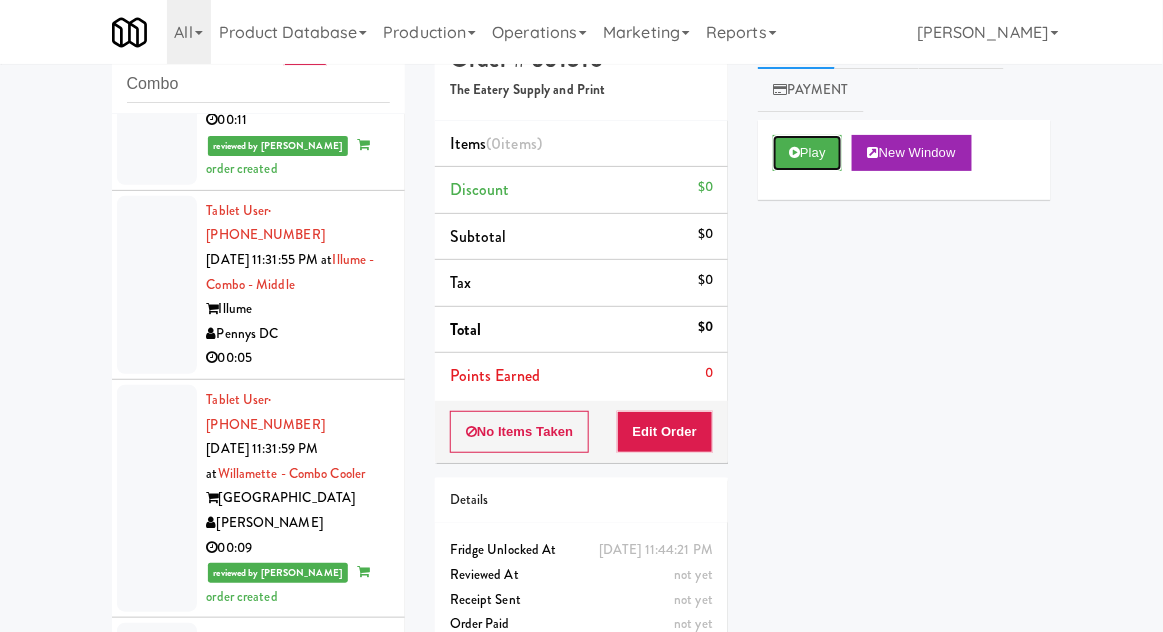 click on "Play" at bounding box center (807, 153) 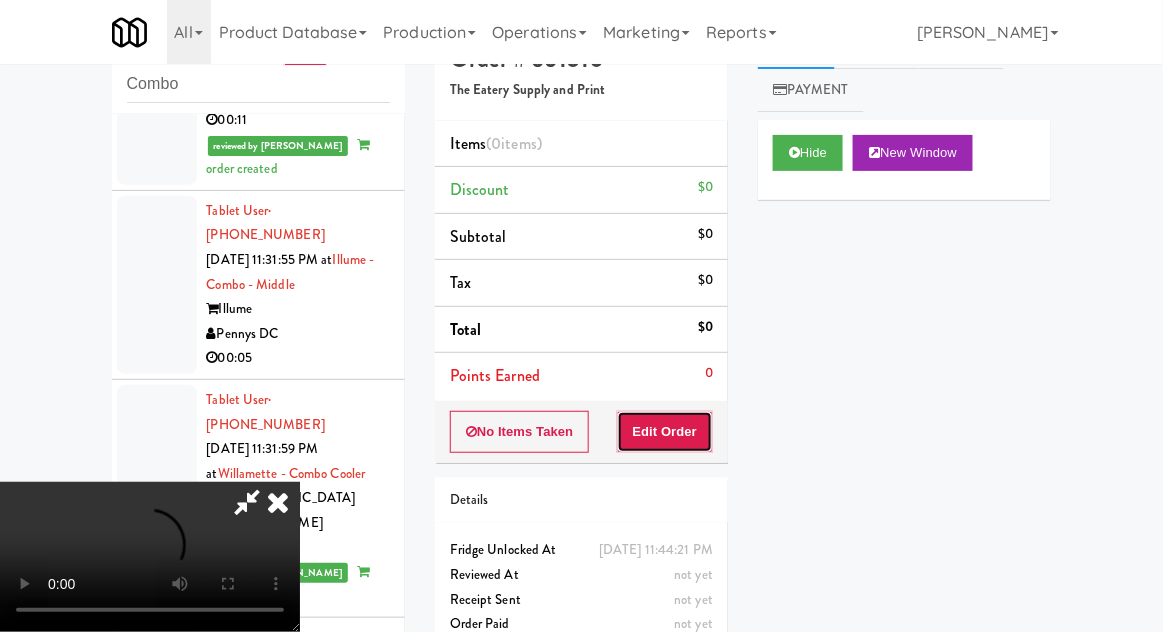click on "Edit Order" at bounding box center [665, 432] 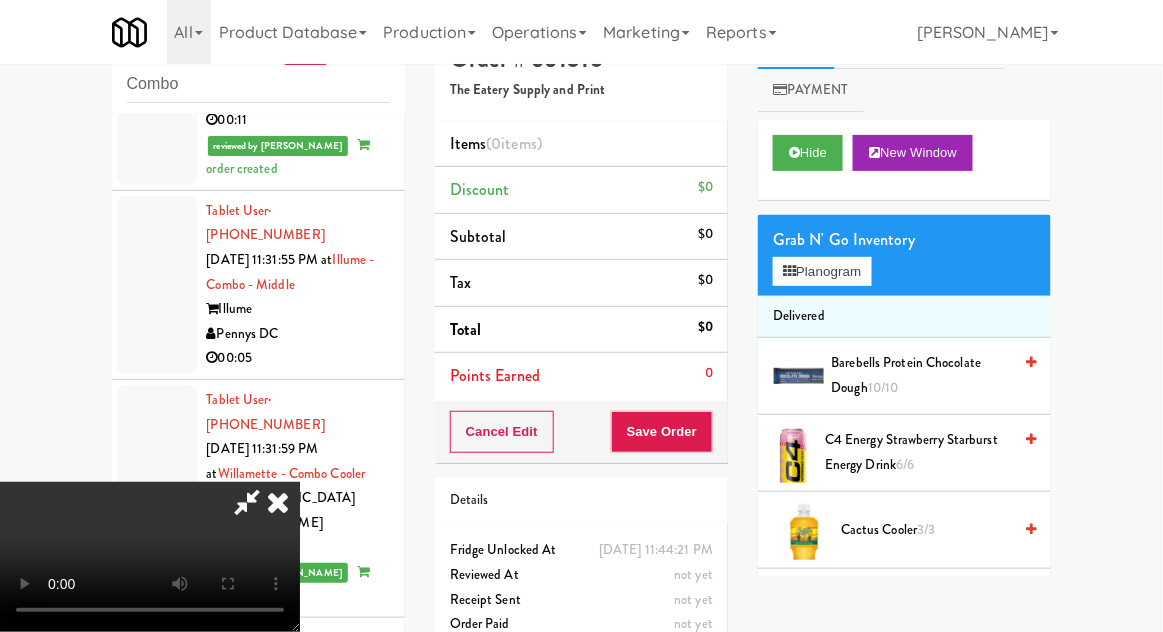 type 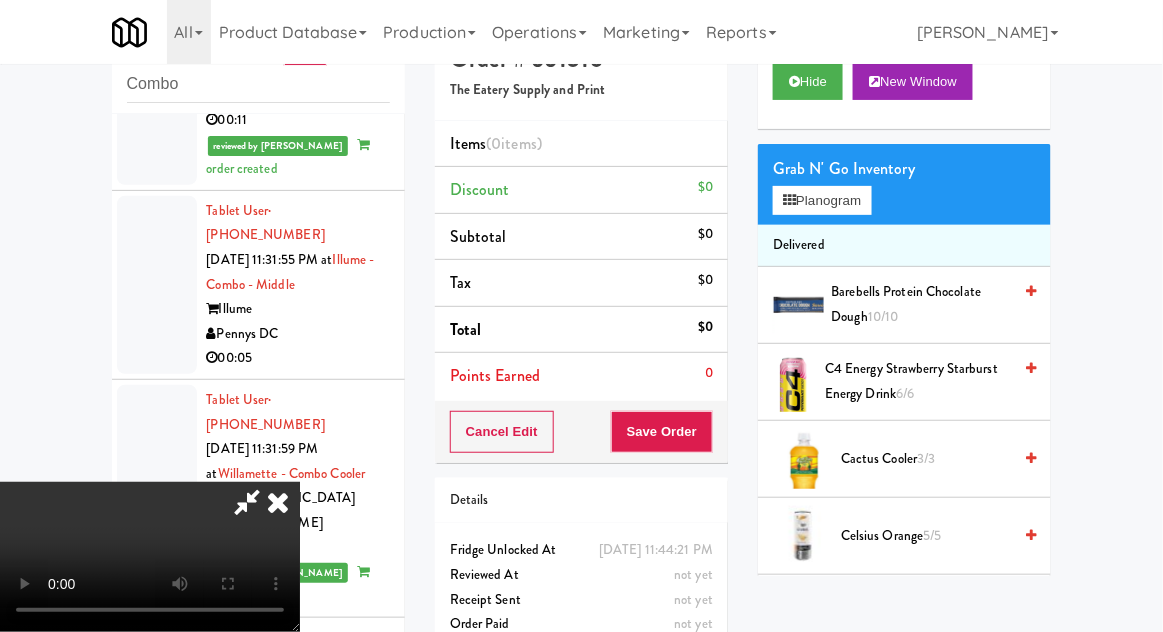 scroll, scrollTop: 0, scrollLeft: 0, axis: both 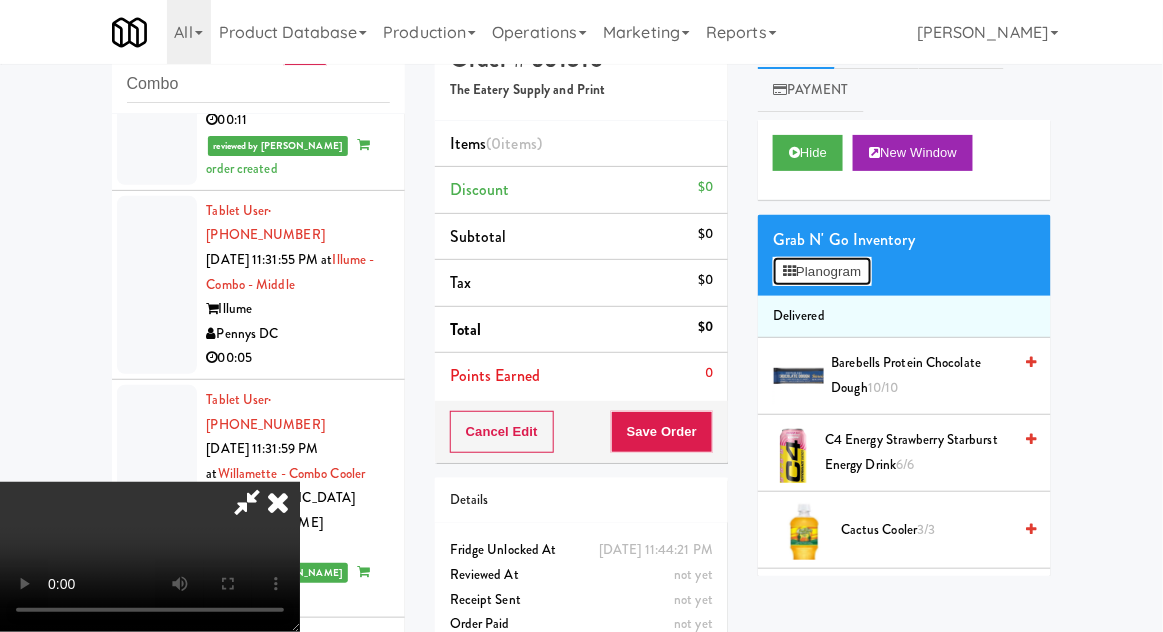 click on "Planogram" at bounding box center (822, 272) 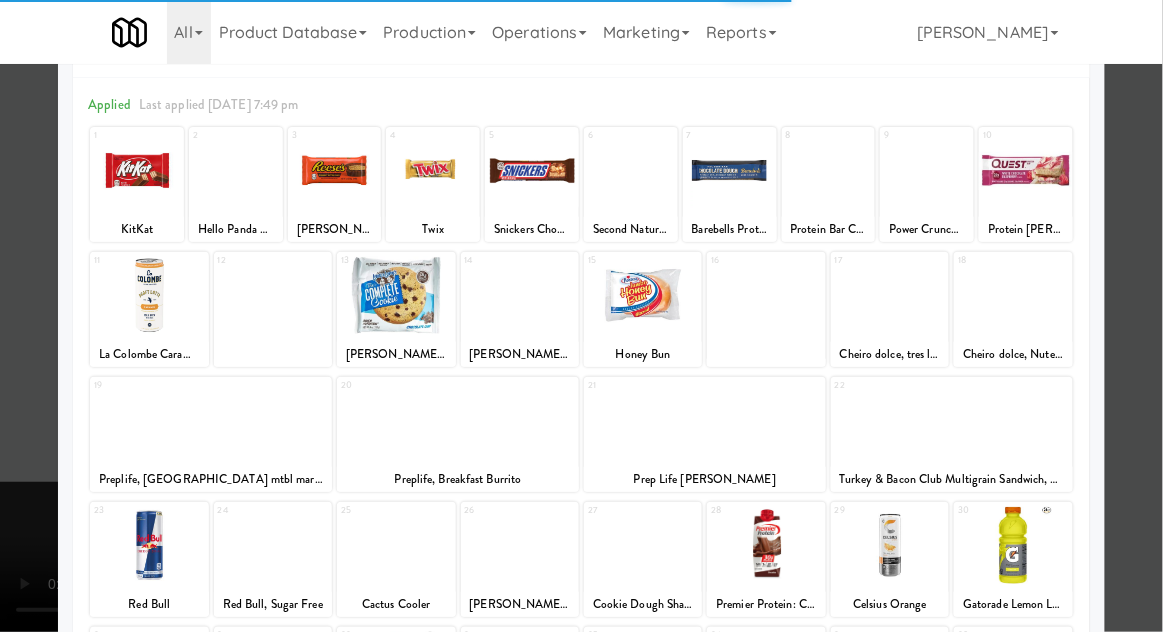 scroll, scrollTop: 73, scrollLeft: 0, axis: vertical 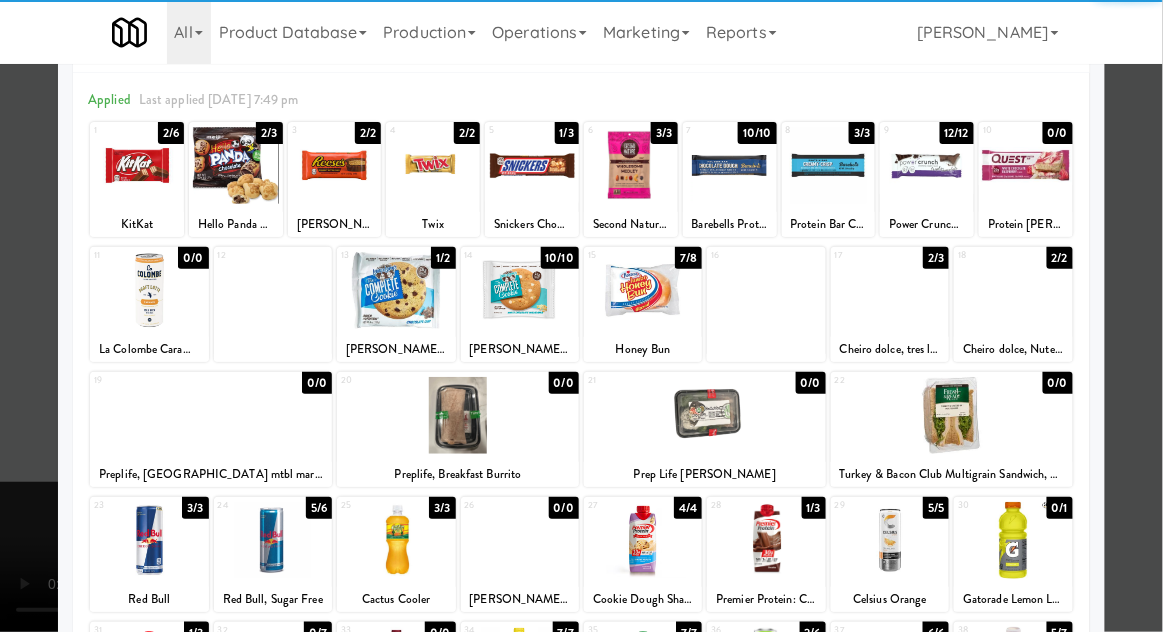 click at bounding box center (643, 540) 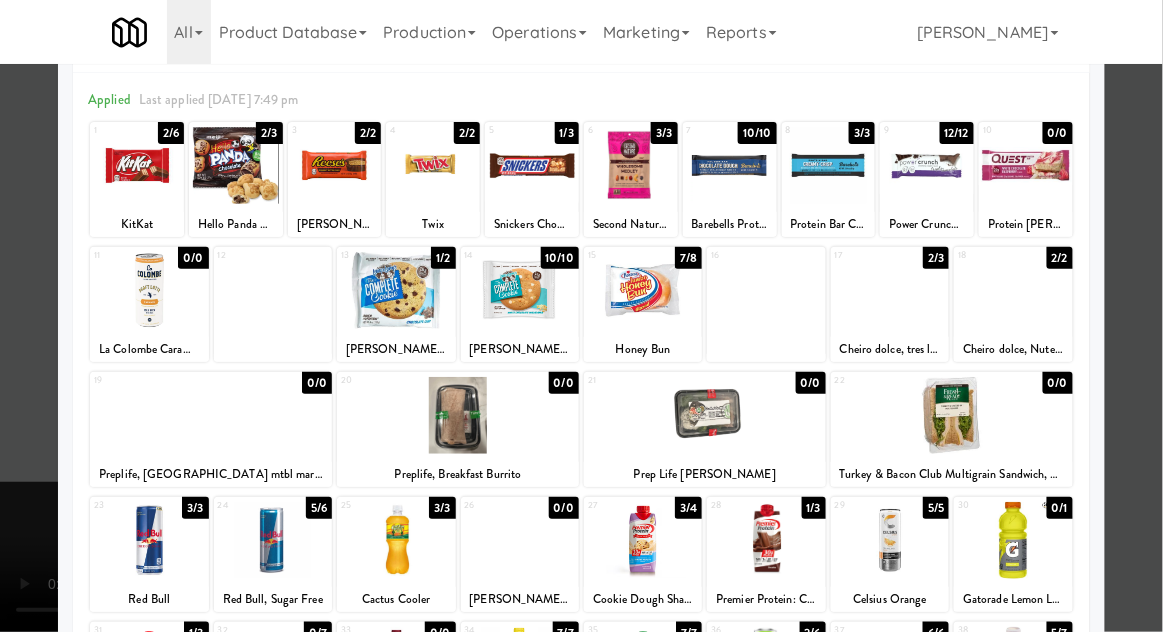 click at bounding box center [581, 316] 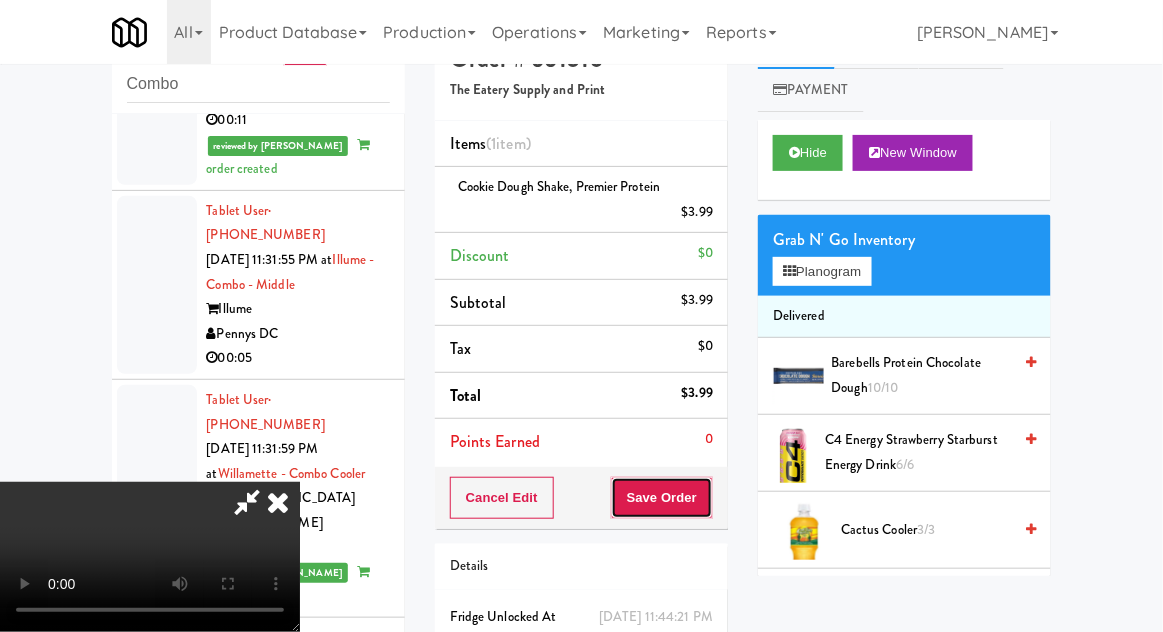 click on "Save Order" at bounding box center (662, 498) 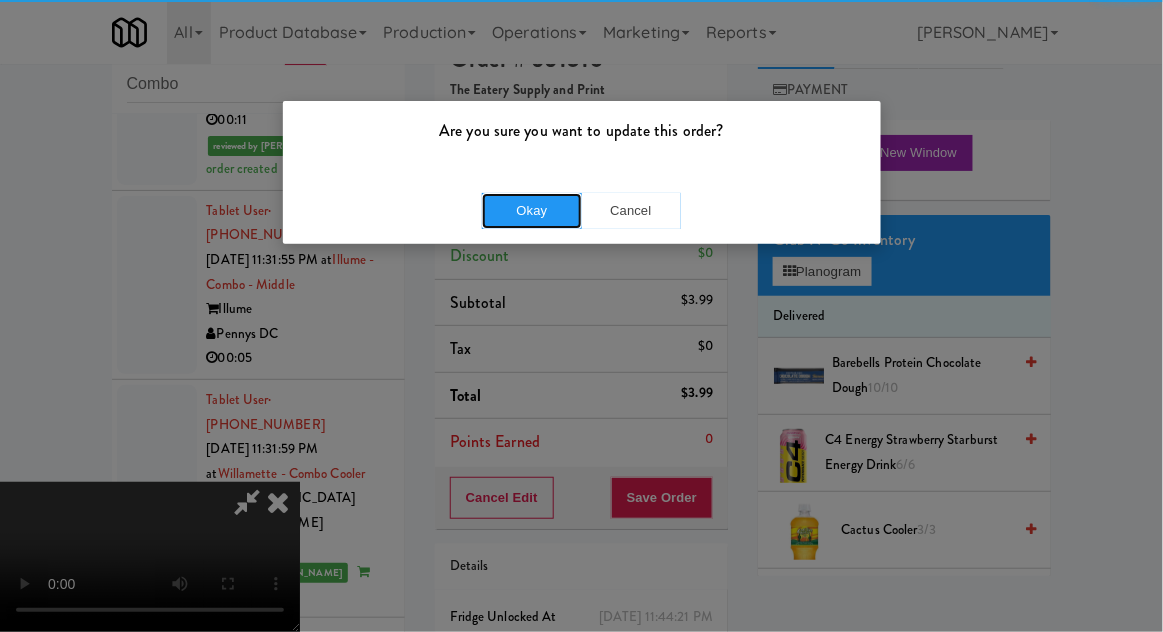 click on "Okay" at bounding box center [532, 211] 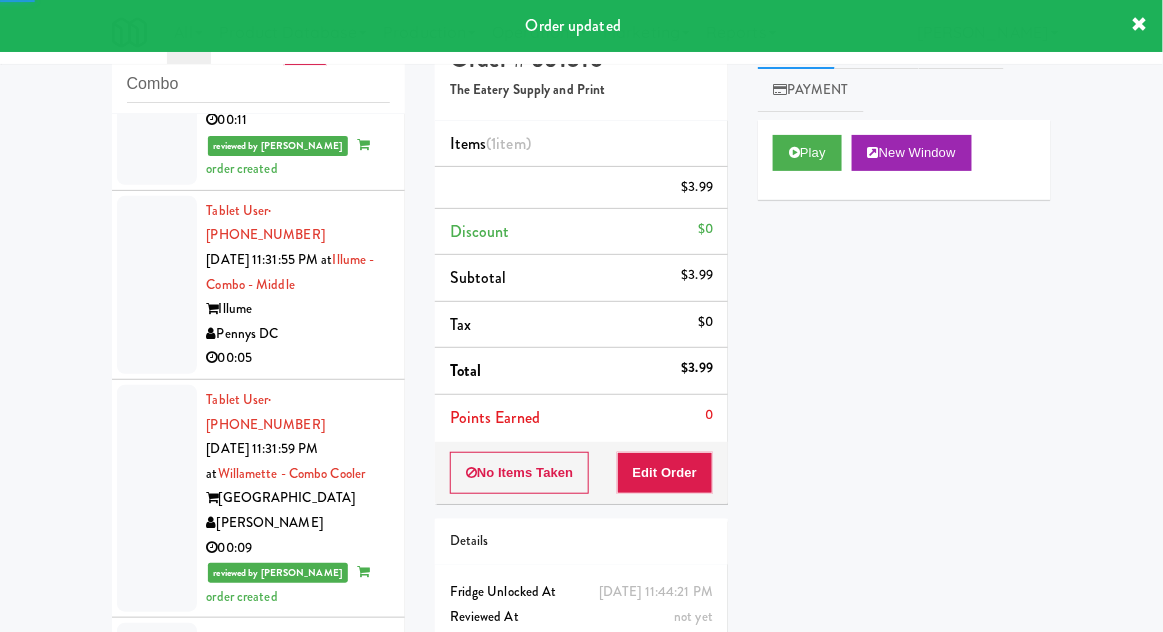 click at bounding box center [157, 1880] 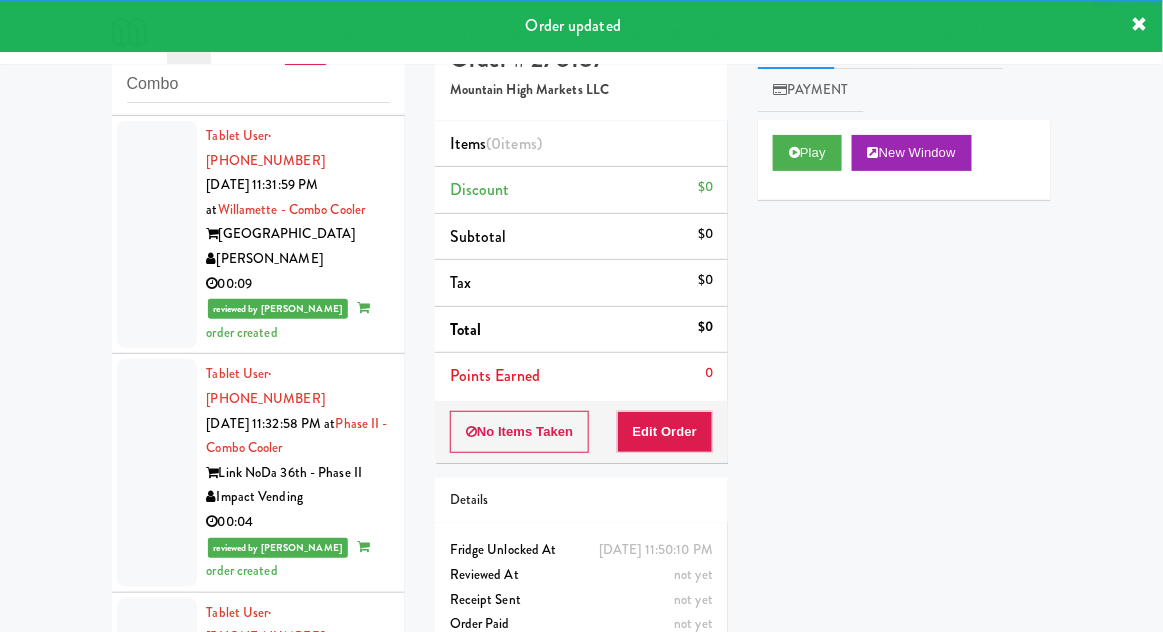 scroll, scrollTop: 9002, scrollLeft: 0, axis: vertical 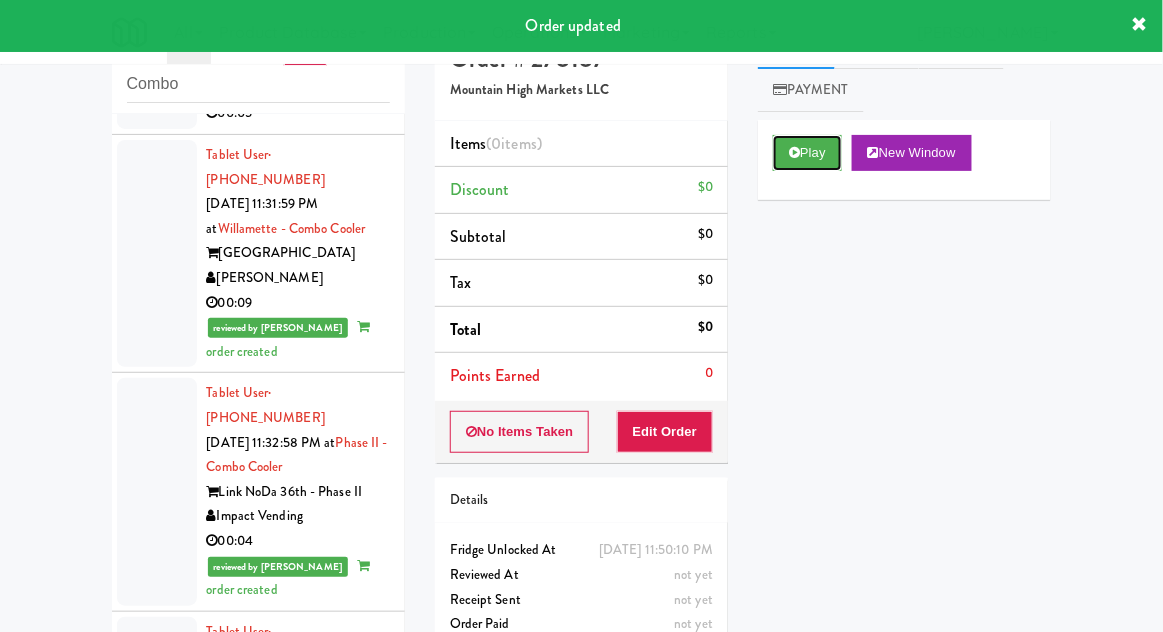 click on "Play" at bounding box center [807, 153] 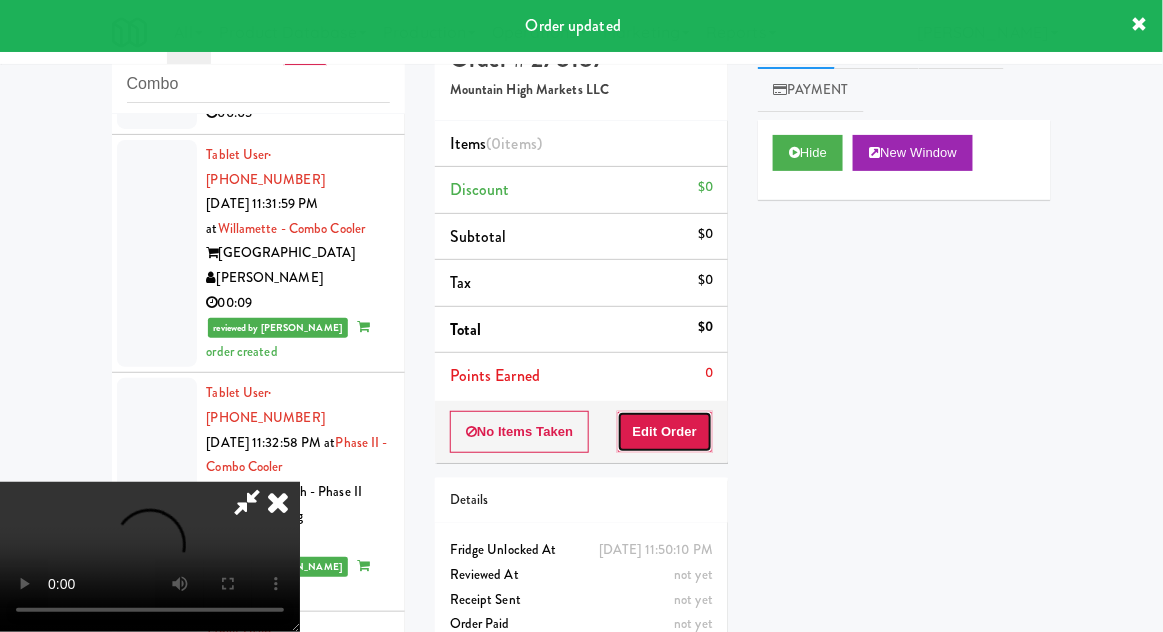 click on "Edit Order" at bounding box center [665, 432] 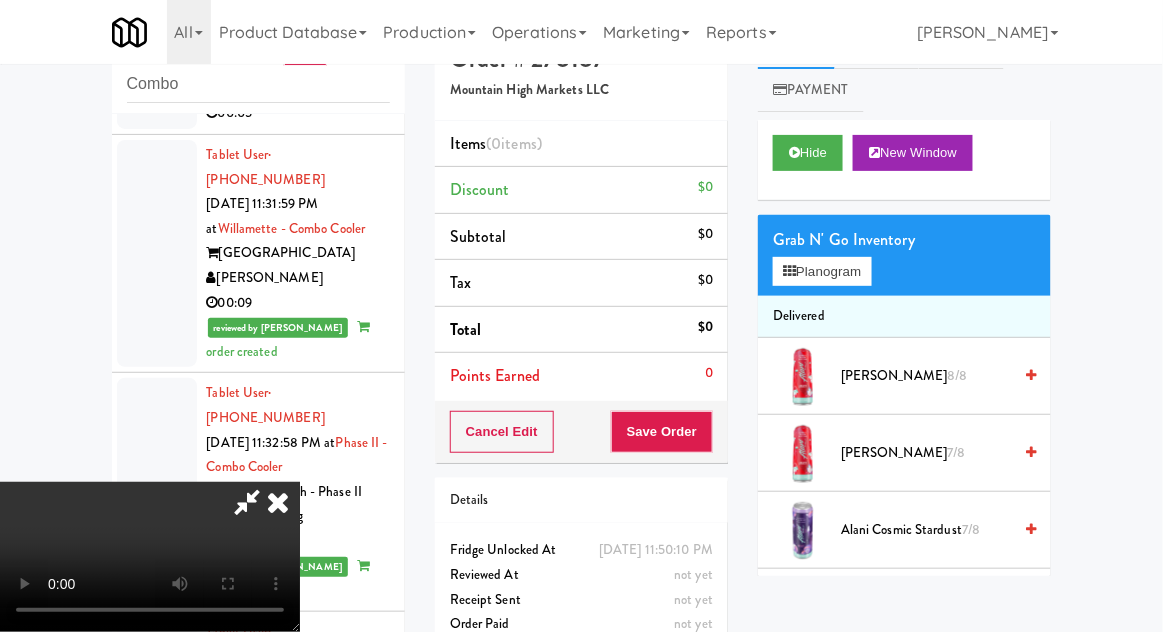 scroll, scrollTop: 73, scrollLeft: 0, axis: vertical 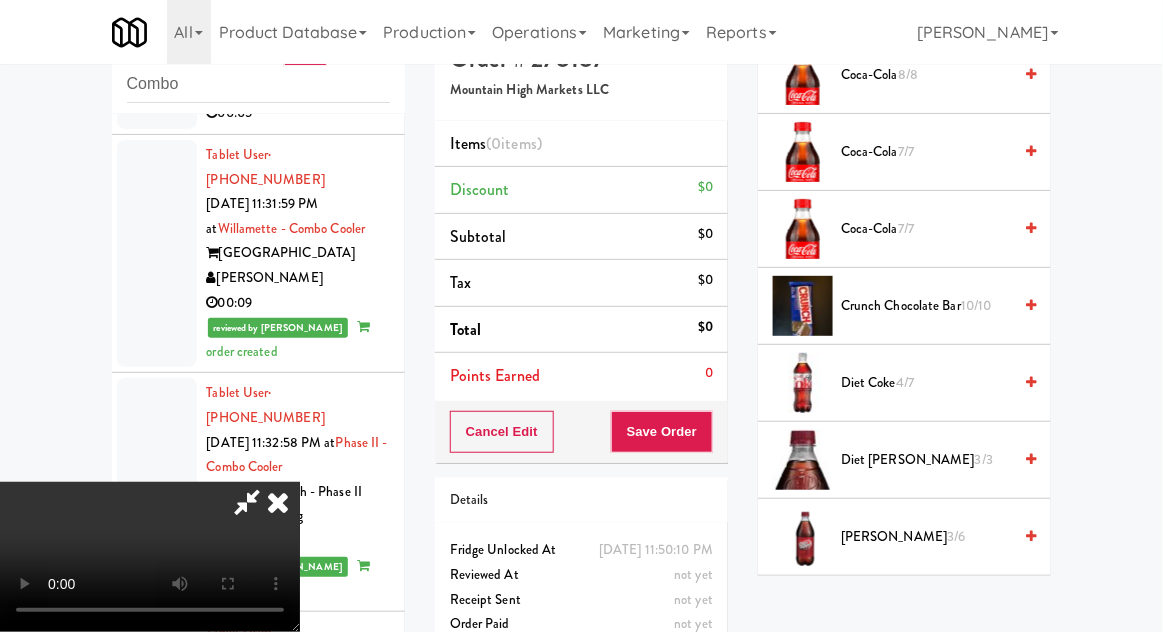 click on "[PERSON_NAME]  4/7" at bounding box center [926, 614] 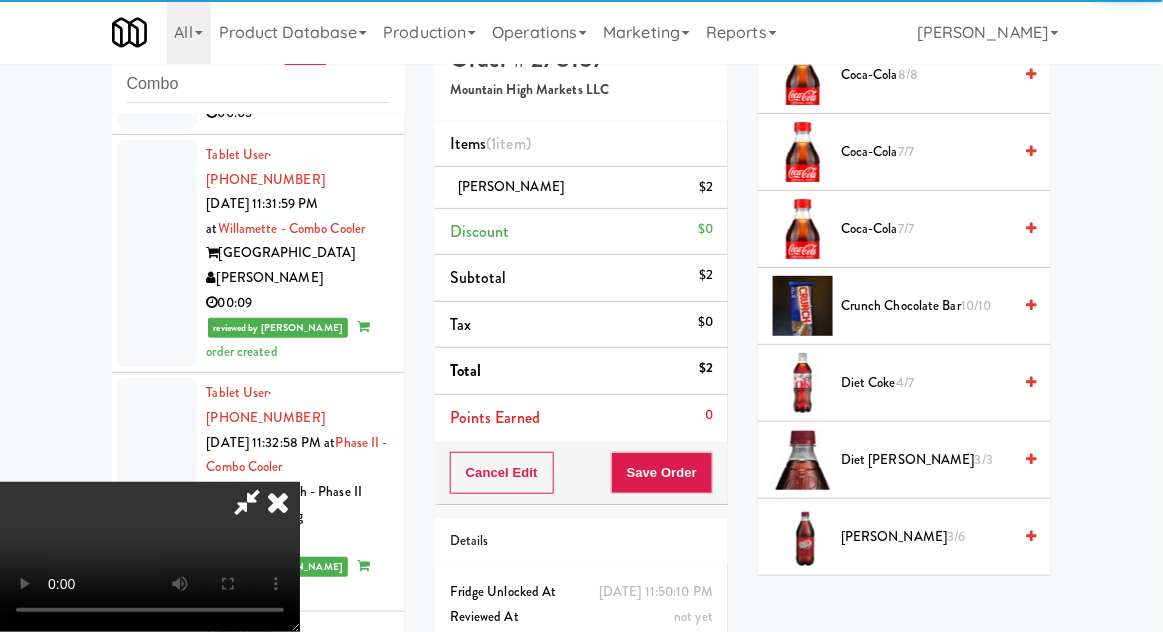 scroll, scrollTop: 73, scrollLeft: 0, axis: vertical 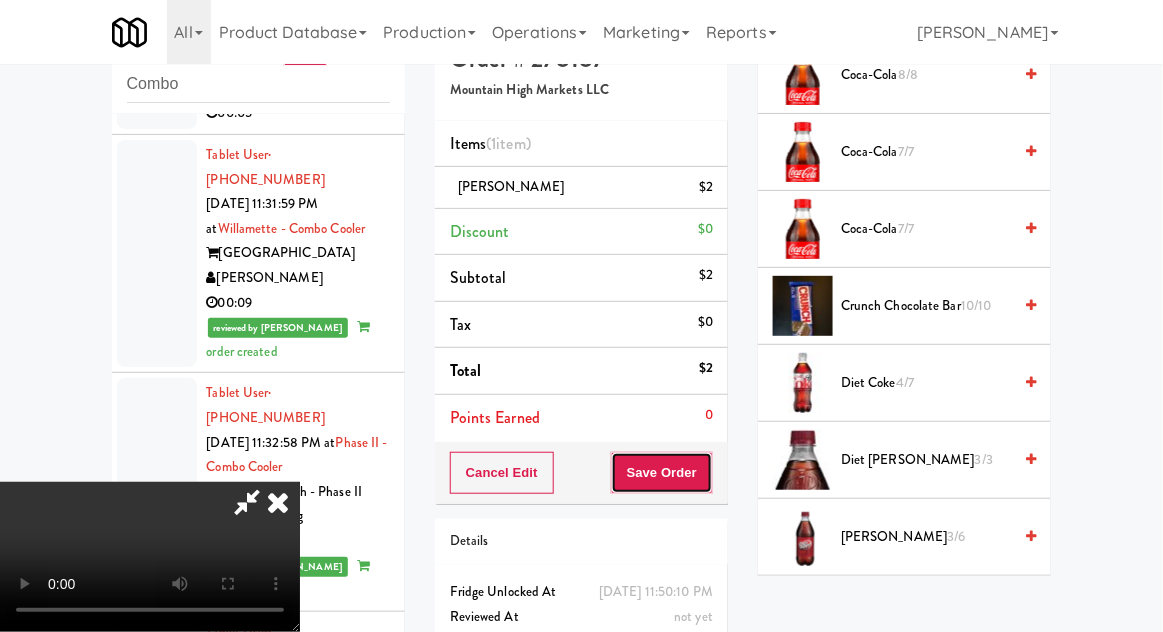 click on "Save Order" at bounding box center (662, 473) 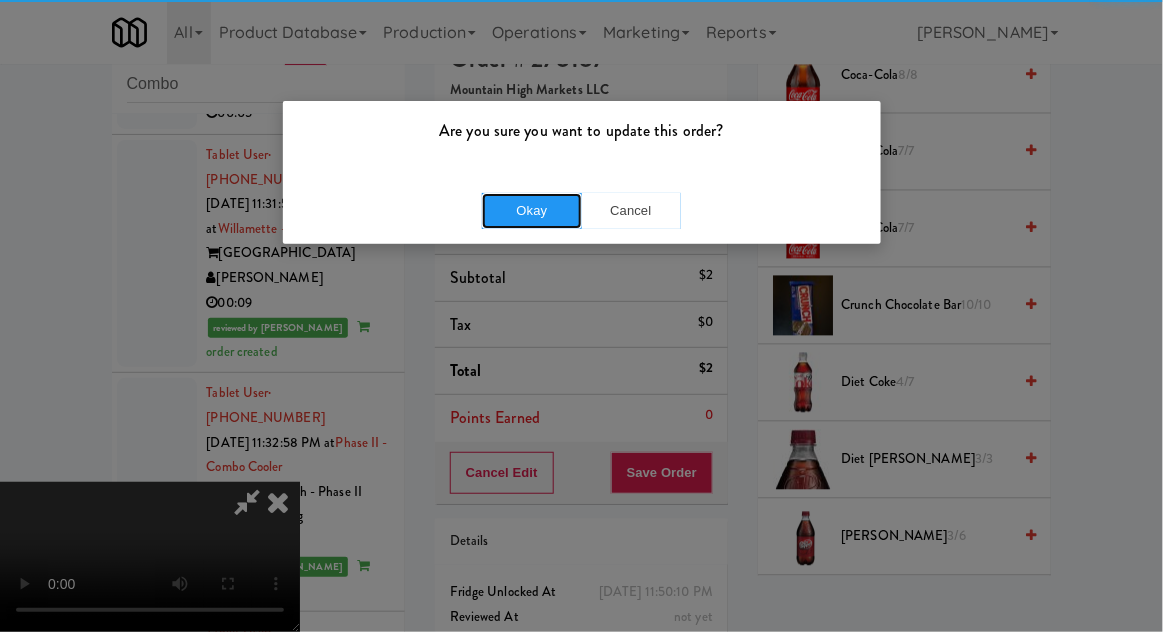 click on "Okay" at bounding box center [532, 211] 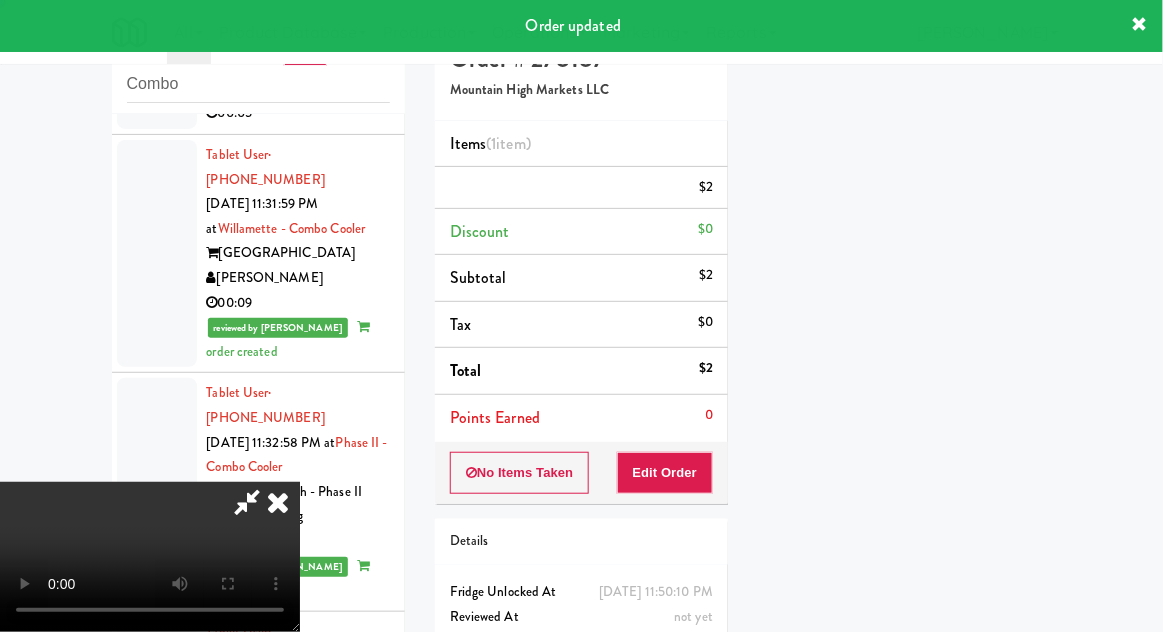 scroll, scrollTop: 197, scrollLeft: 0, axis: vertical 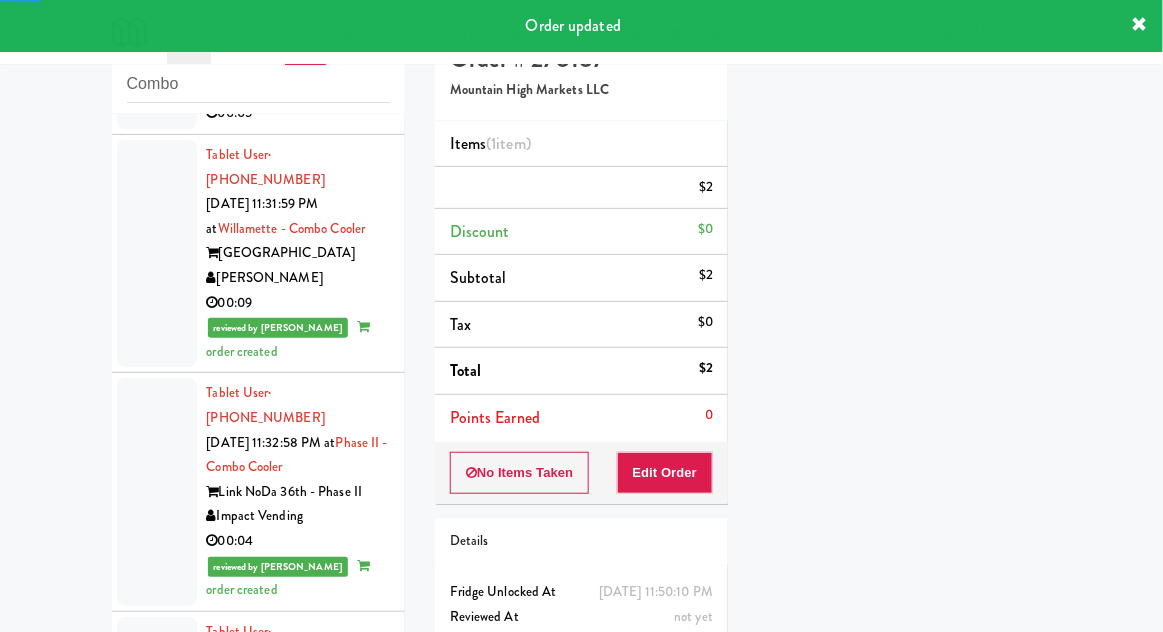 click at bounding box center (157, 1873) 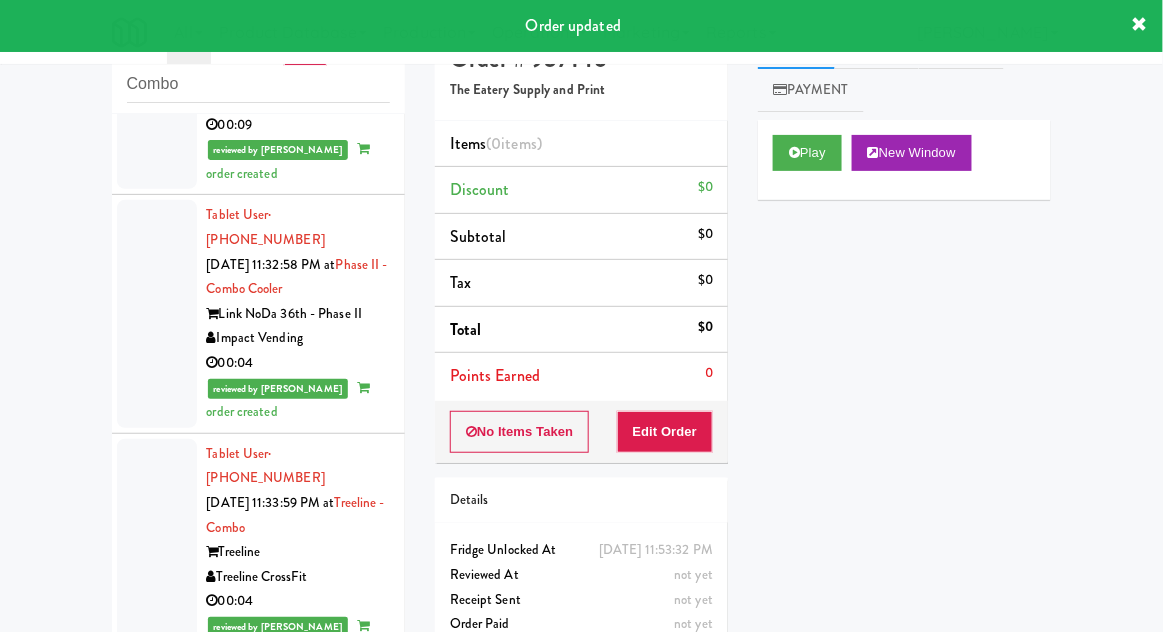 scroll, scrollTop: 9193, scrollLeft: 0, axis: vertical 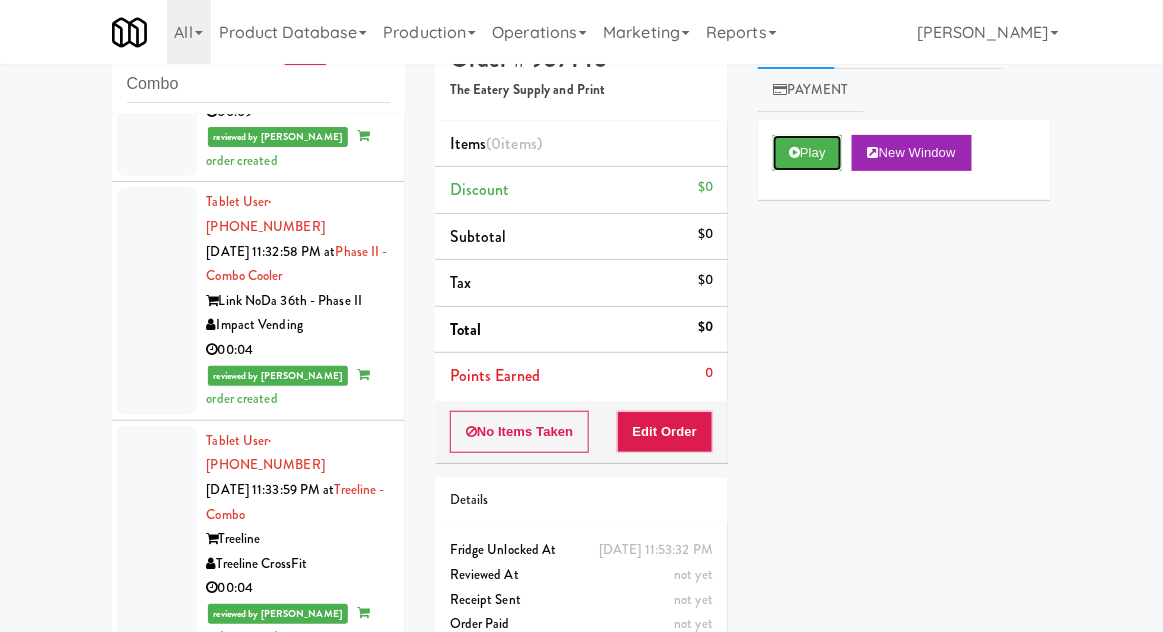 click on "Play" at bounding box center [807, 153] 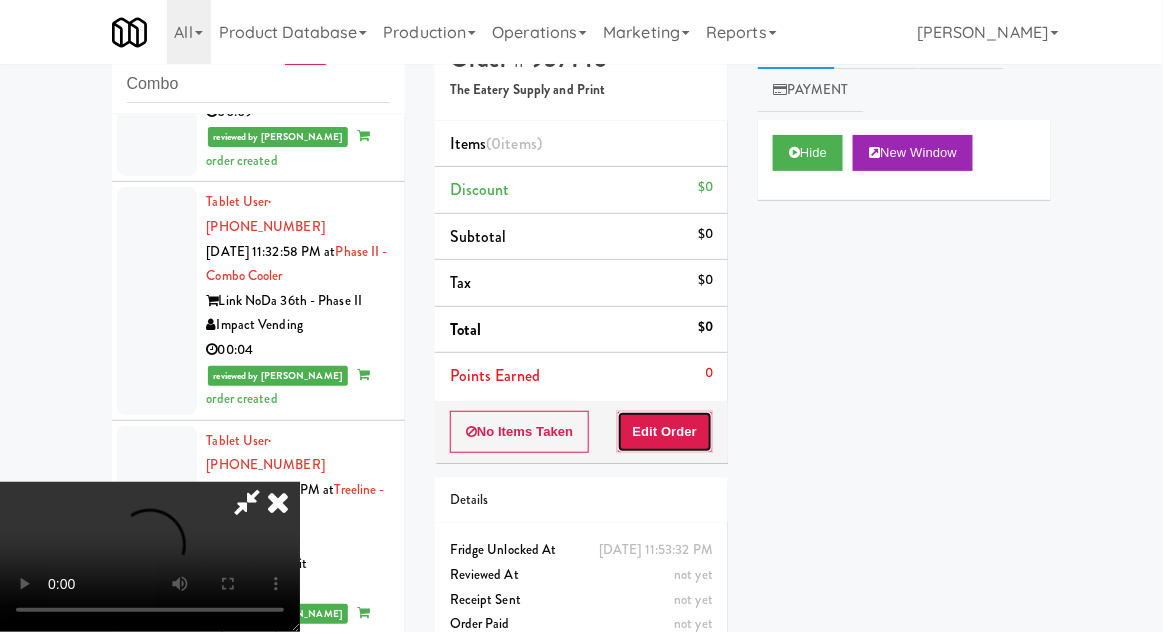 click on "Edit Order" at bounding box center (665, 432) 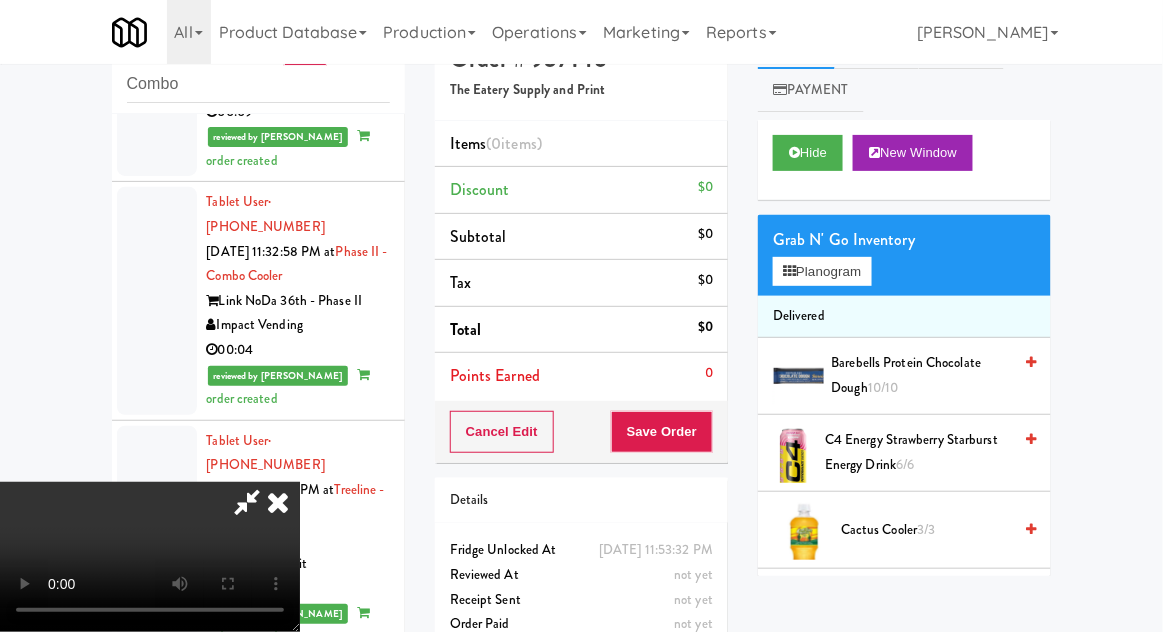 type 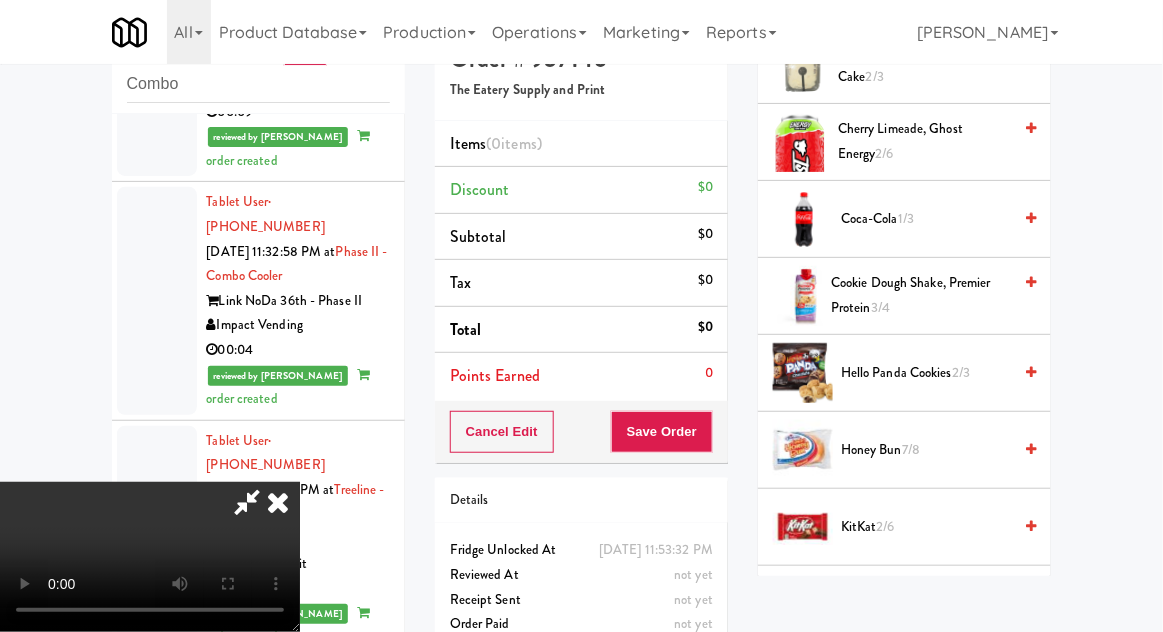 scroll, scrollTop: 668, scrollLeft: 0, axis: vertical 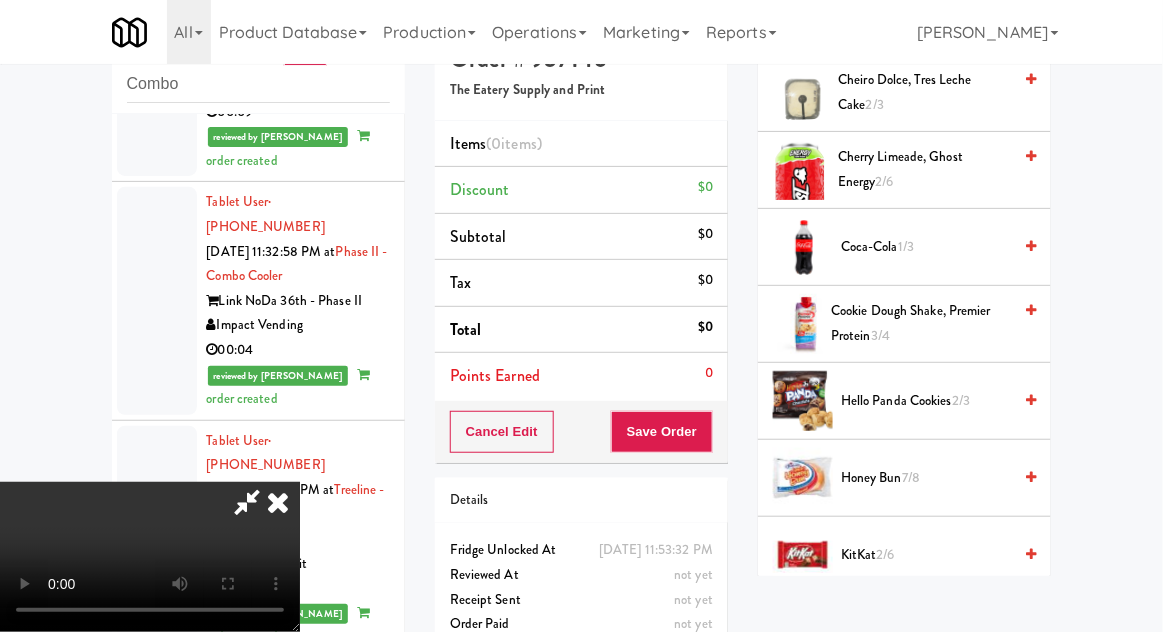 click on "Hello Panda Cookies  2/3" at bounding box center (926, 401) 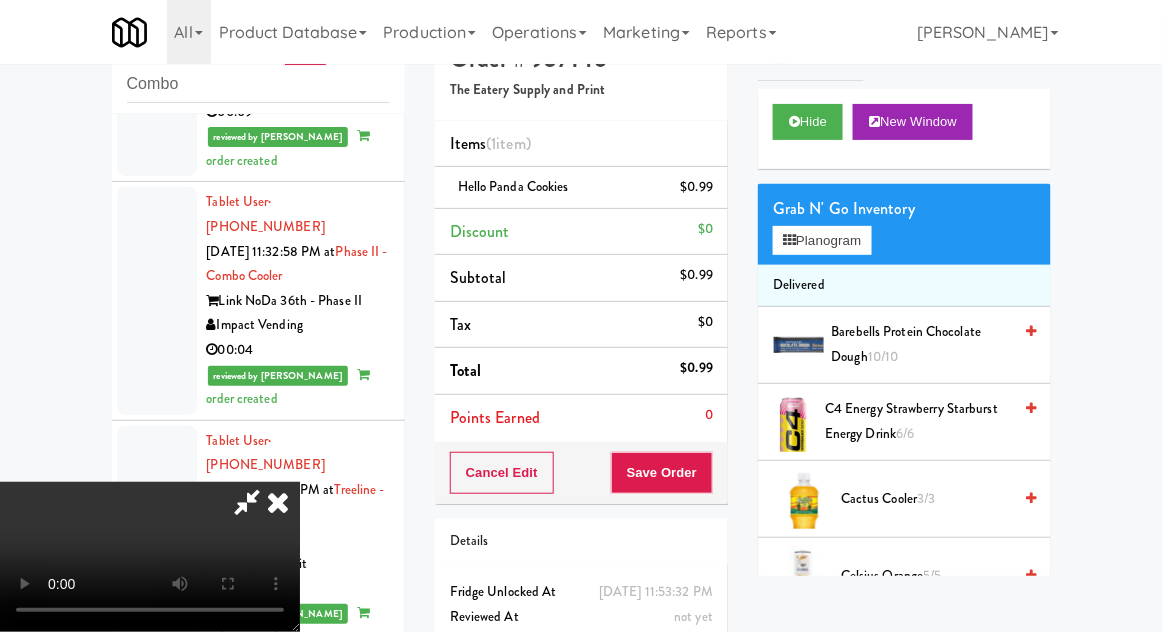 scroll, scrollTop: 0, scrollLeft: 0, axis: both 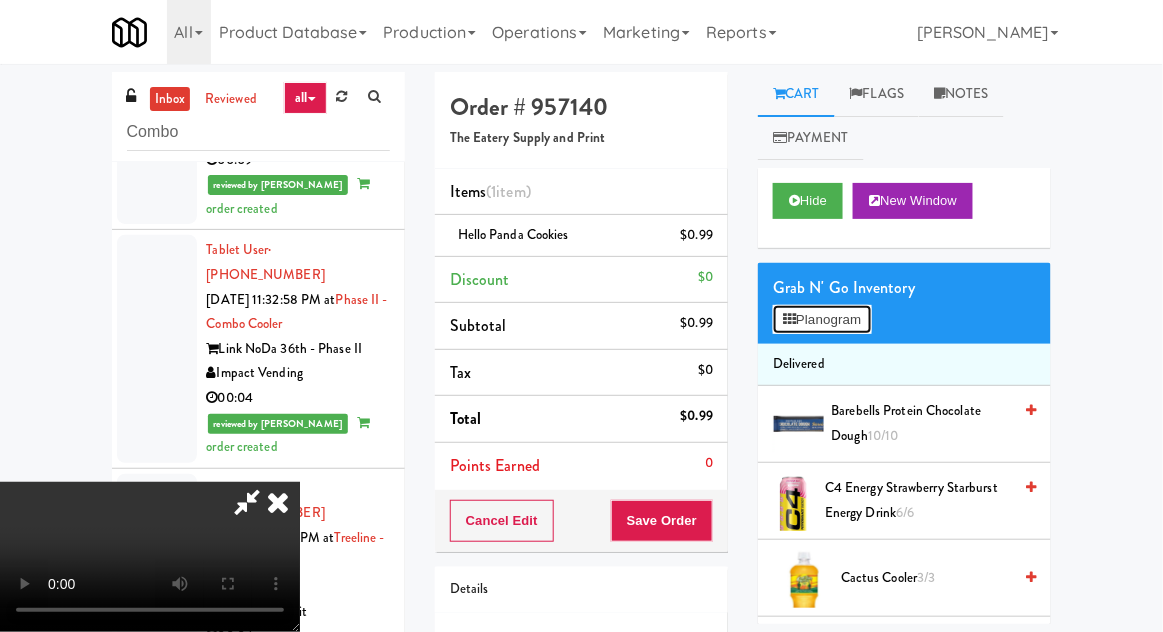 click on "Planogram" at bounding box center [822, 320] 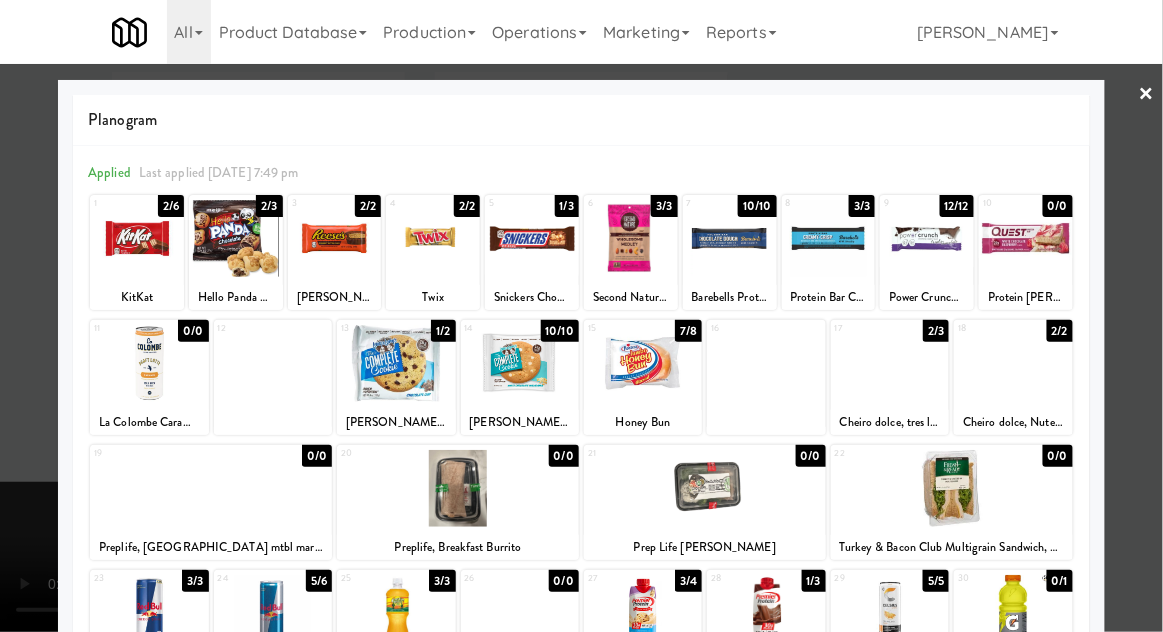 click at bounding box center (581, 316) 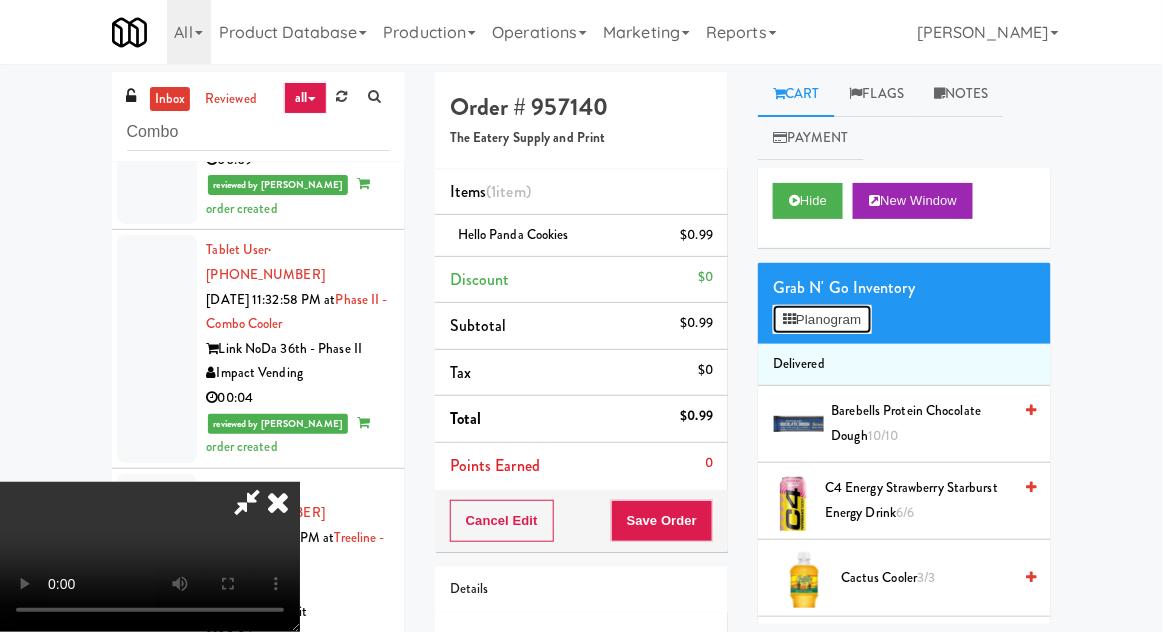 click on "Planogram" at bounding box center (822, 320) 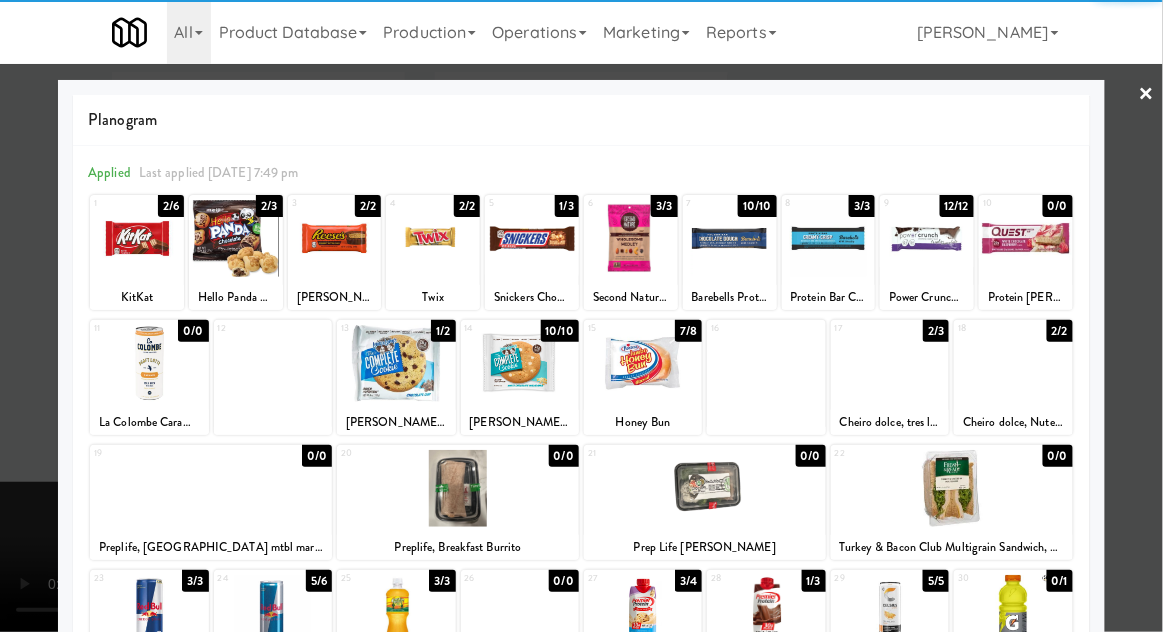 click at bounding box center (631, 238) 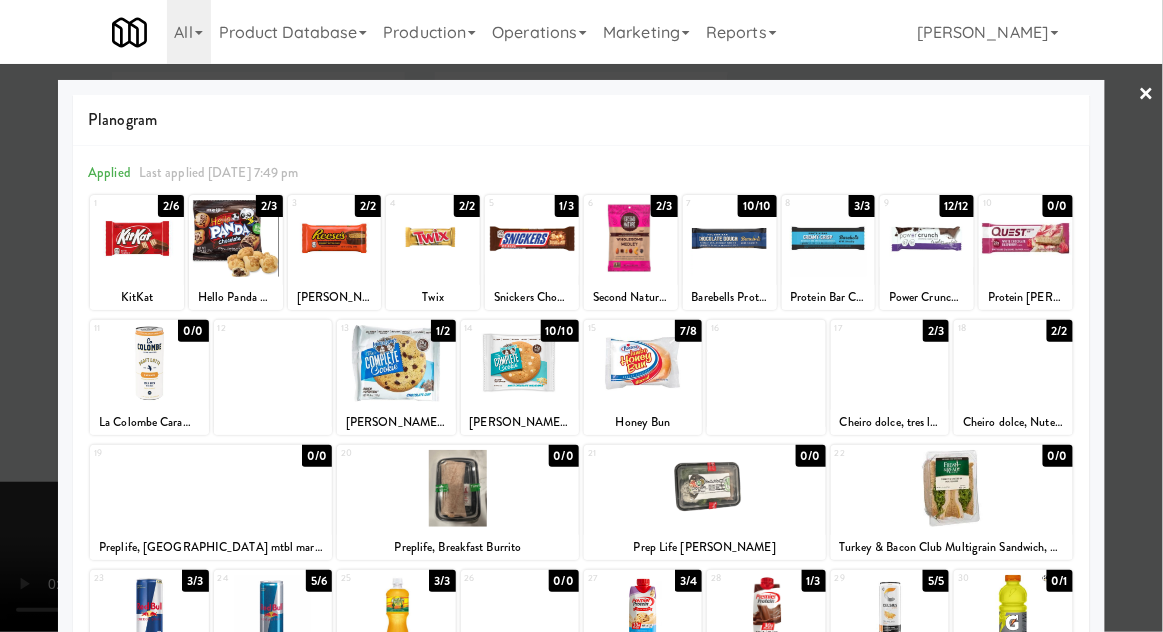 click at bounding box center [581, 316] 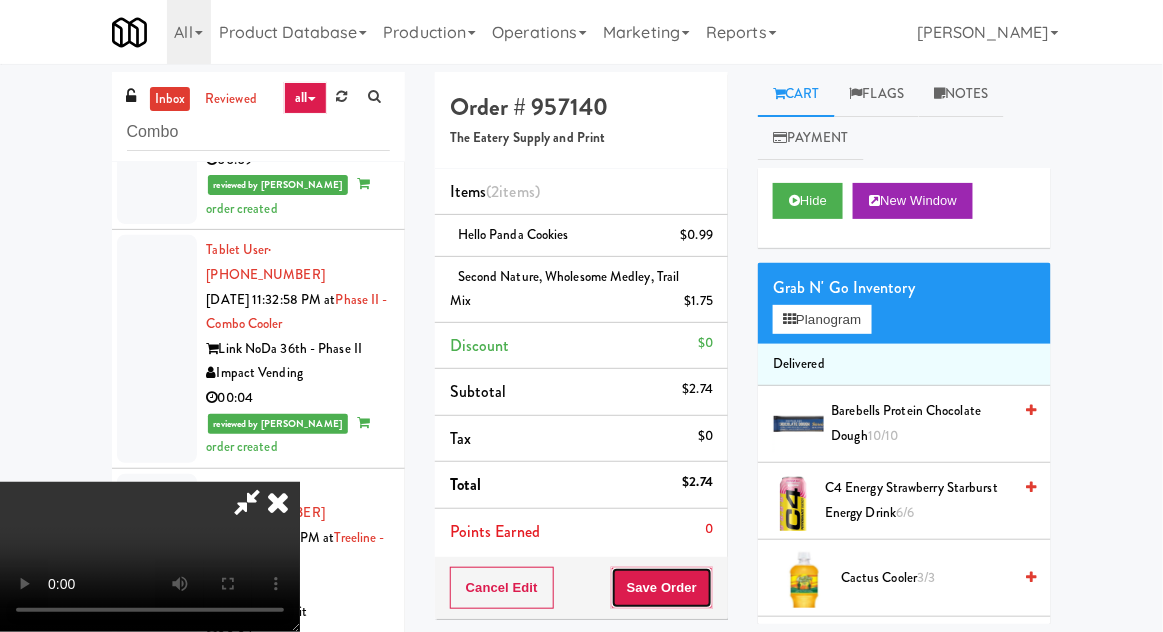 click on "Save Order" at bounding box center [662, 588] 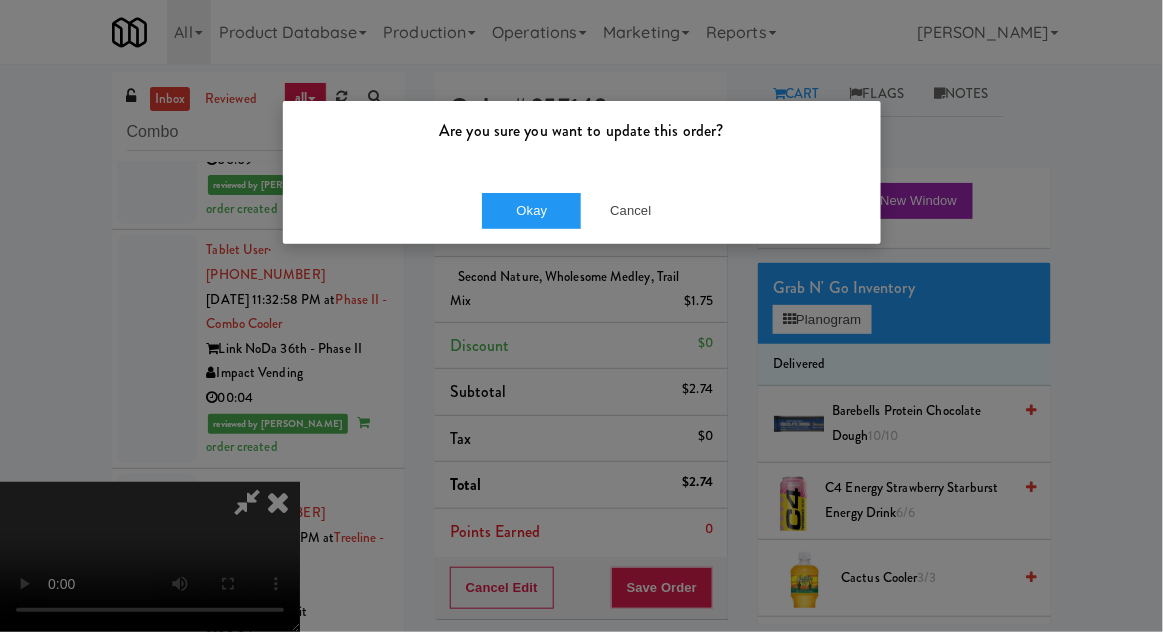 click on "Are you sure you want to update this order?" at bounding box center [582, 139] 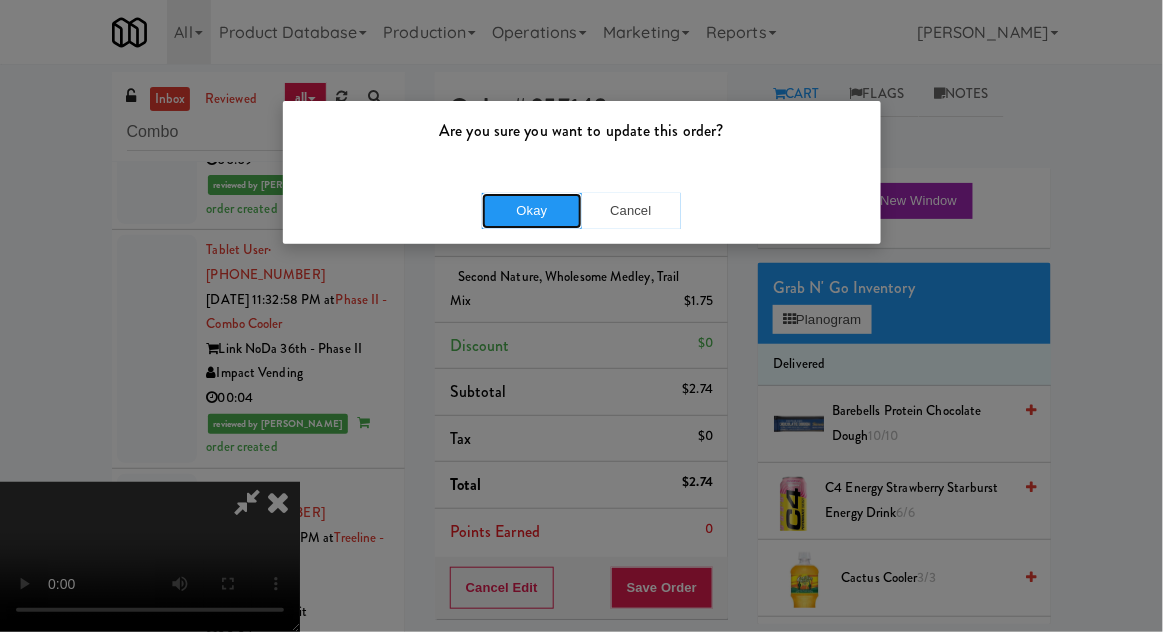 click on "Okay" at bounding box center [532, 211] 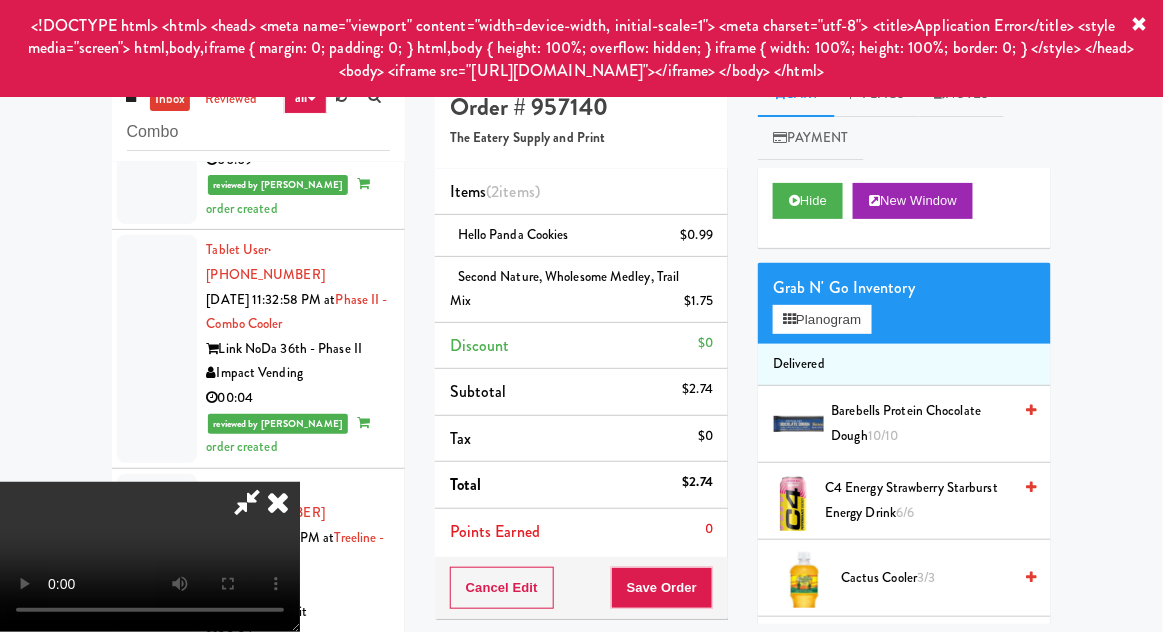click at bounding box center (1140, 25) 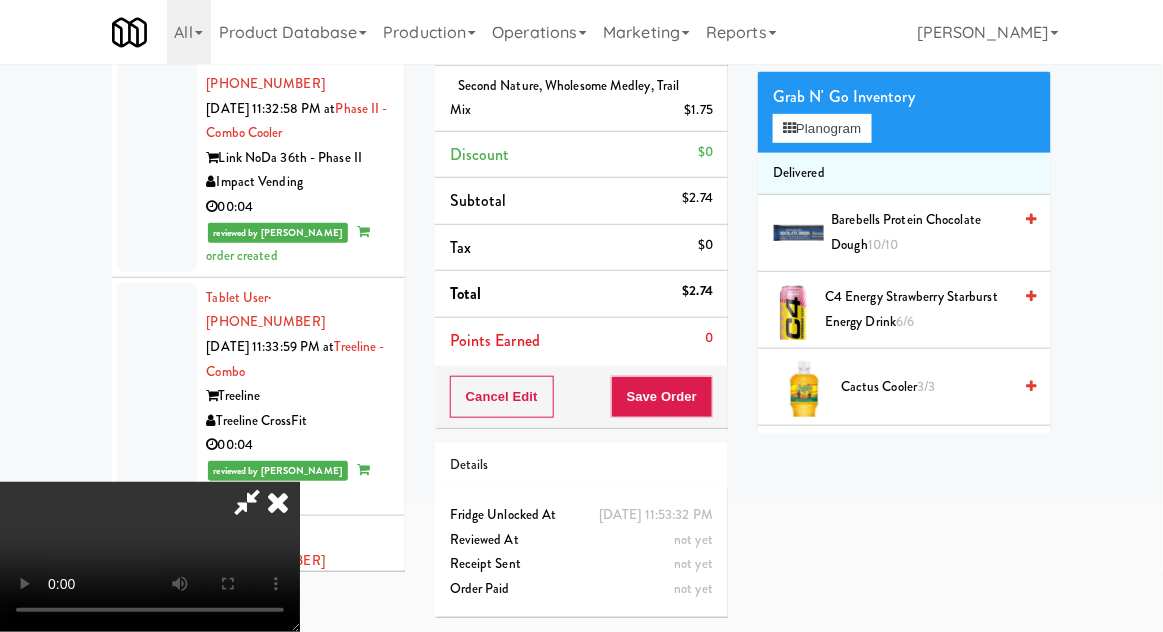 click at bounding box center [157, 1777] 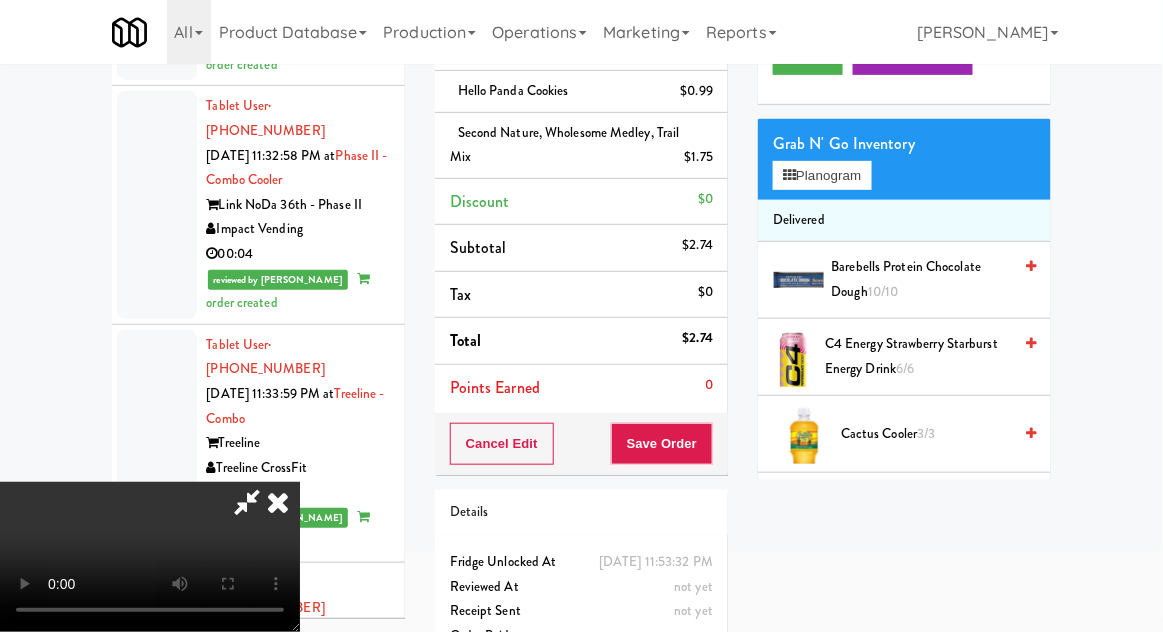 click at bounding box center (157, 1635) 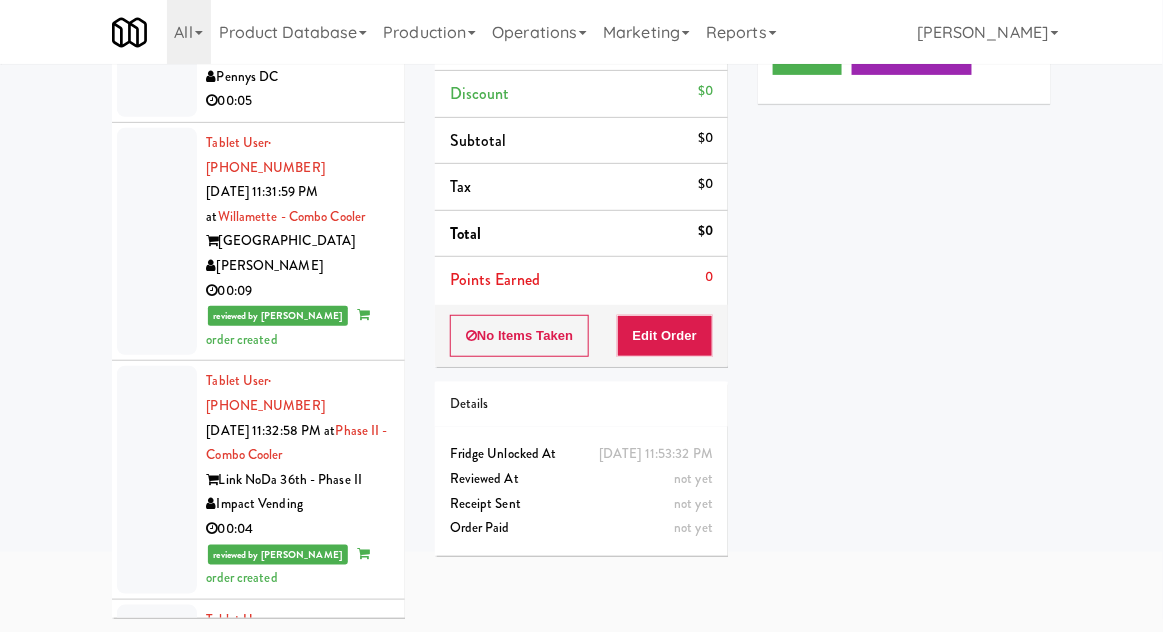 scroll, scrollTop: 8896, scrollLeft: 0, axis: vertical 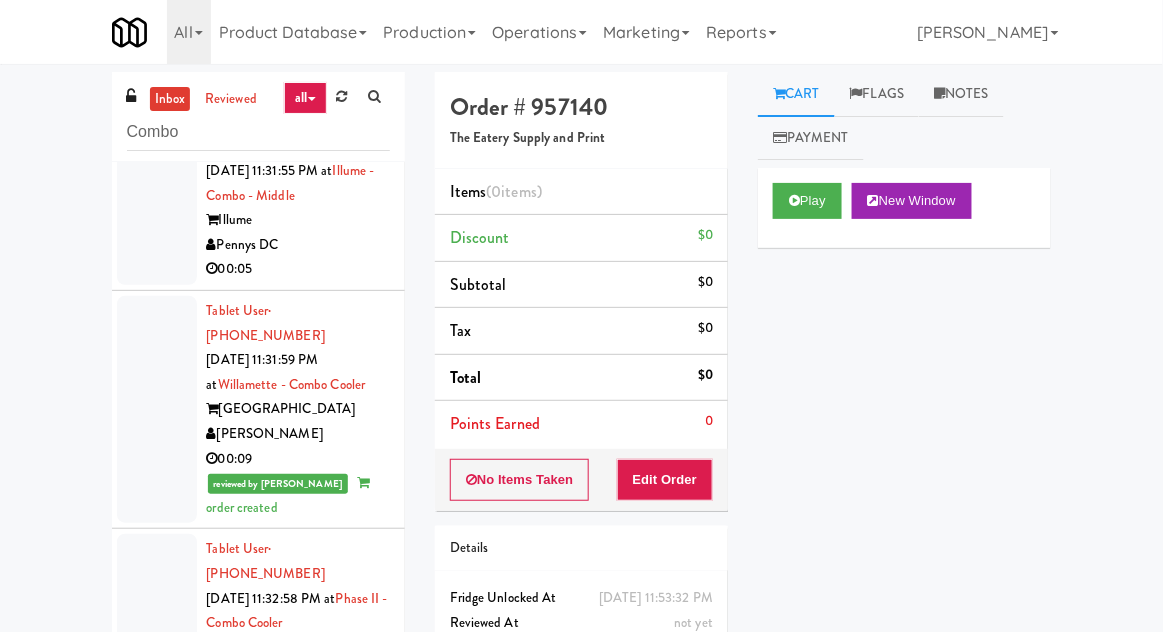 click on "inbox" at bounding box center (170, 99) 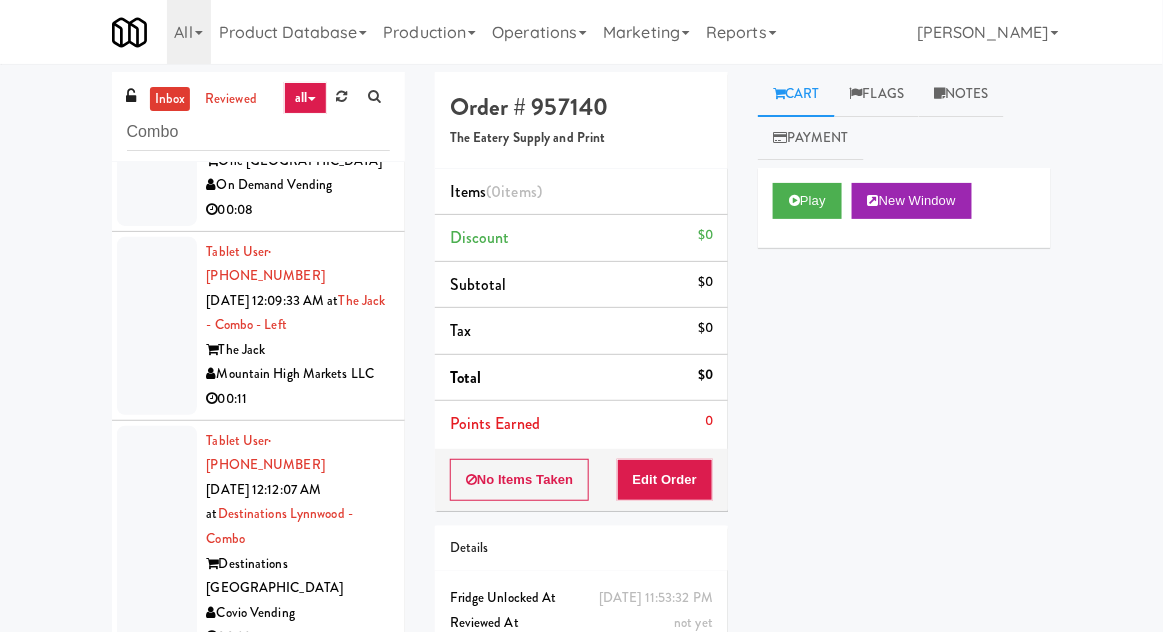 scroll, scrollTop: 2078, scrollLeft: 0, axis: vertical 